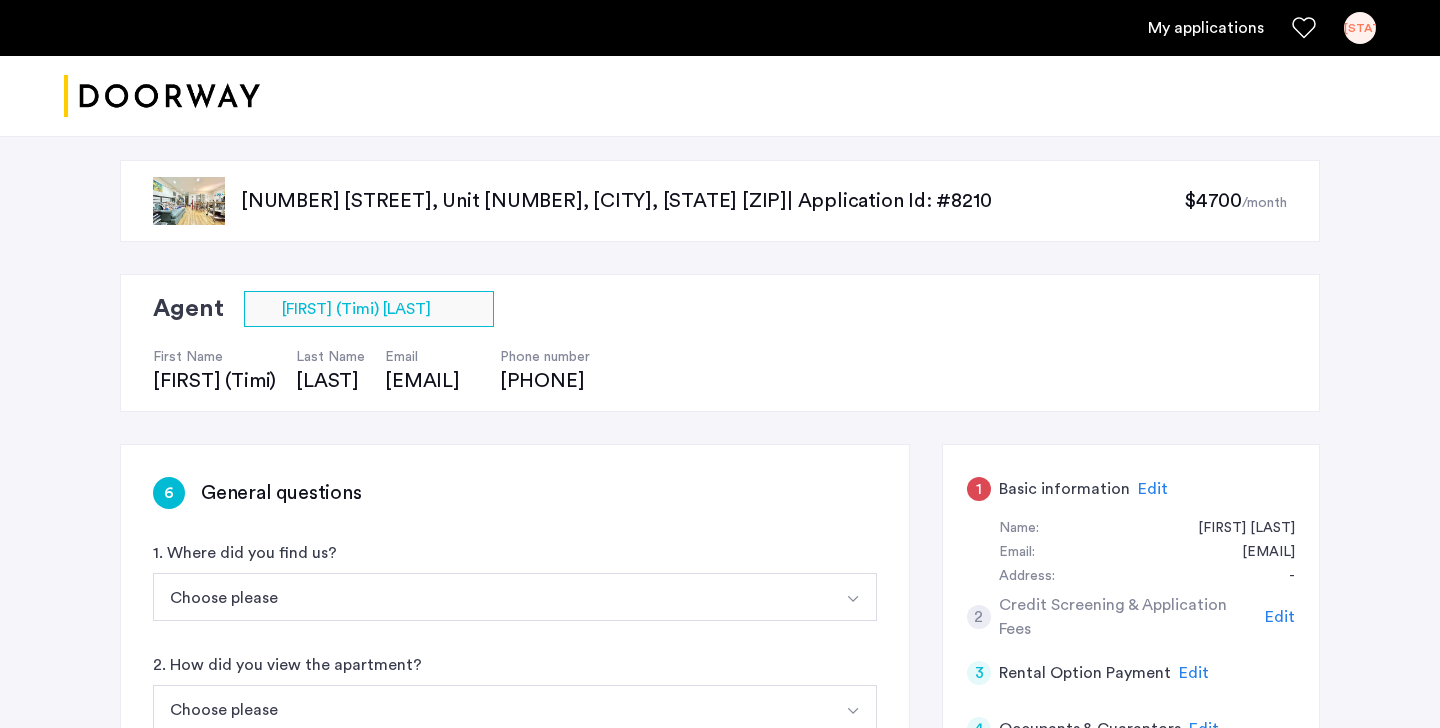 scroll, scrollTop: 0, scrollLeft: 0, axis: both 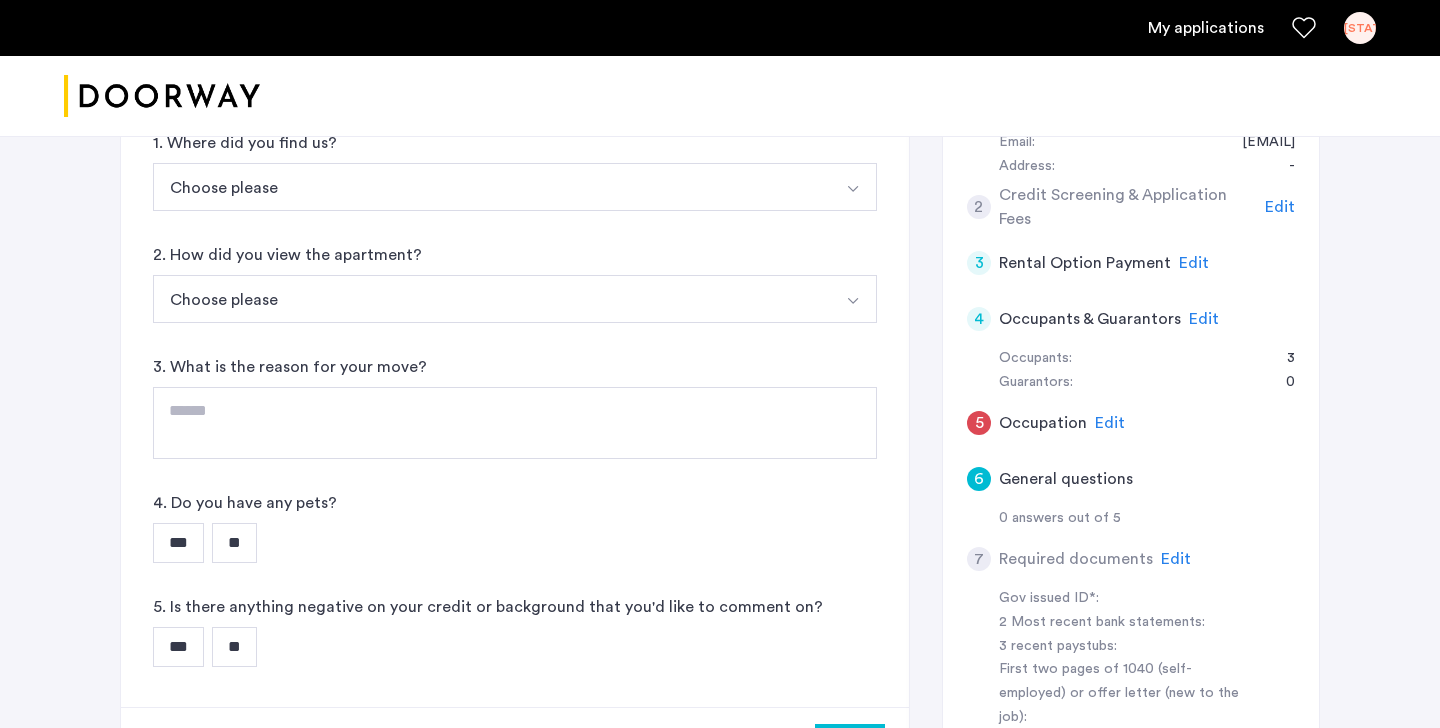 click on "Choose please" at bounding box center [491, 187] 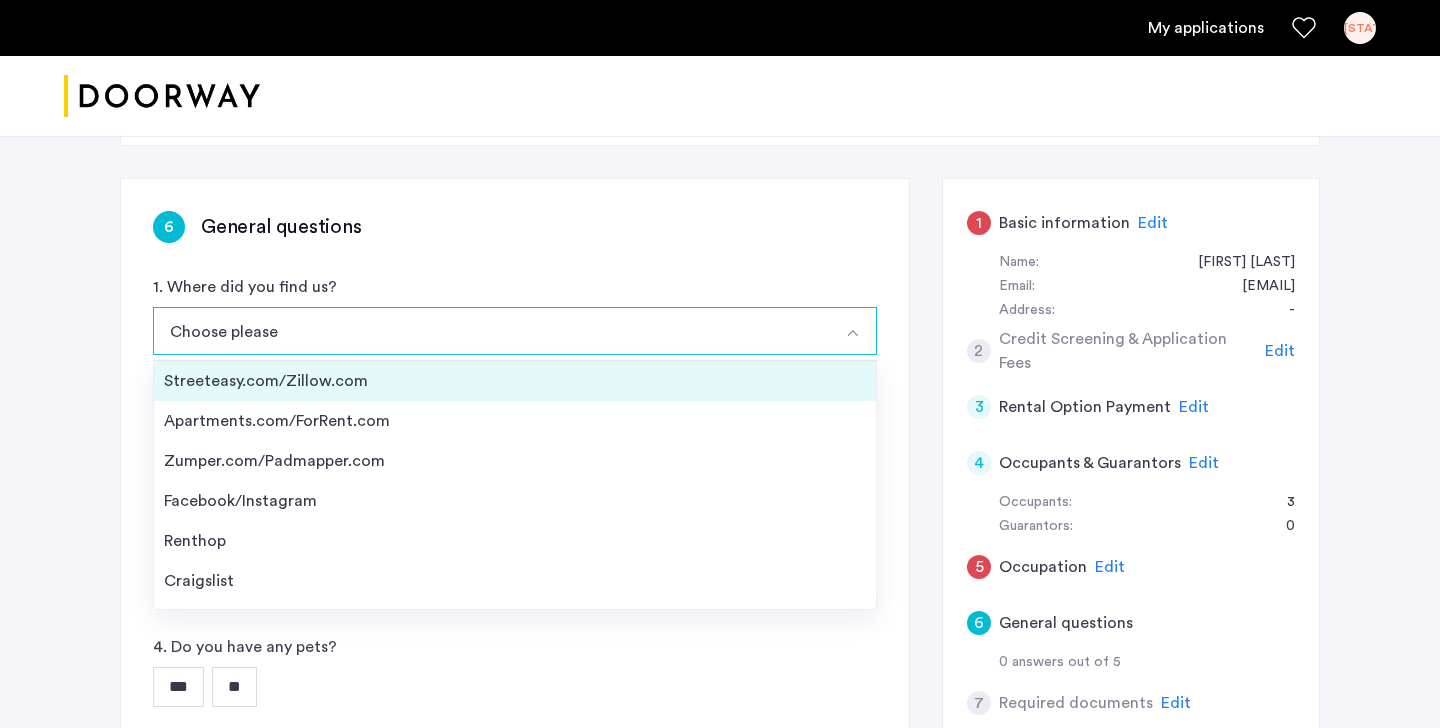 scroll, scrollTop: 251, scrollLeft: 0, axis: vertical 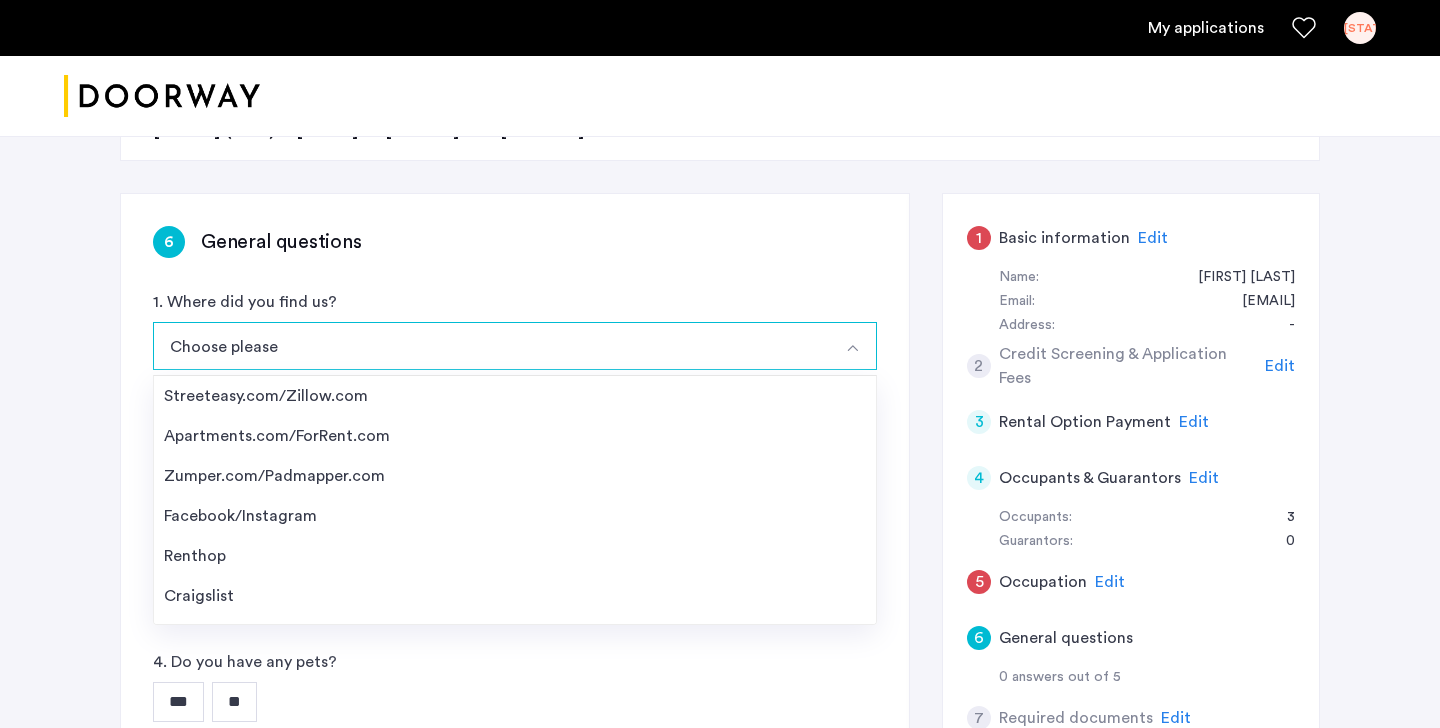 click on "Streeteasy.com/Zillow.com" at bounding box center (515, 396) 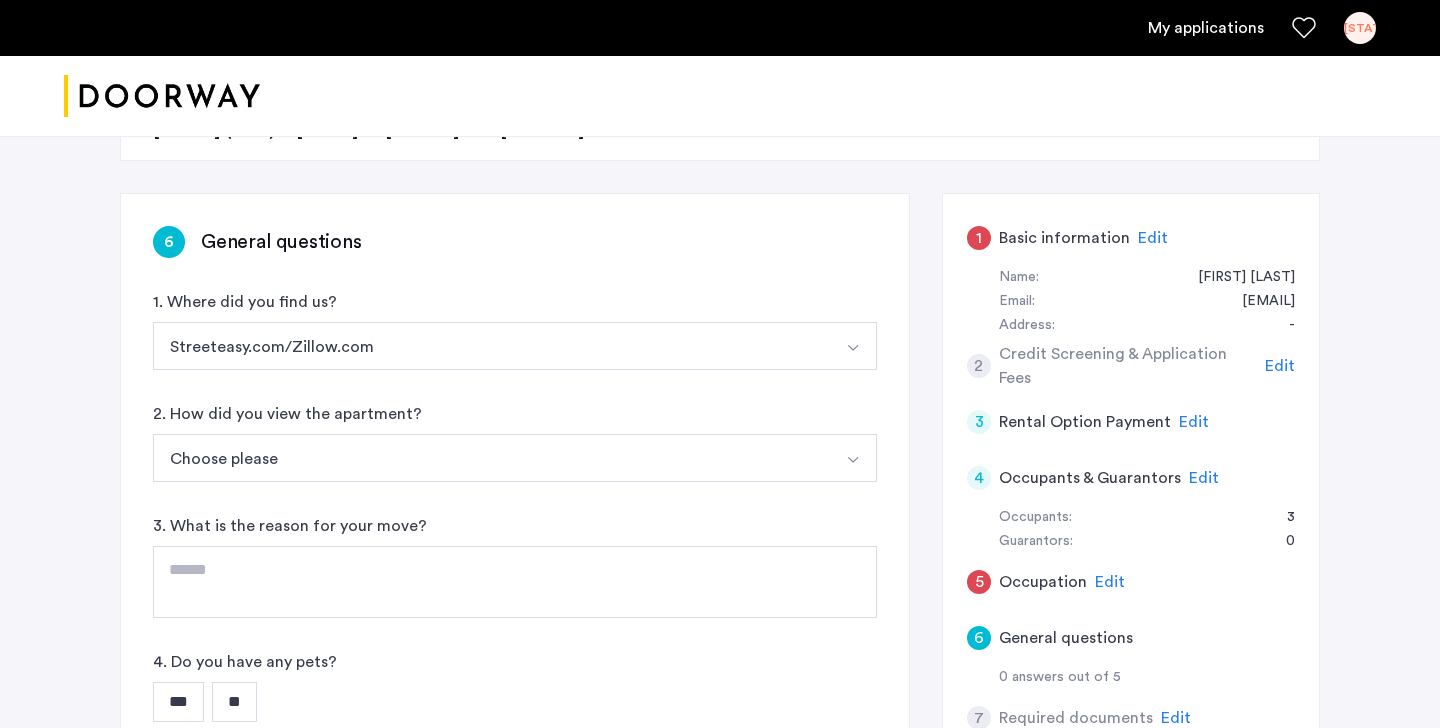 click on "Choose please" at bounding box center (491, 458) 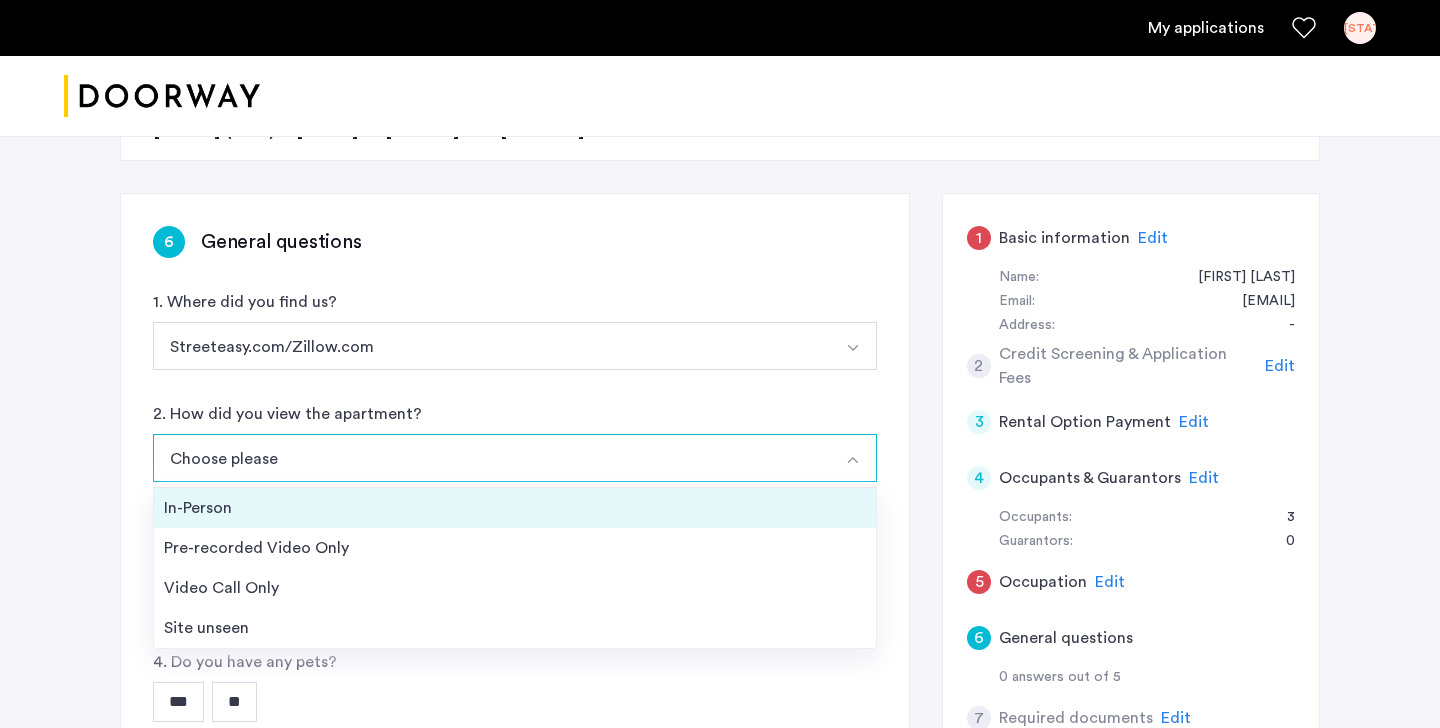 click on "In-Person" at bounding box center (515, 508) 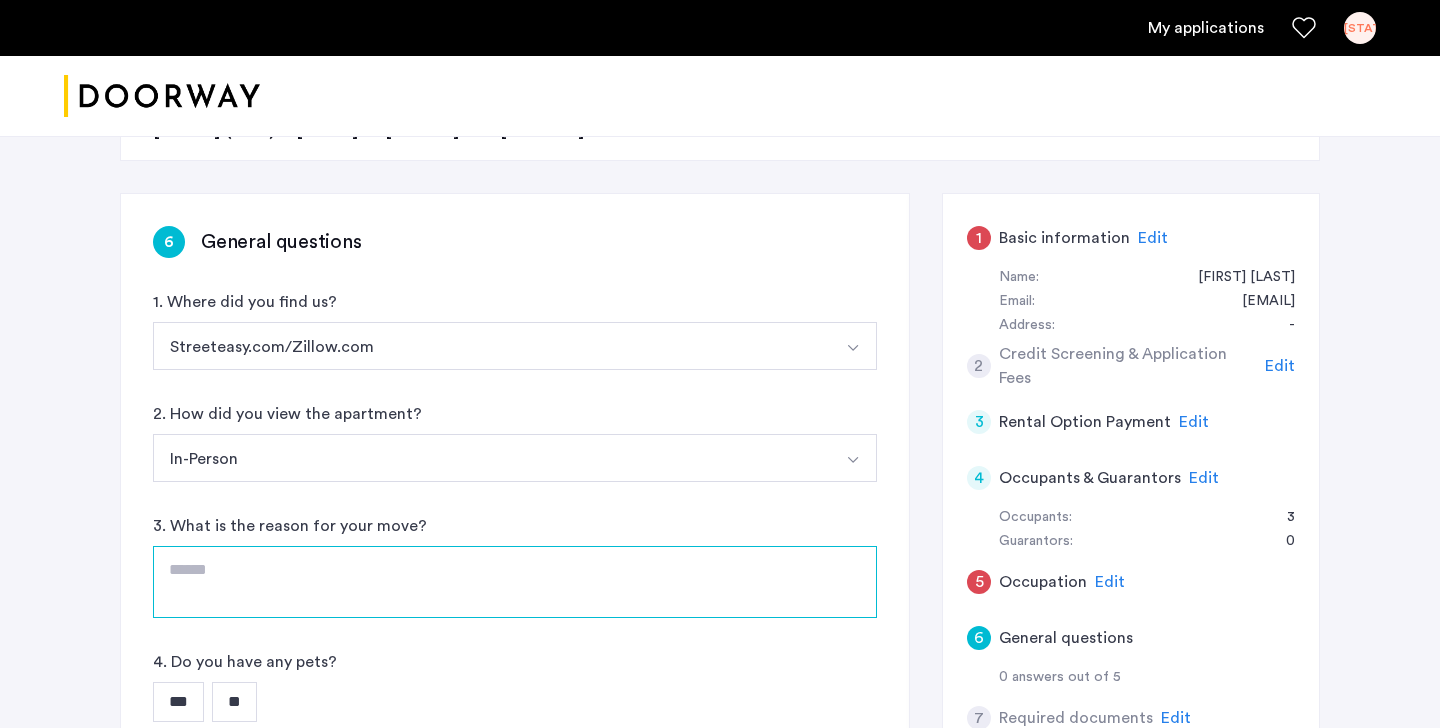 click 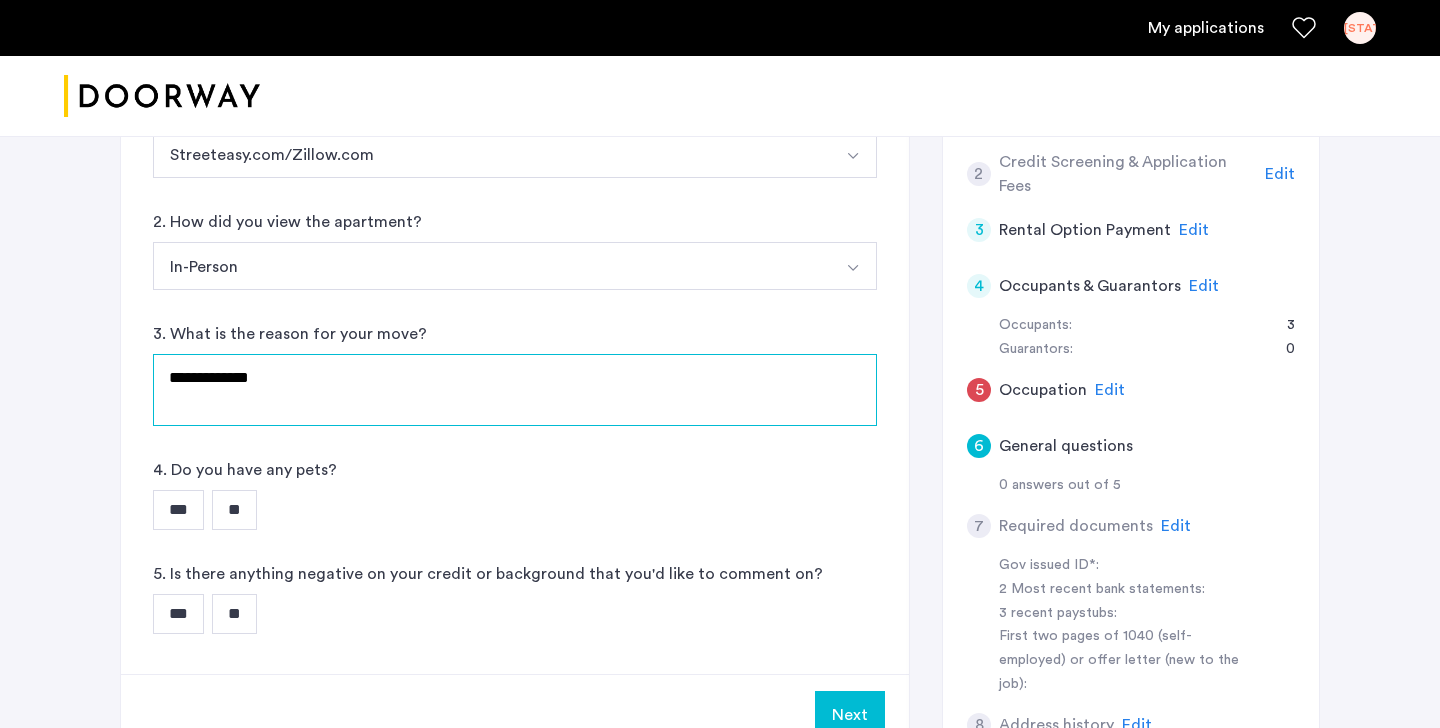 scroll, scrollTop: 445, scrollLeft: 0, axis: vertical 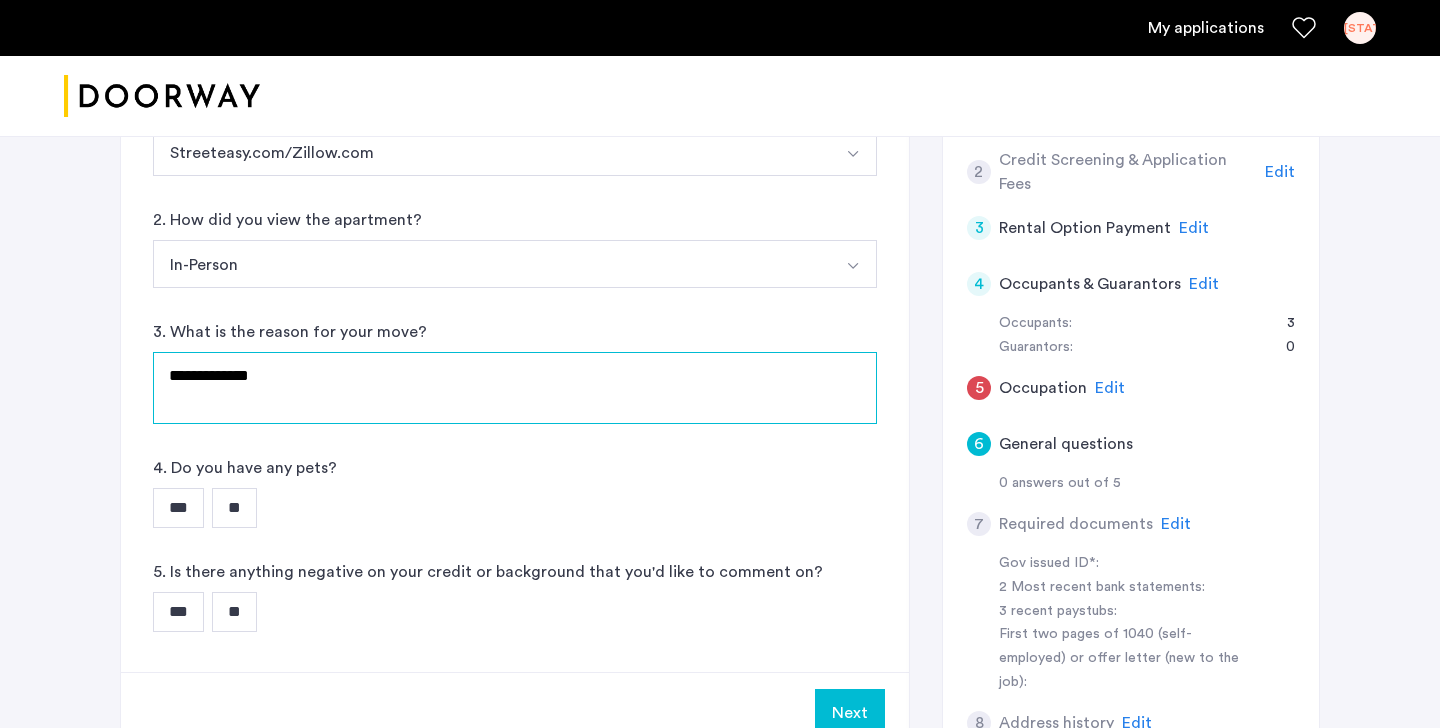 type on "**********" 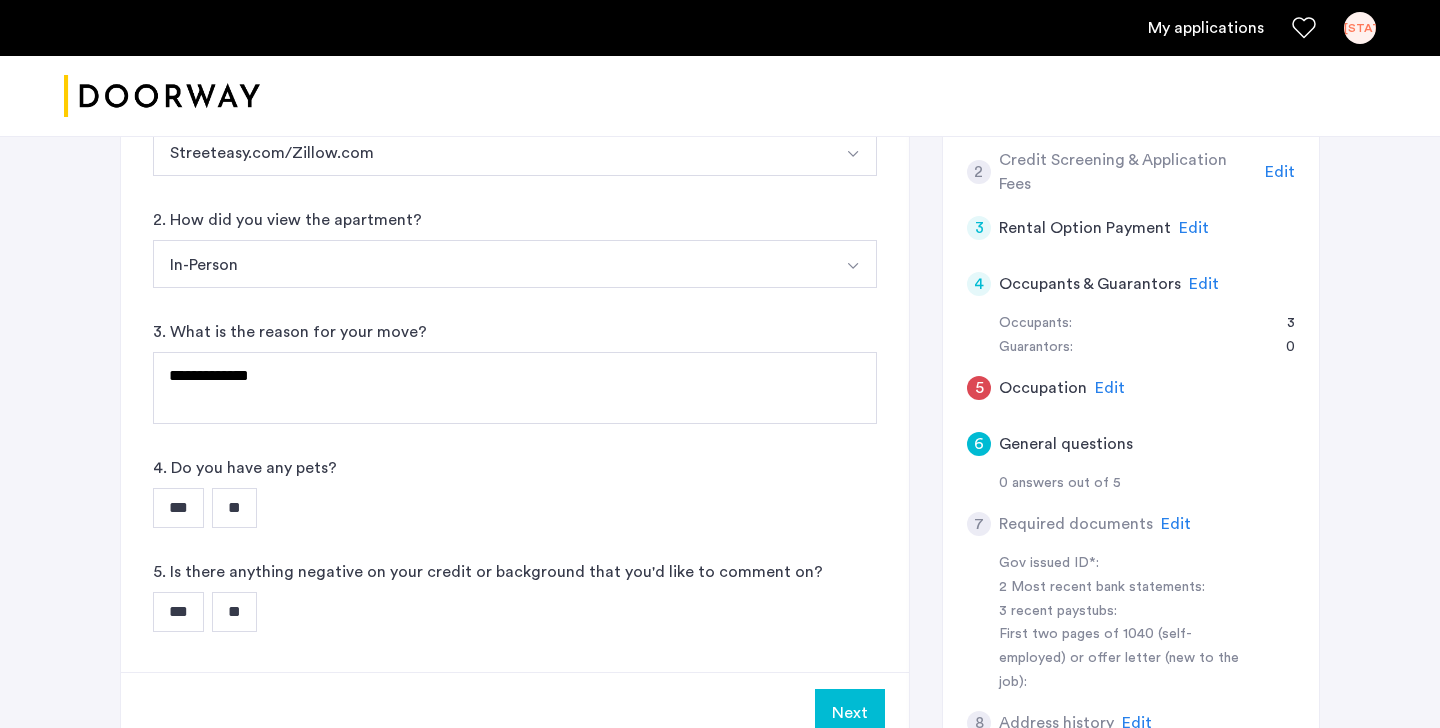 click on "**" at bounding box center [234, 508] 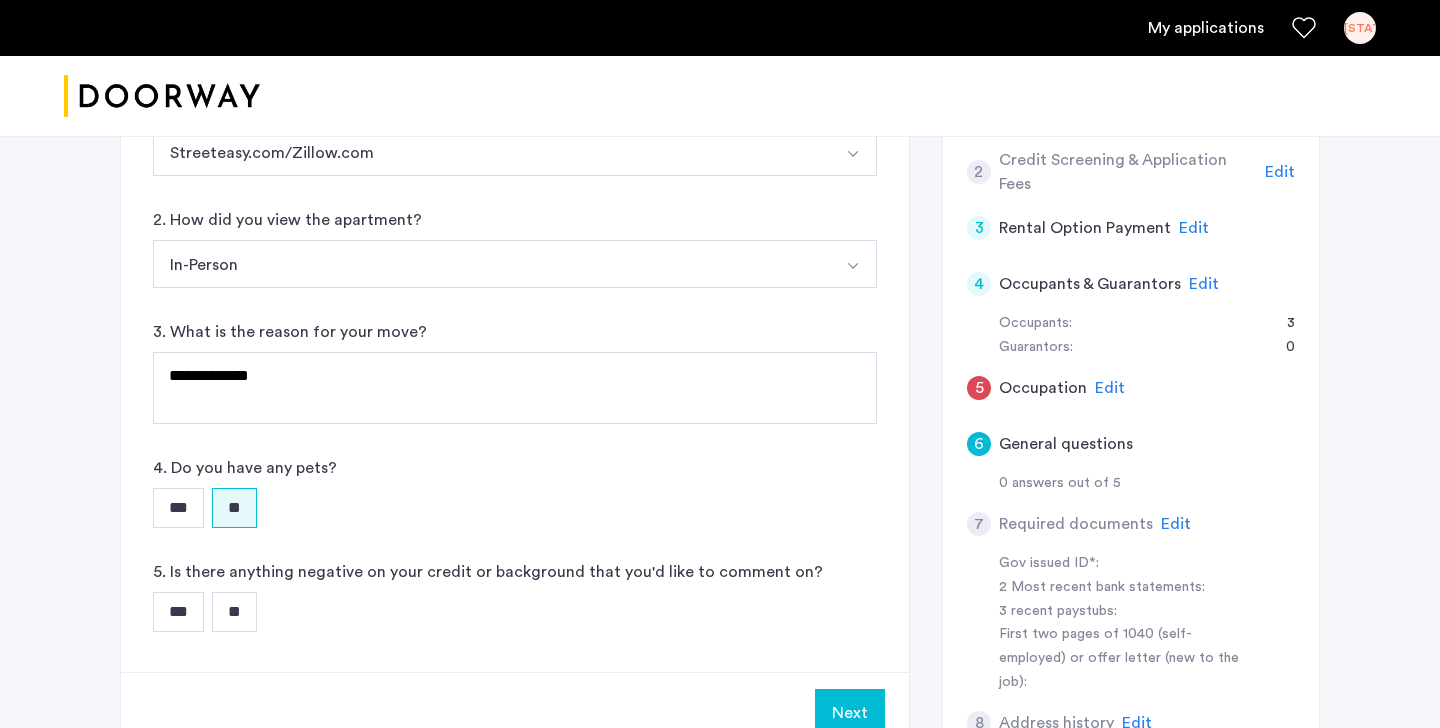 click on "**" at bounding box center [234, 612] 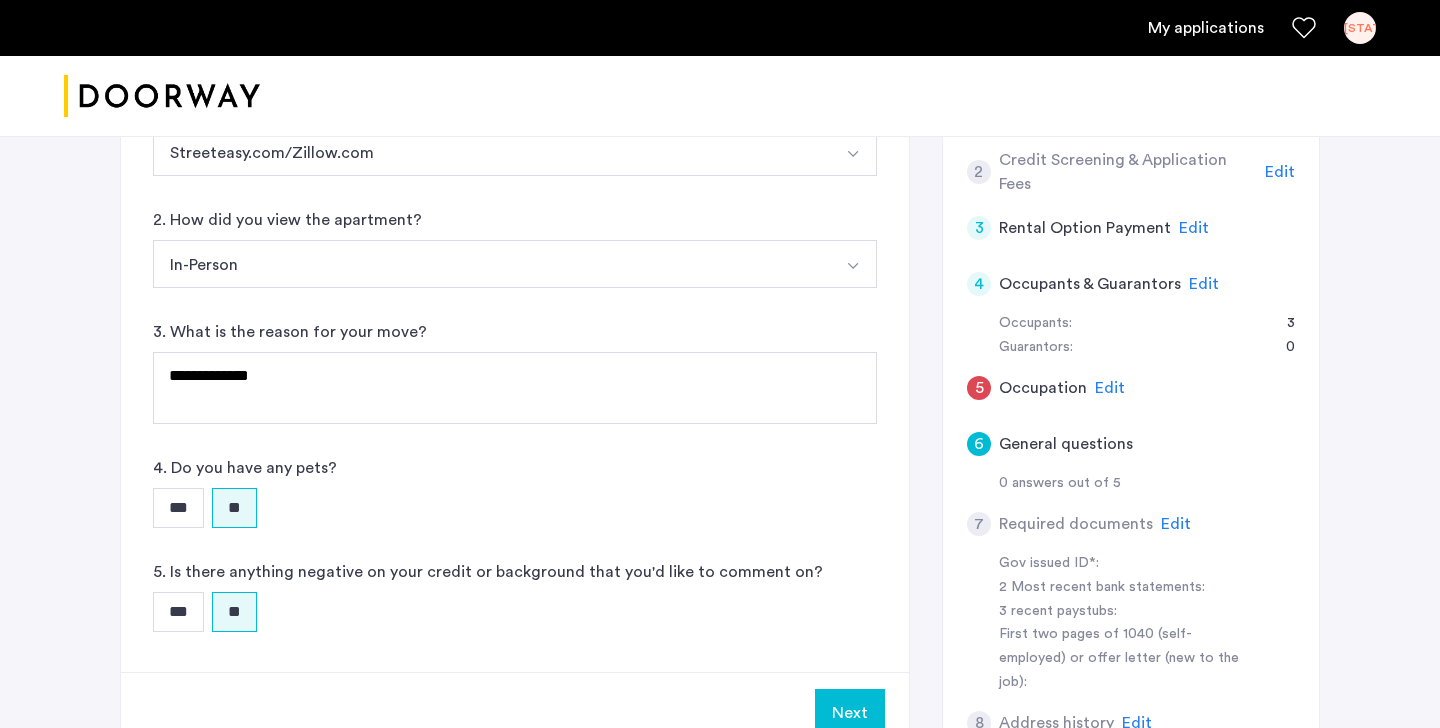 click on "Next" at bounding box center [850, 713] 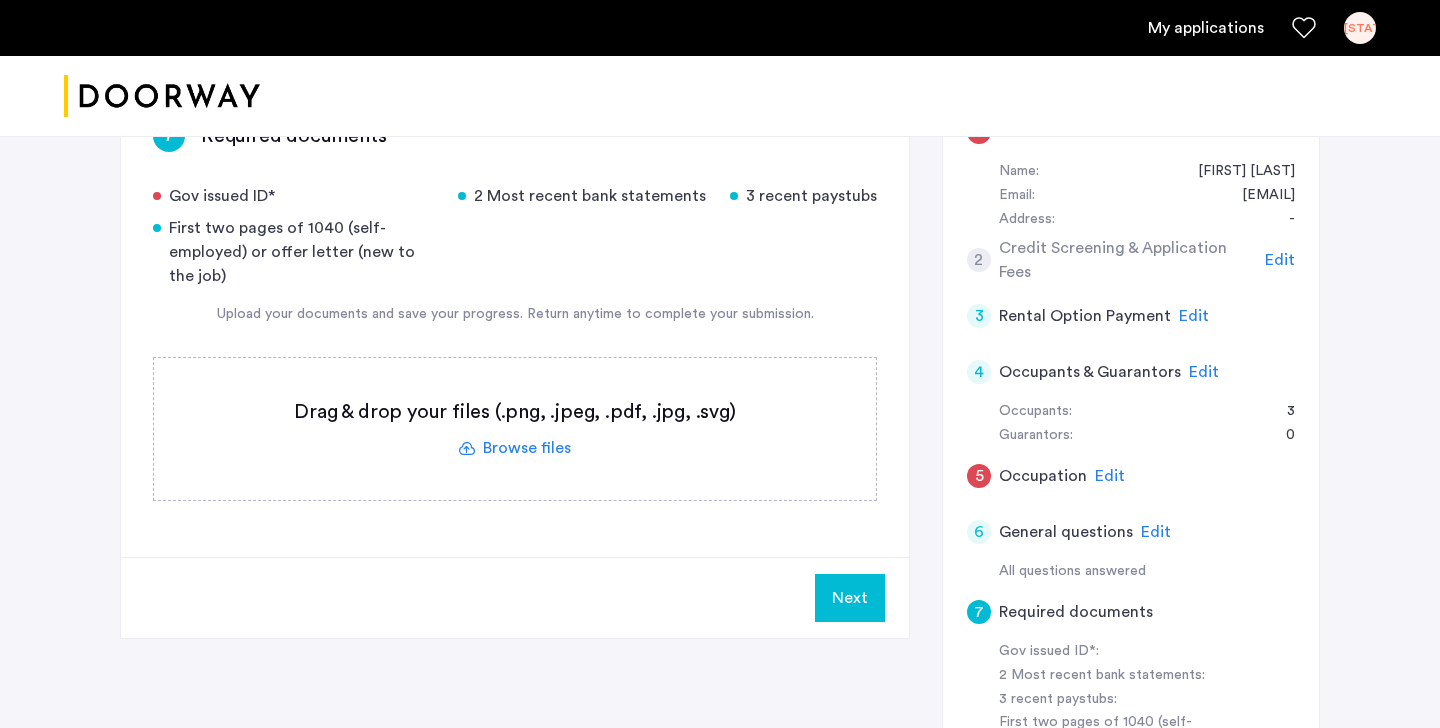 scroll, scrollTop: 359, scrollLeft: 0, axis: vertical 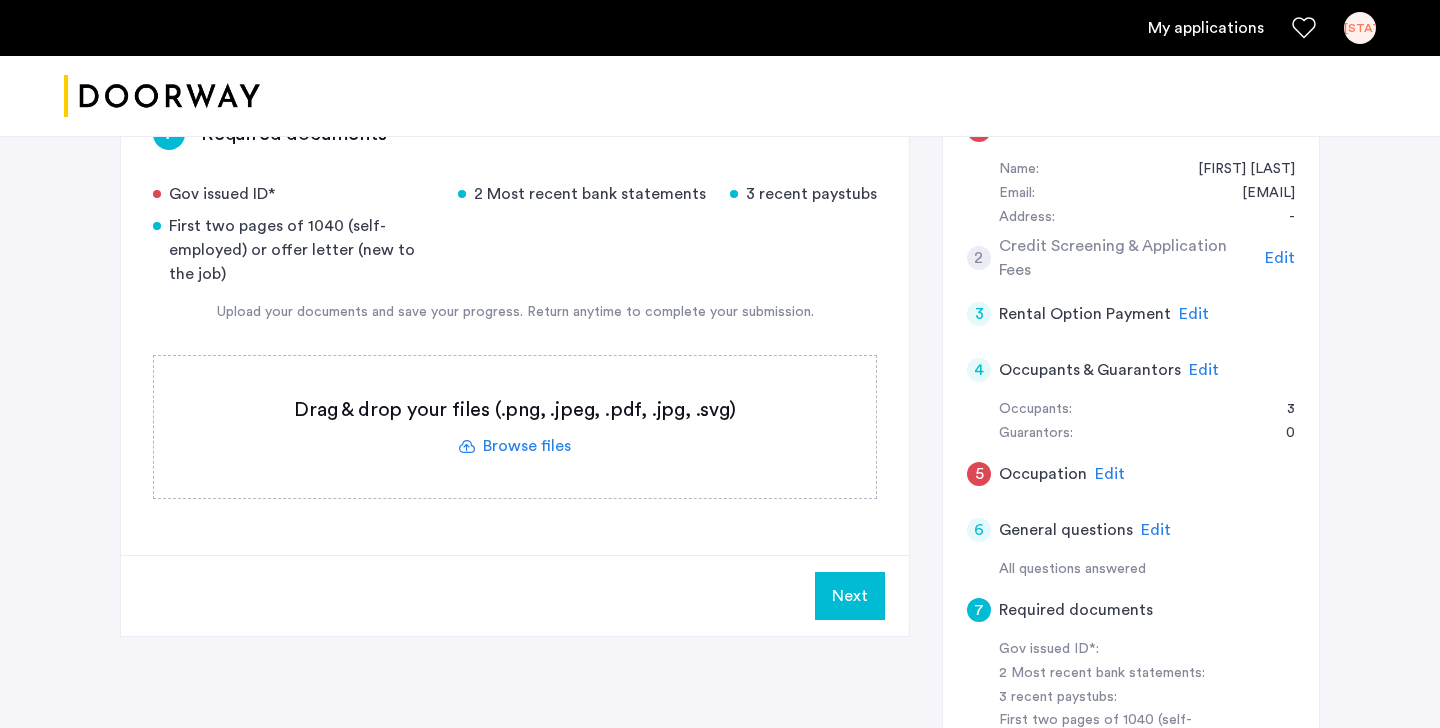 click 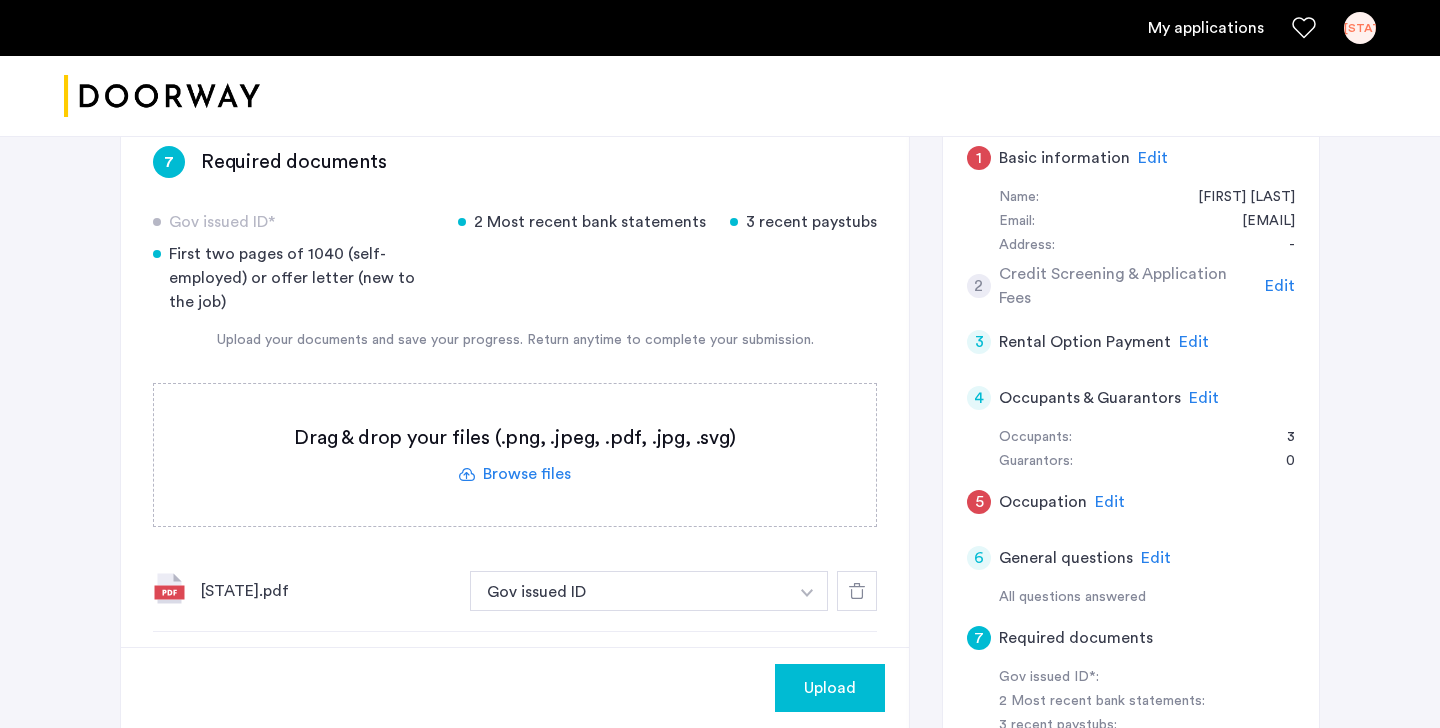 scroll, scrollTop: 324, scrollLeft: 0, axis: vertical 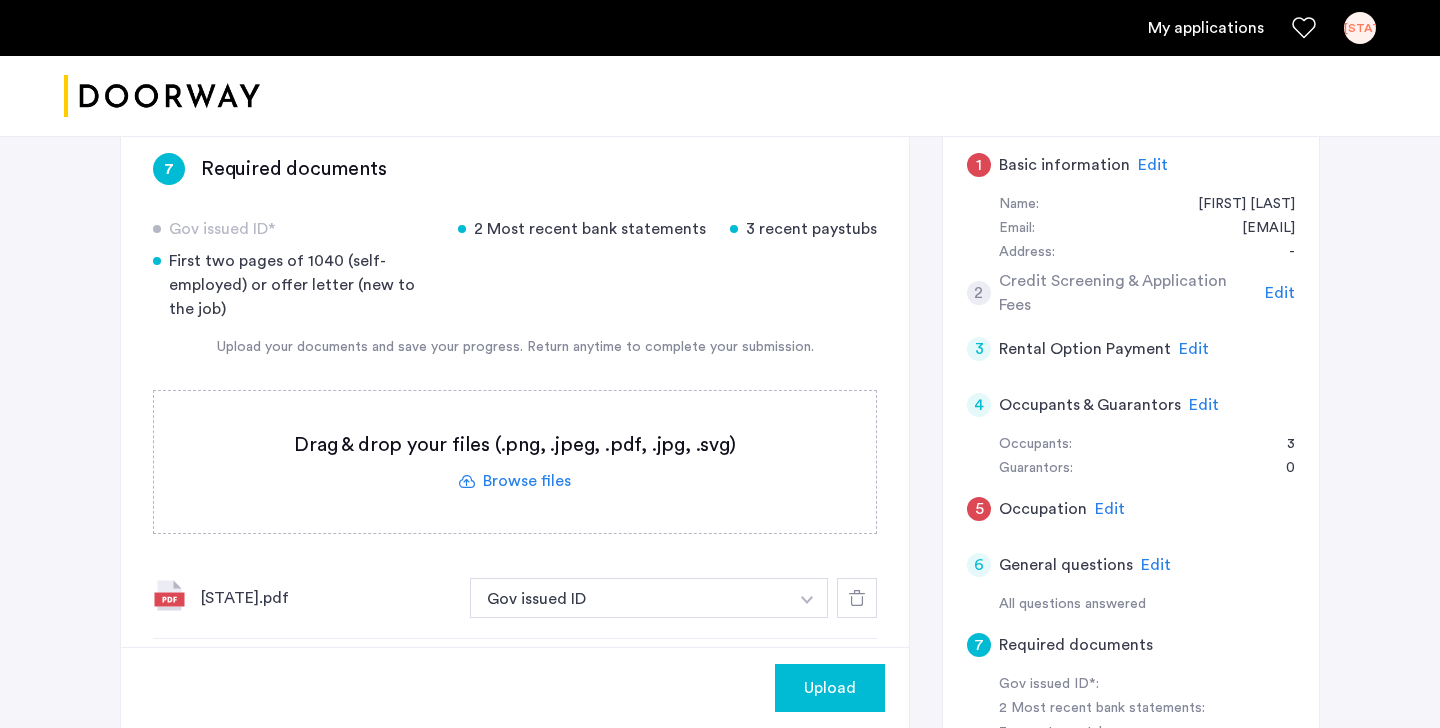 click 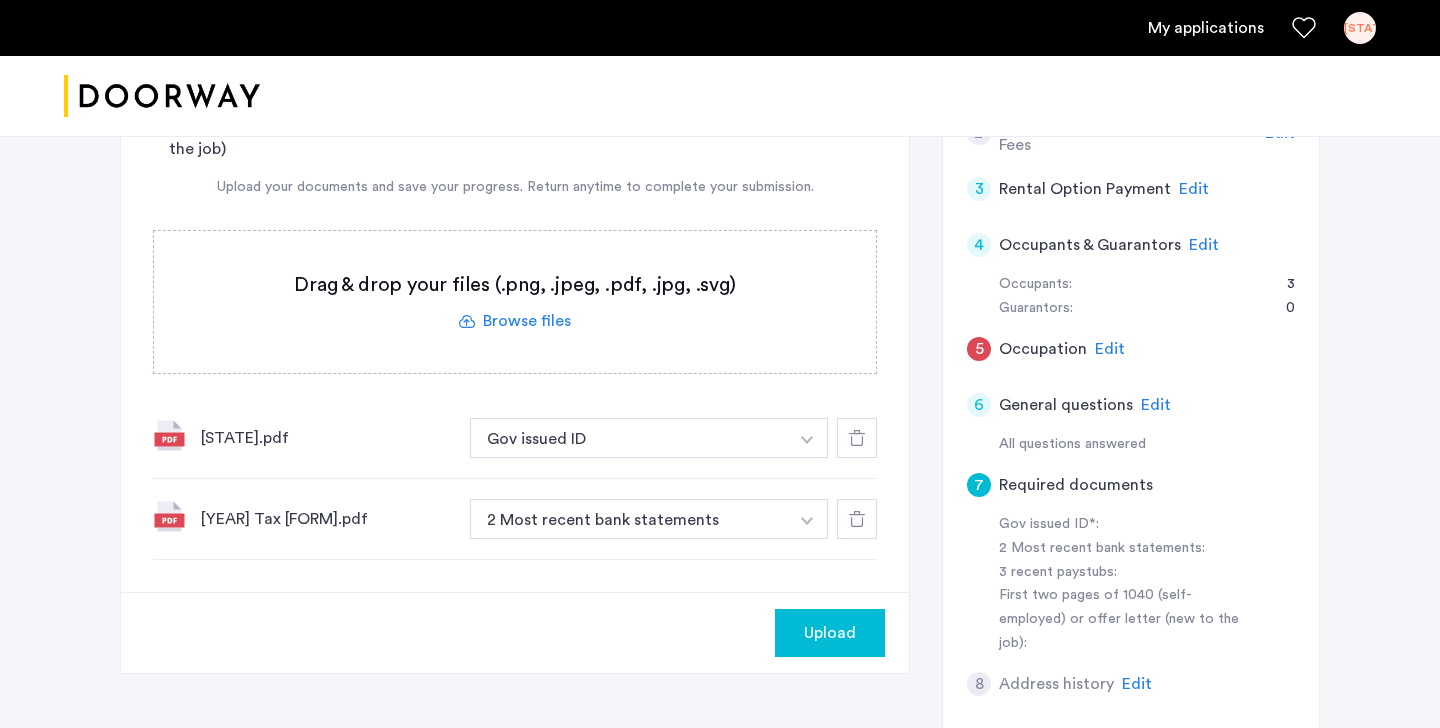 click 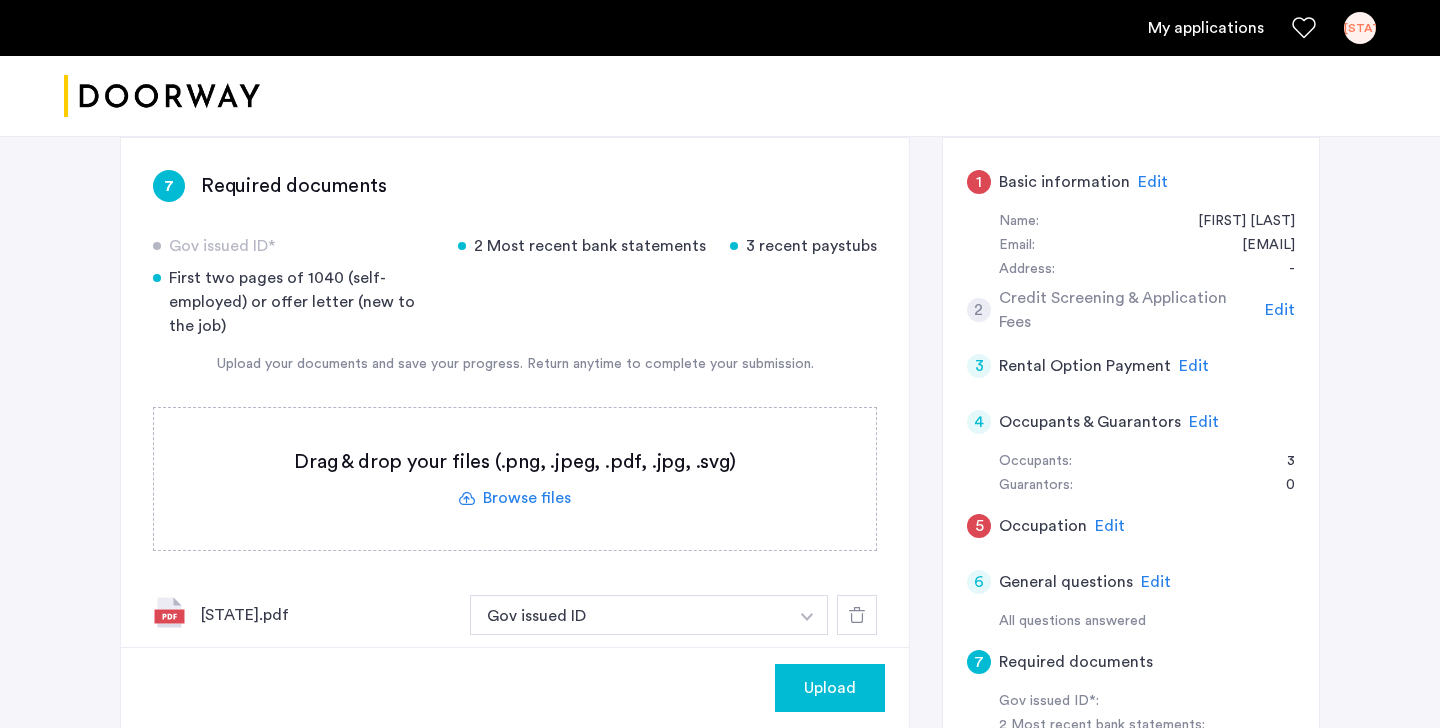 scroll, scrollTop: 304, scrollLeft: 0, axis: vertical 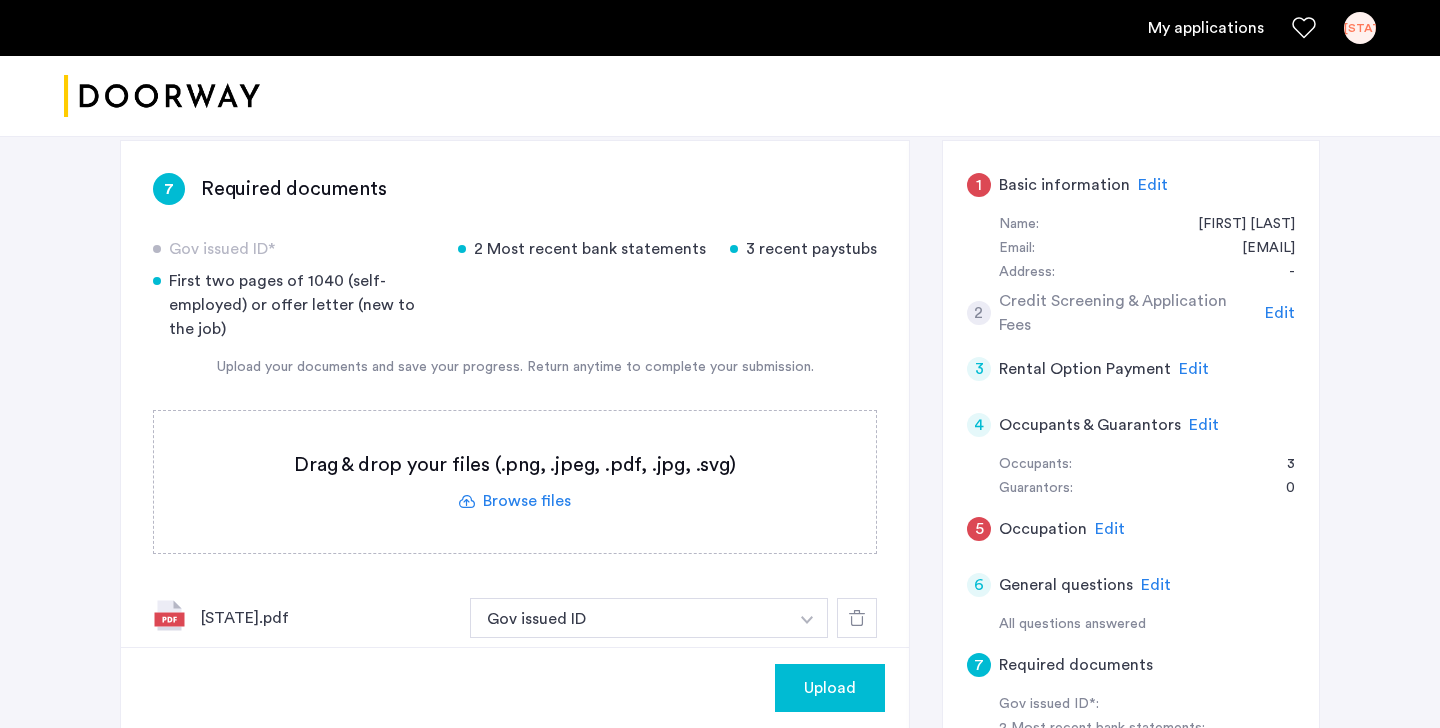 click on "Upload" 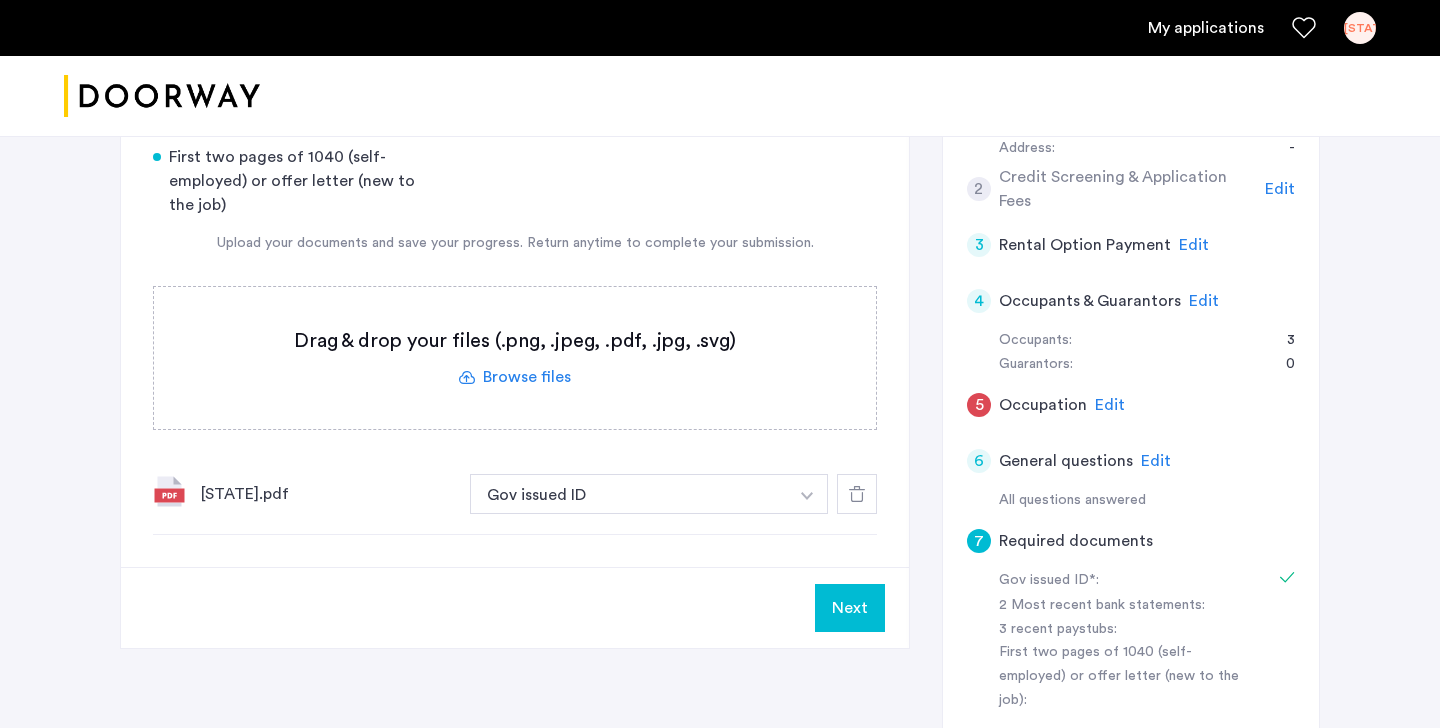 scroll, scrollTop: 476, scrollLeft: 0, axis: vertical 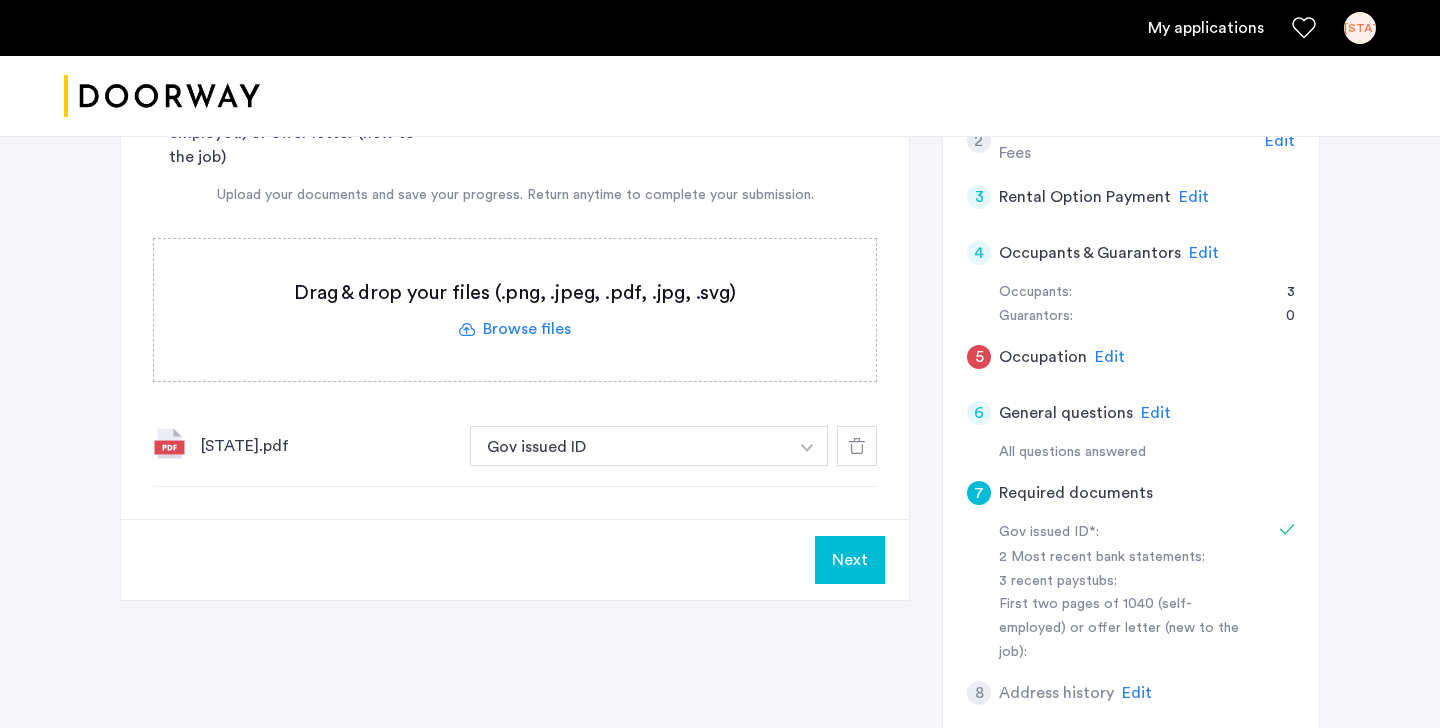 click 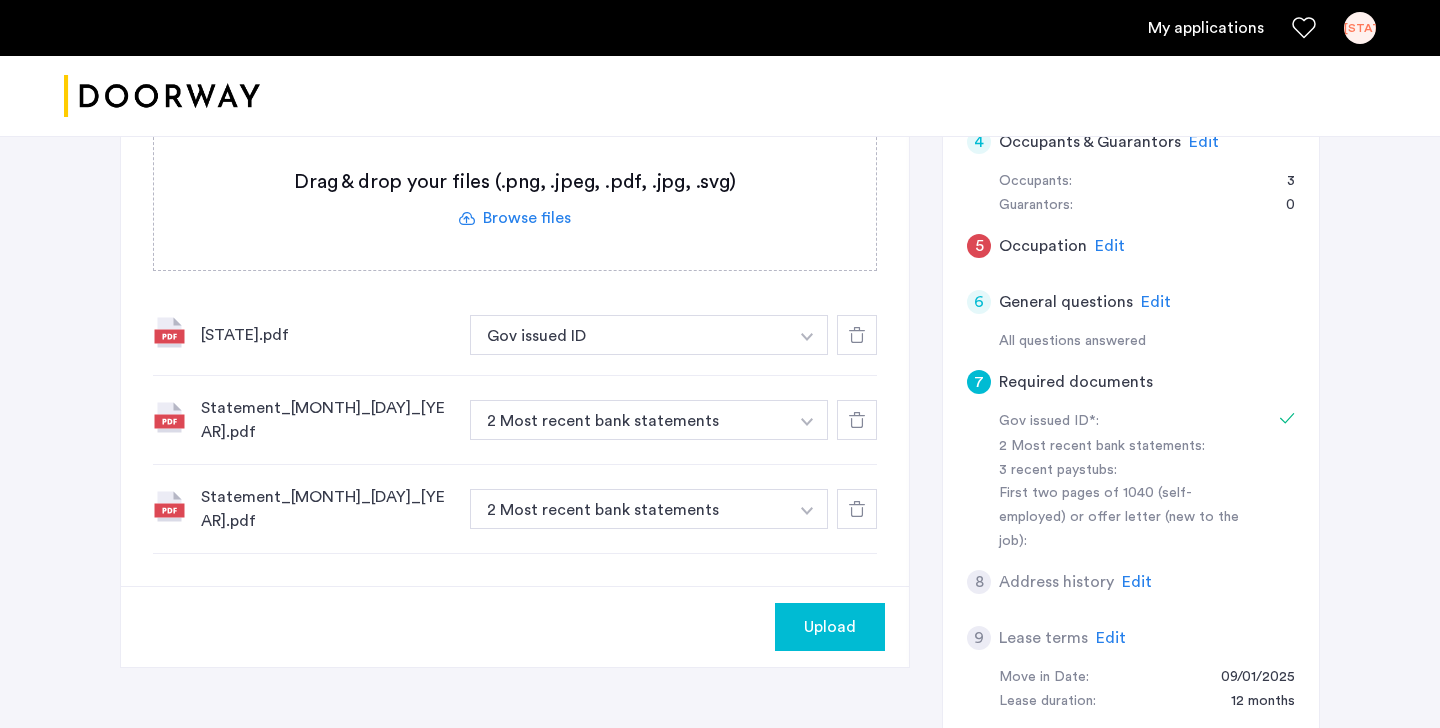 scroll, scrollTop: 589, scrollLeft: 0, axis: vertical 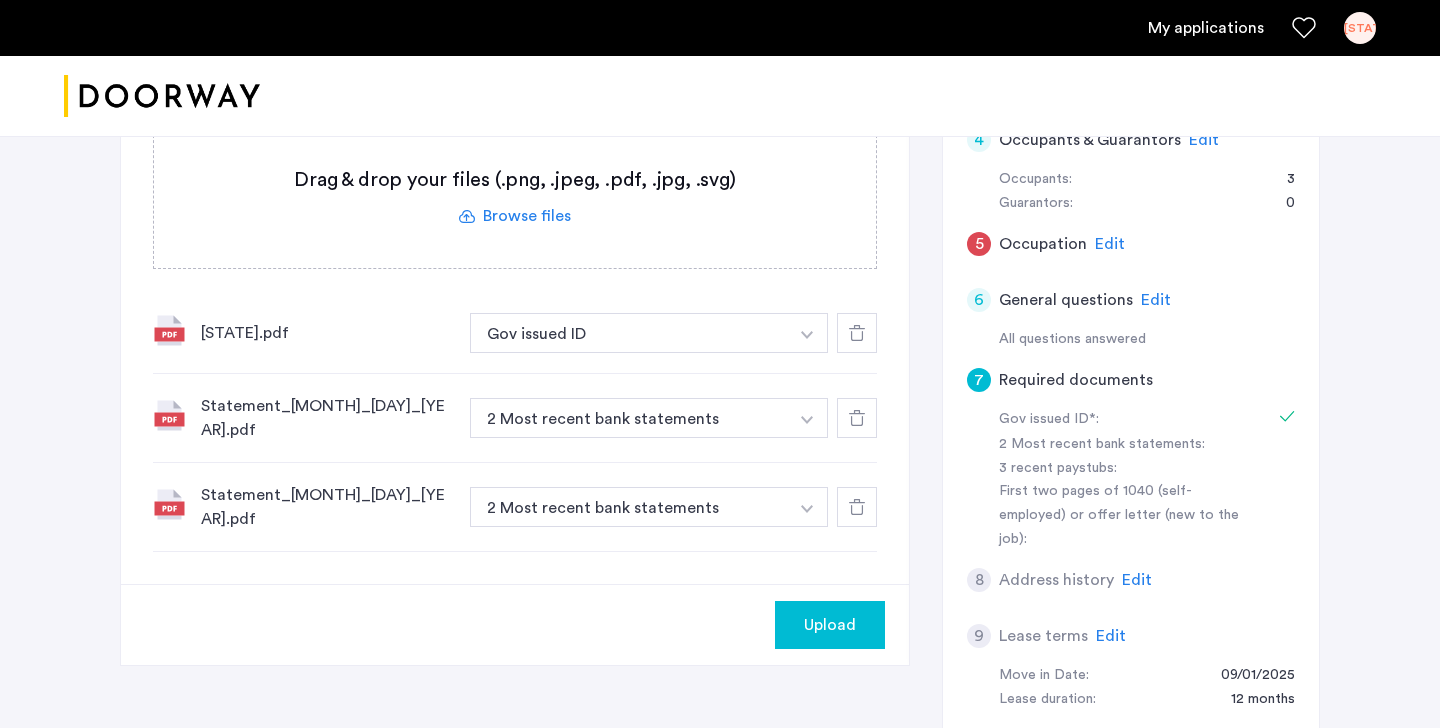 click on "Upload" 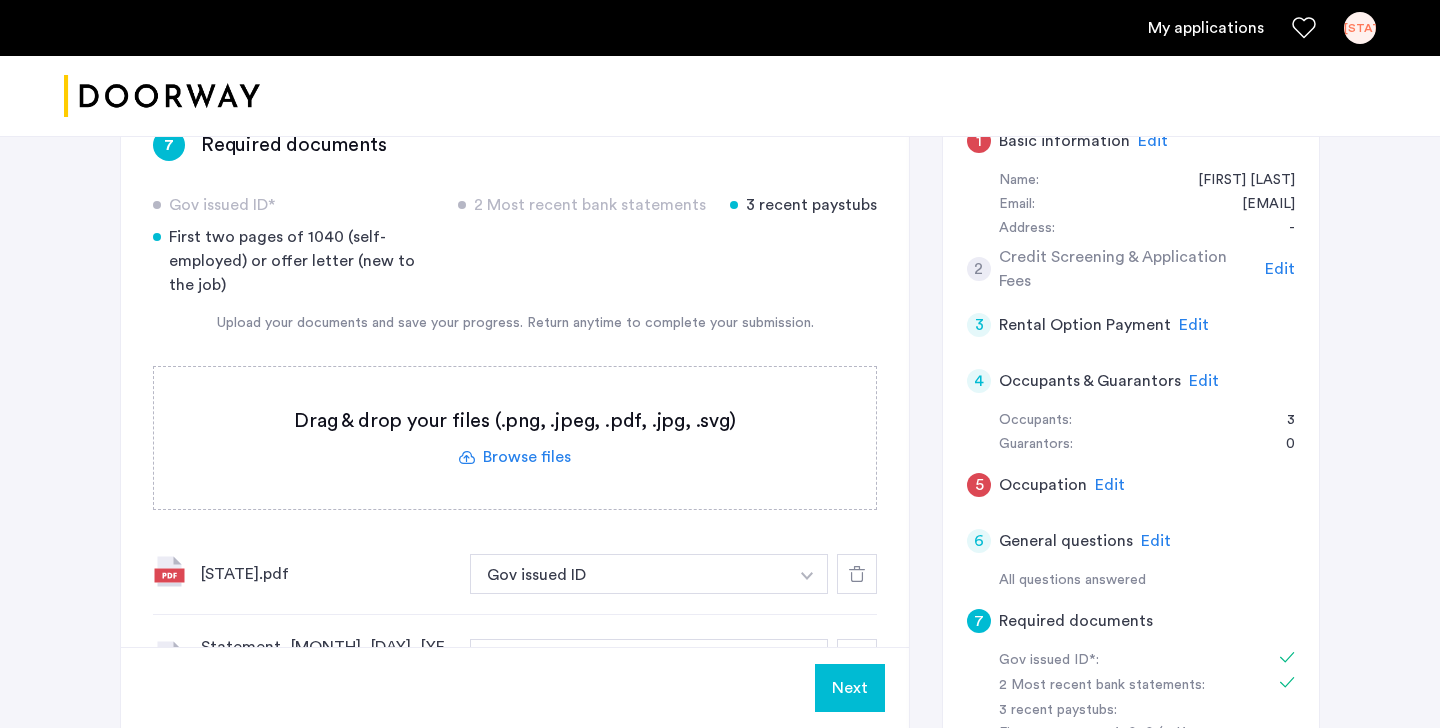 scroll, scrollTop: 346, scrollLeft: 0, axis: vertical 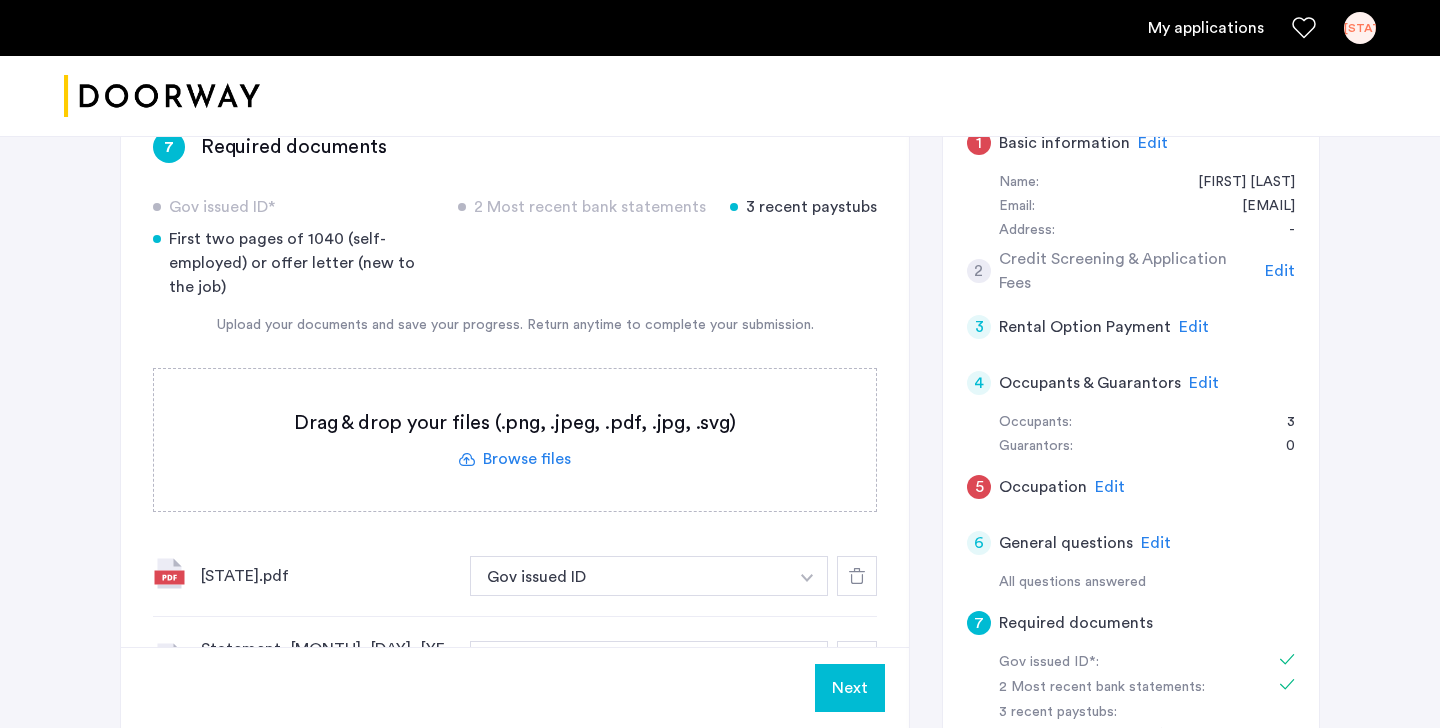 click 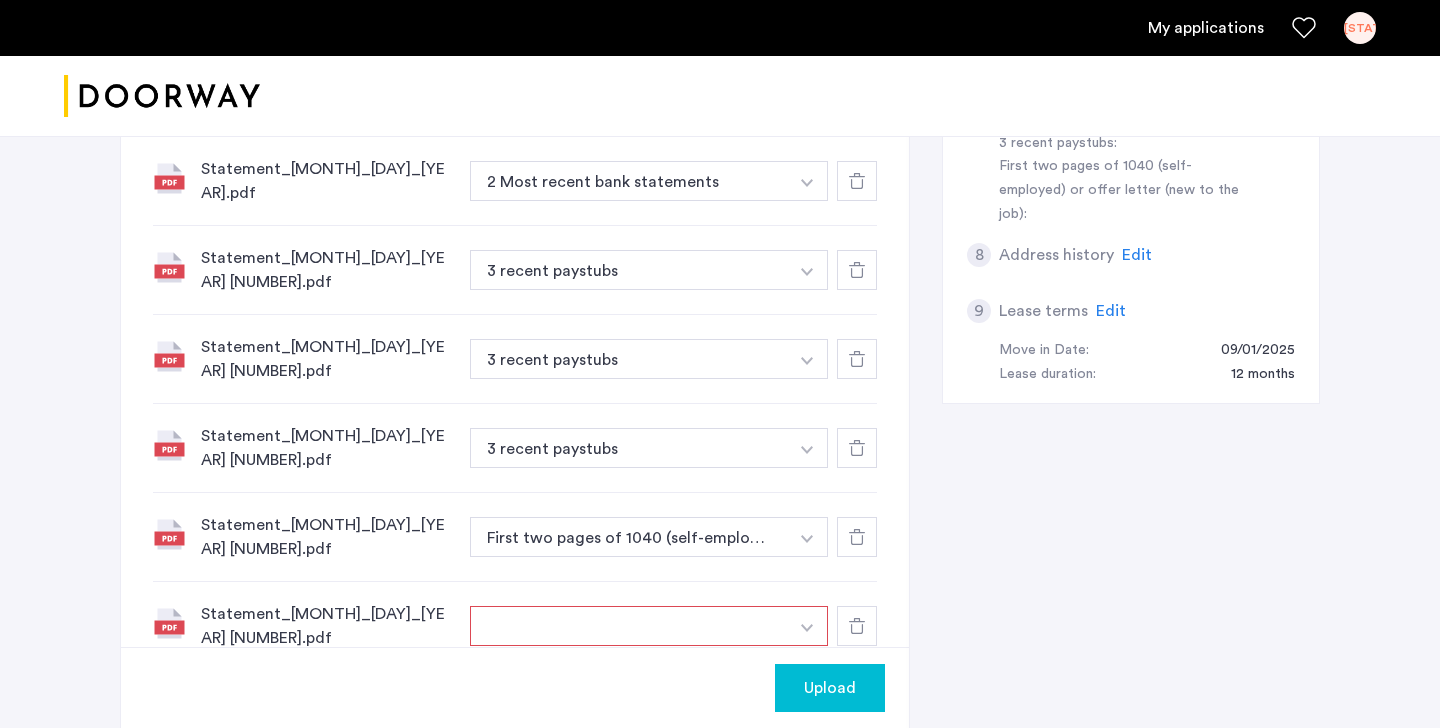 scroll, scrollTop: 912, scrollLeft: 0, axis: vertical 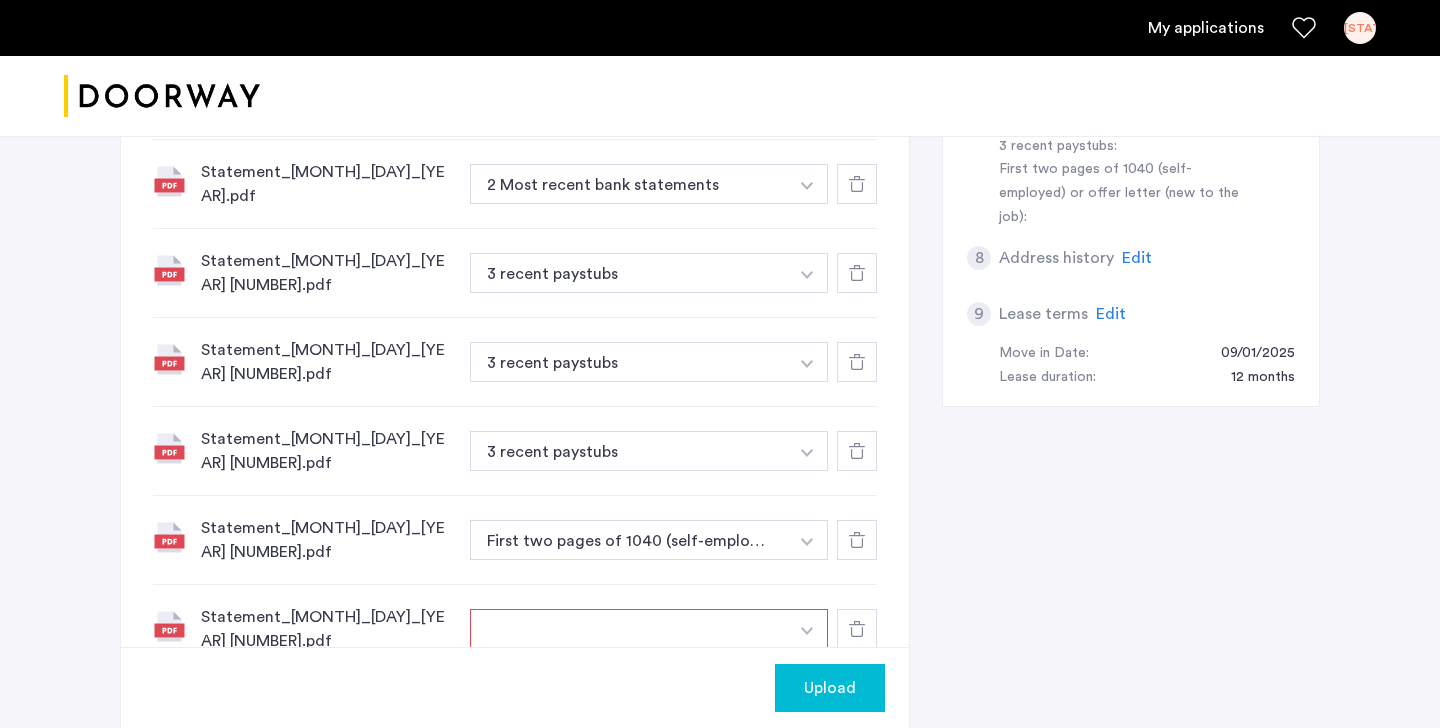 click at bounding box center [807, 10] 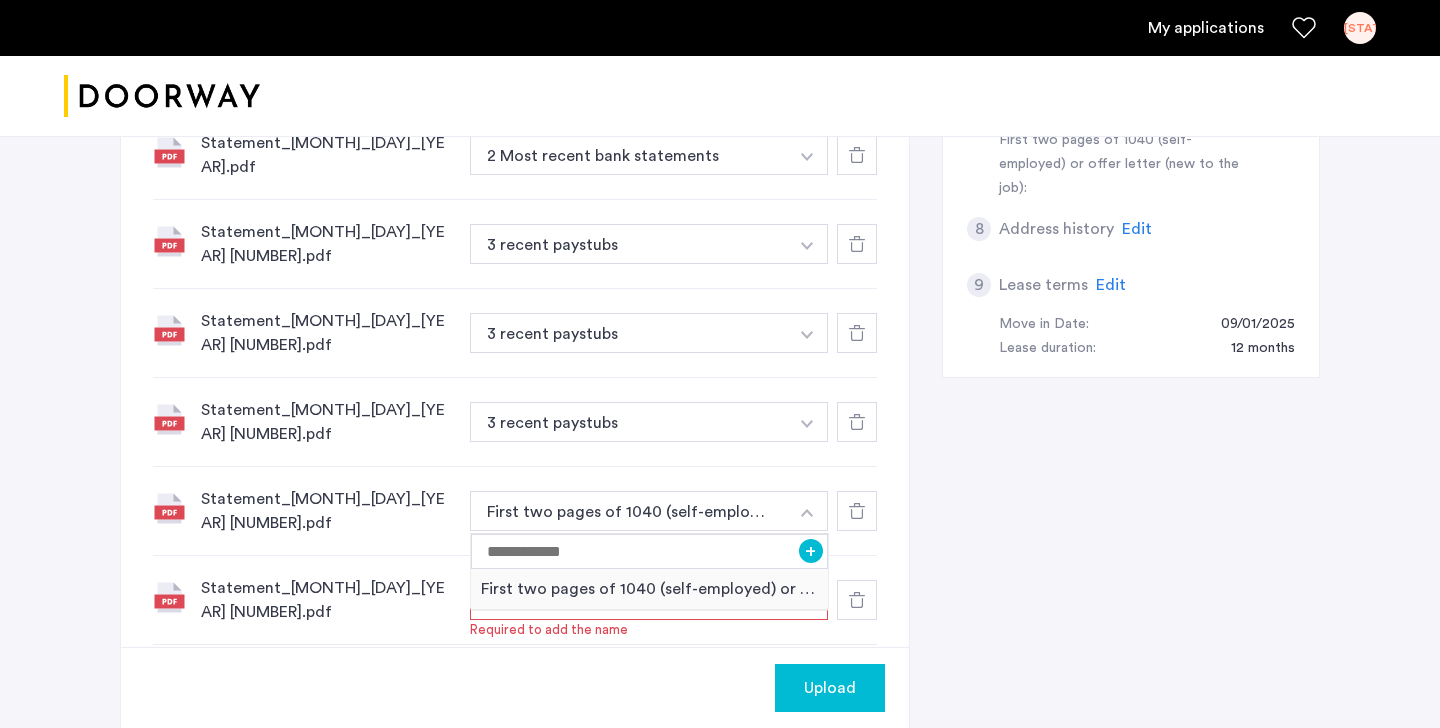 scroll, scrollTop: 942, scrollLeft: 0, axis: vertical 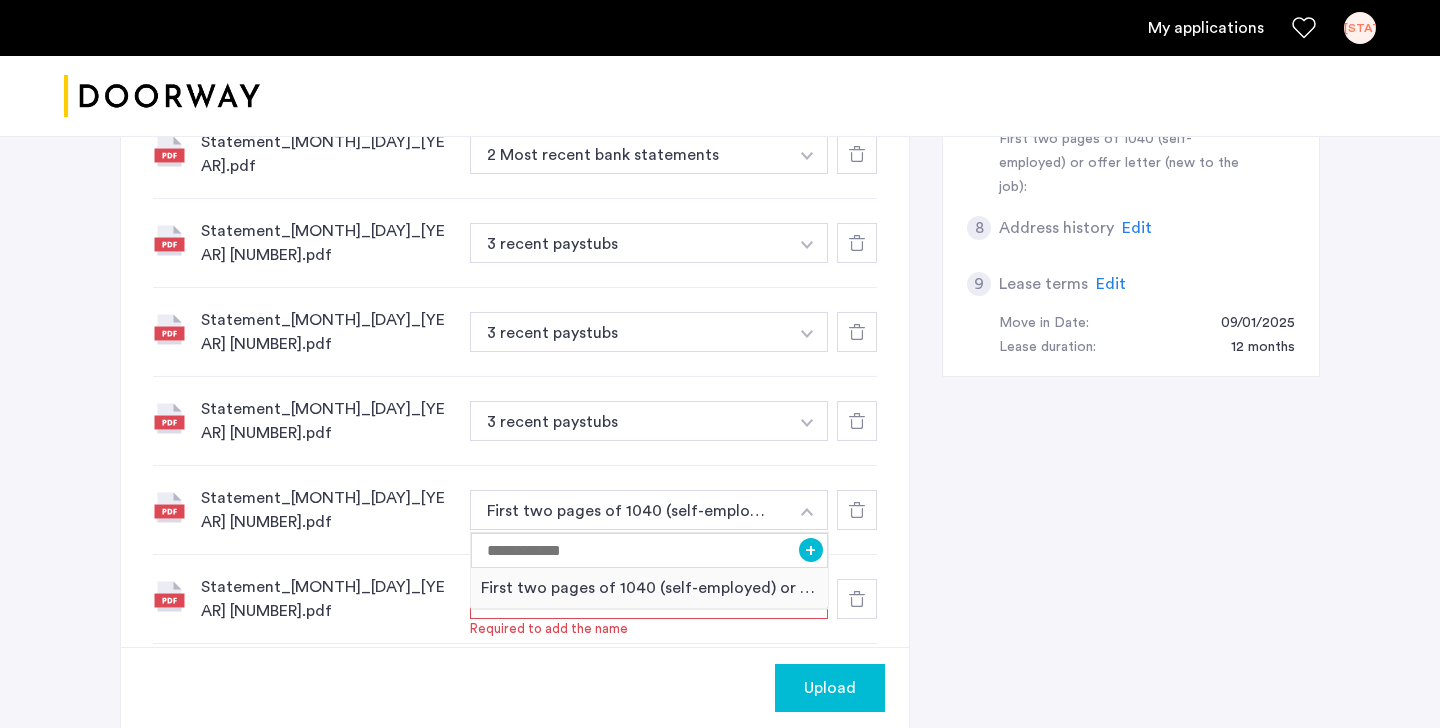 click 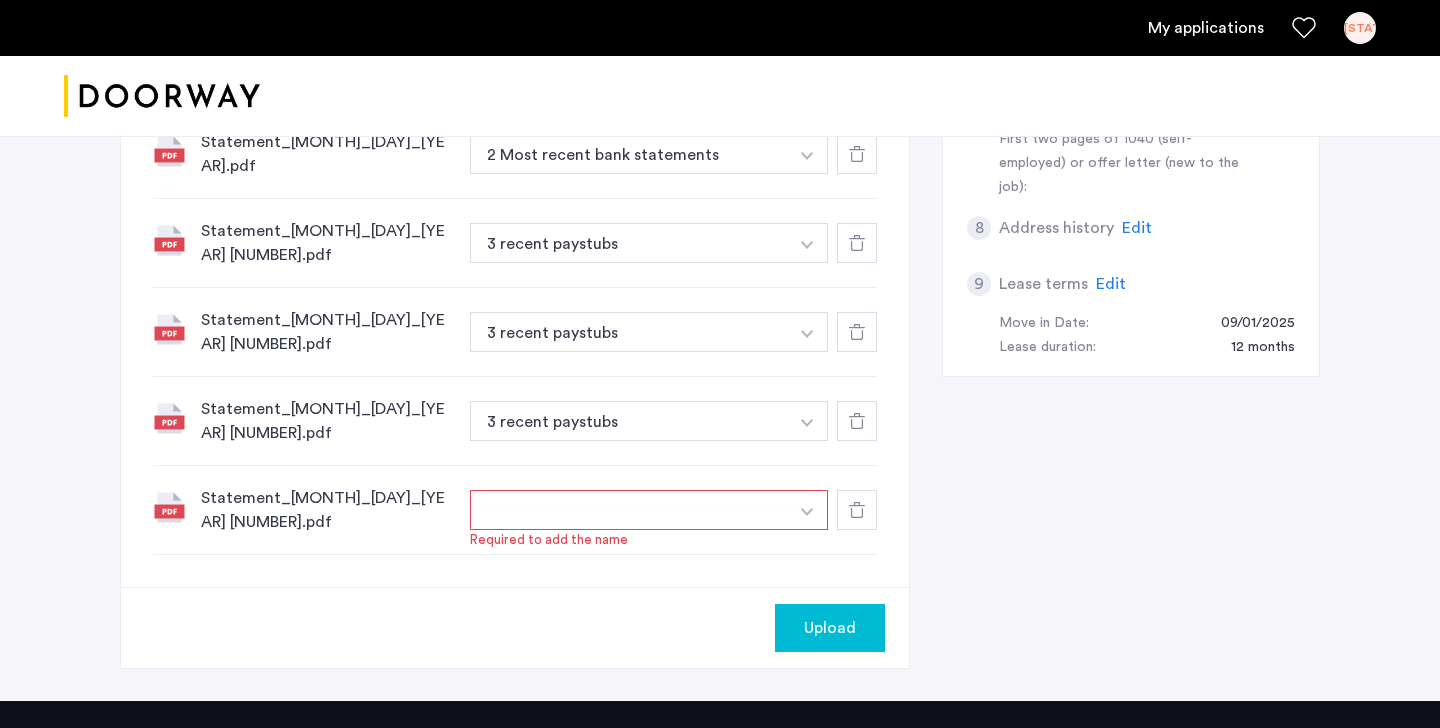 click at bounding box center (807, 512) 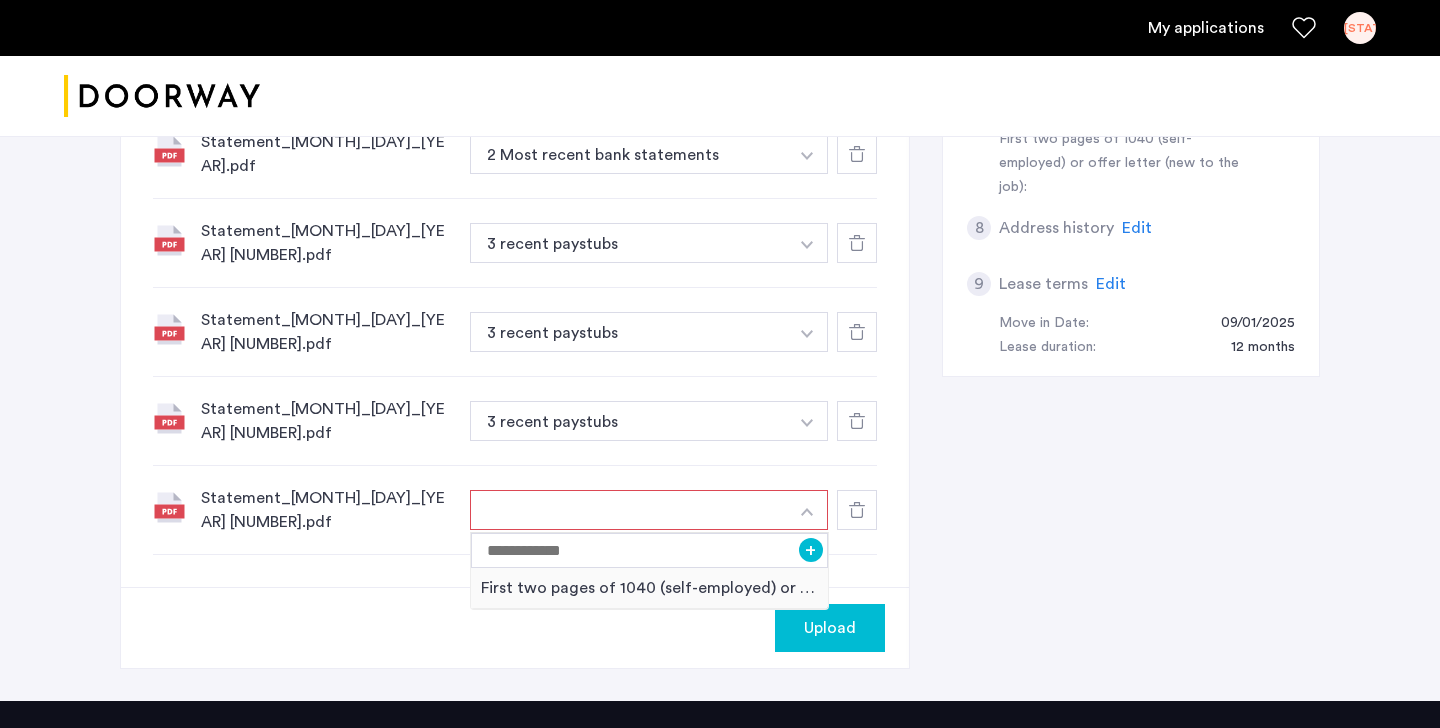click 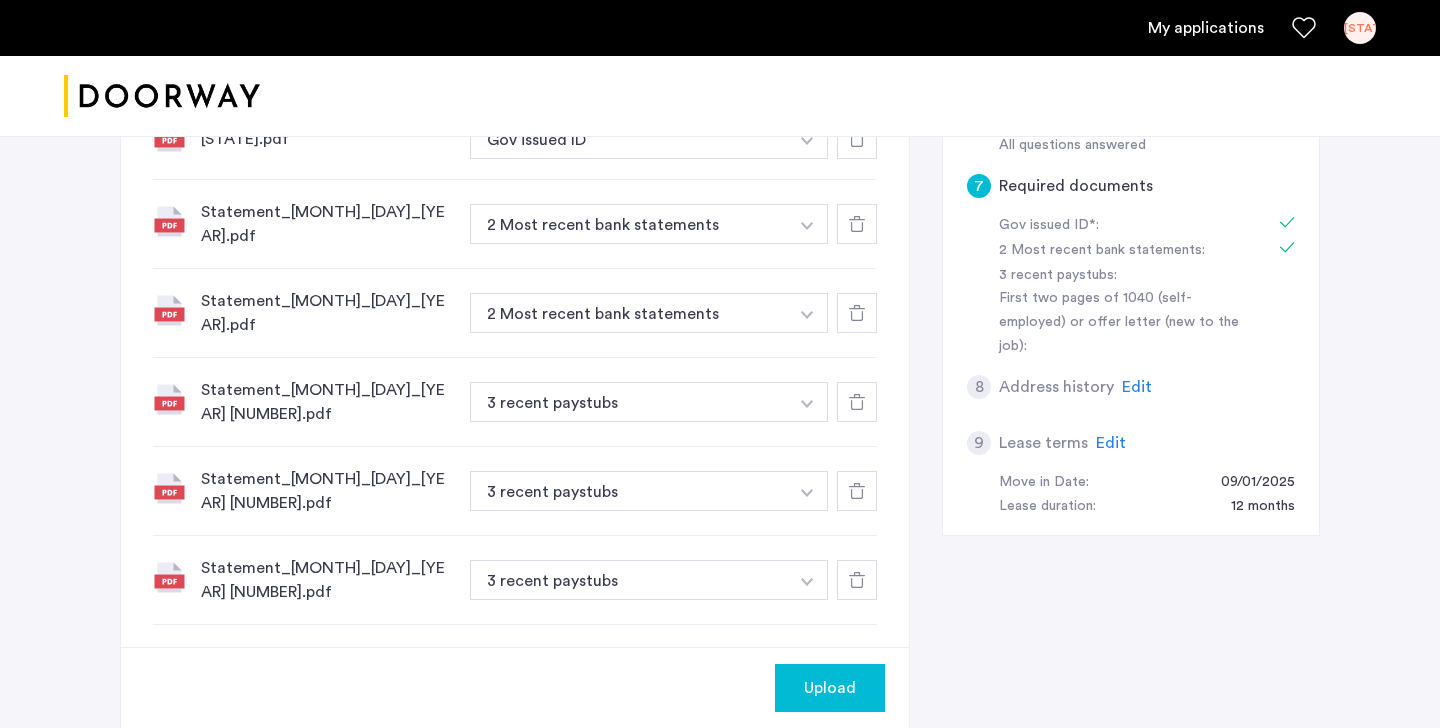 scroll, scrollTop: 786, scrollLeft: 0, axis: vertical 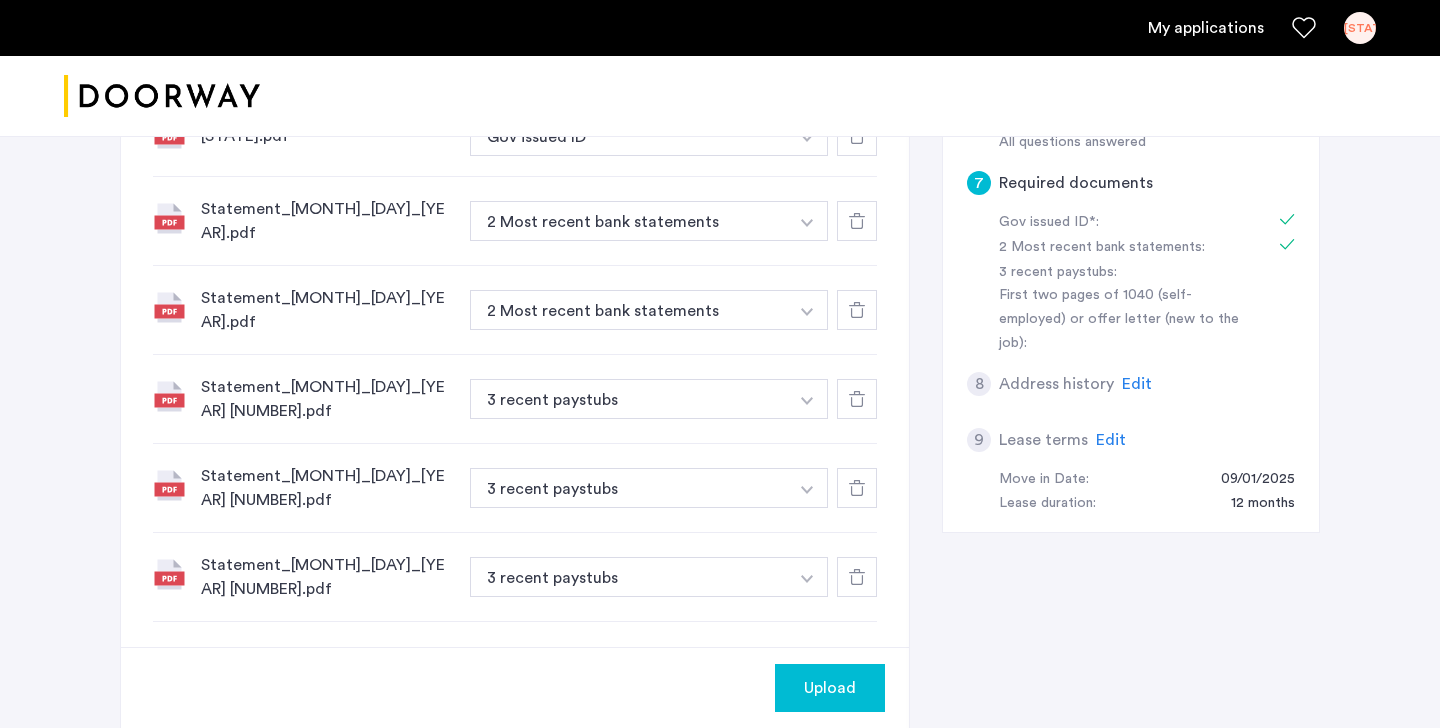 click 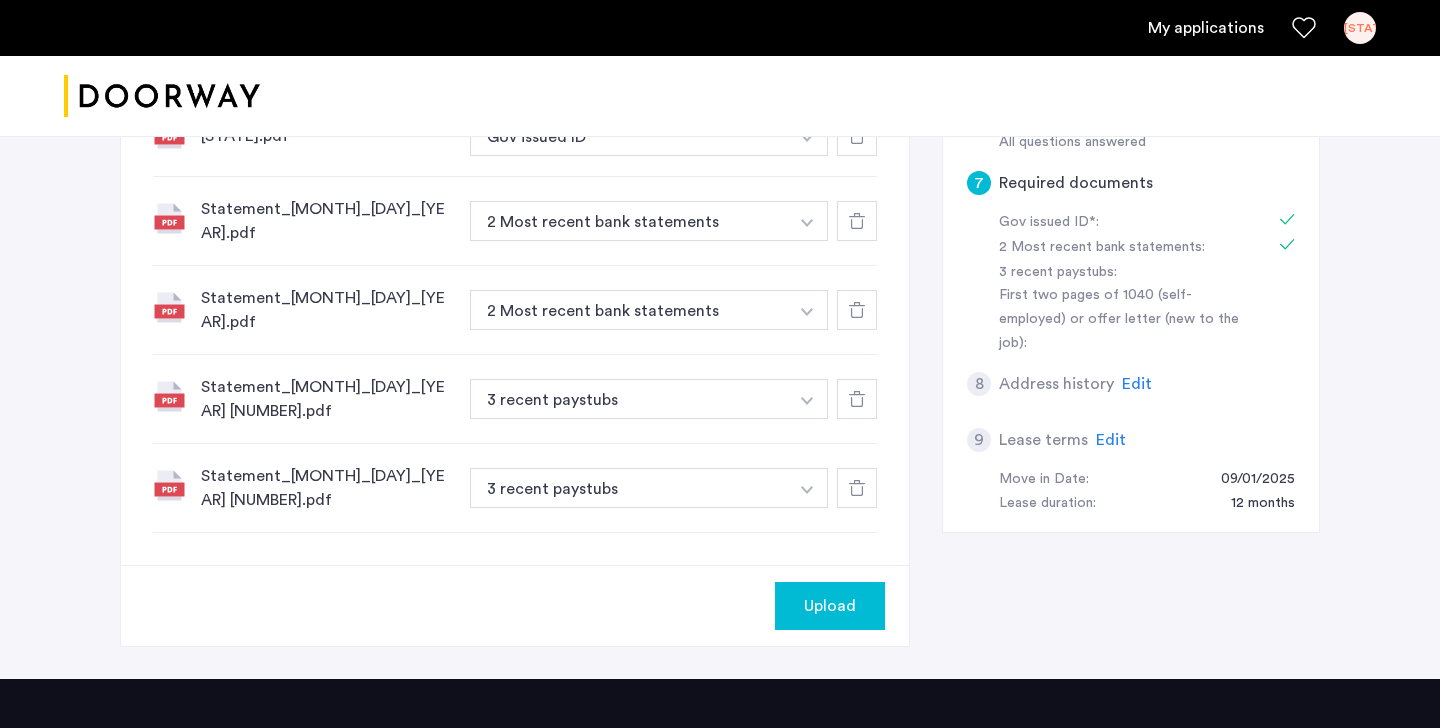 click on "Upload" 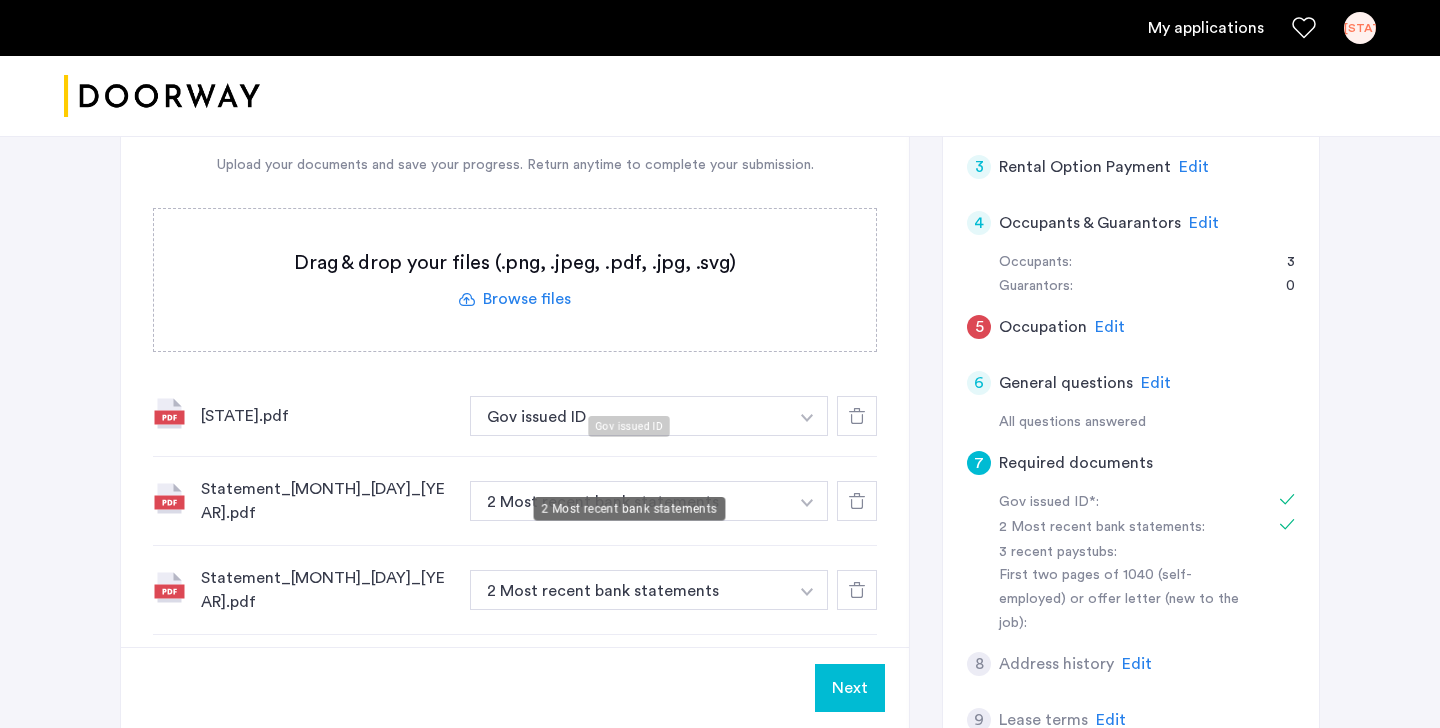 scroll, scrollTop: 508, scrollLeft: 0, axis: vertical 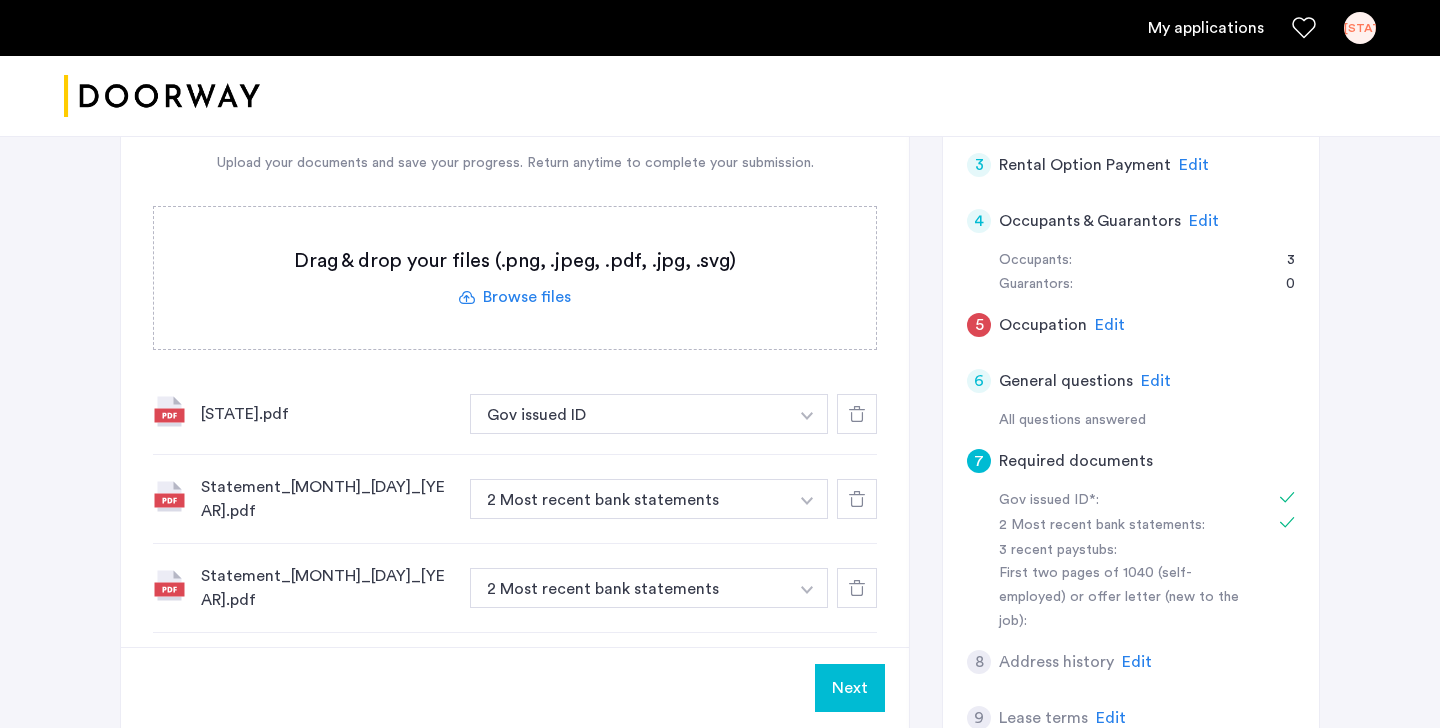 click 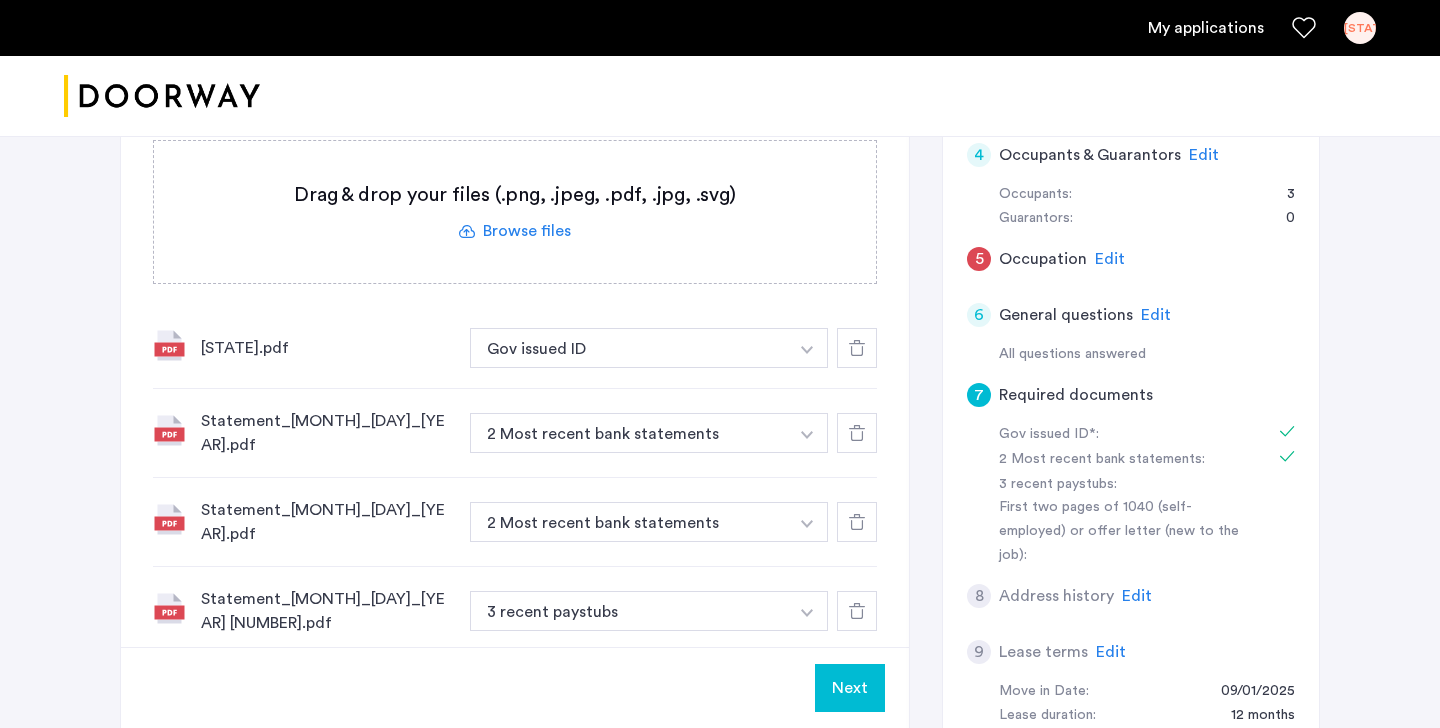 scroll, scrollTop: 580, scrollLeft: 0, axis: vertical 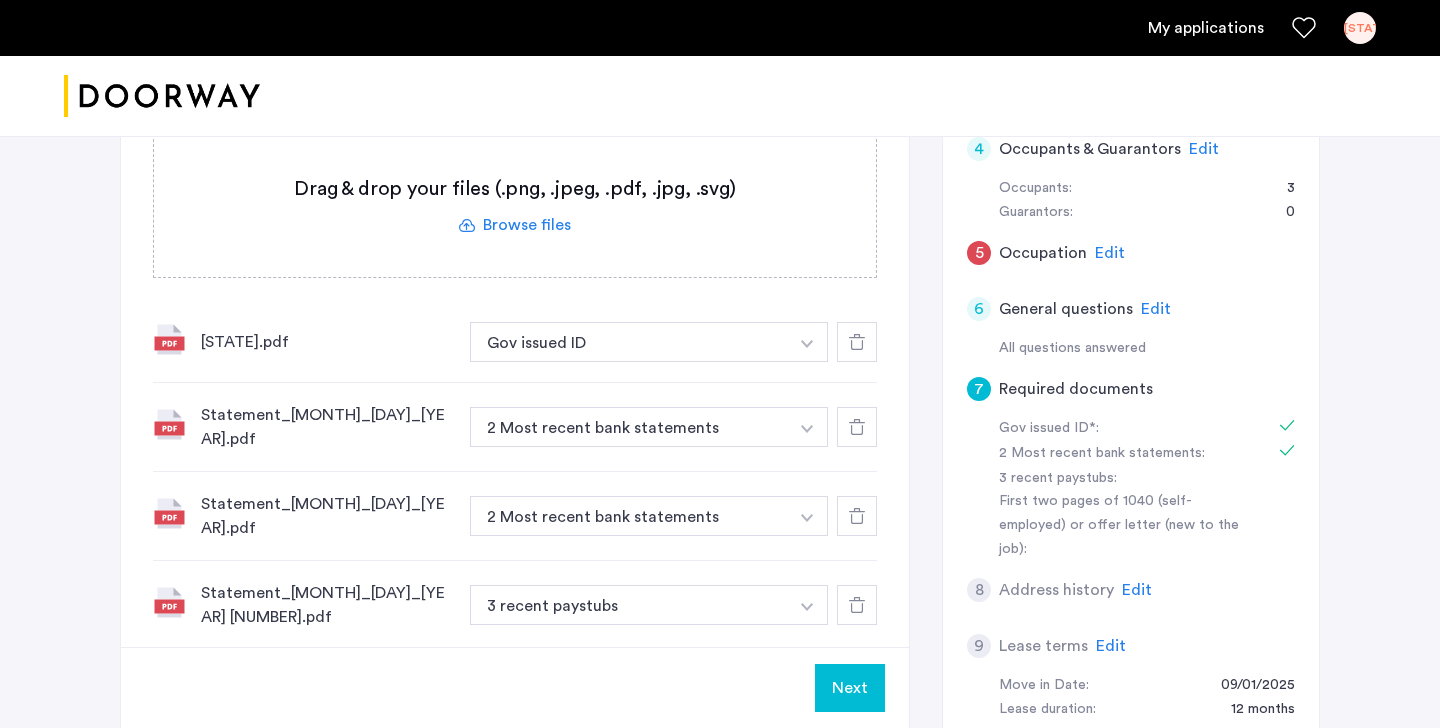 click 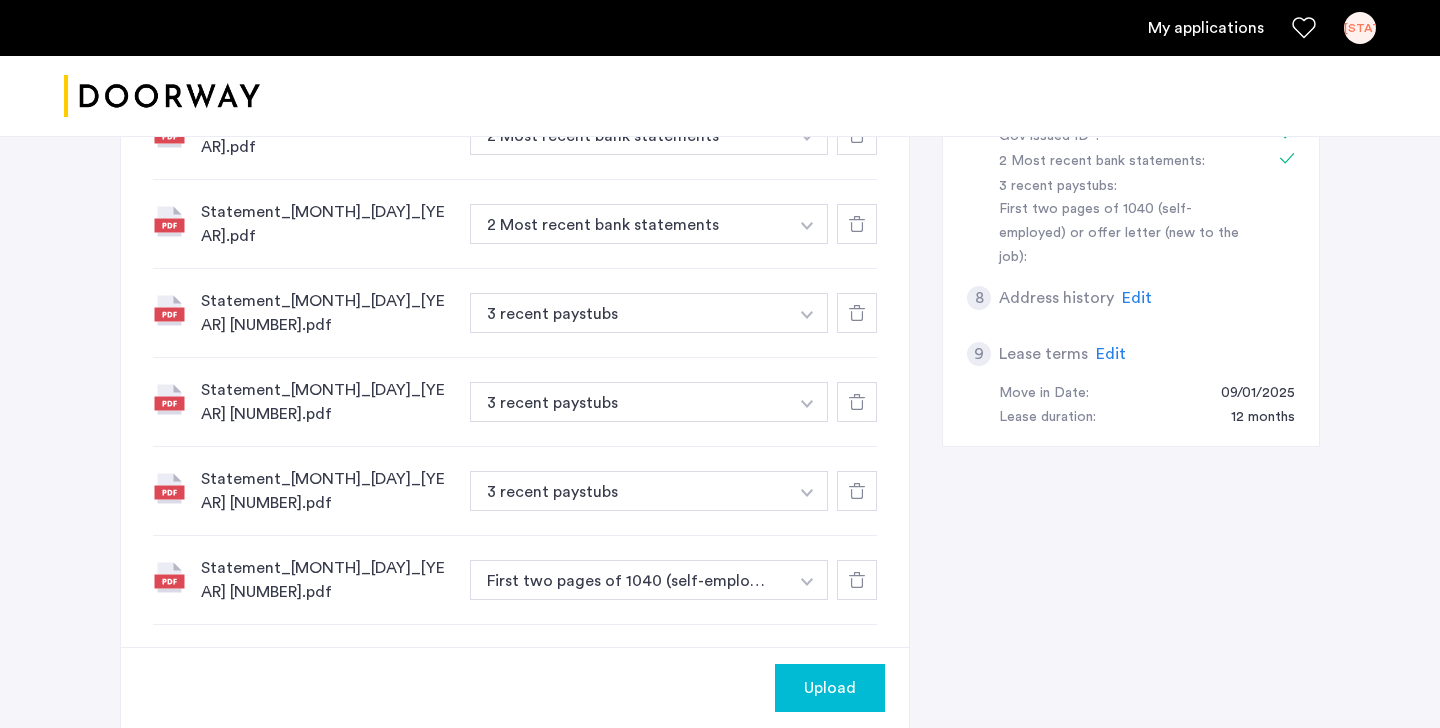 scroll, scrollTop: 862, scrollLeft: 0, axis: vertical 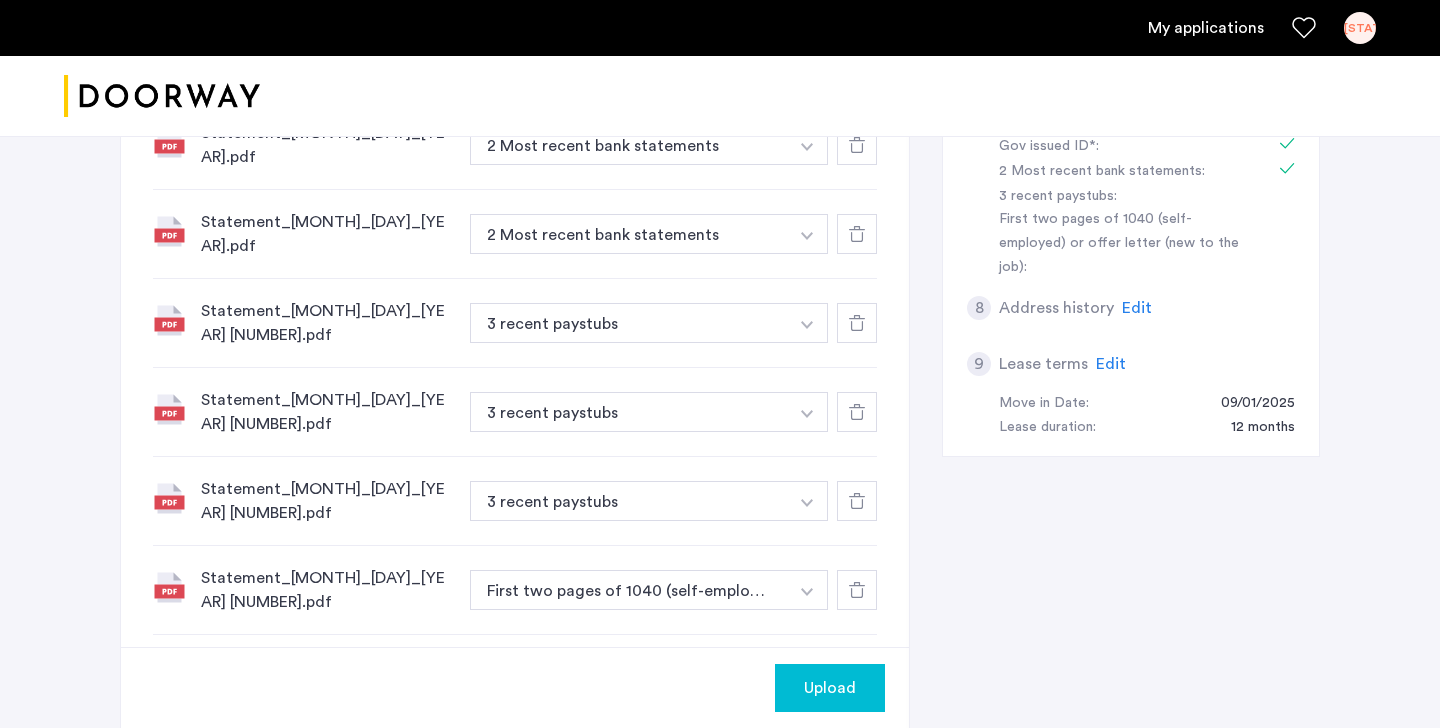 click on "Upload" 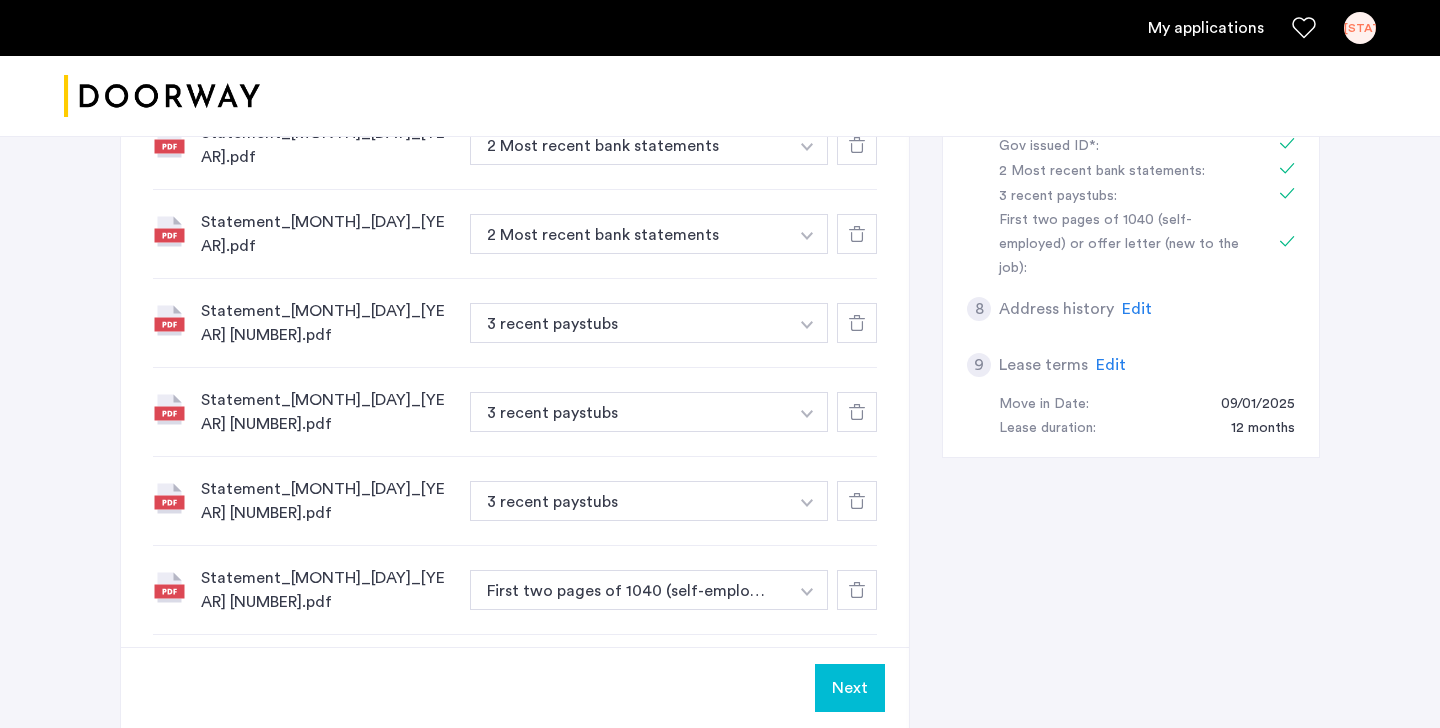 click on "Next" 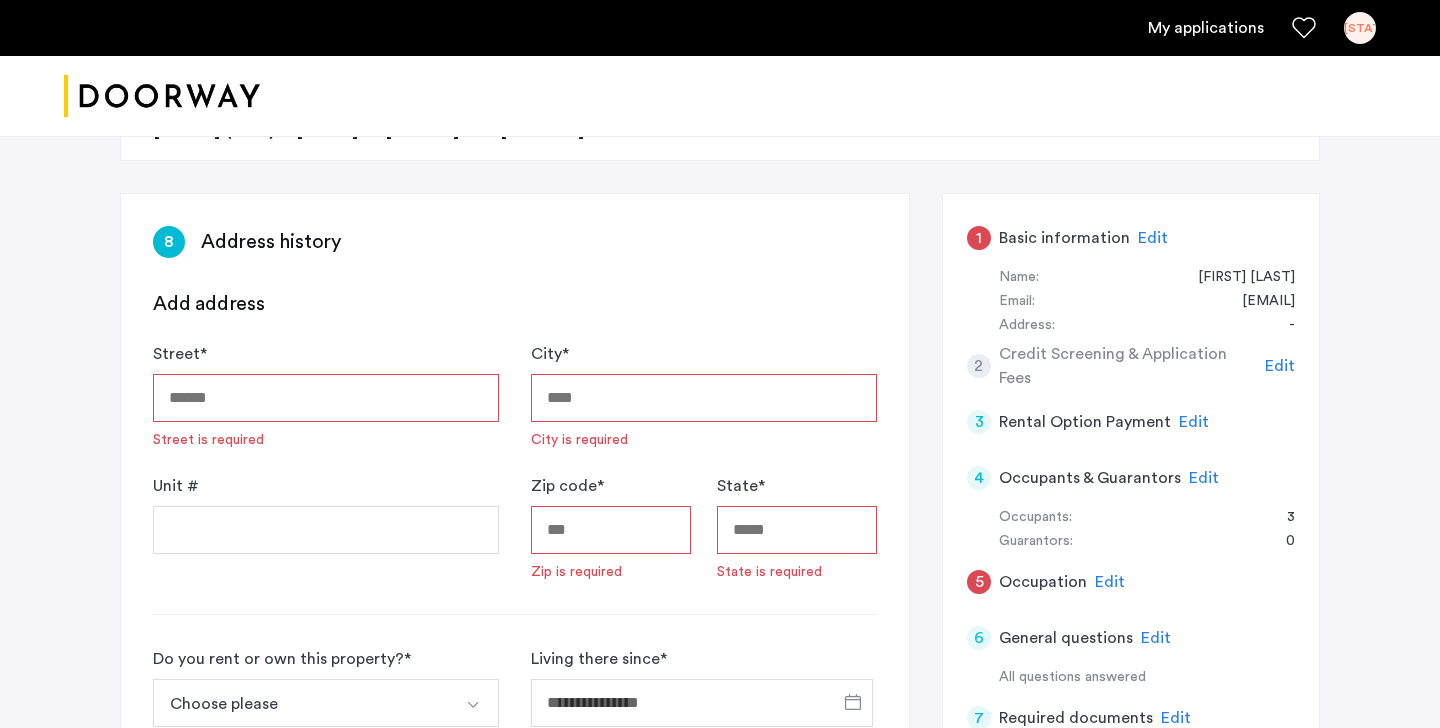 scroll, scrollTop: 313, scrollLeft: 0, axis: vertical 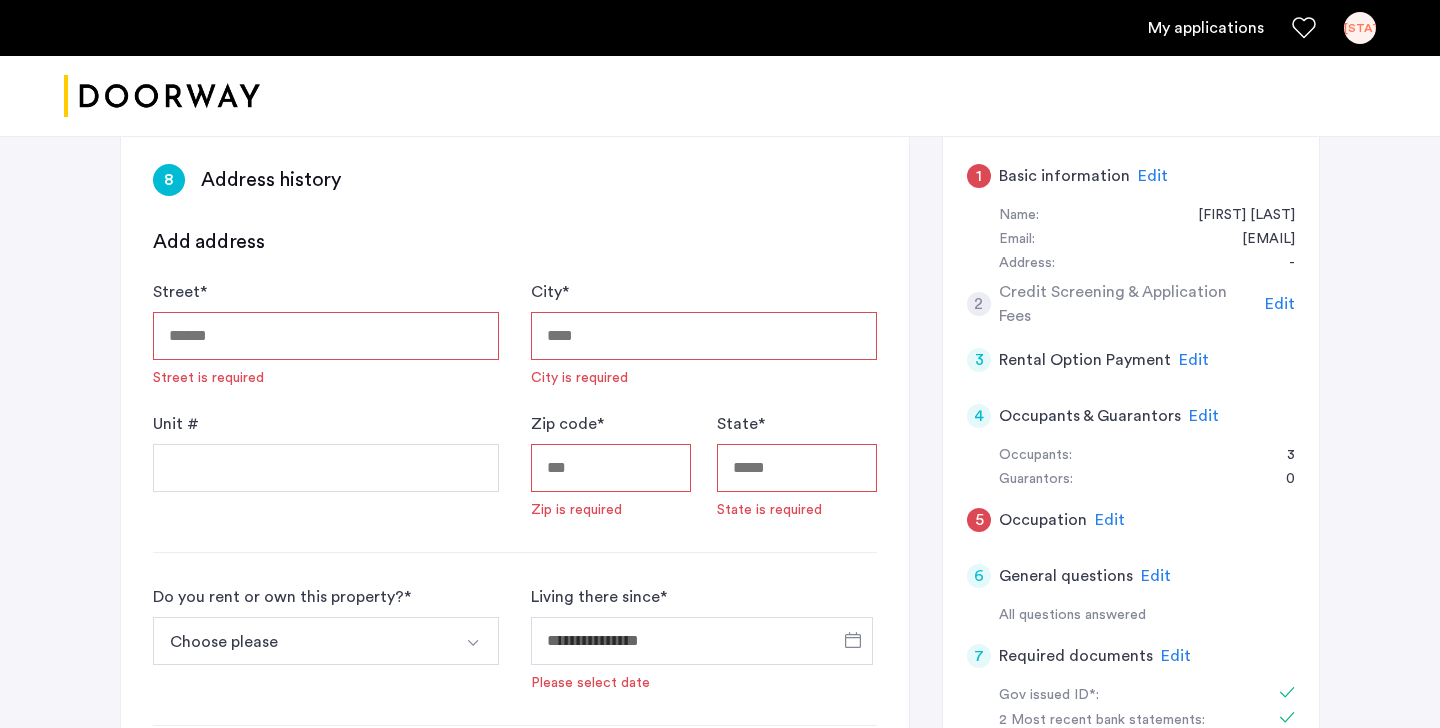 click on "Street  *" at bounding box center (326, 336) 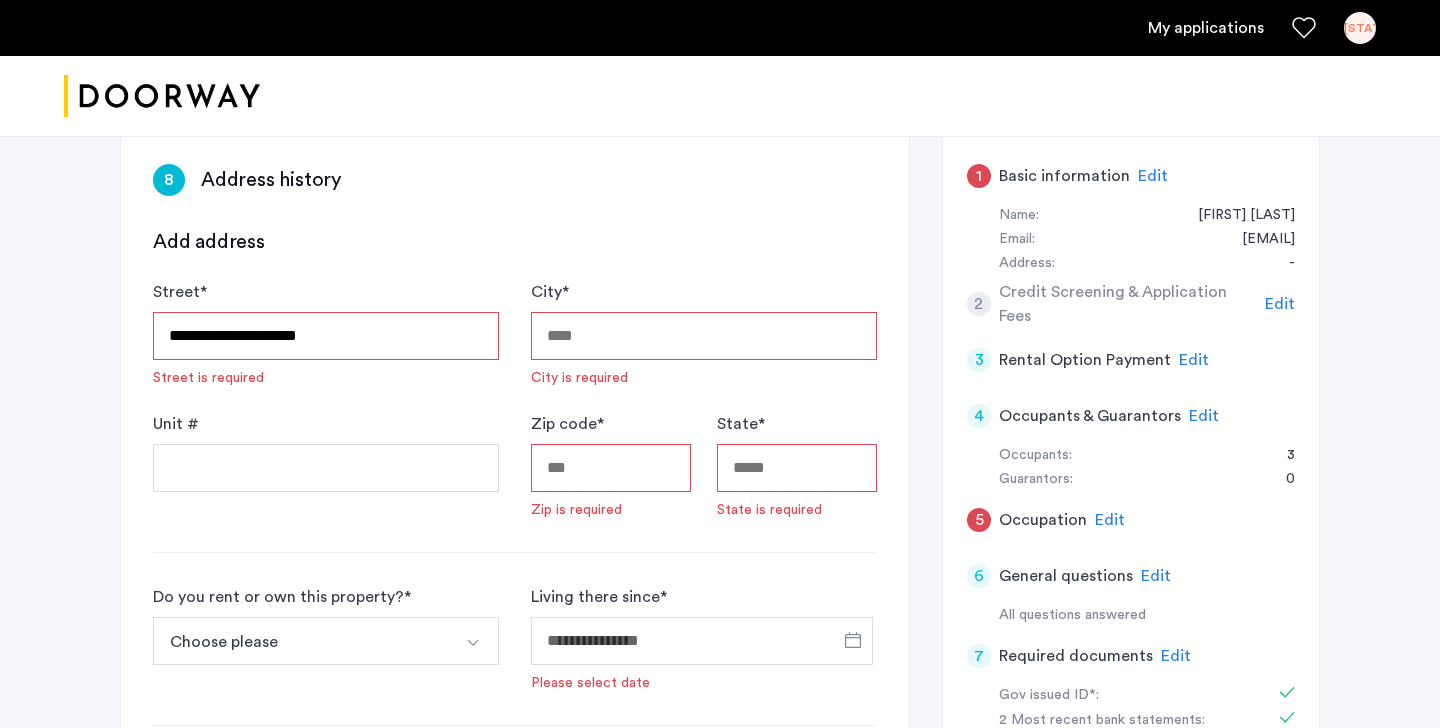 type on "********" 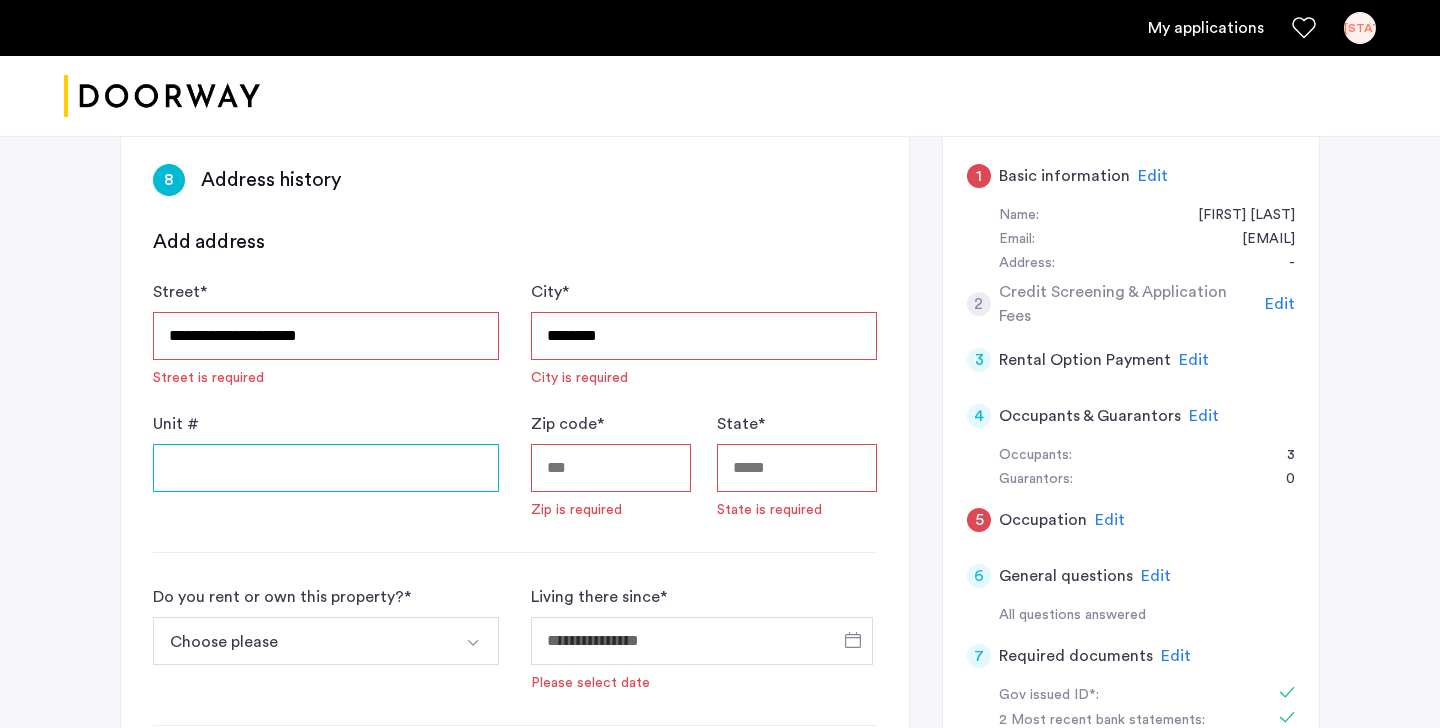 type on "******" 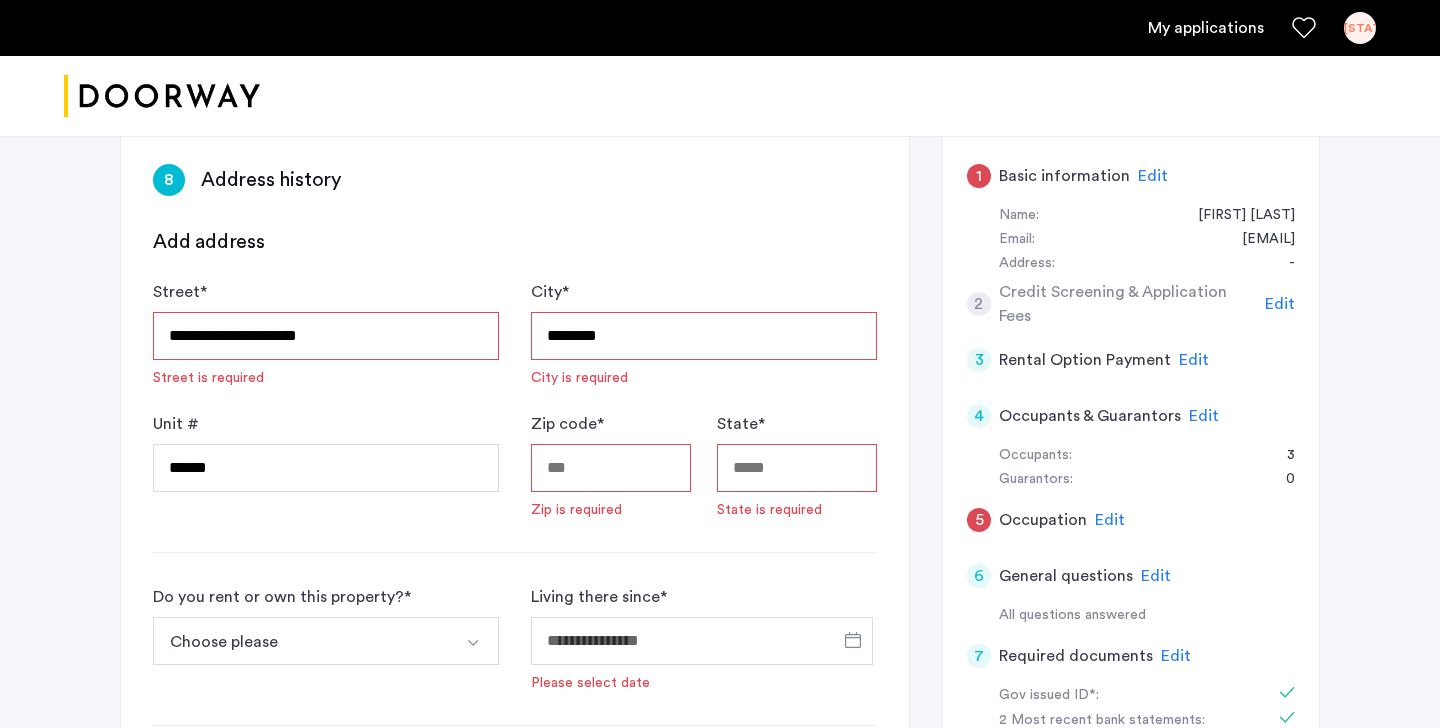 type on "*****" 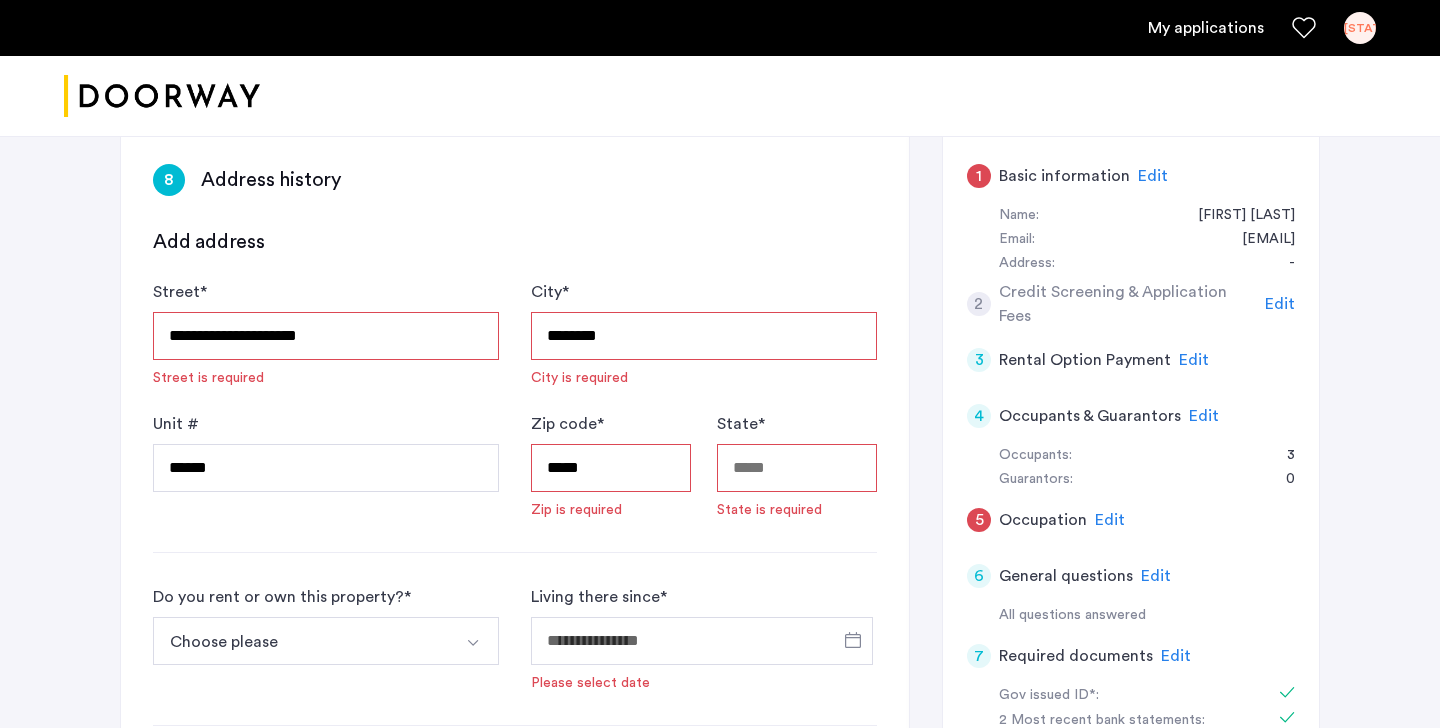type on "**" 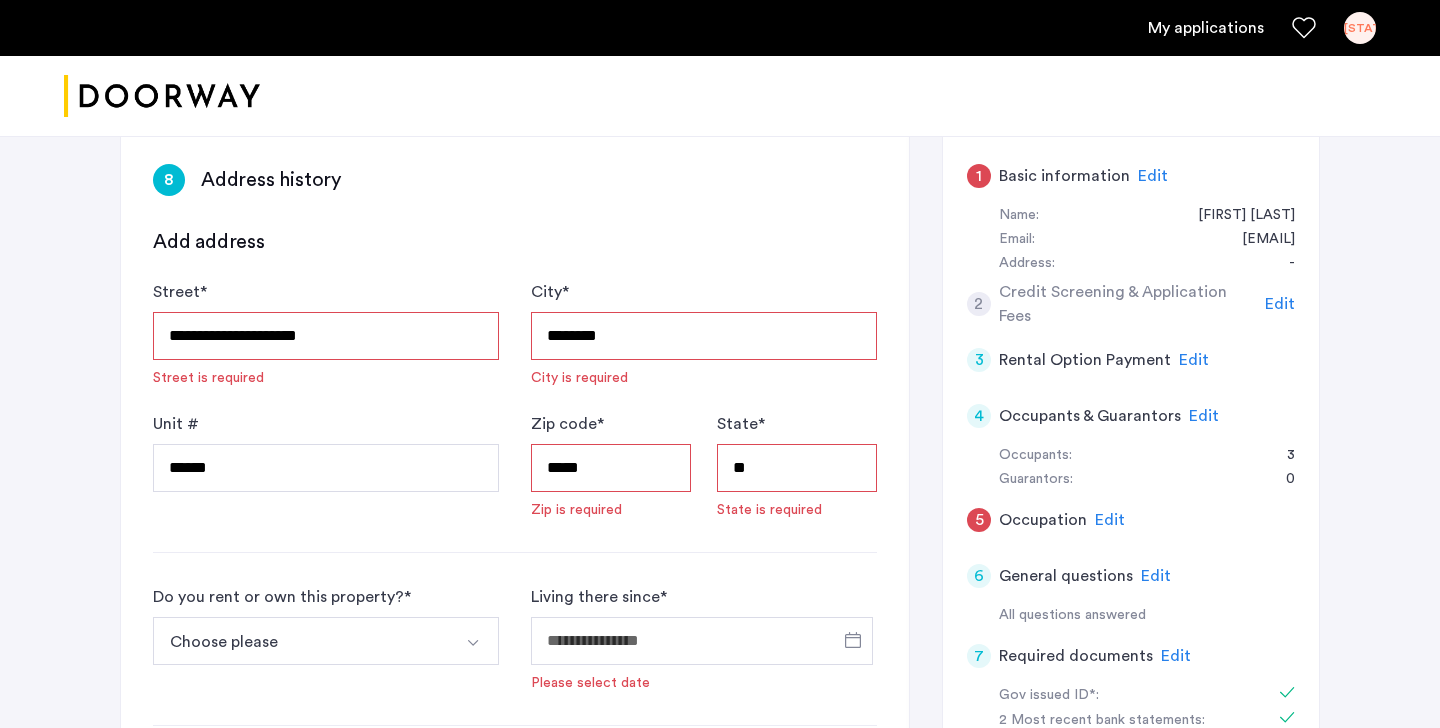 type on "**********" 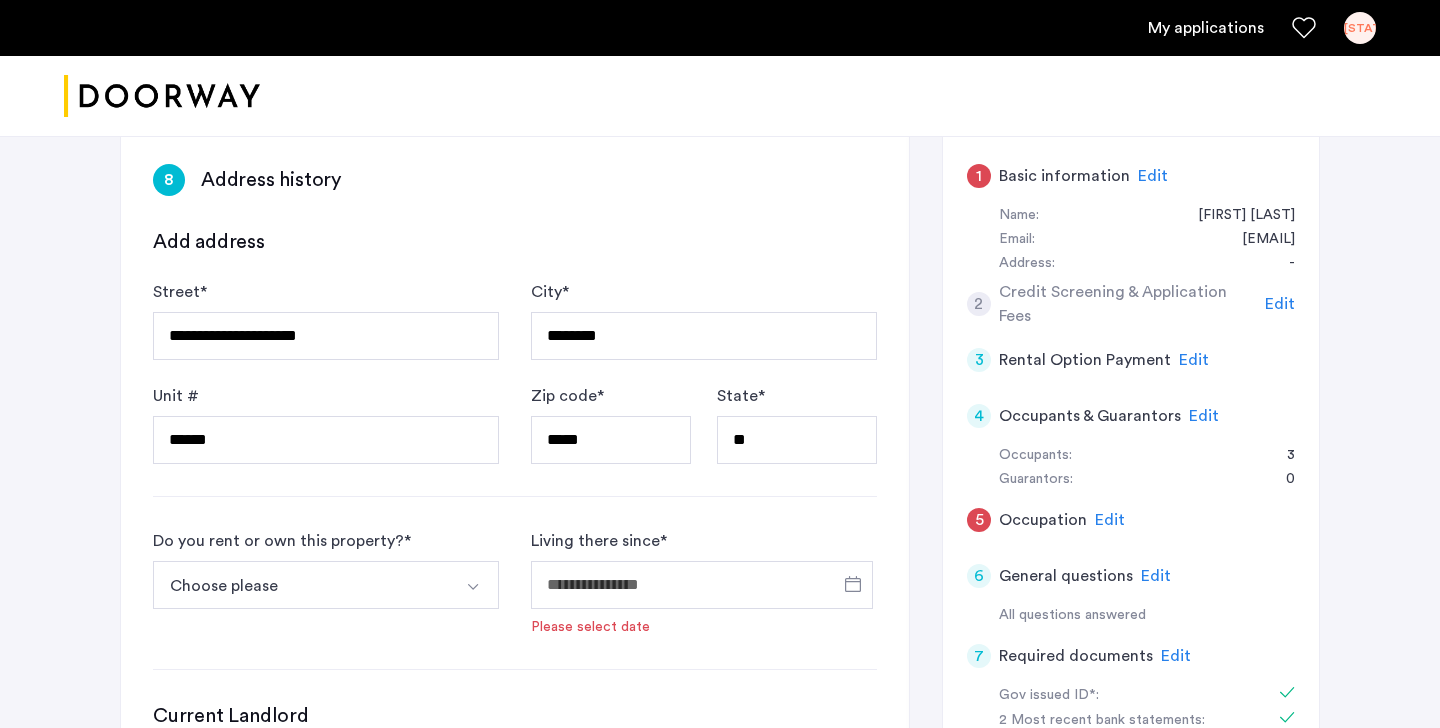 click on "Choose please" at bounding box center [302, 585] 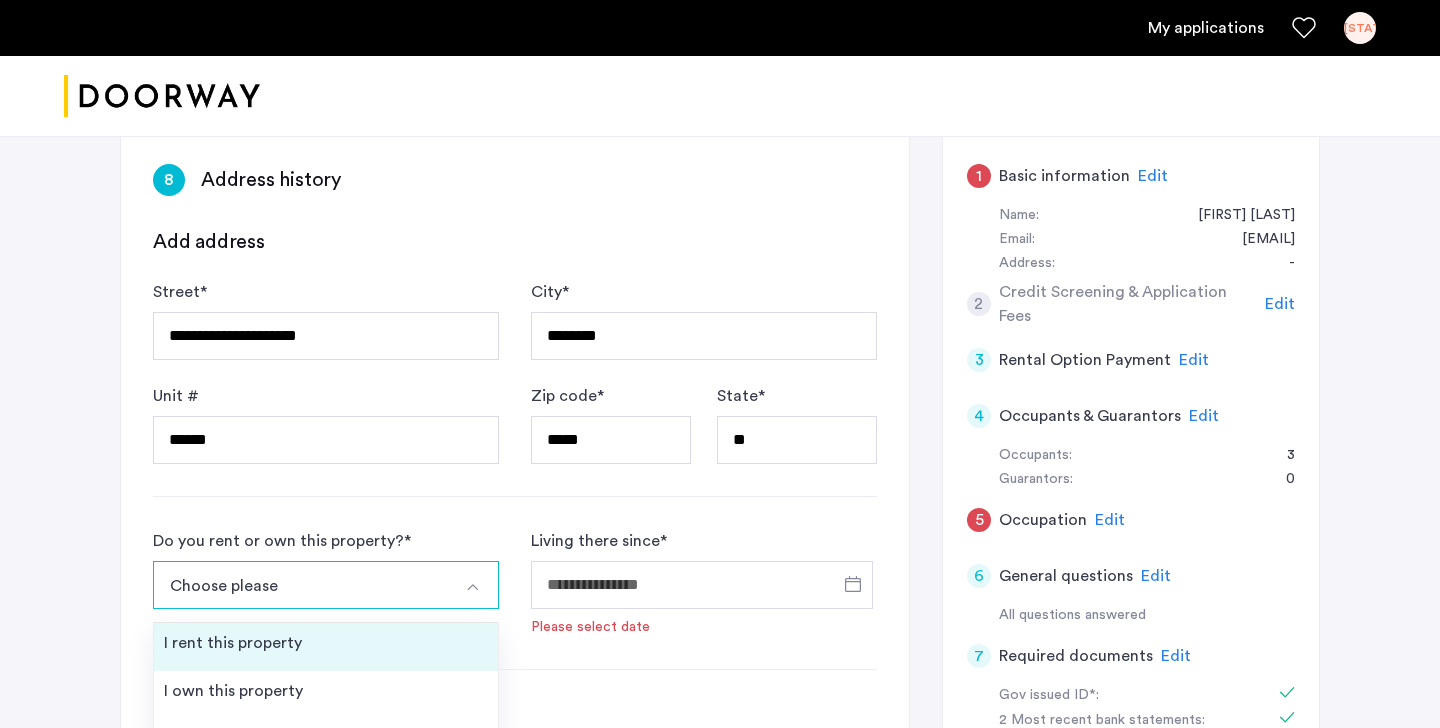 click on "I rent this property" at bounding box center [326, 647] 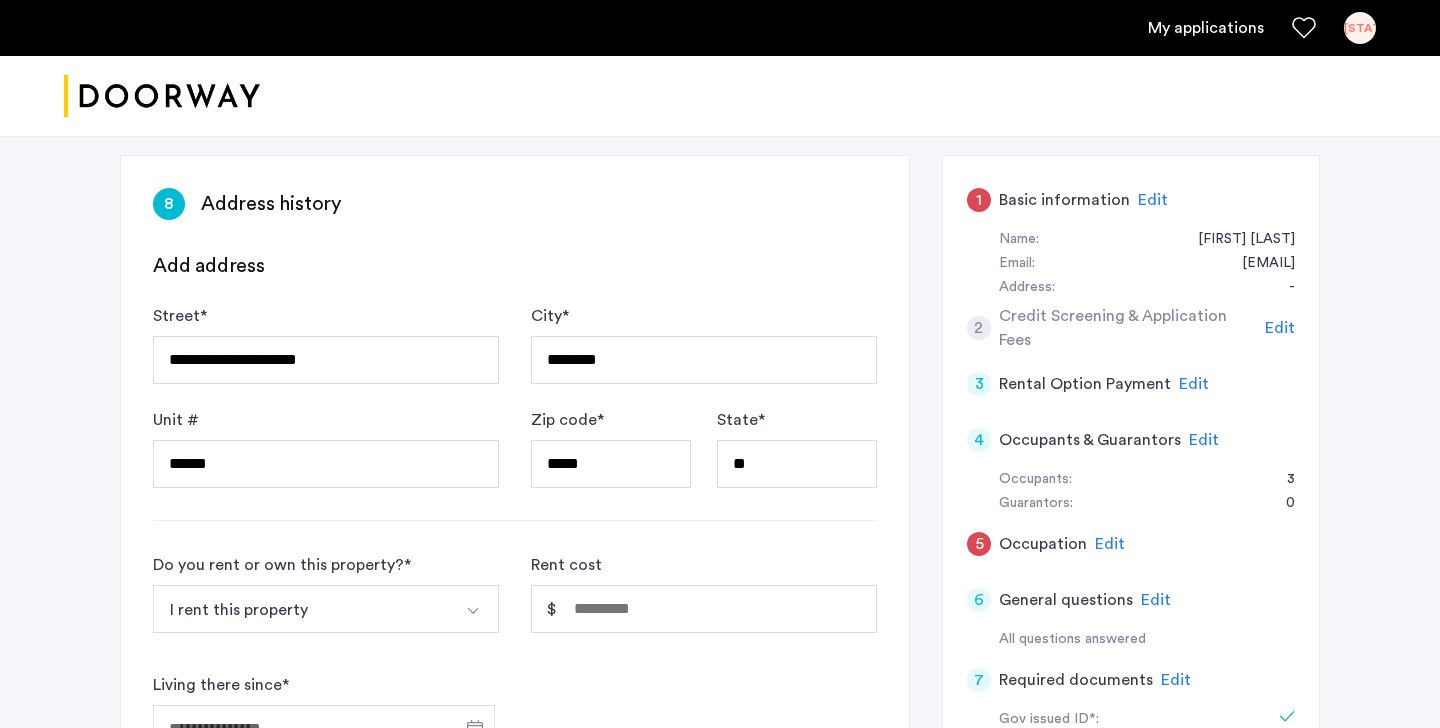 scroll, scrollTop: 290, scrollLeft: 0, axis: vertical 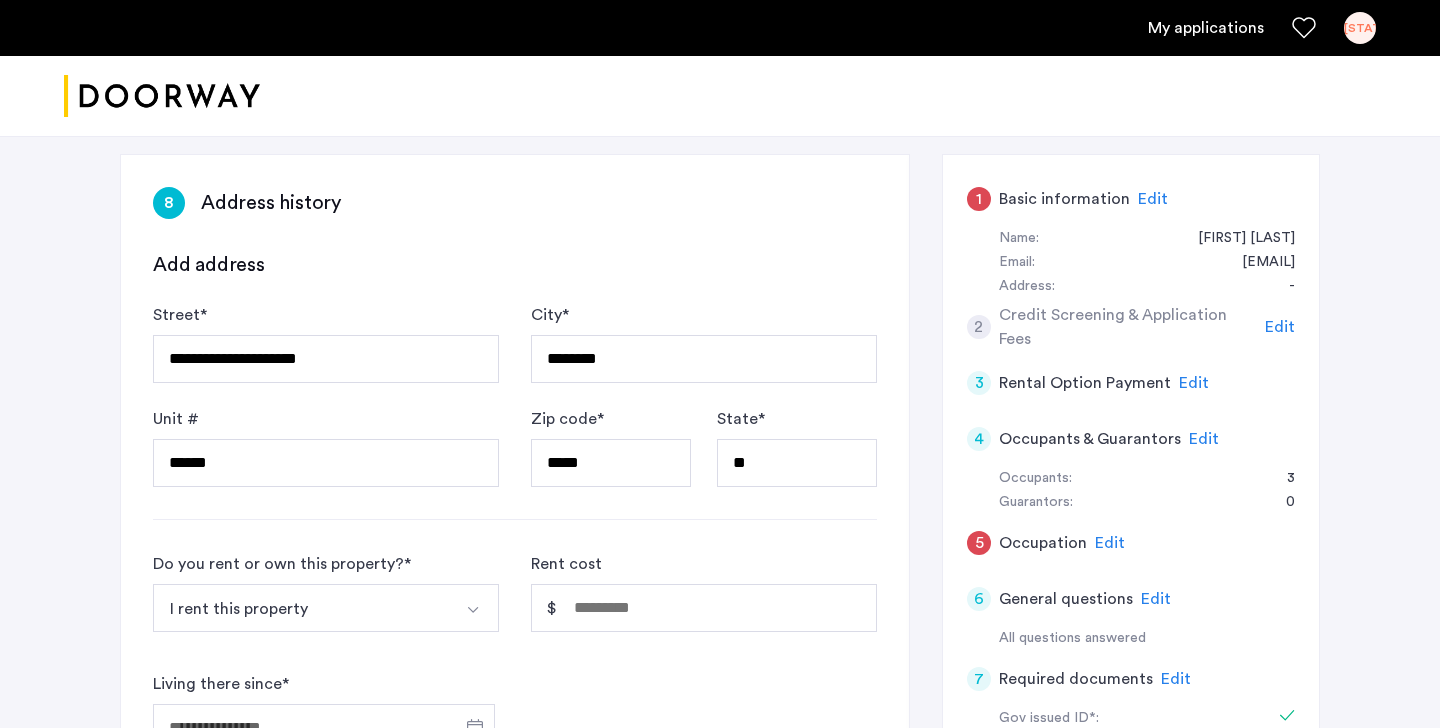 click on "Add address" 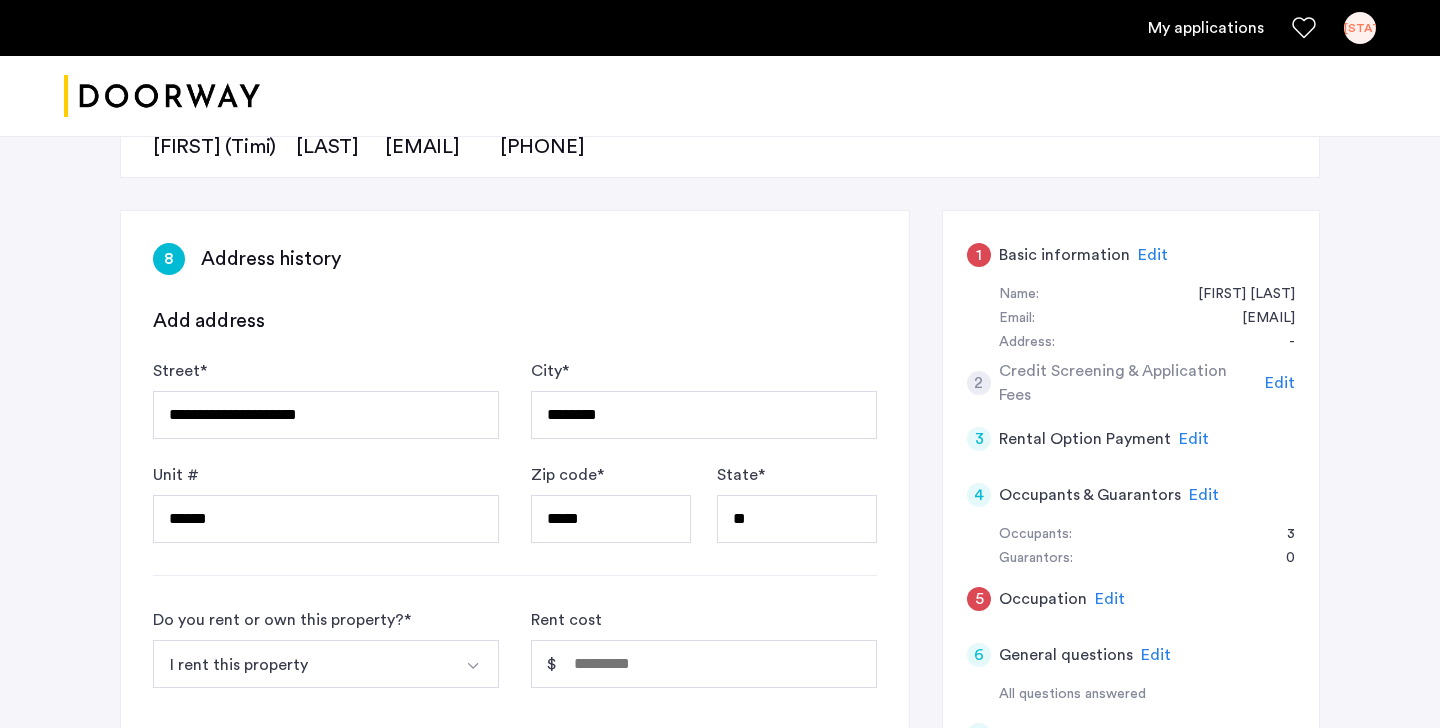 scroll, scrollTop: 227, scrollLeft: 0, axis: vertical 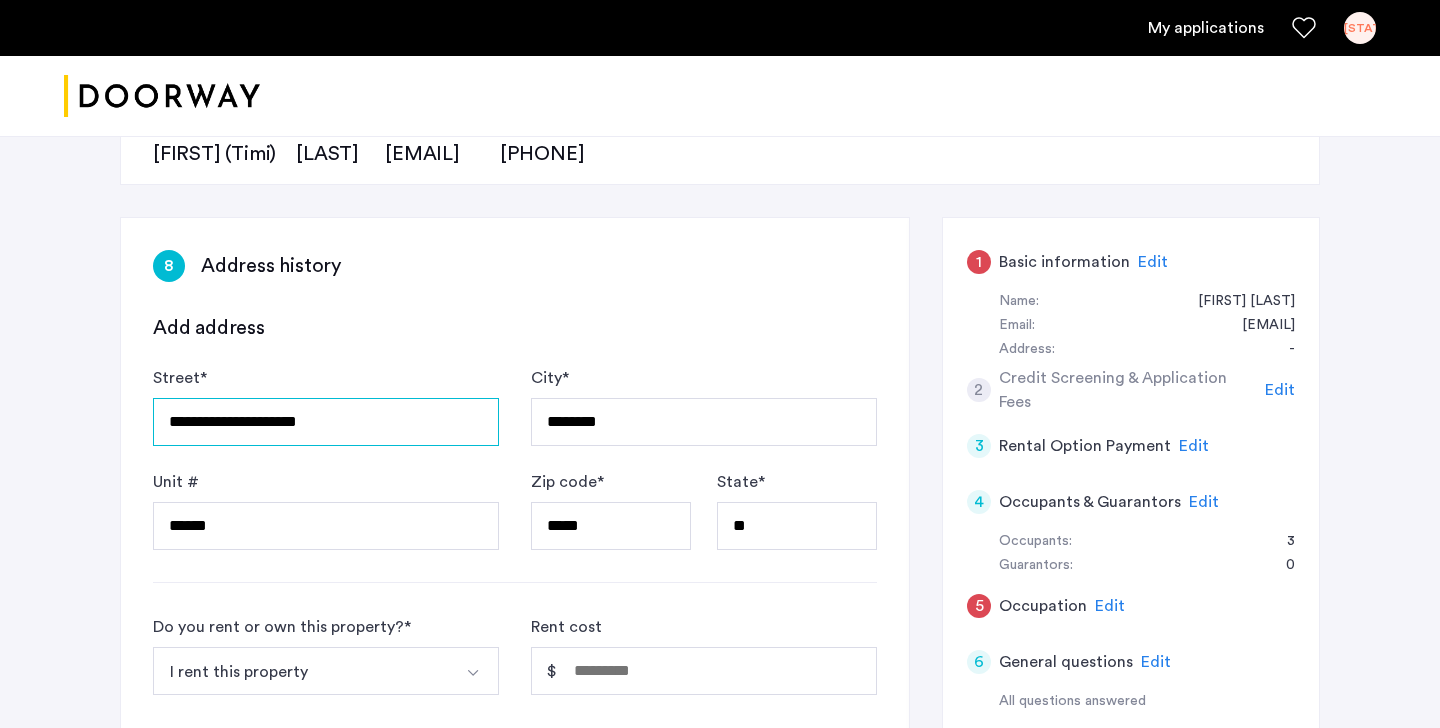 click on "**********" at bounding box center [326, 422] 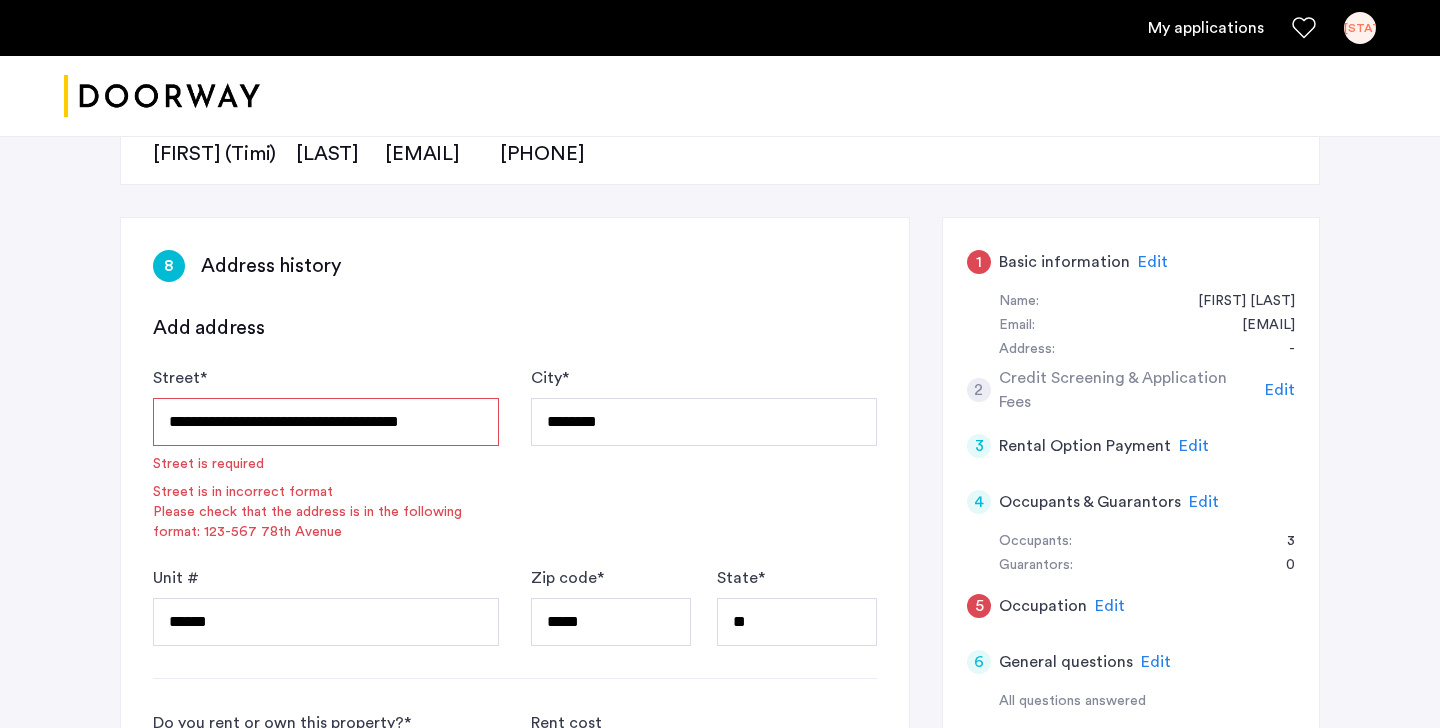 type on "**********" 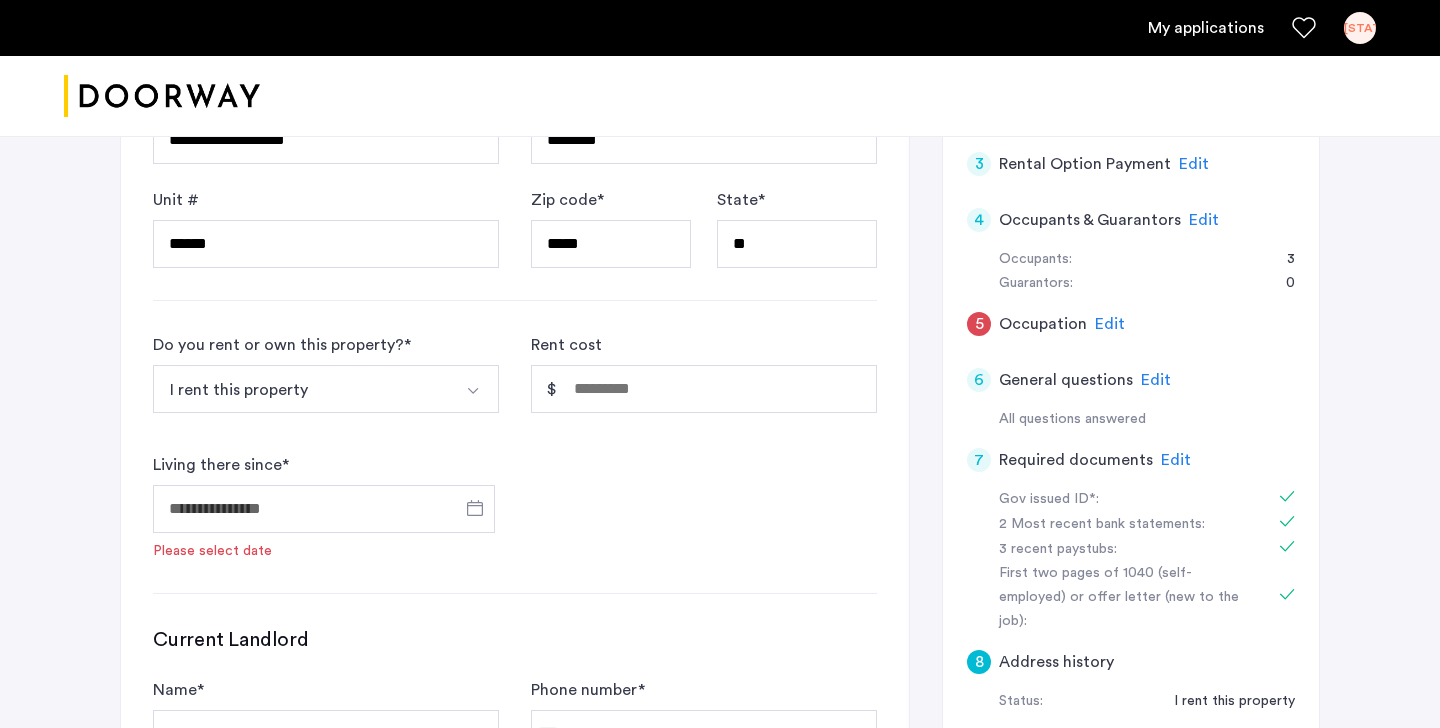 scroll, scrollTop: 511, scrollLeft: 0, axis: vertical 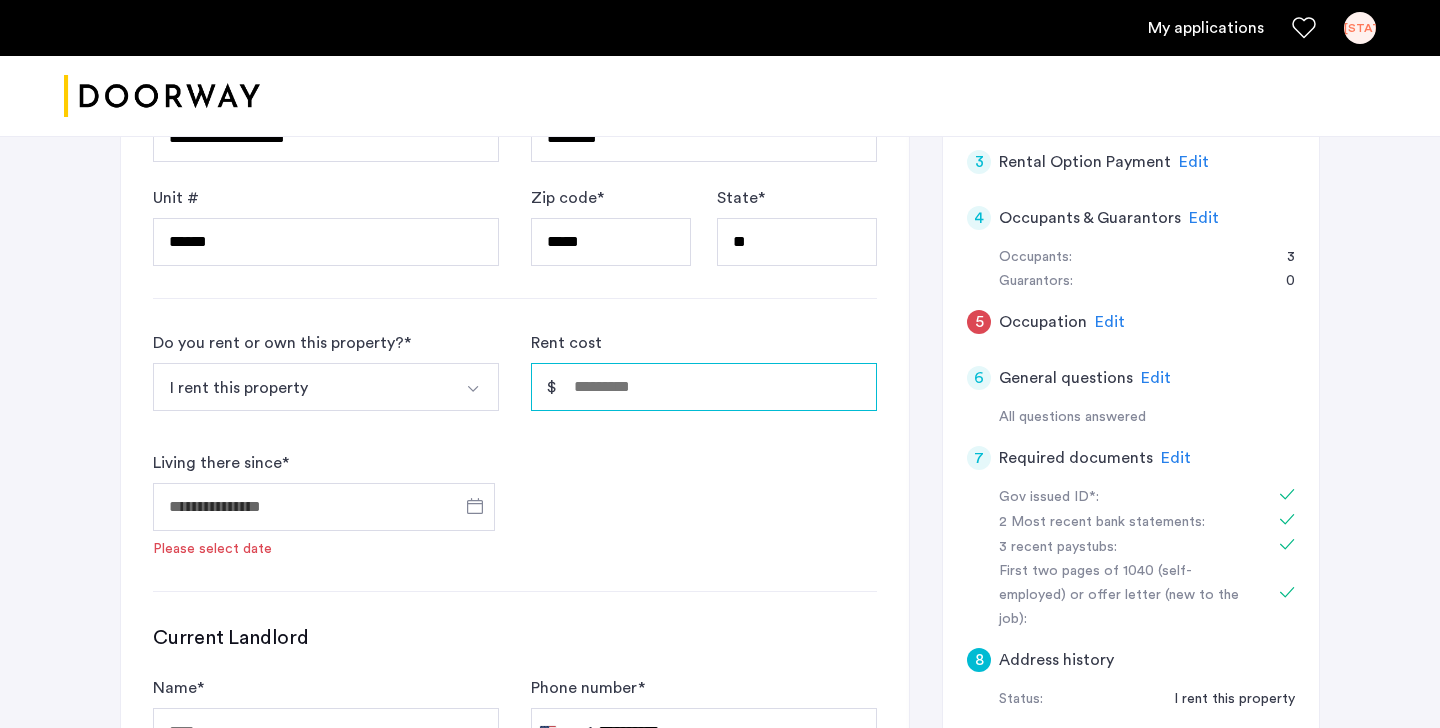 click on "Rent cost" at bounding box center (704, 387) 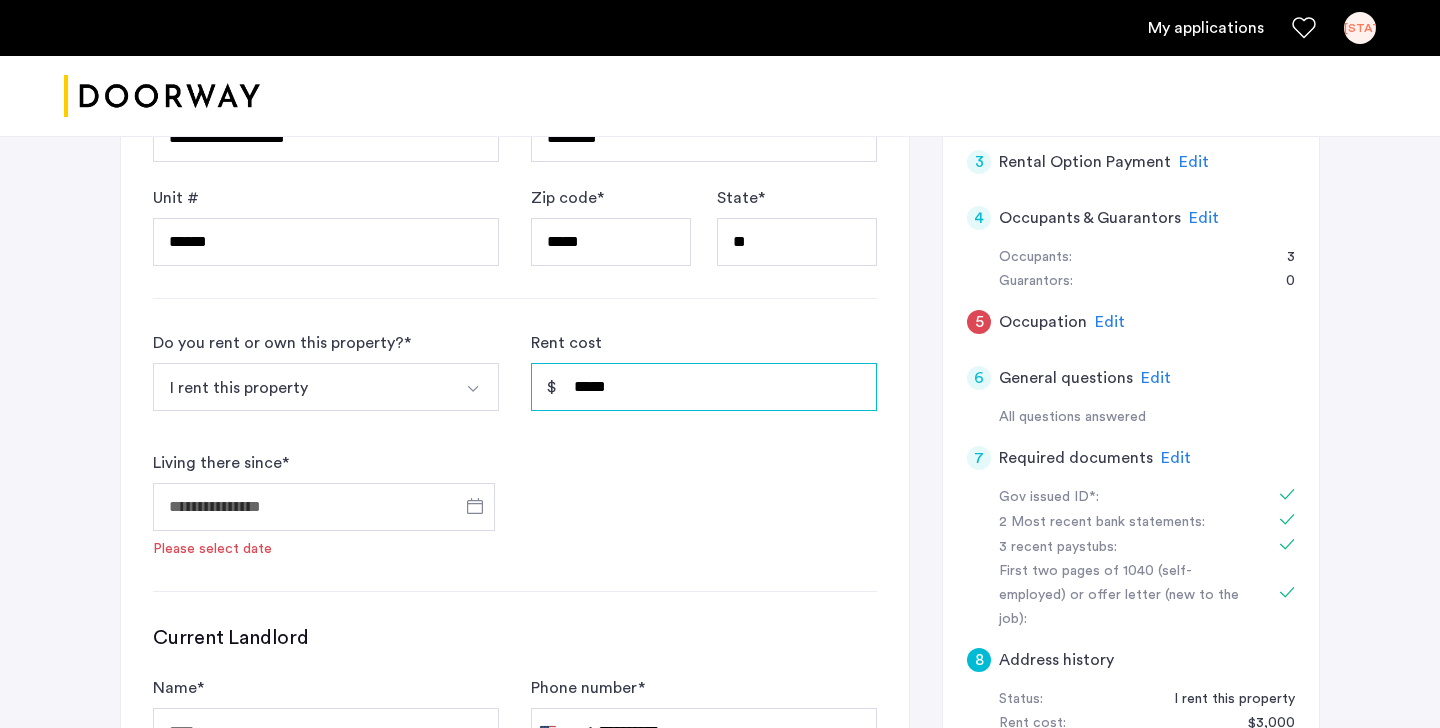 type on "*****" 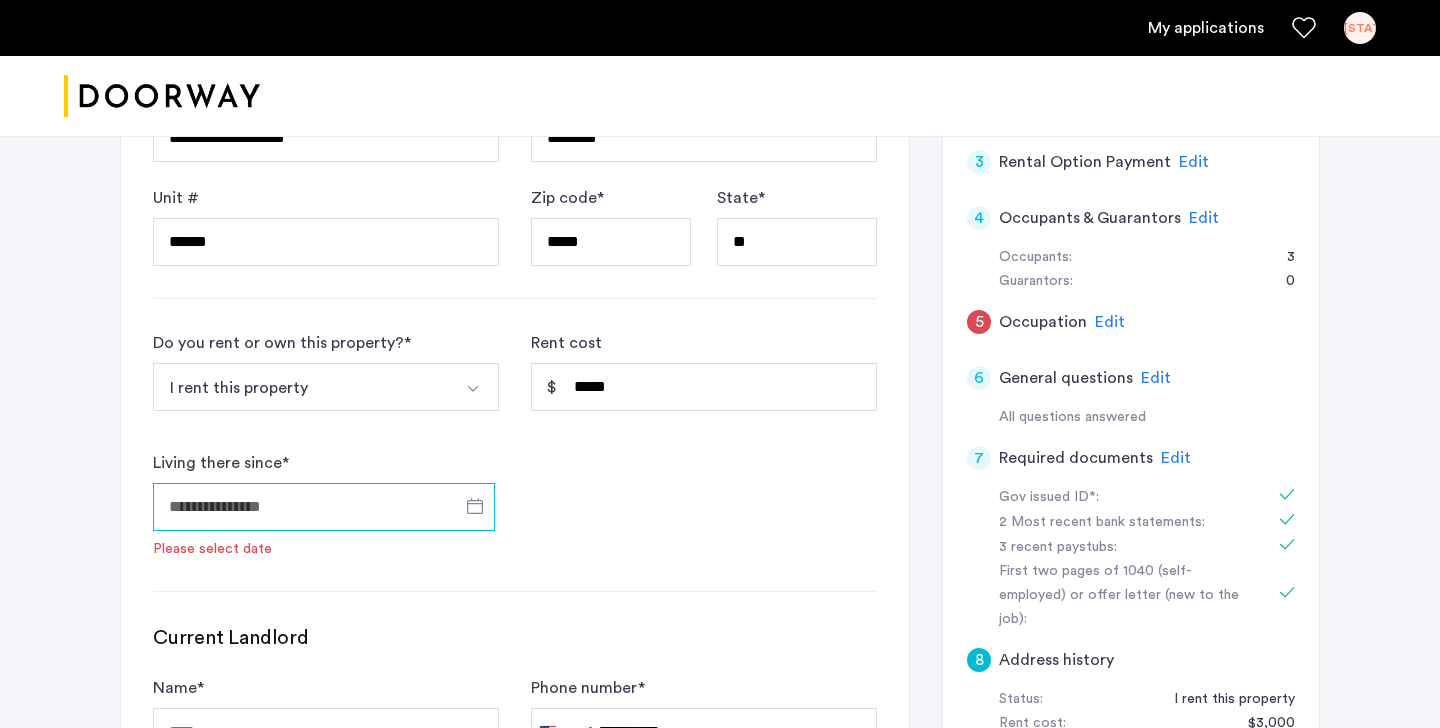 click on "Living there since  *" at bounding box center (324, 507) 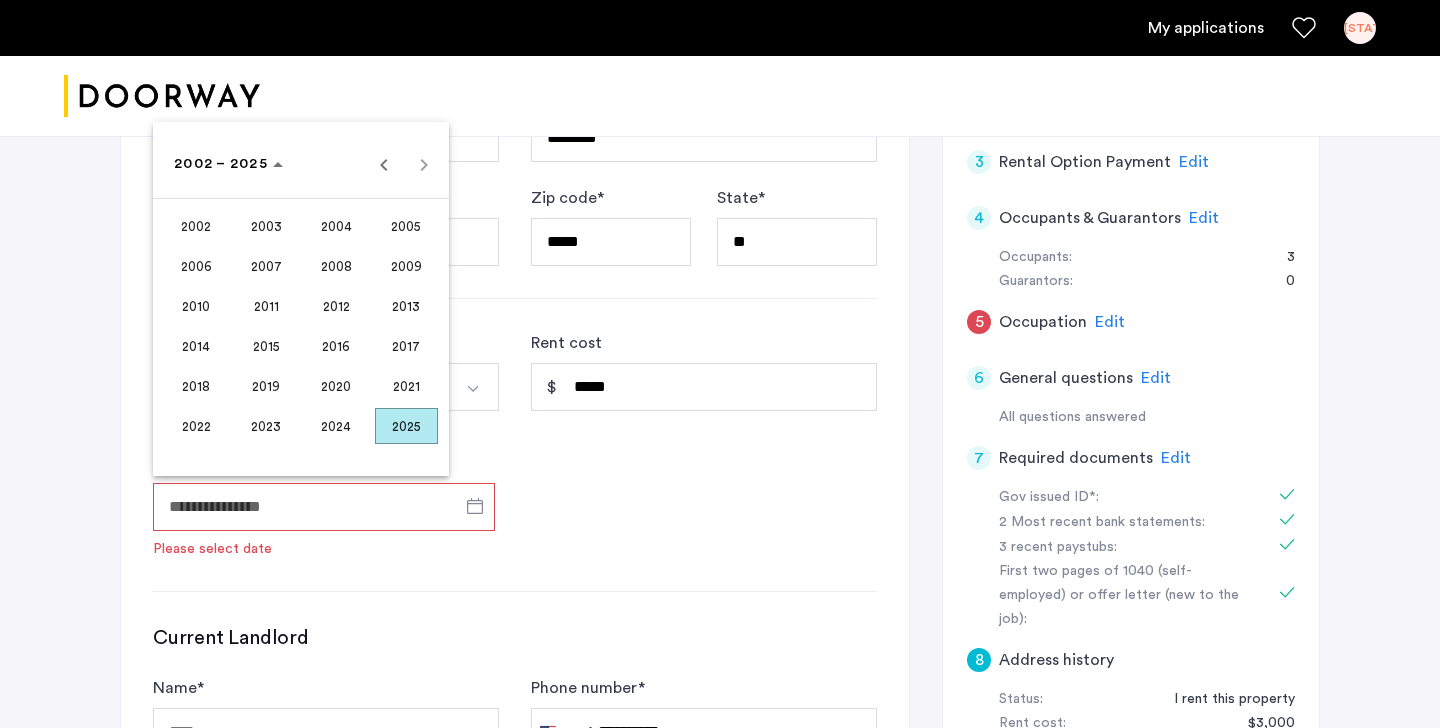 click on "2023" at bounding box center [266, 426] 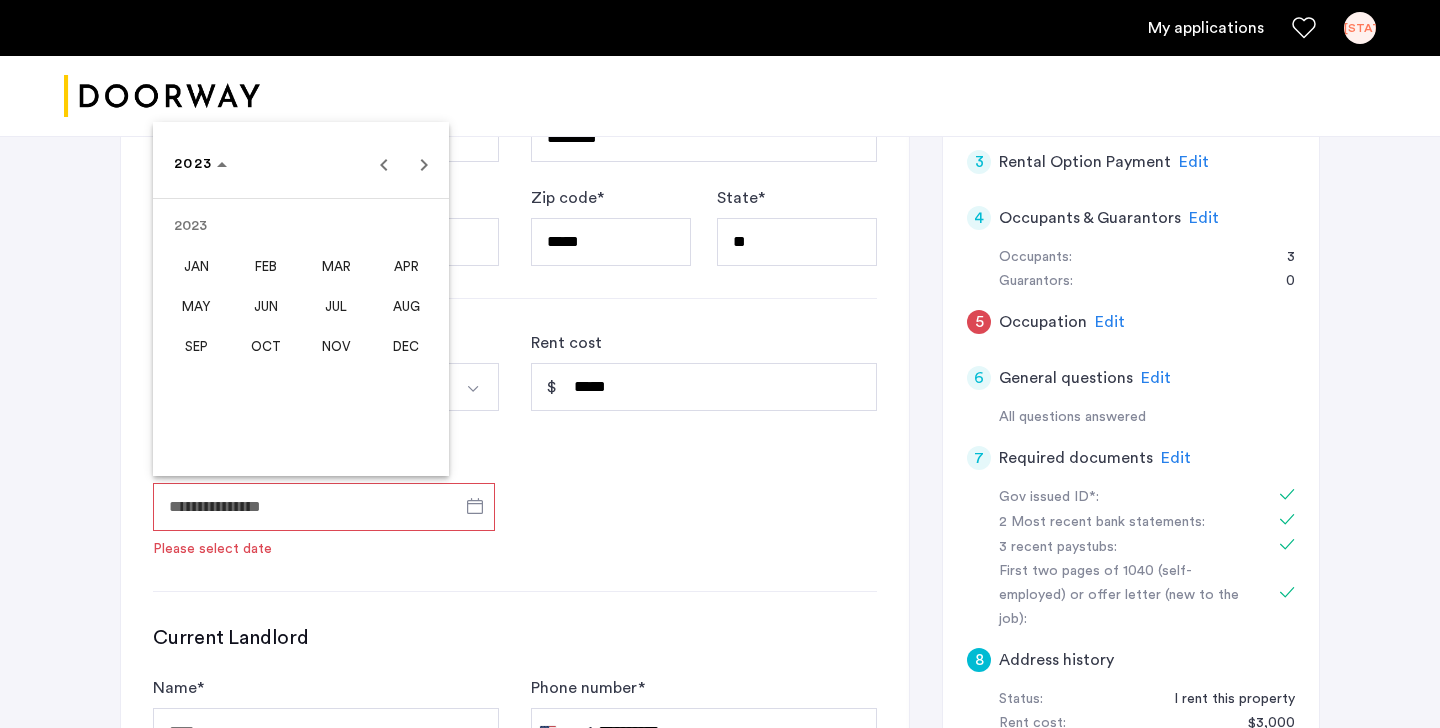 click on "SEP" at bounding box center (196, 346) 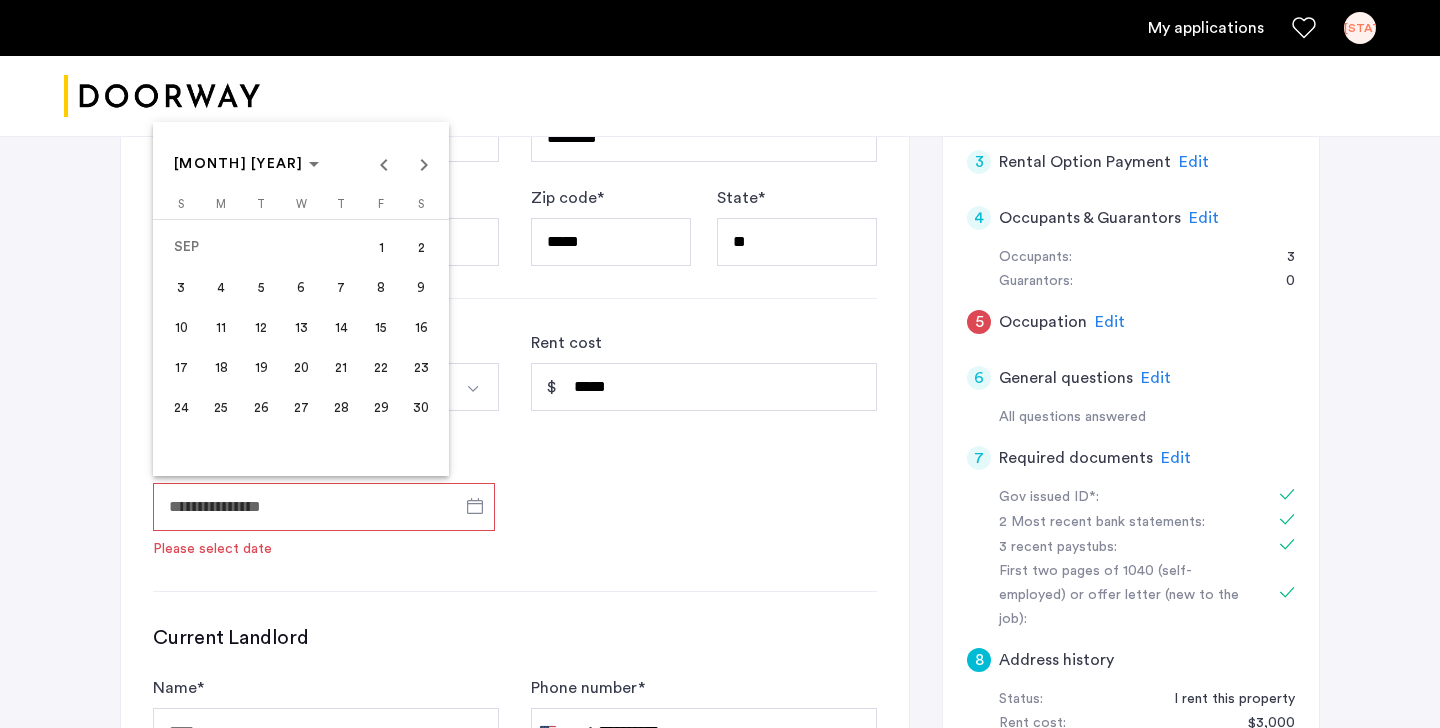 click on "1" at bounding box center [381, 247] 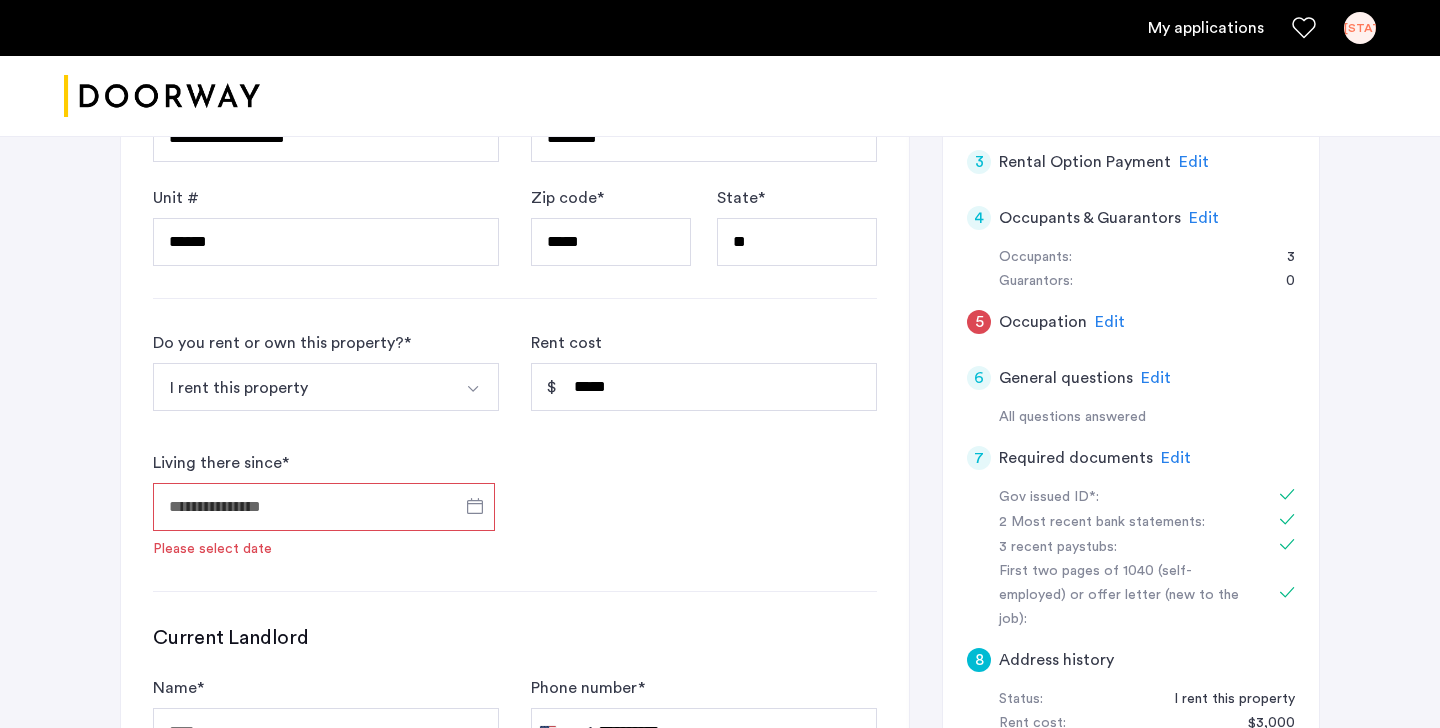 type on "**********" 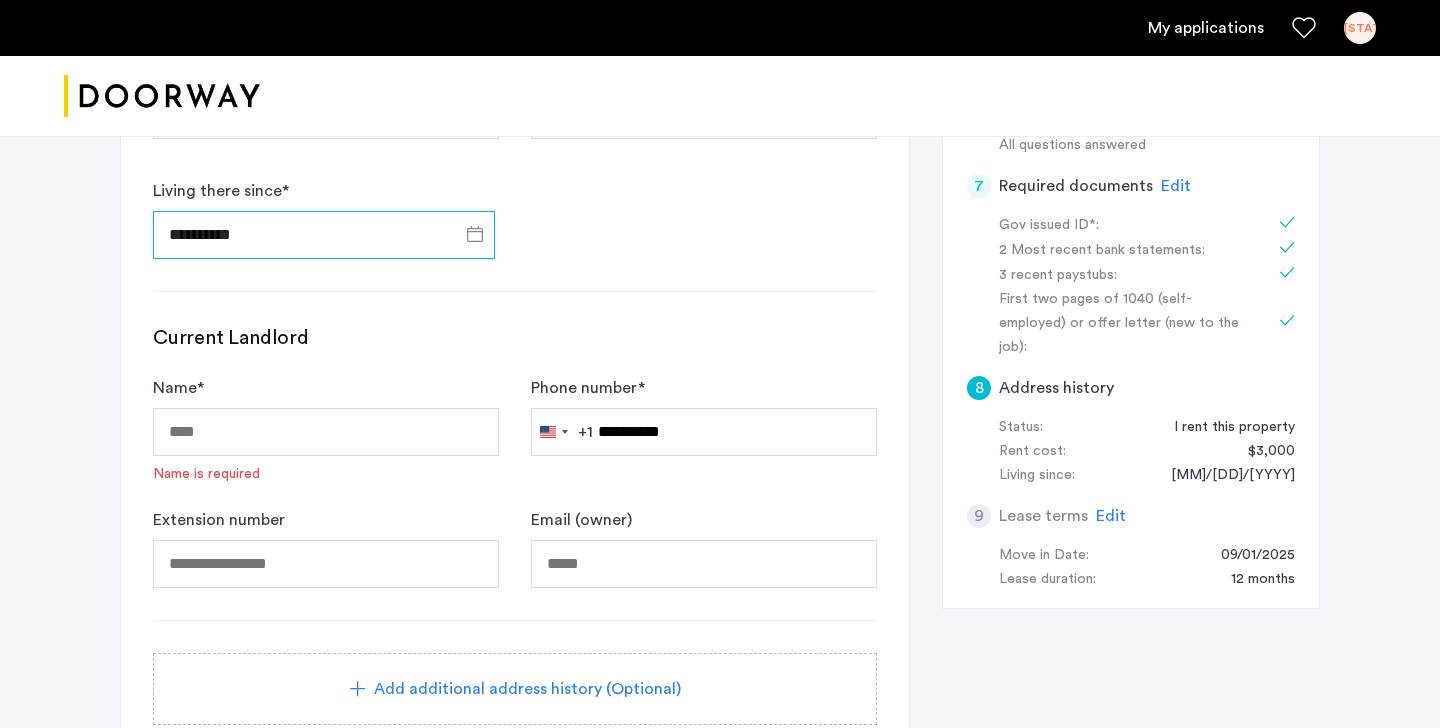scroll, scrollTop: 791, scrollLeft: 0, axis: vertical 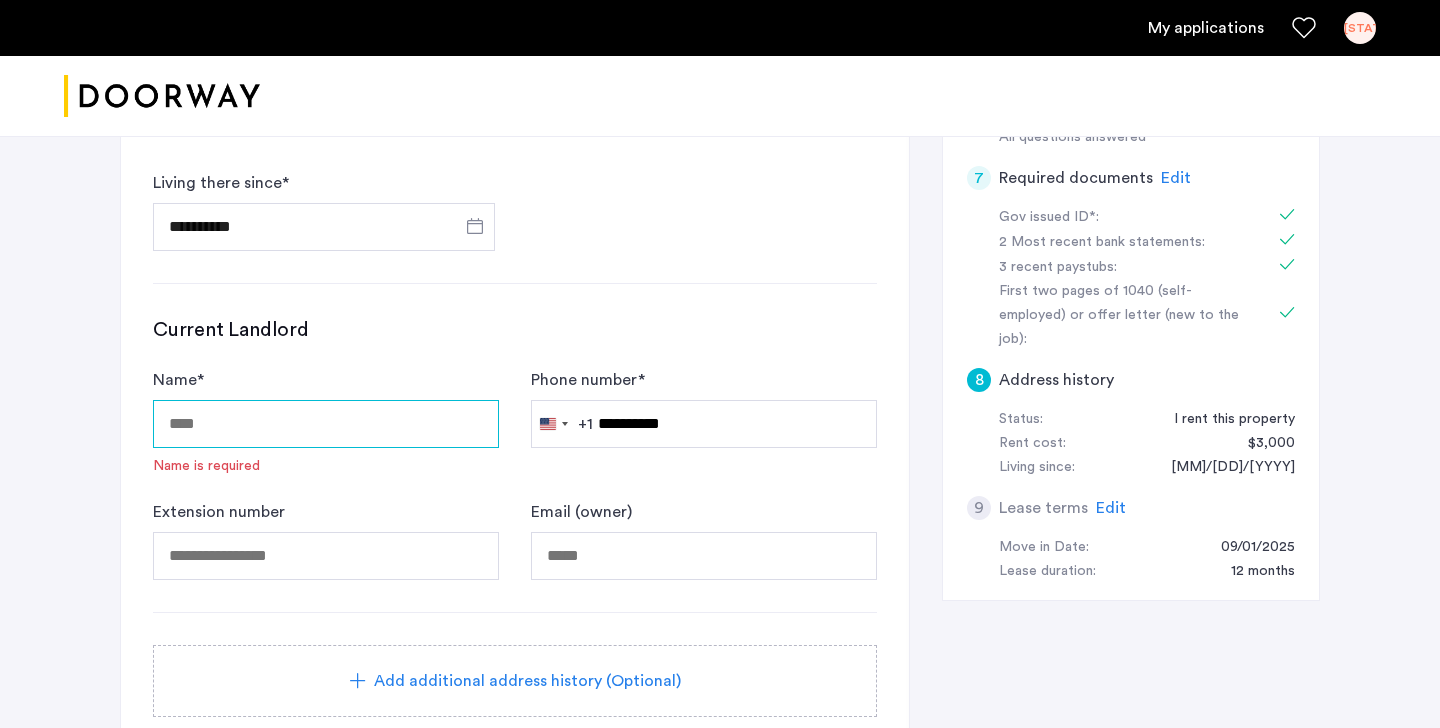 click on "Name  *" at bounding box center [326, 424] 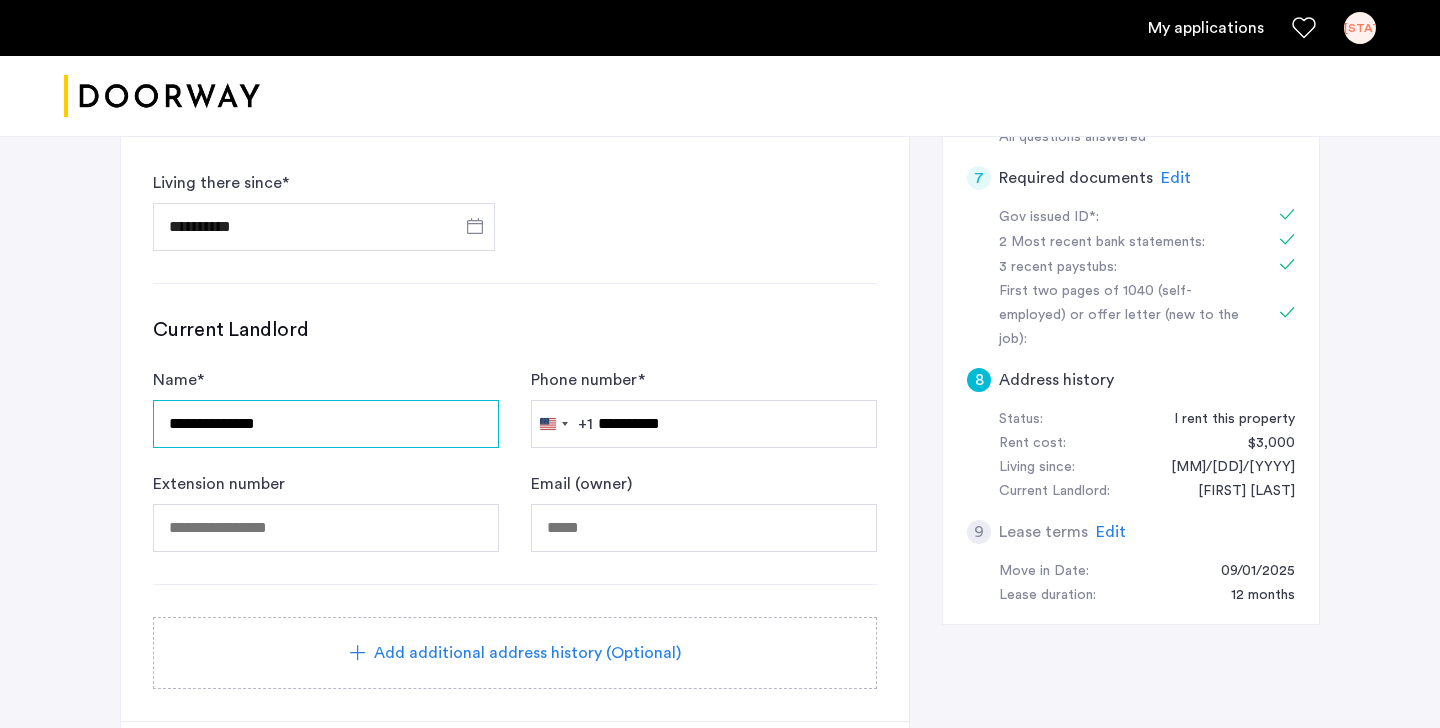 type on "**********" 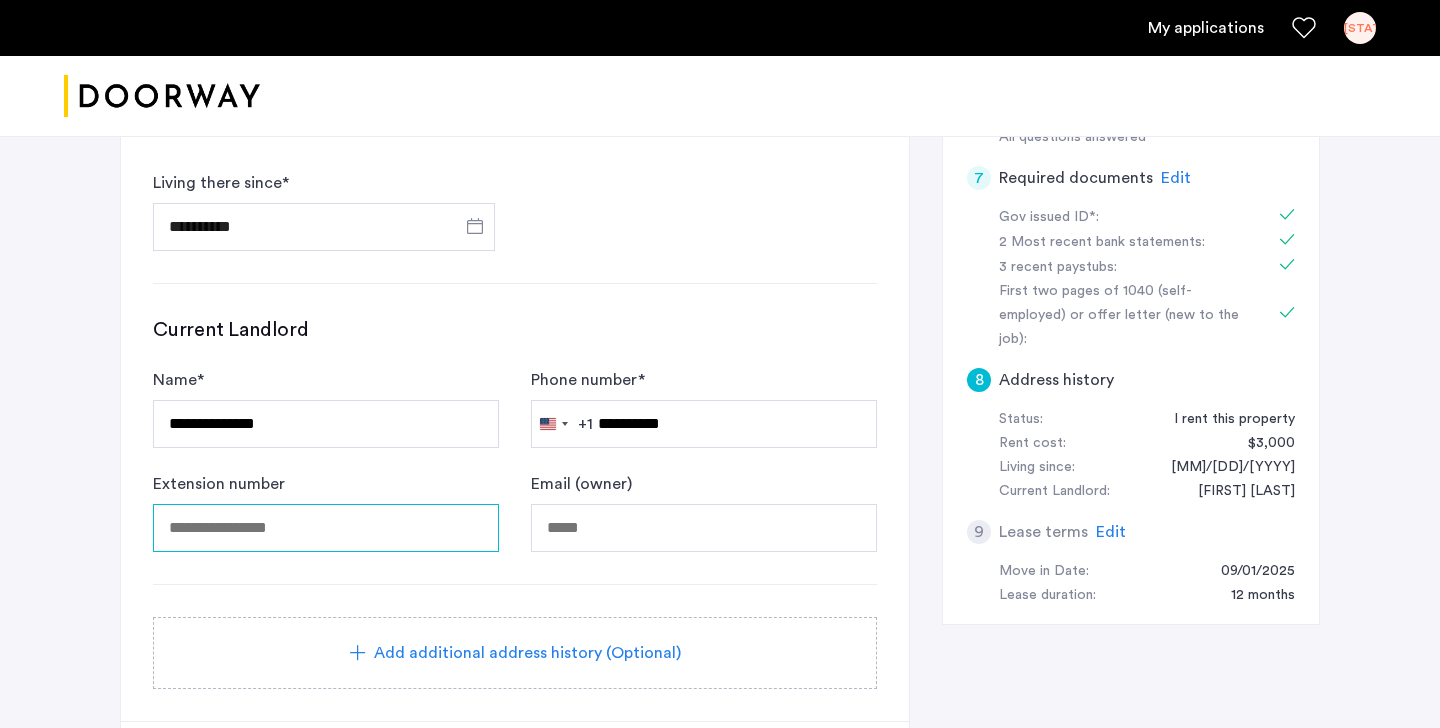 click at bounding box center (326, 528) 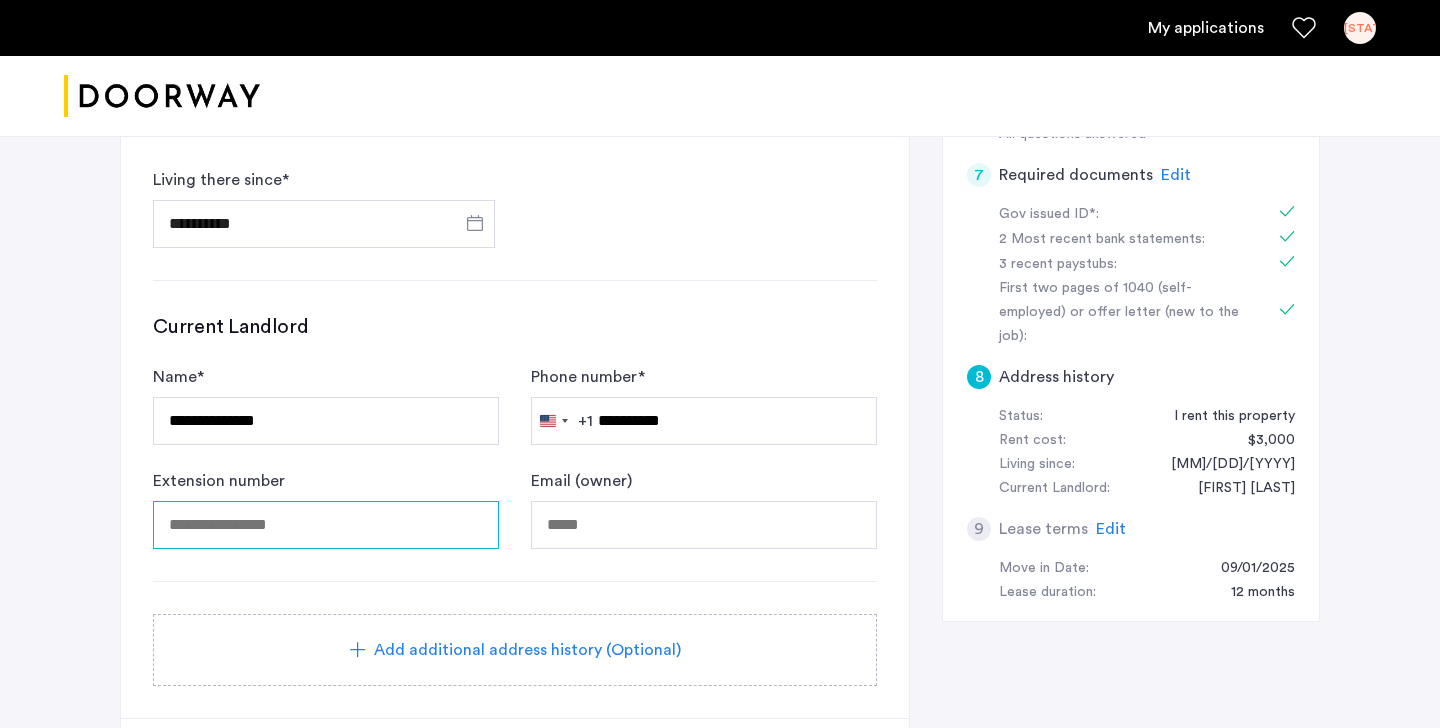 scroll, scrollTop: 809, scrollLeft: 0, axis: vertical 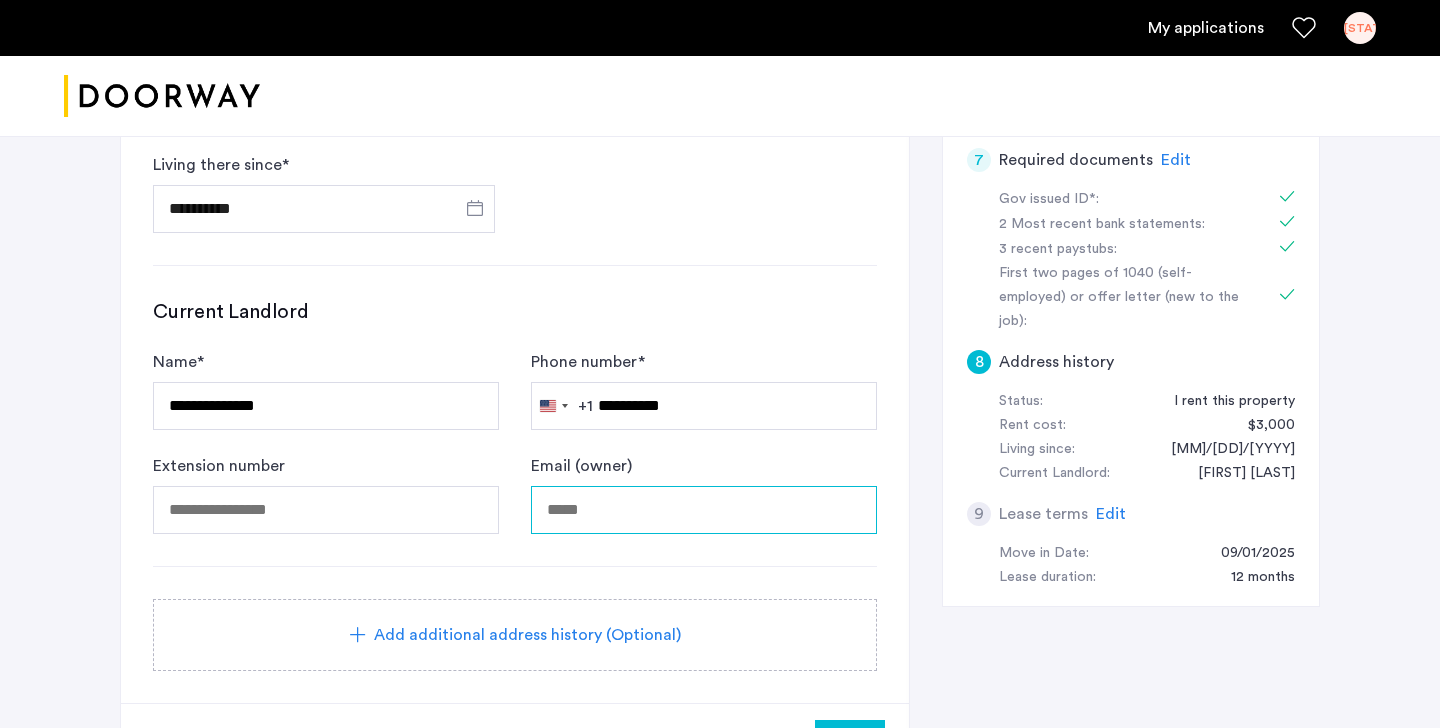 click on "Email (owner)" at bounding box center (704, 510) 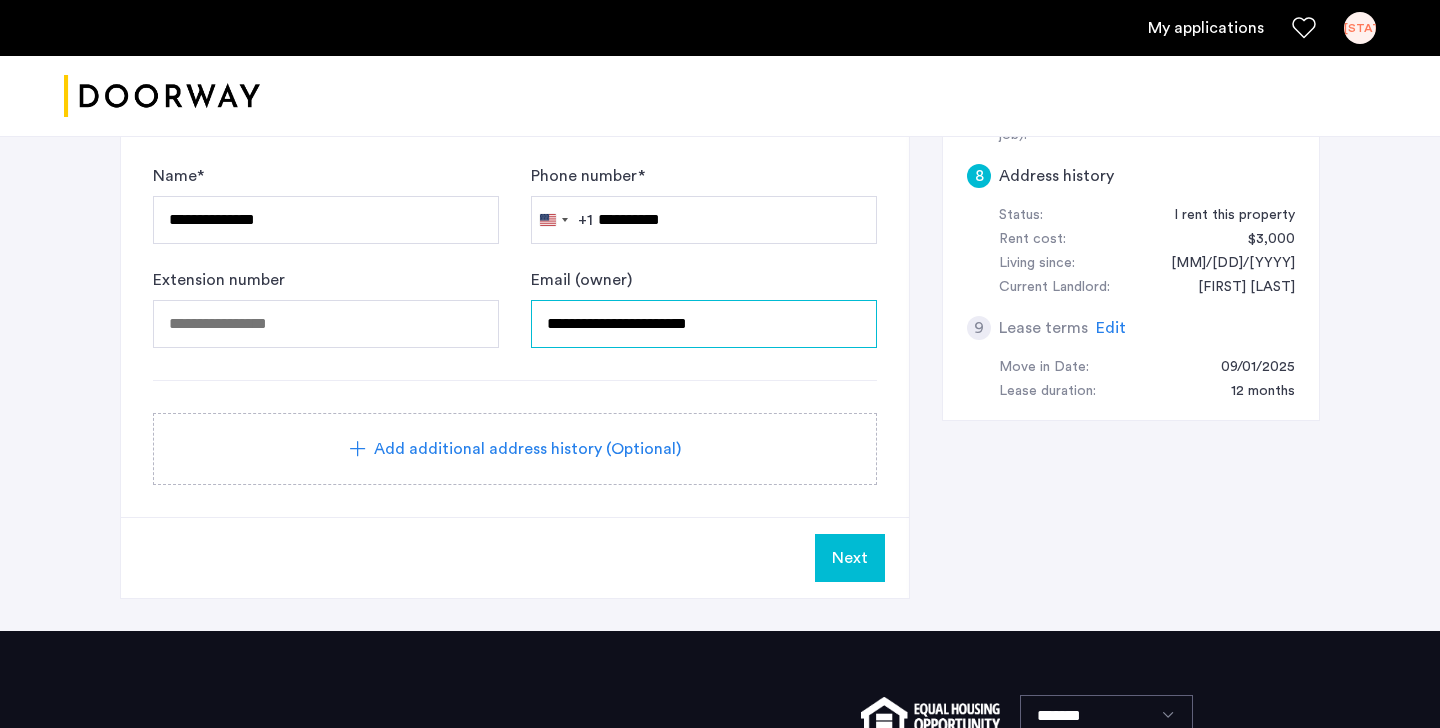 scroll, scrollTop: 1000, scrollLeft: 0, axis: vertical 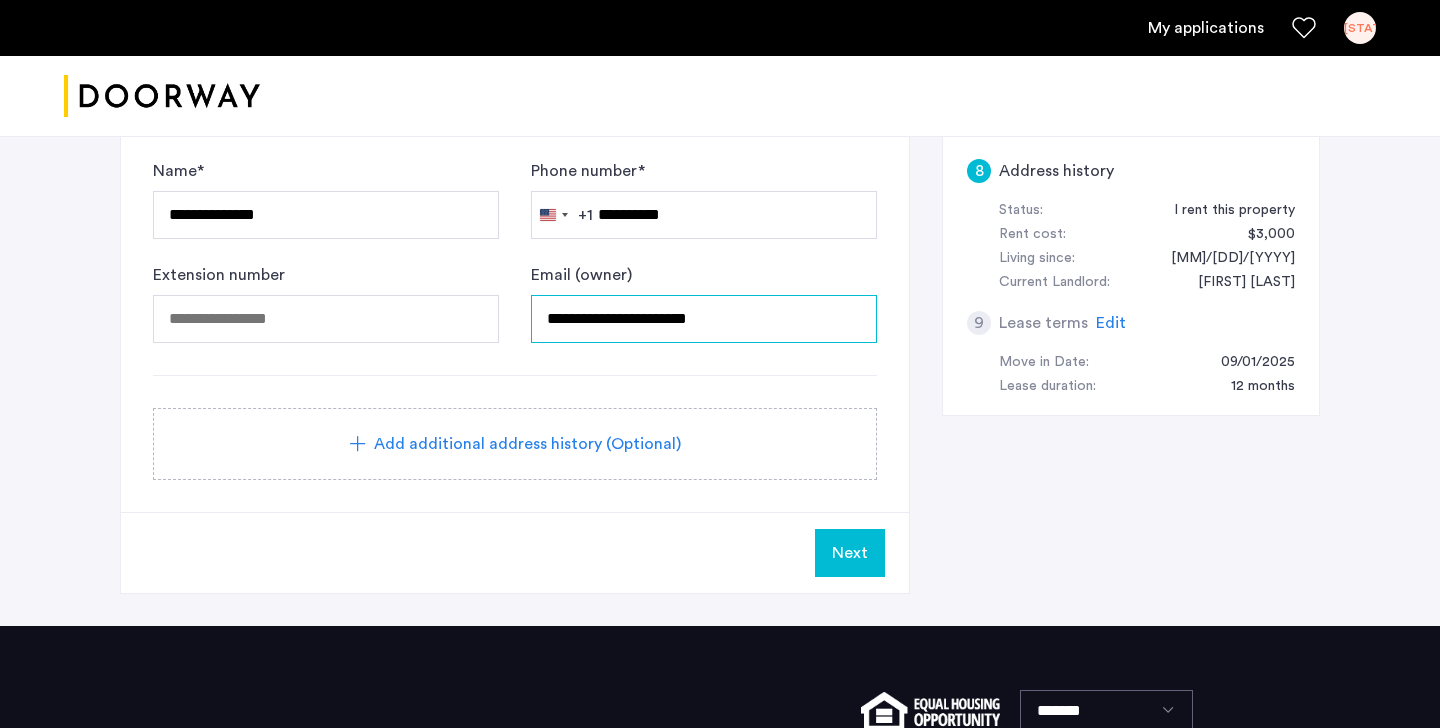 type on "**********" 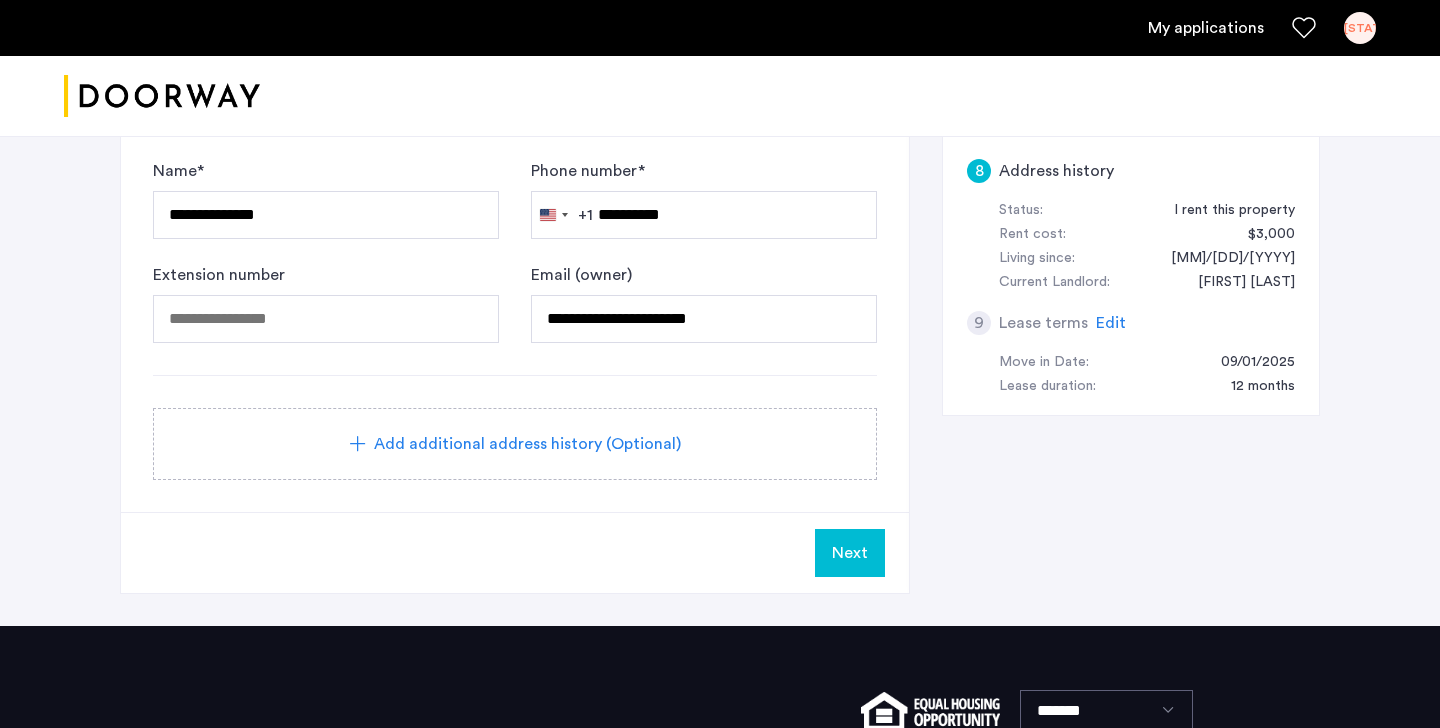 click on "Add additional address history (Optional)" 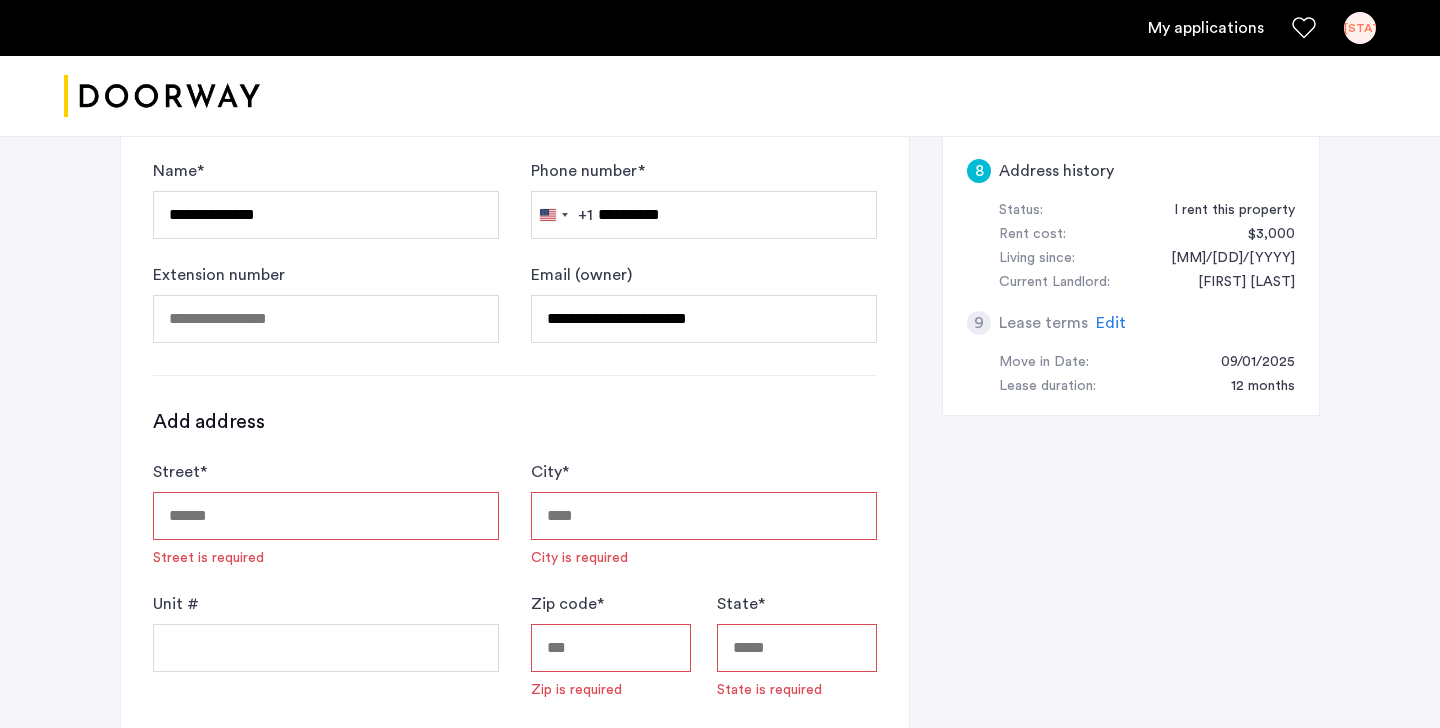 click on "Street  *" at bounding box center [326, 516] 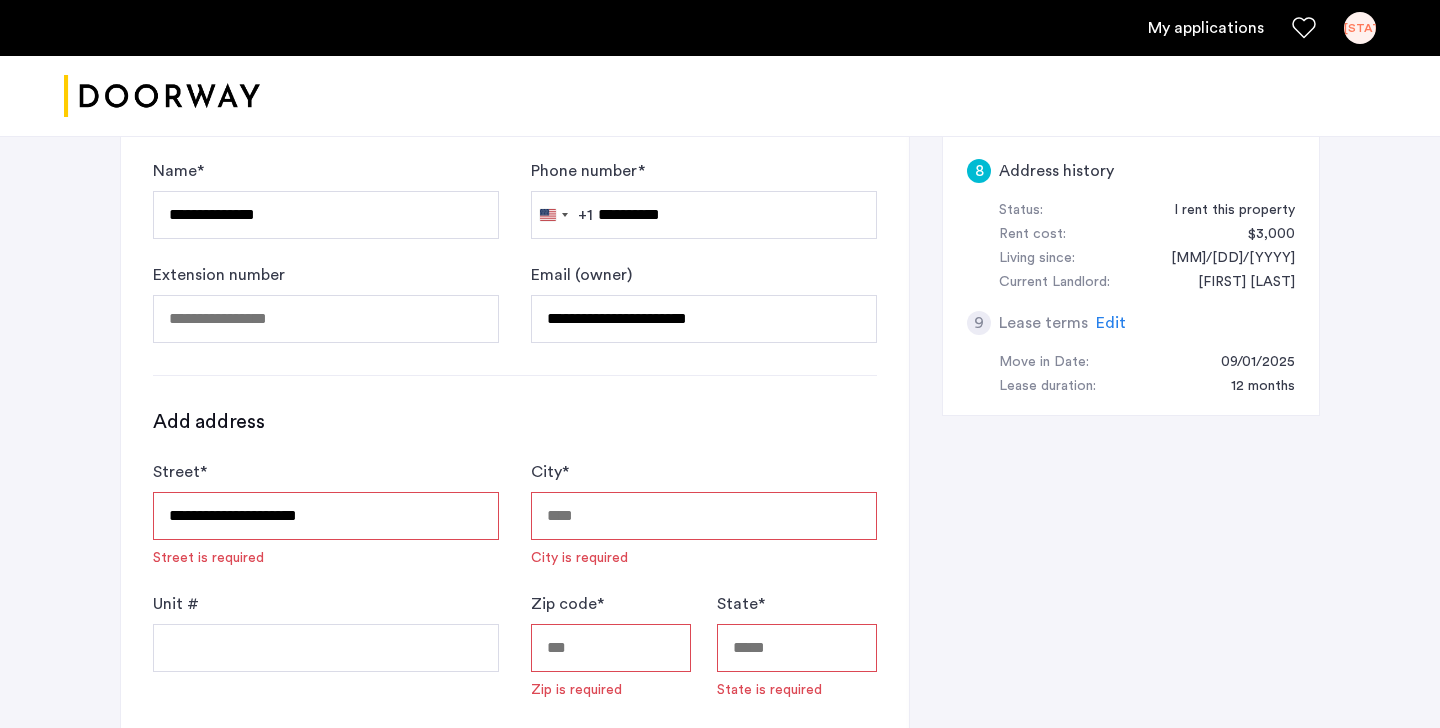 type on "********" 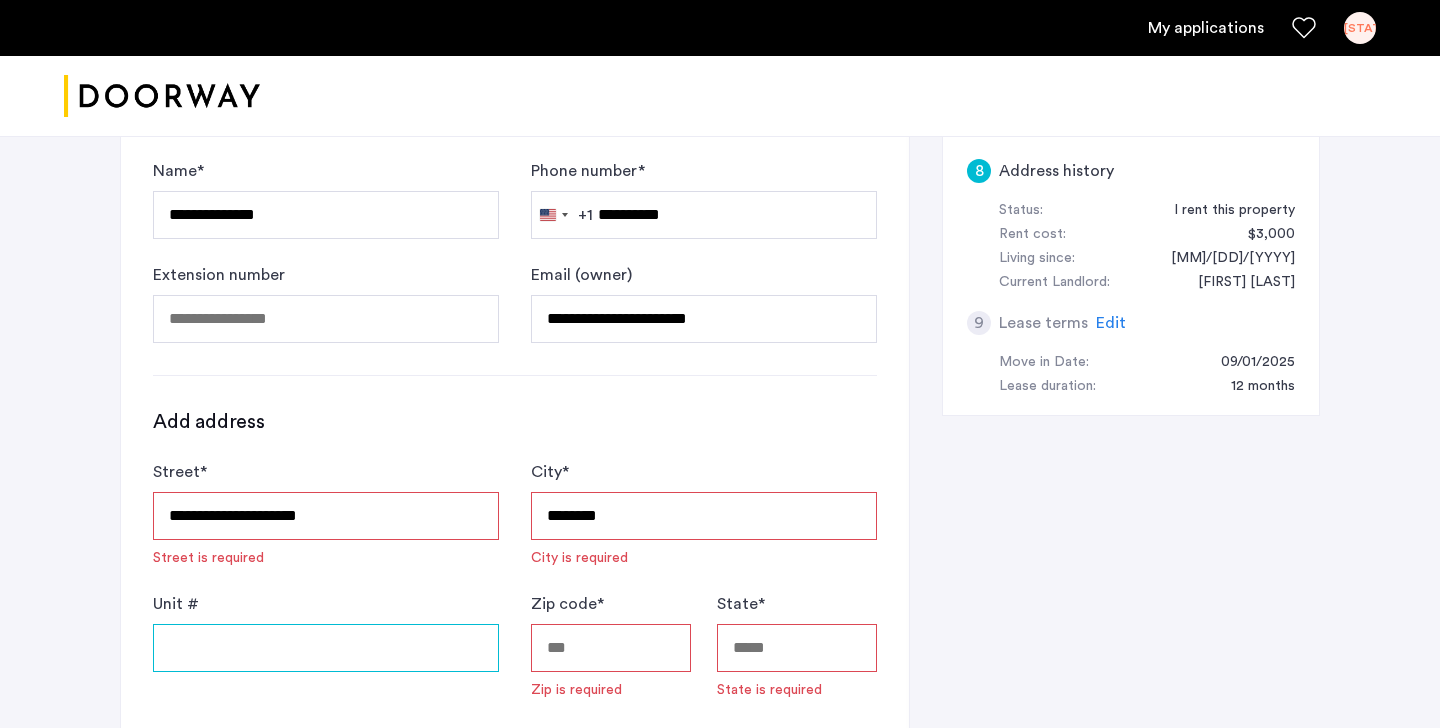 type on "******" 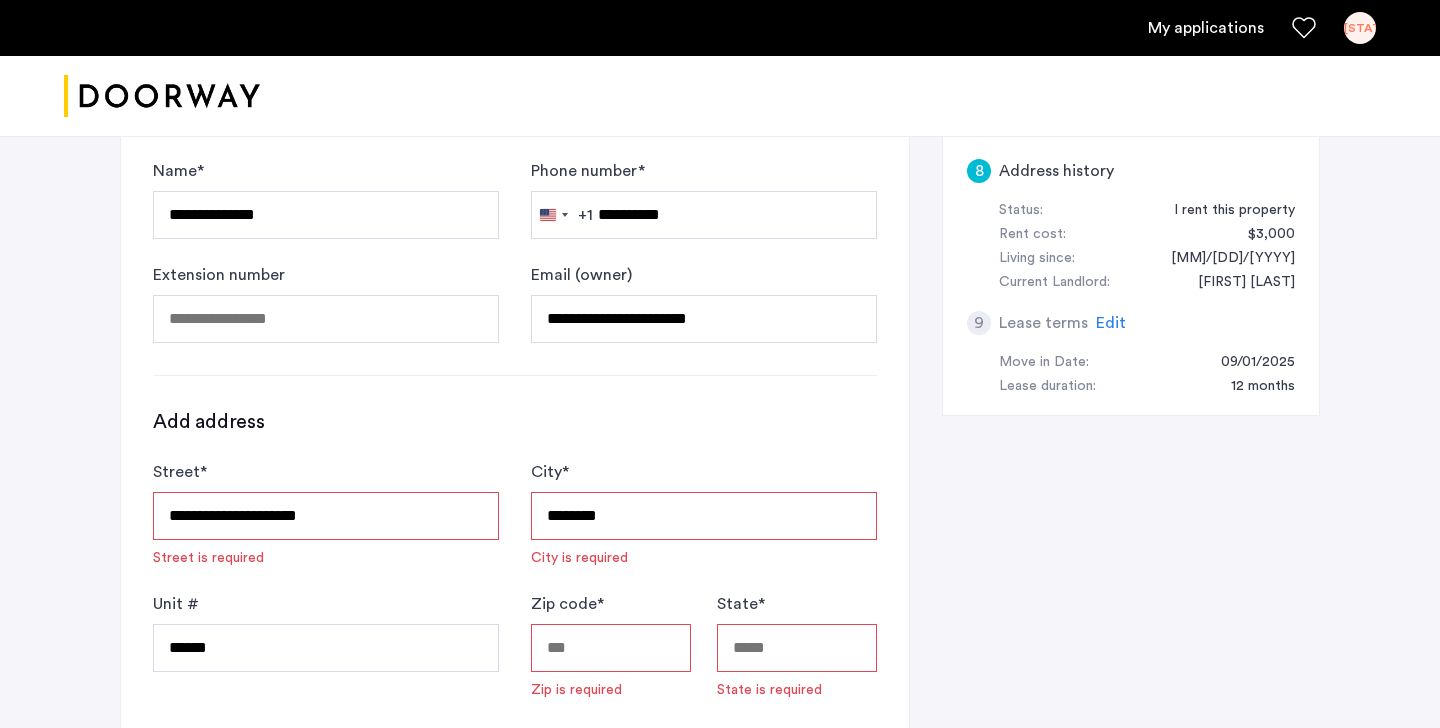 type on "*****" 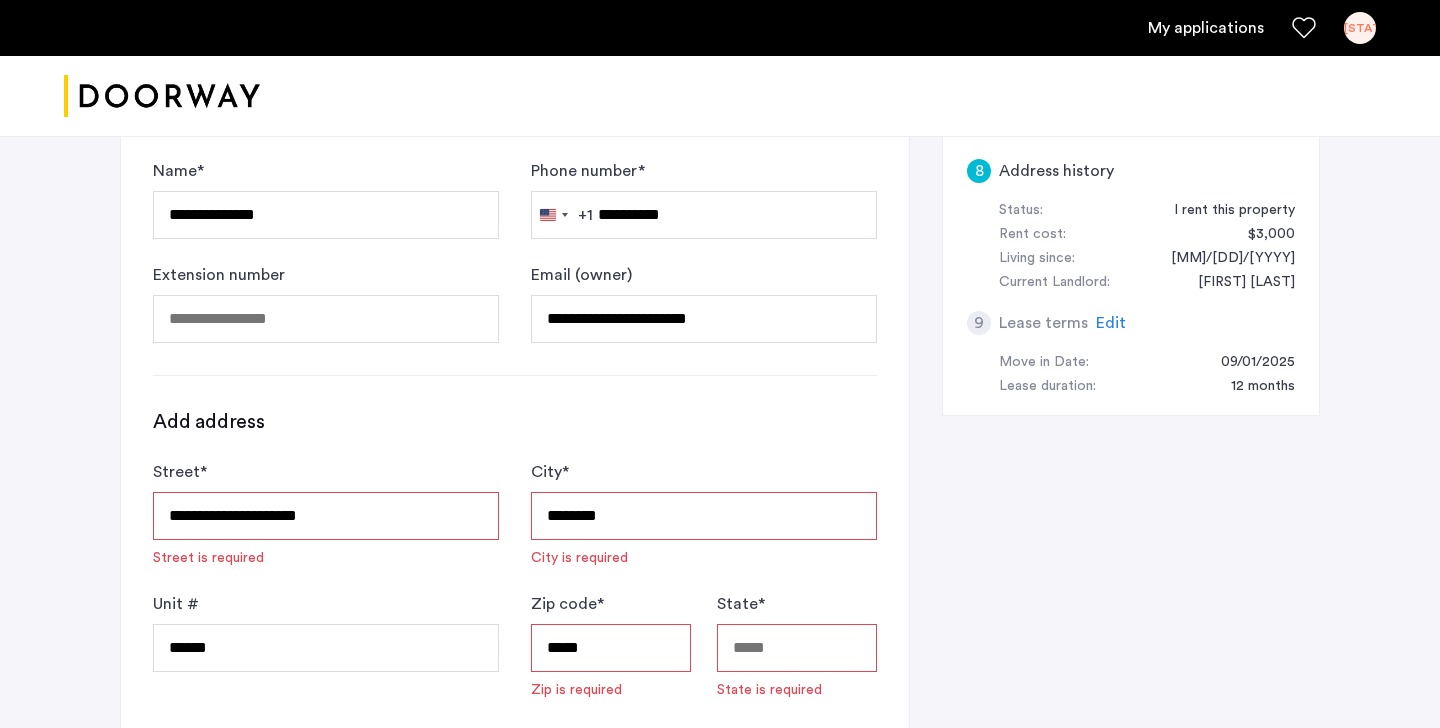 type on "**" 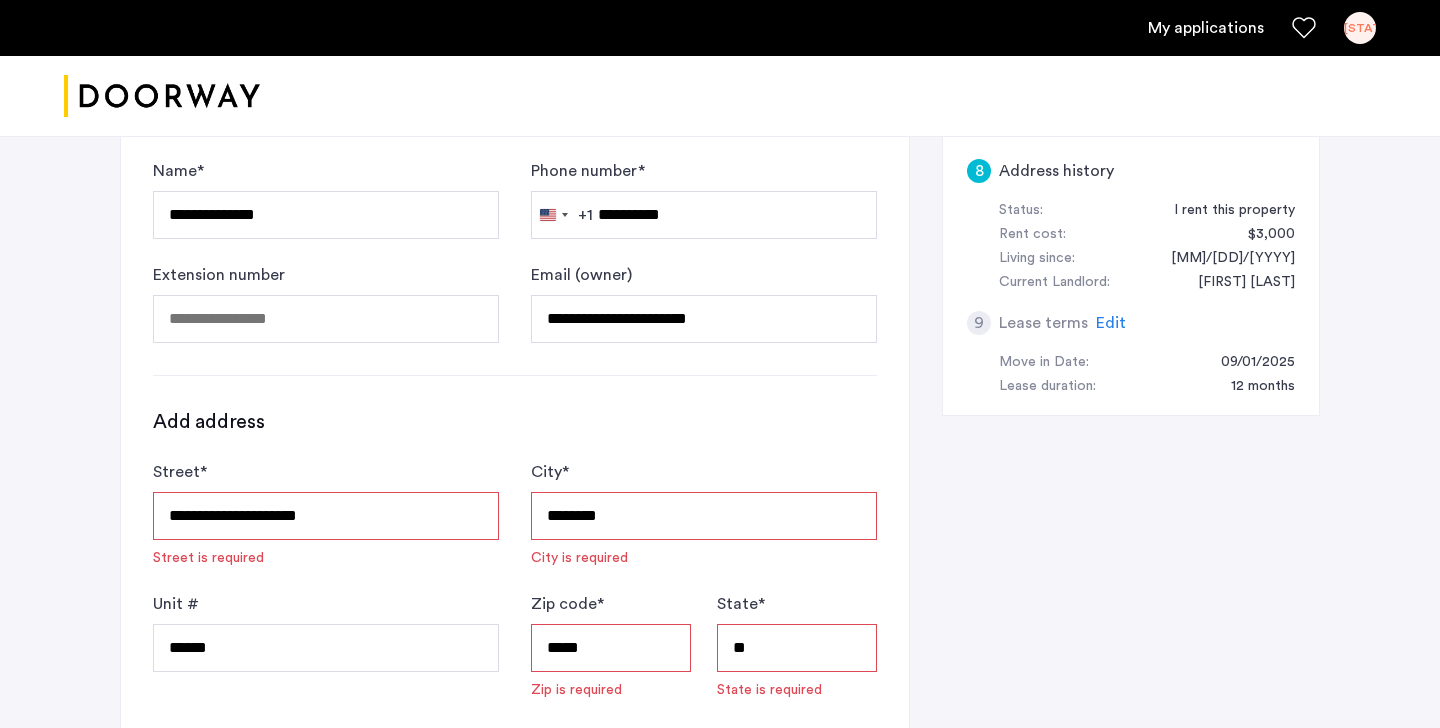 type on "**********" 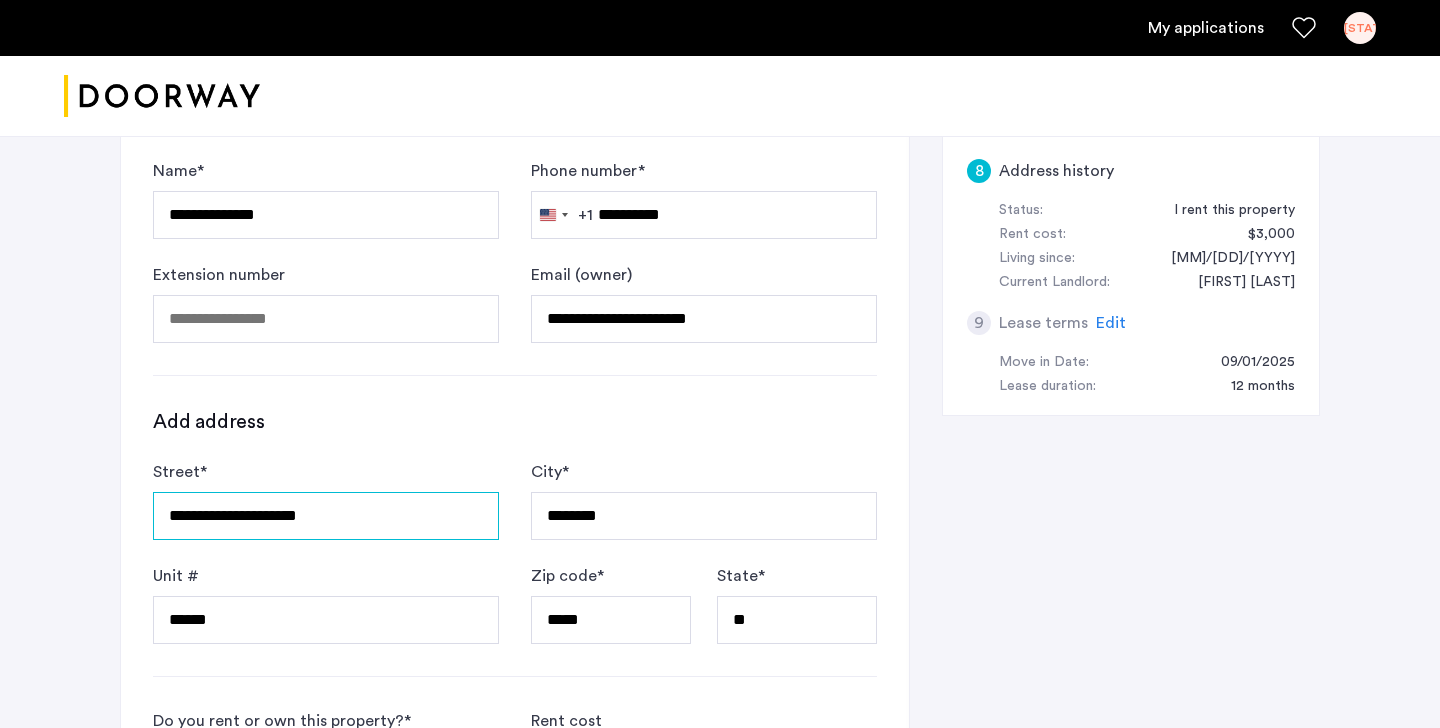 scroll, scrollTop: 1319, scrollLeft: 0, axis: vertical 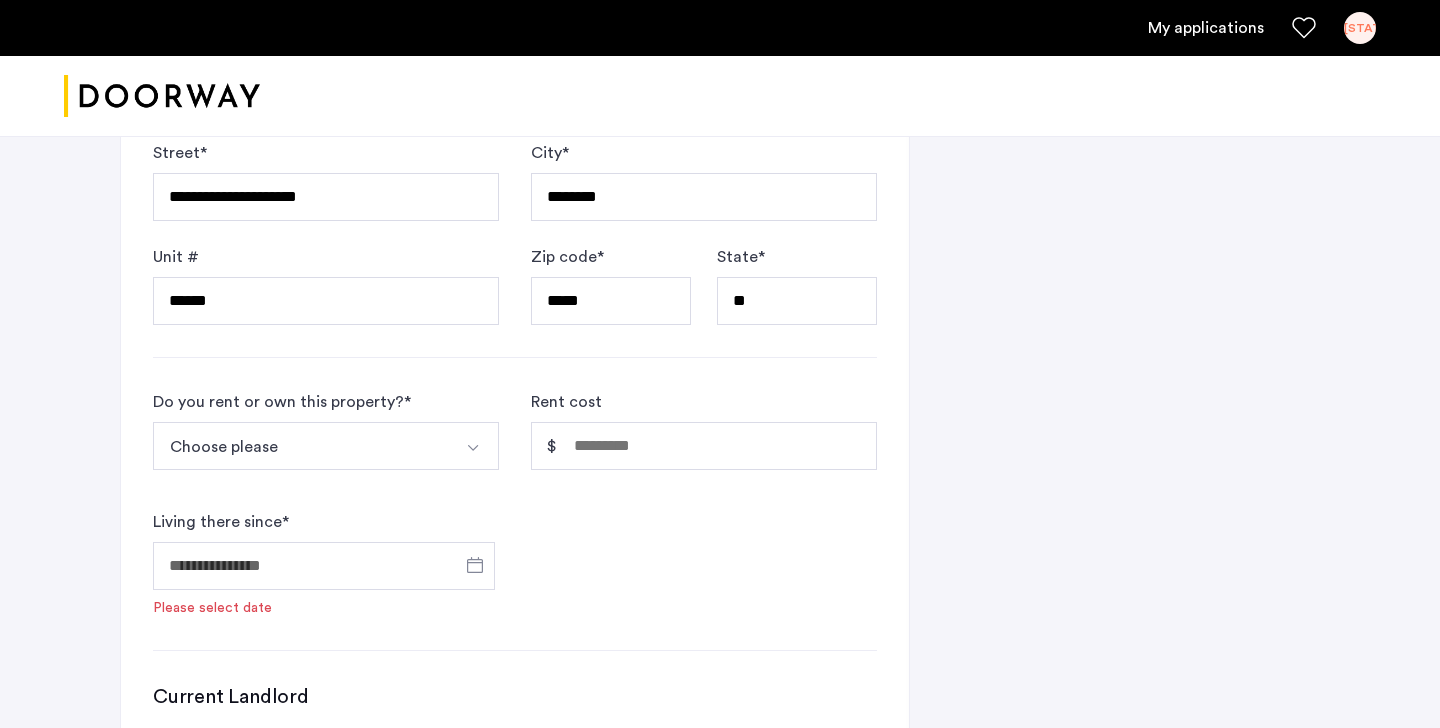 click on "Choose please" at bounding box center [302, 446] 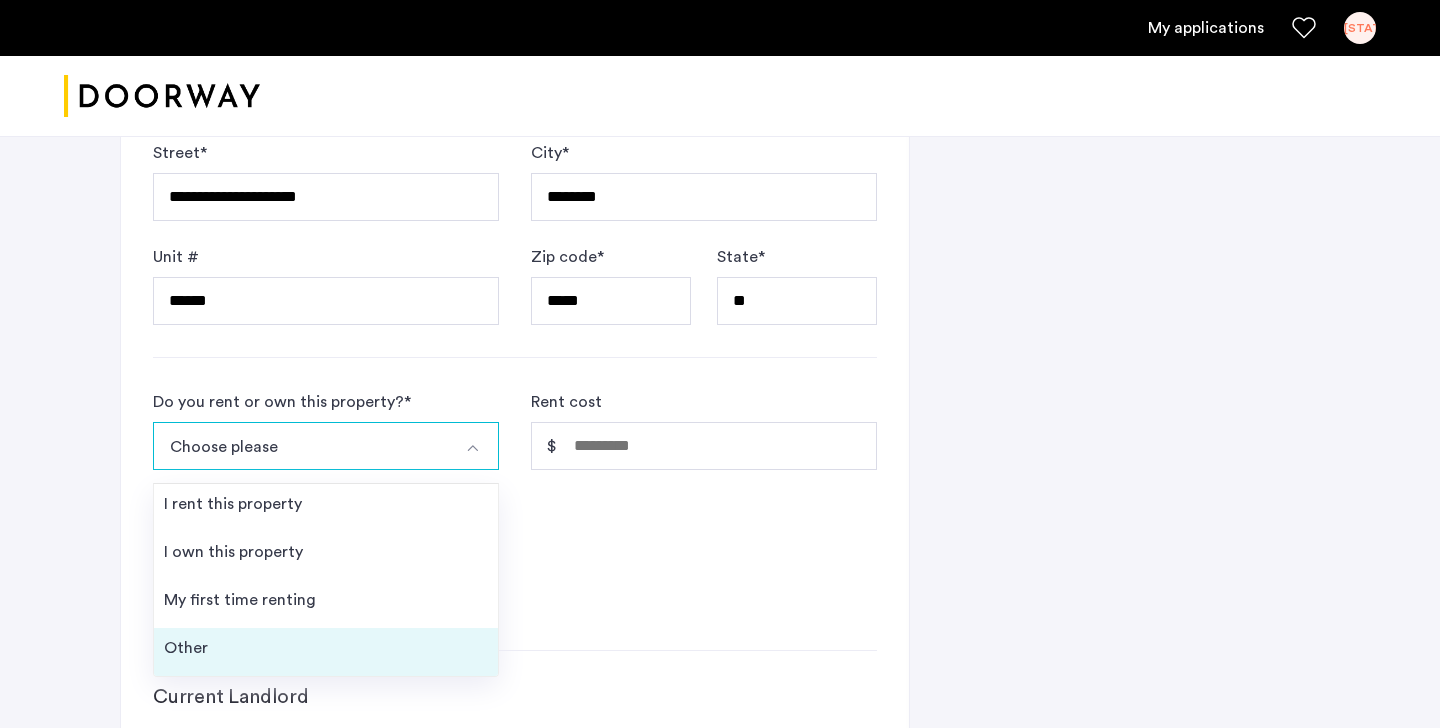 click on "Other" at bounding box center [326, 652] 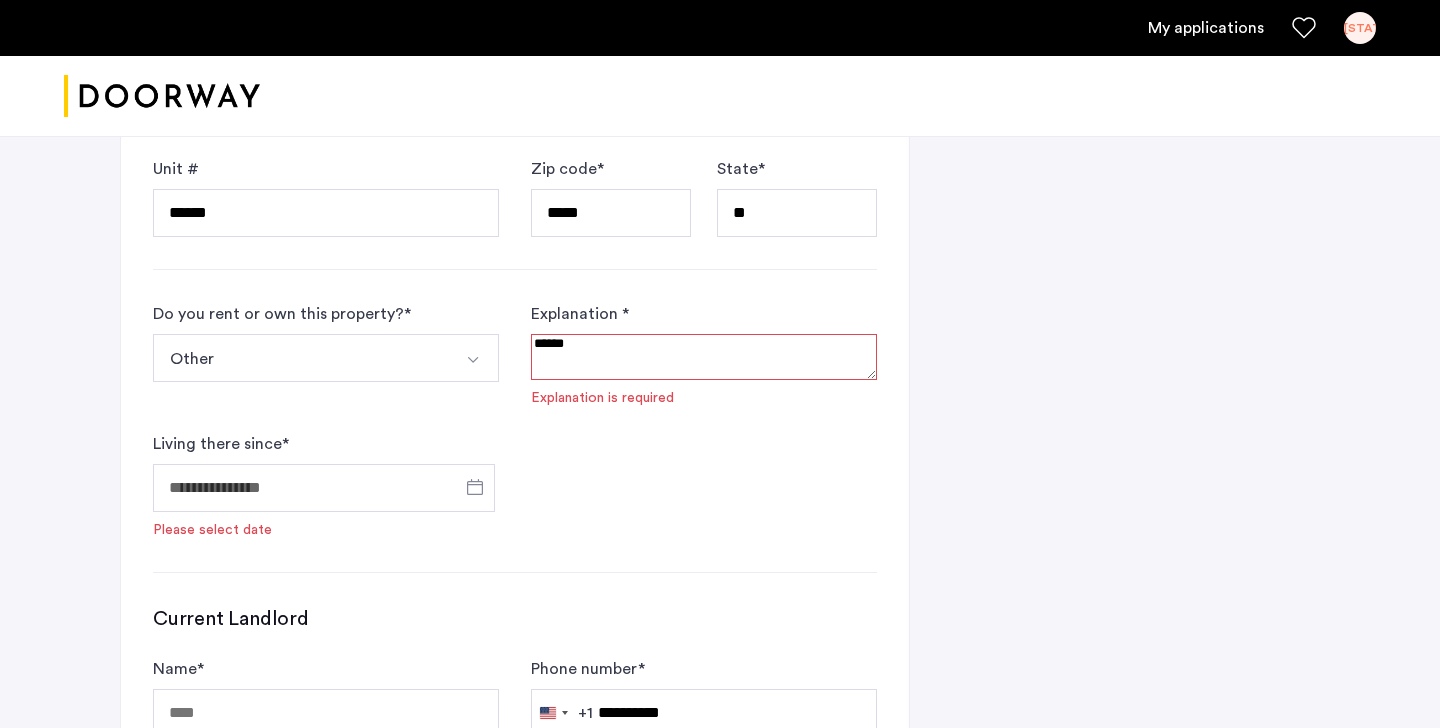 scroll, scrollTop: 1323, scrollLeft: 0, axis: vertical 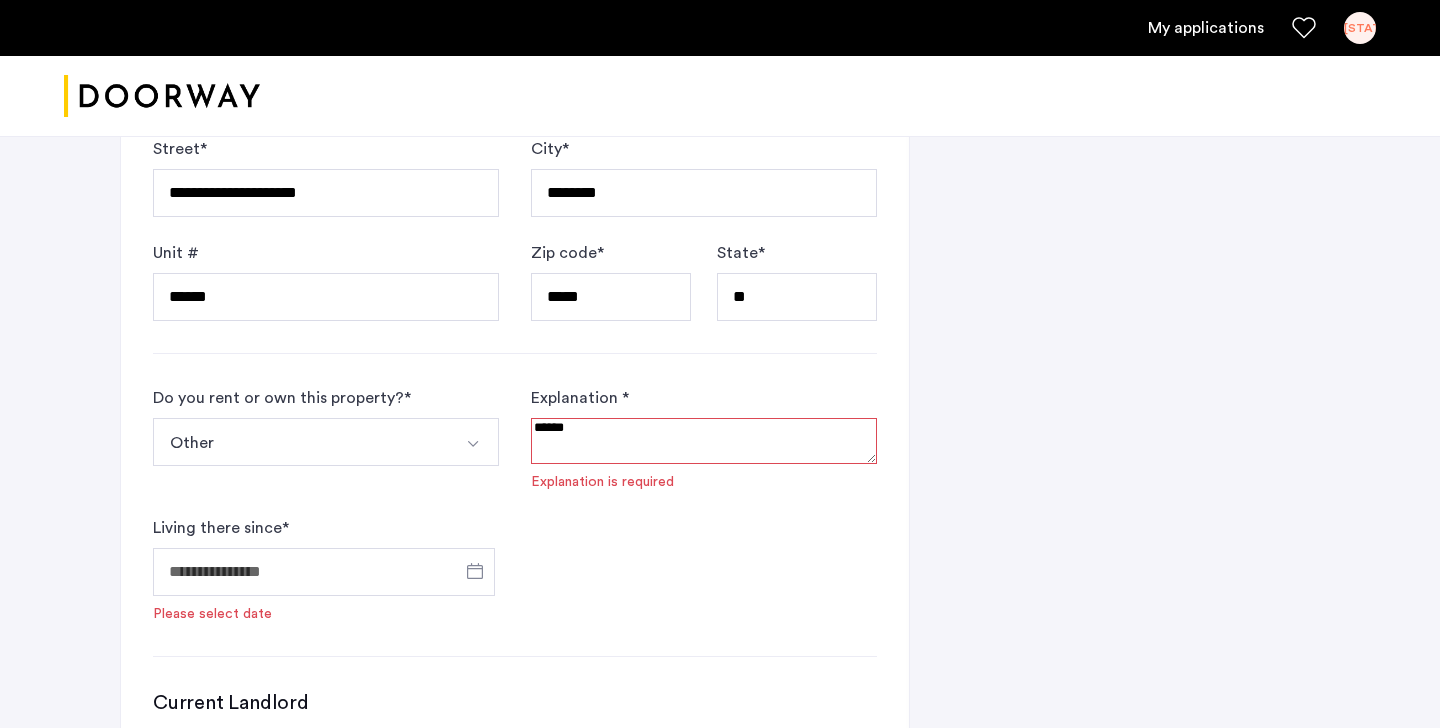 click at bounding box center [475, 442] 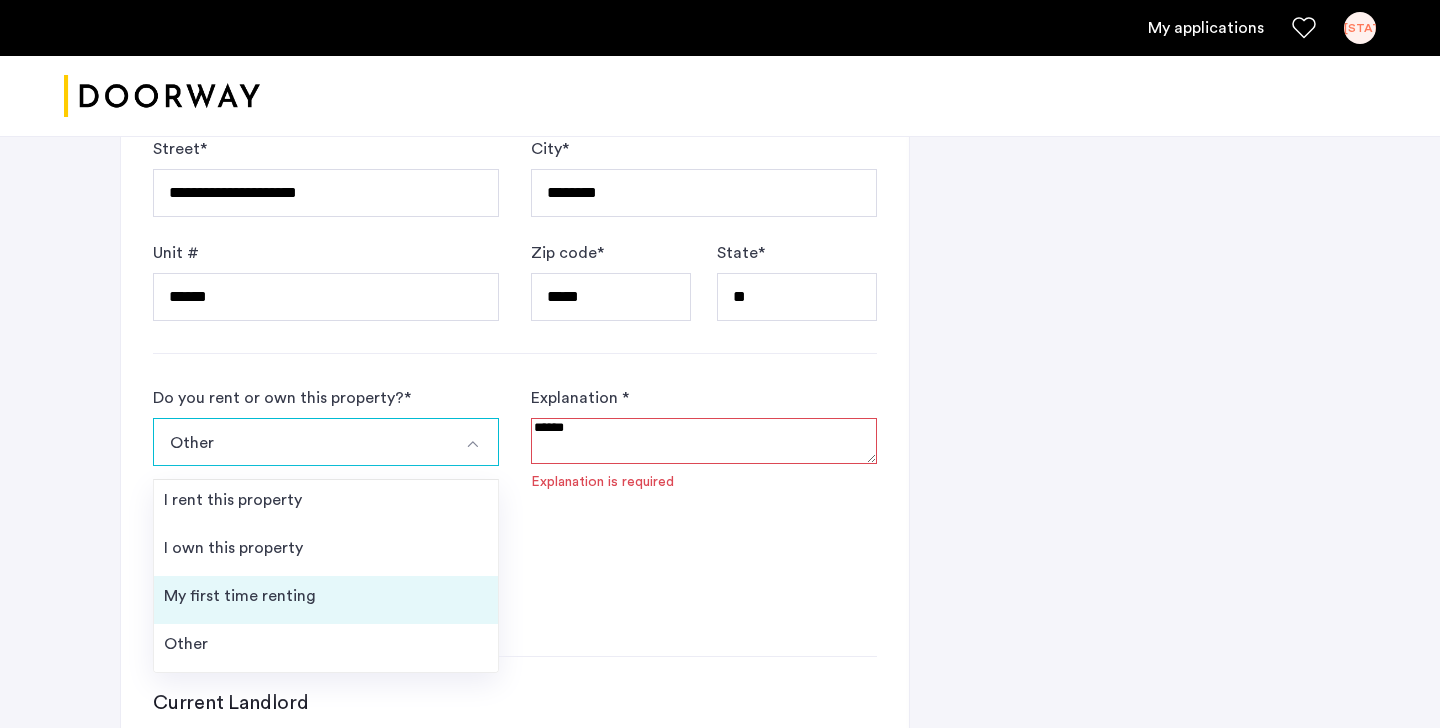 click on "My first time renting" at bounding box center (326, 600) 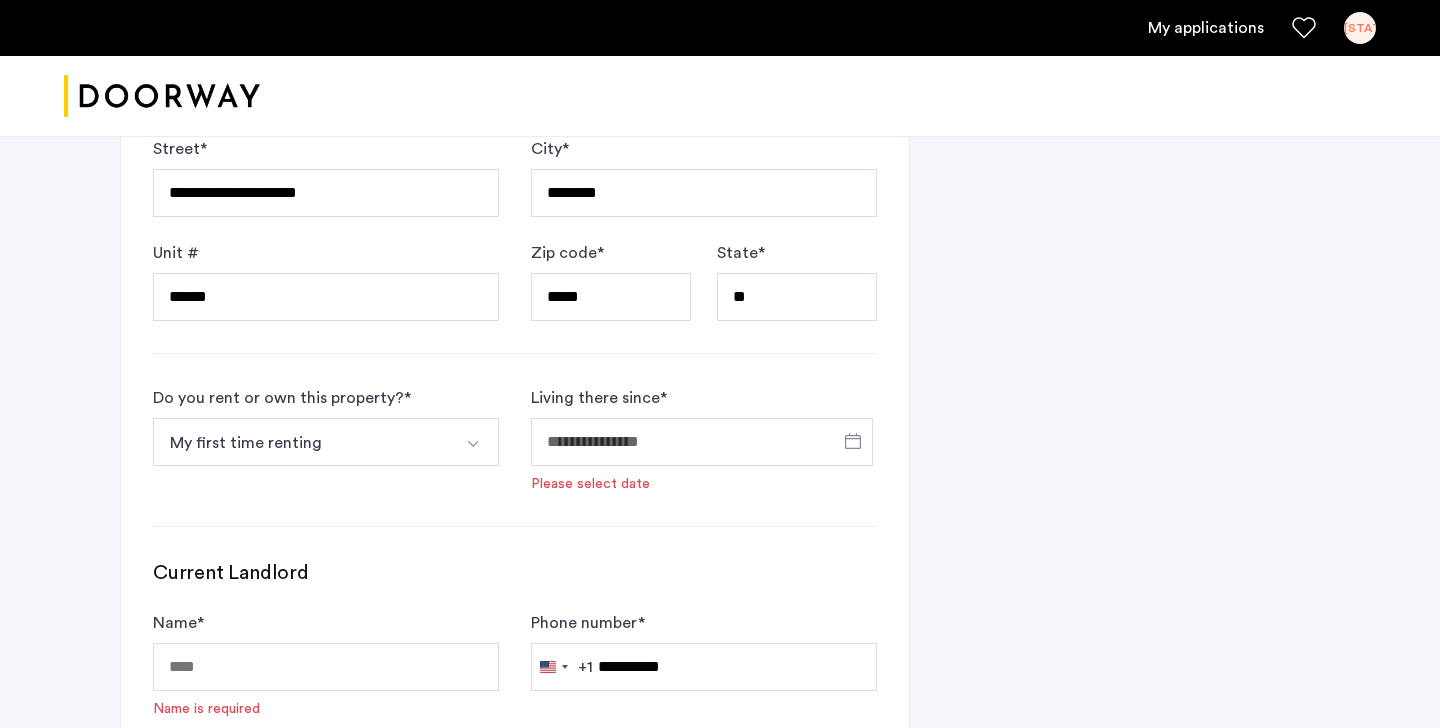 click at bounding box center [475, 442] 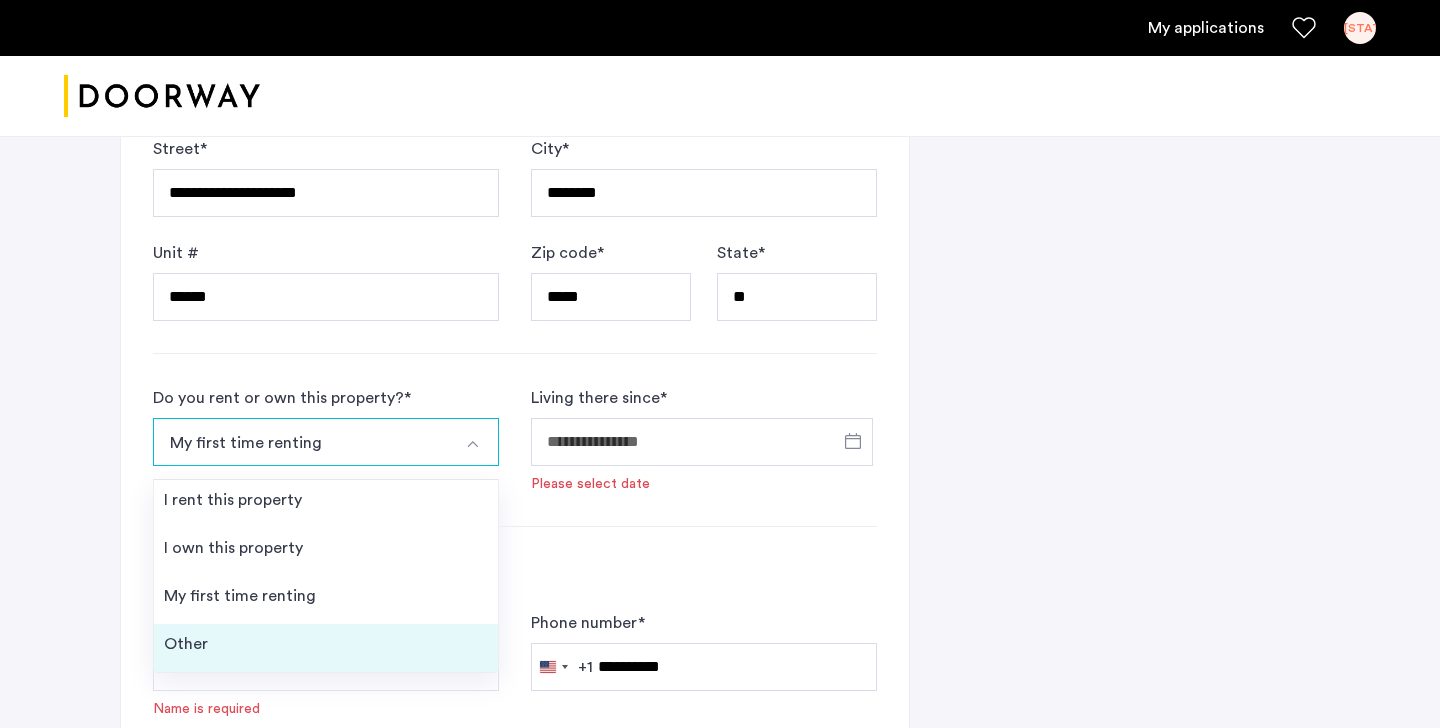 click on "Other" at bounding box center (326, 648) 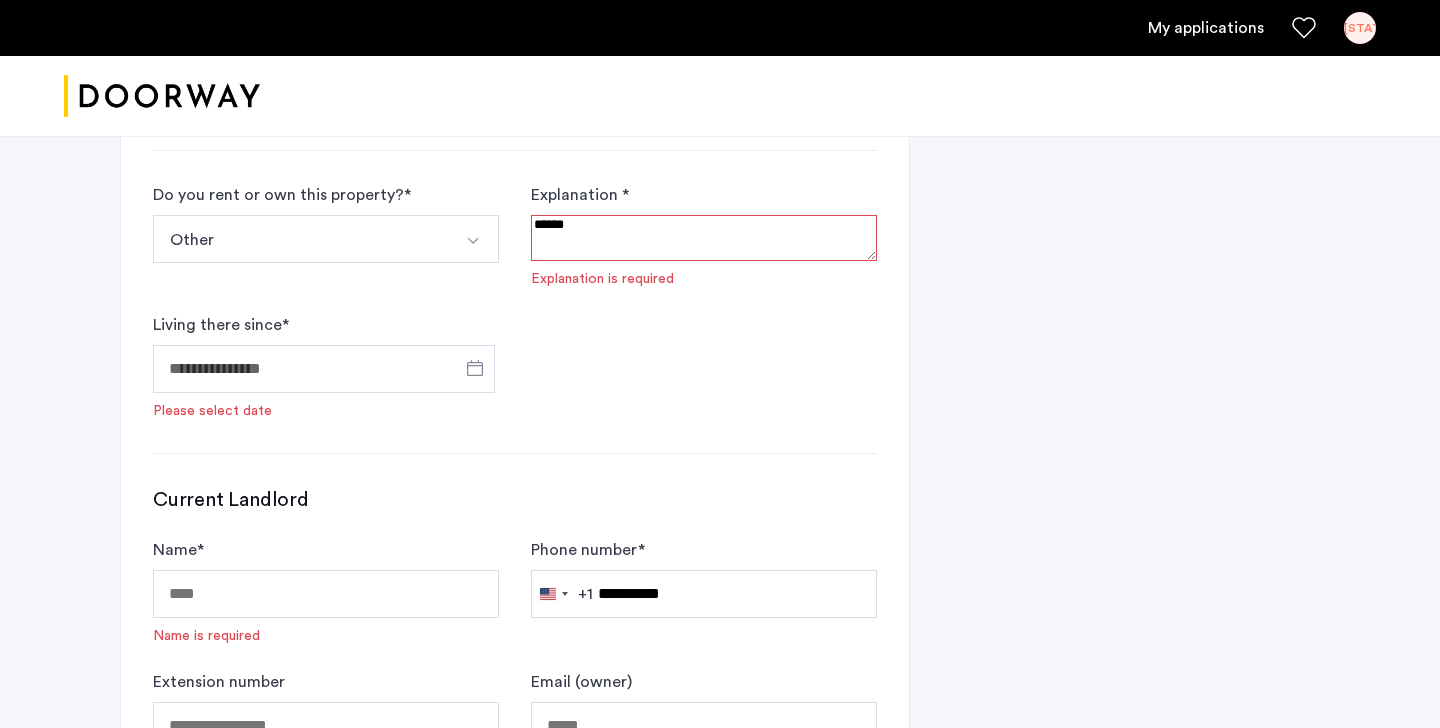 scroll, scrollTop: 1780, scrollLeft: 0, axis: vertical 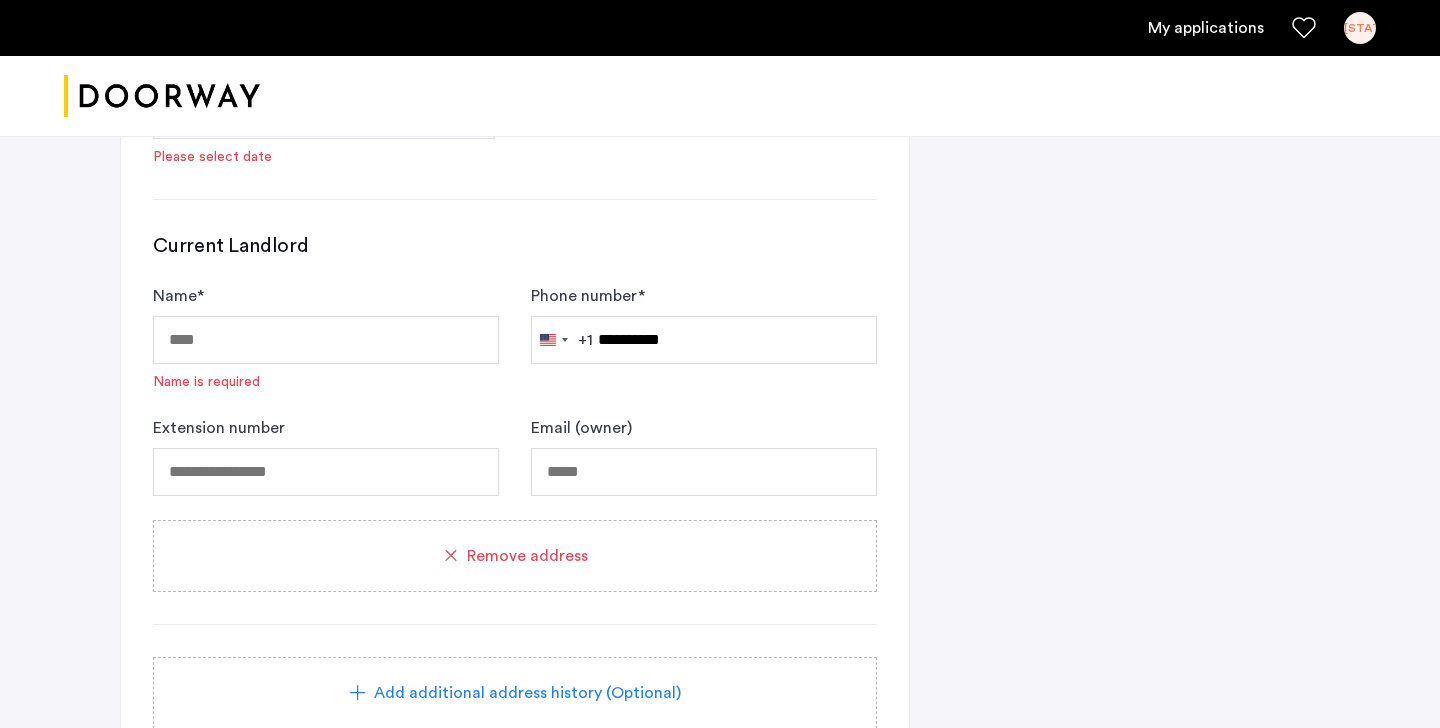 click on "Remove address" 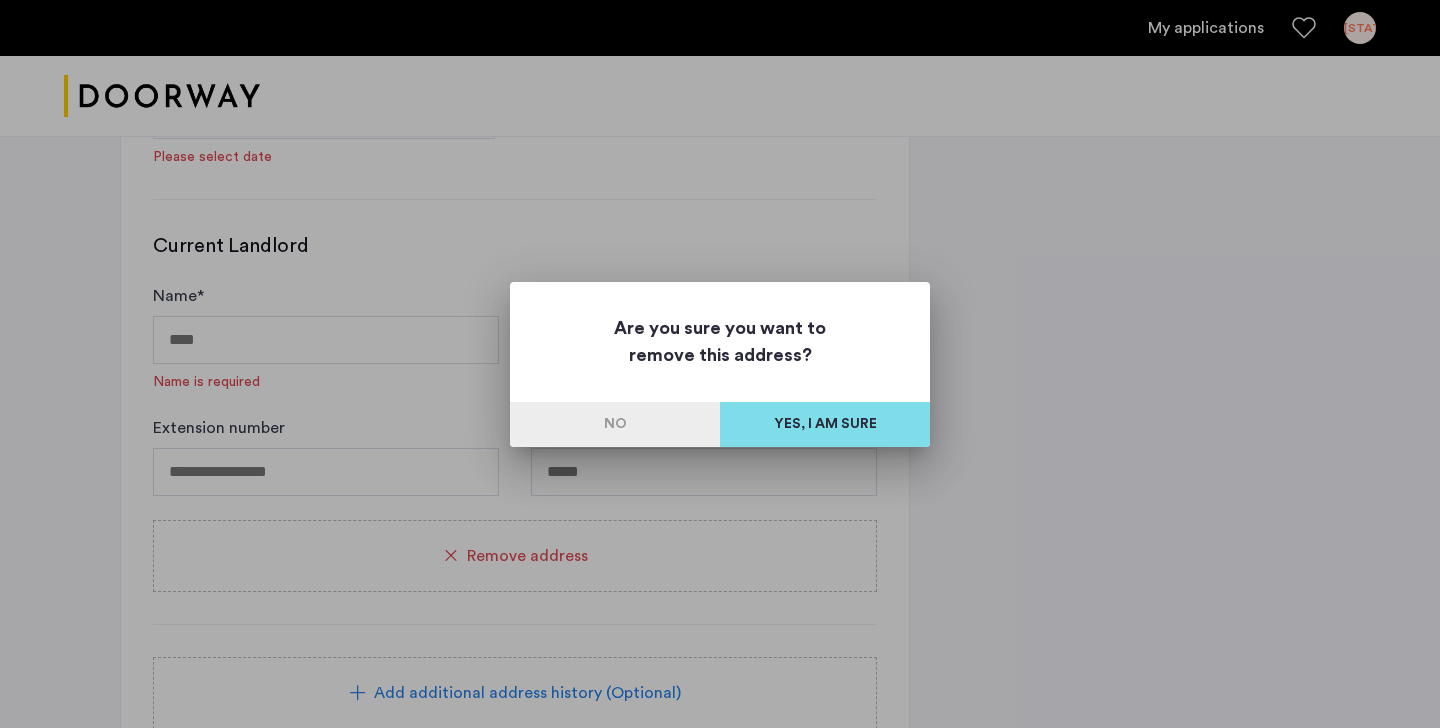 click on "No" at bounding box center [615, 424] 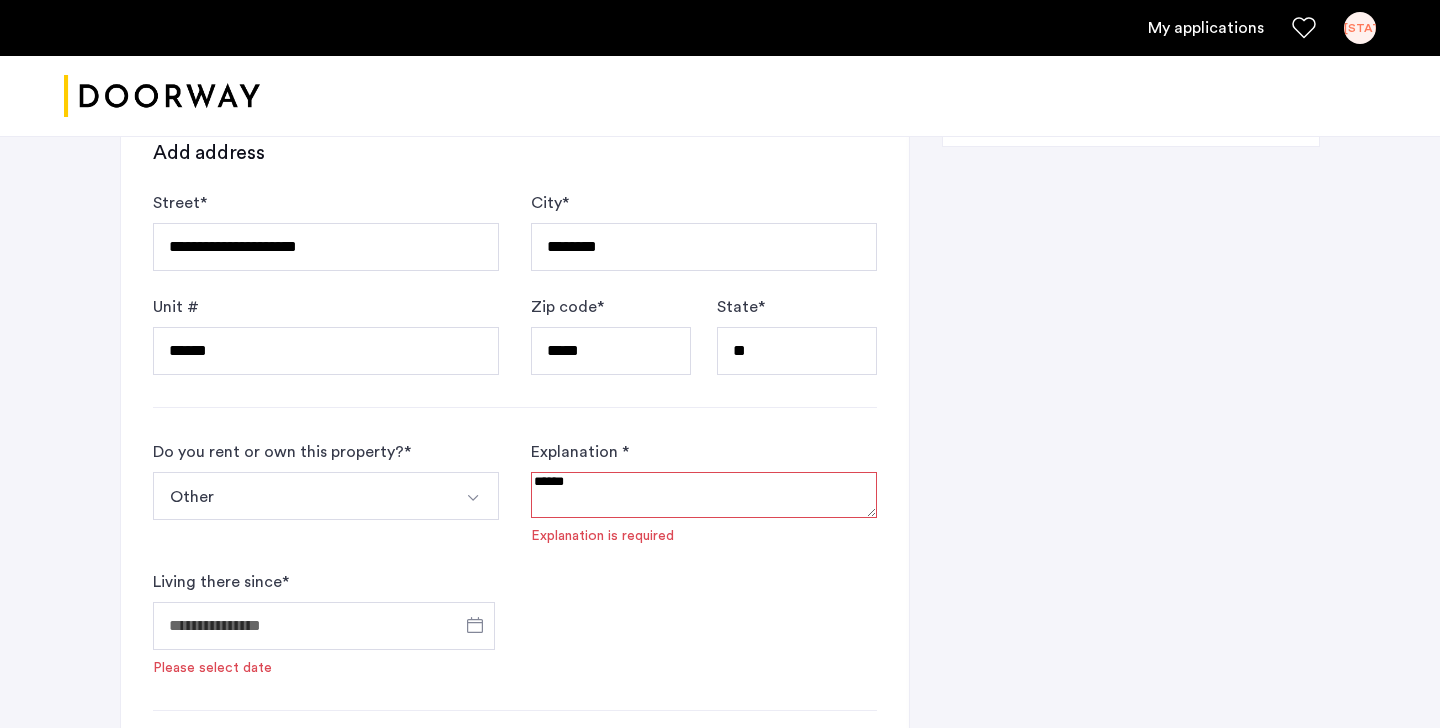 scroll, scrollTop: 1267, scrollLeft: 0, axis: vertical 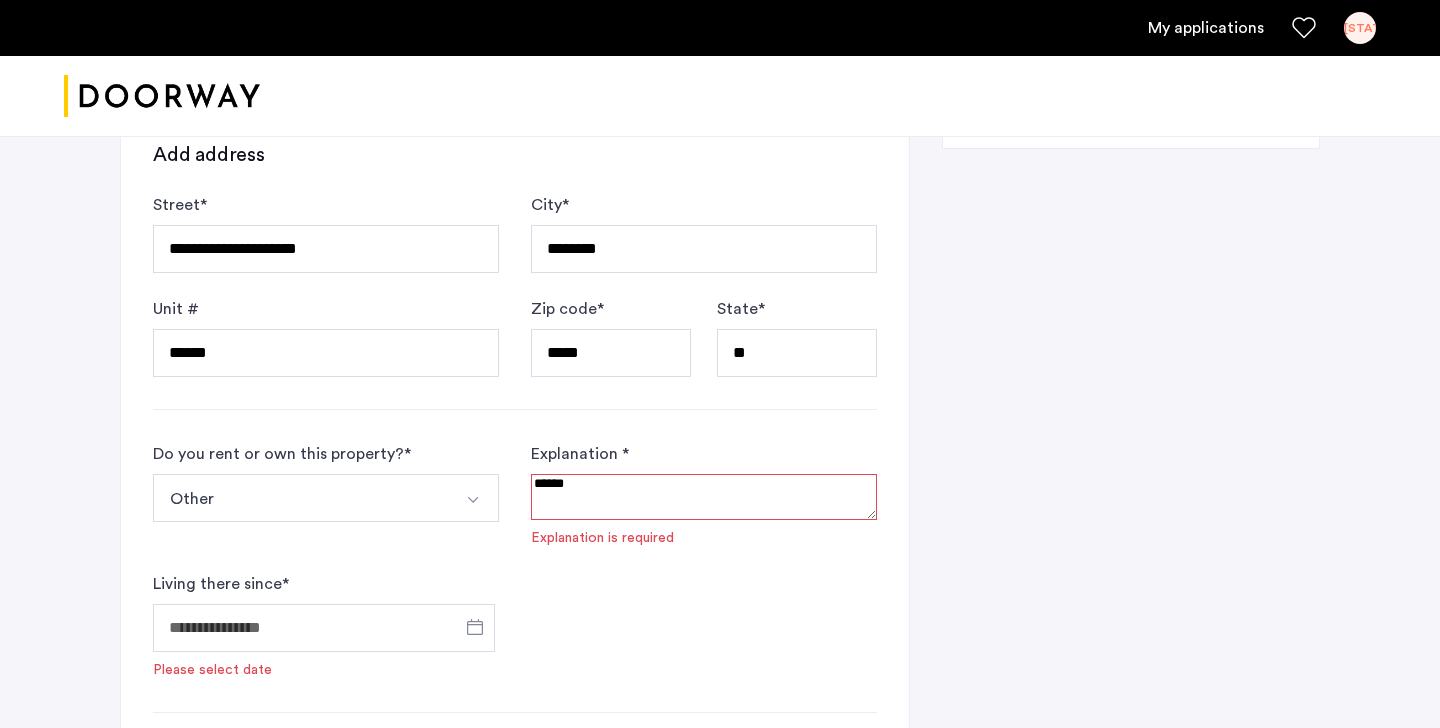 click at bounding box center (704, 497) 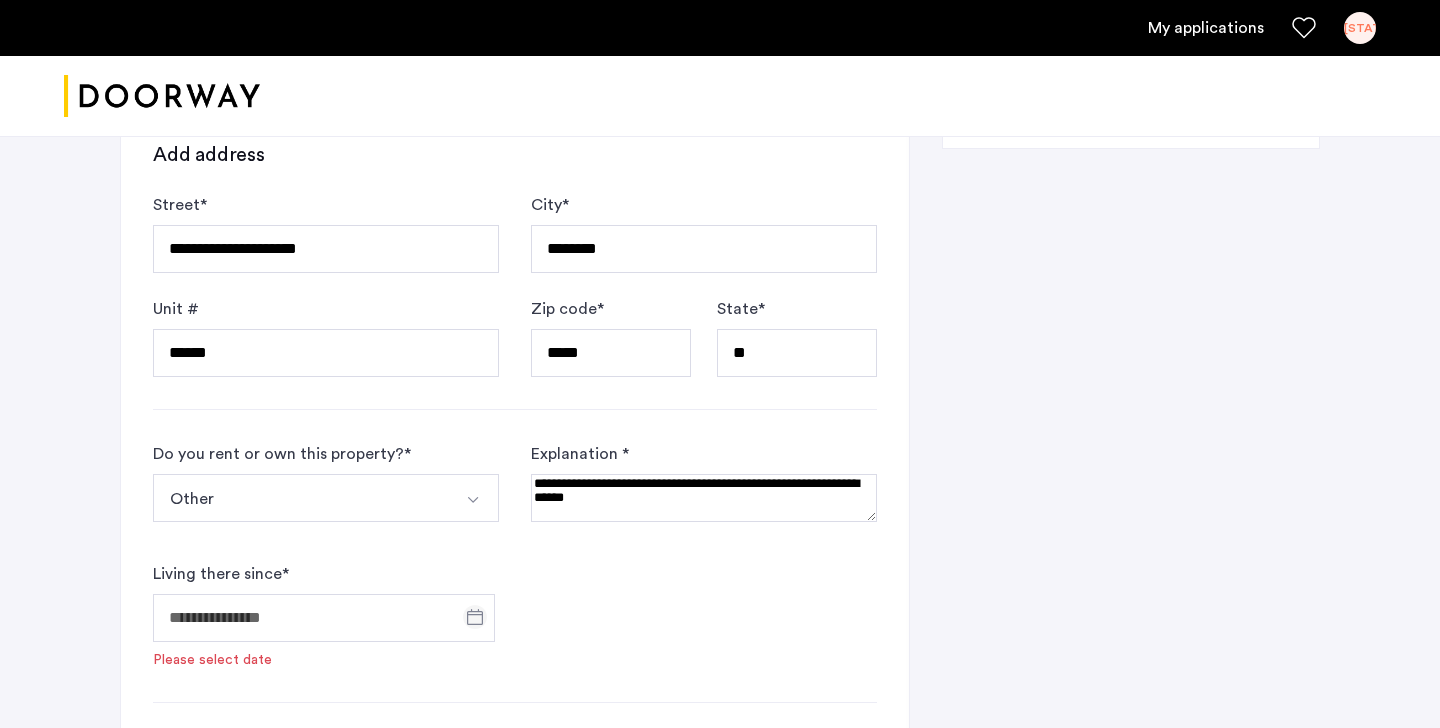 type on "**********" 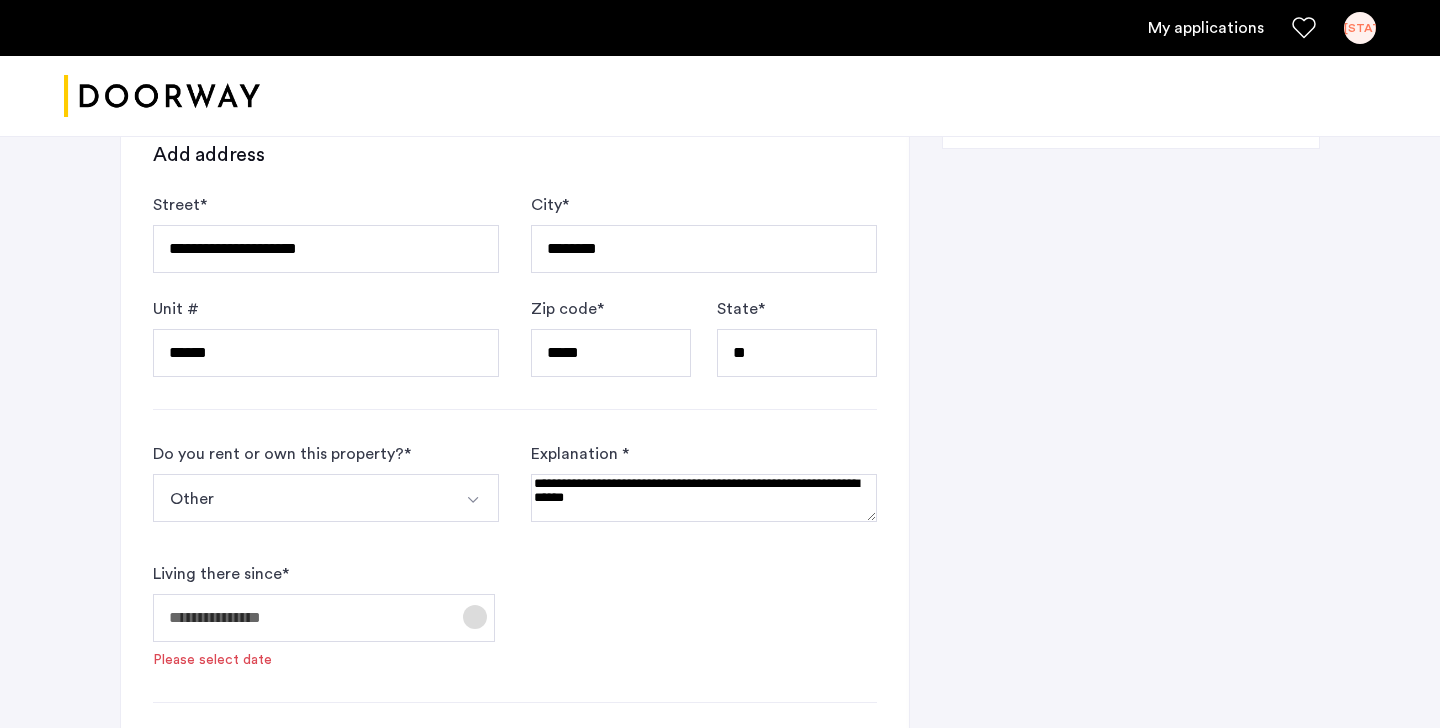 click 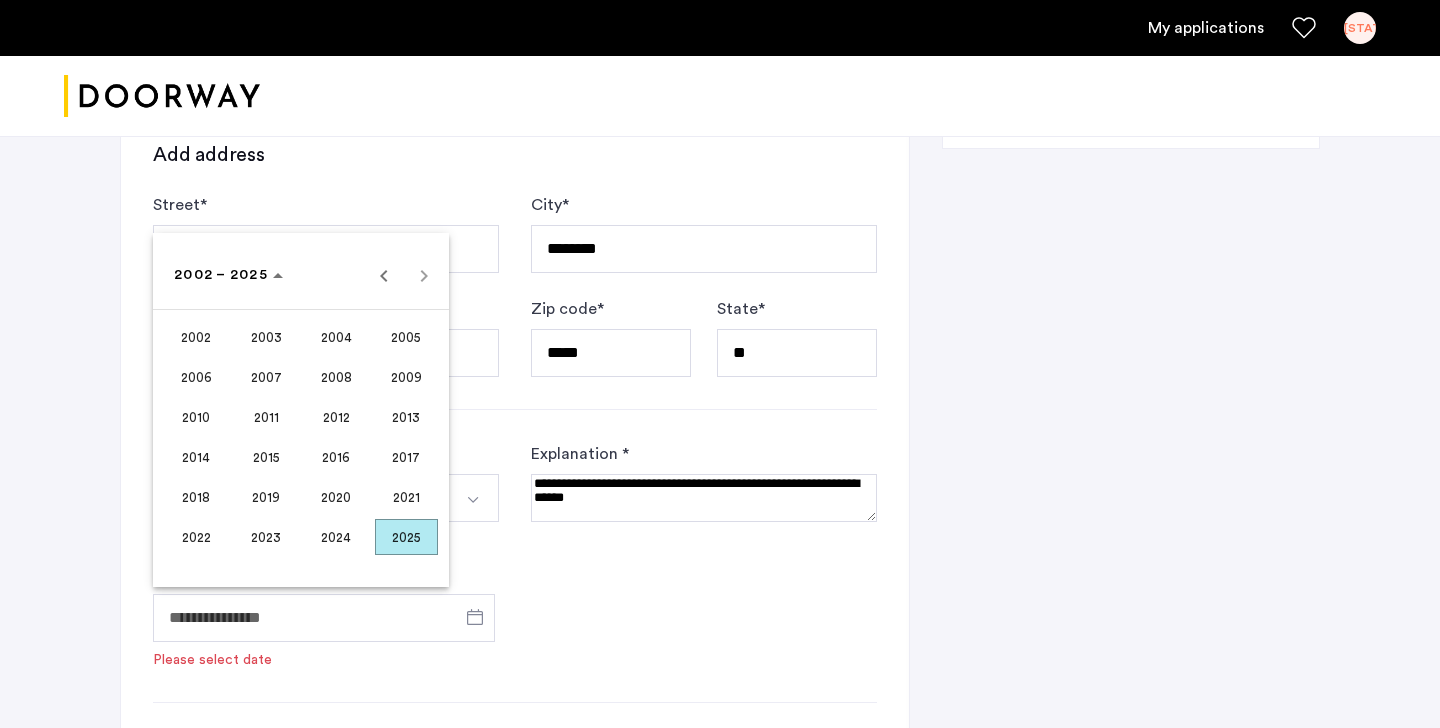 click on "2021" at bounding box center [406, 497] 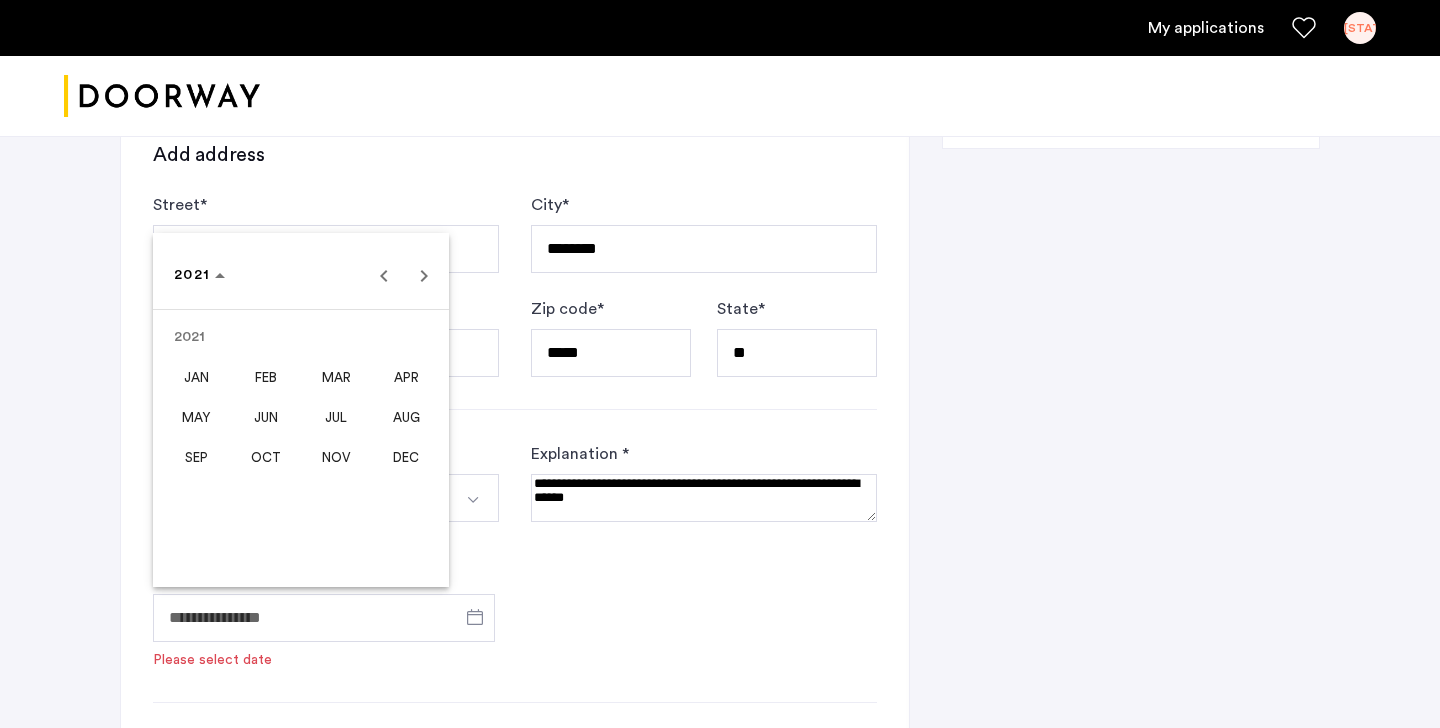 click on "SEP" at bounding box center (196, 457) 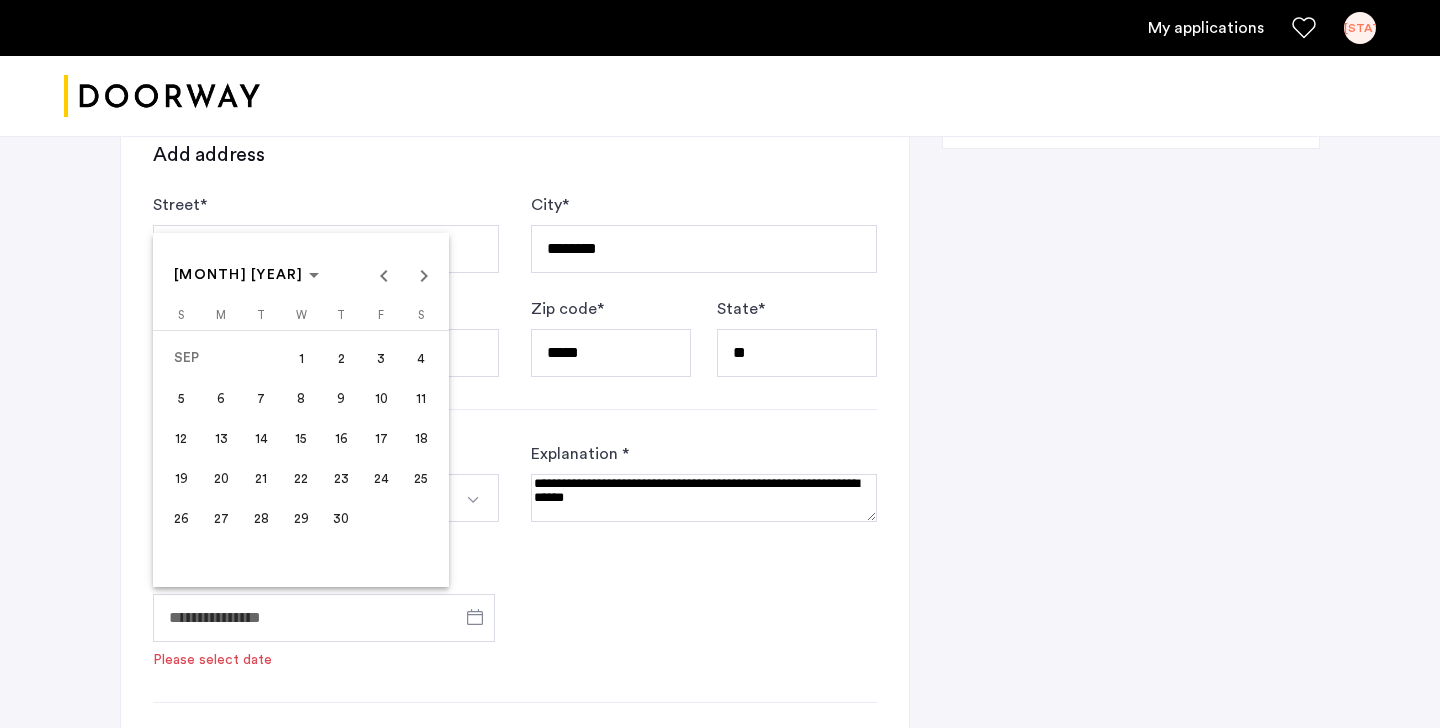 click at bounding box center (720, 364) 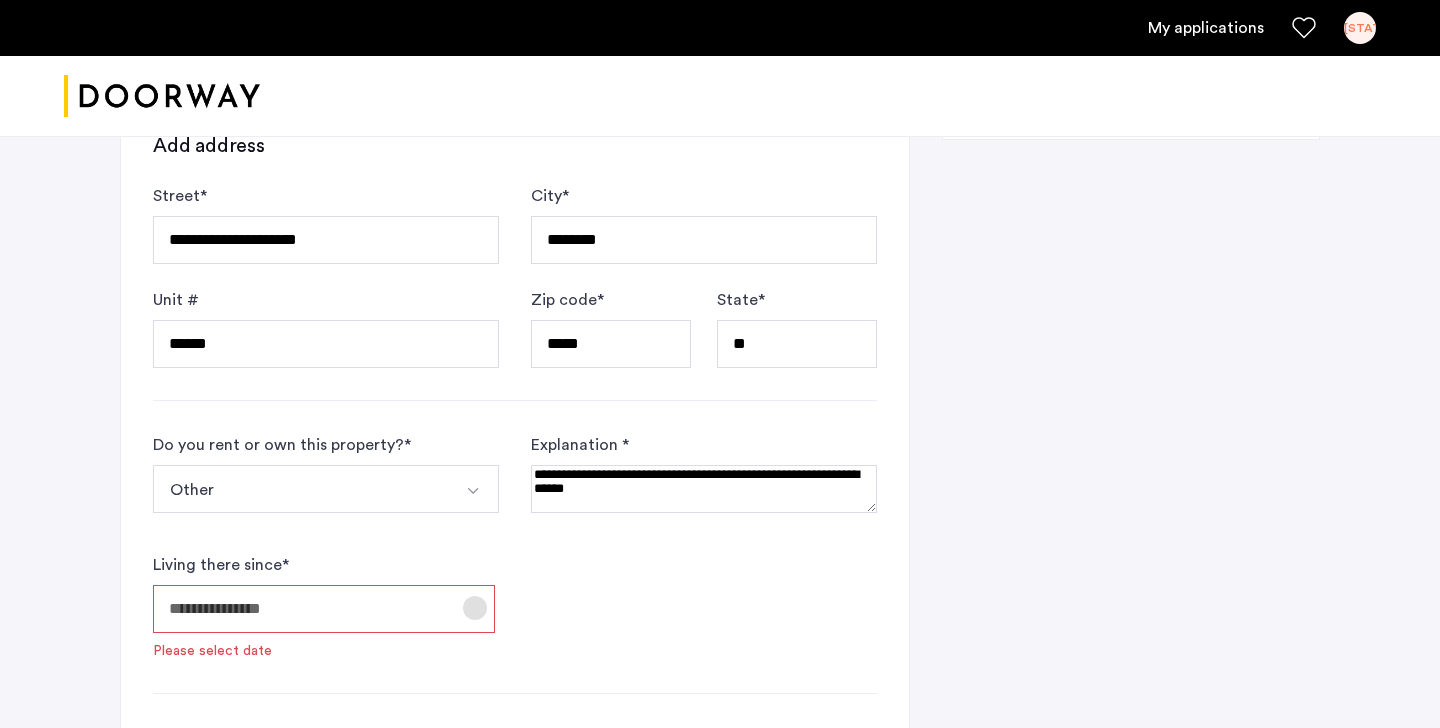scroll, scrollTop: 1661, scrollLeft: 0, axis: vertical 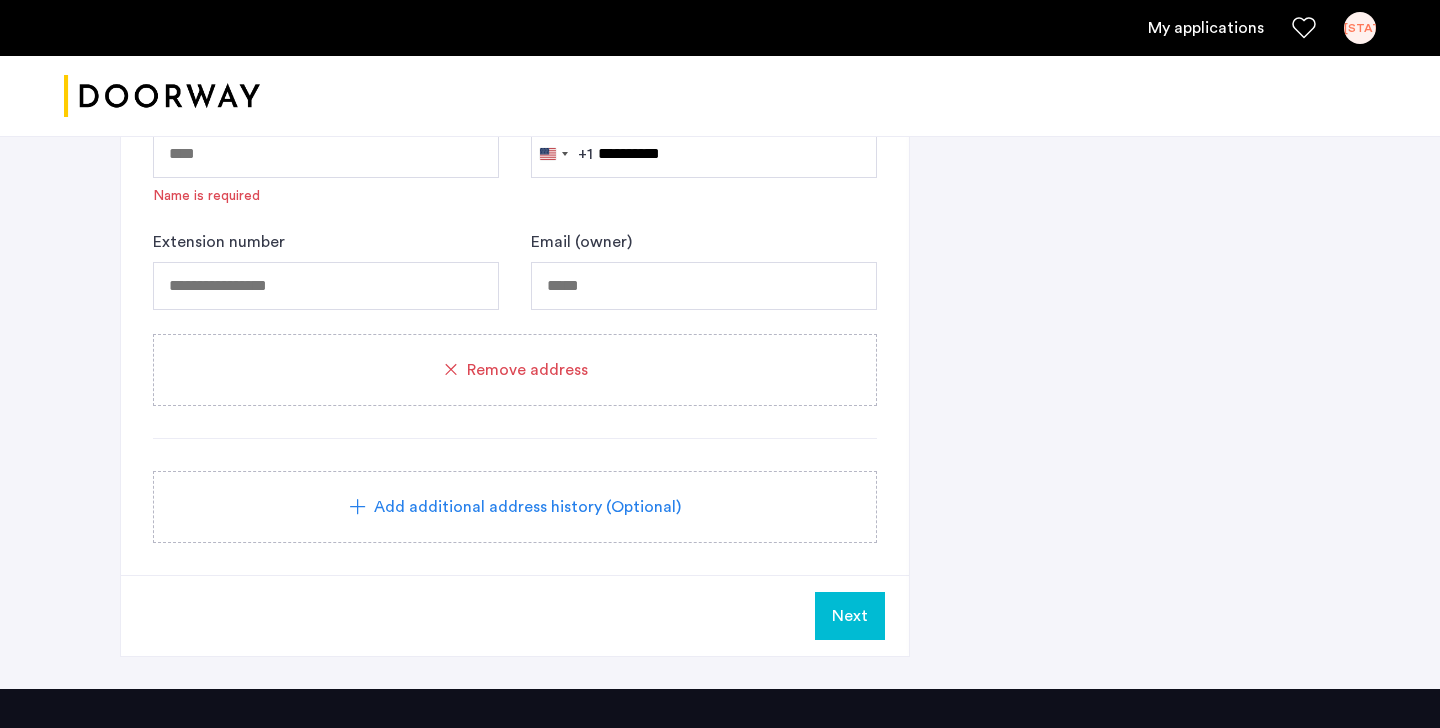 click on "Remove address" 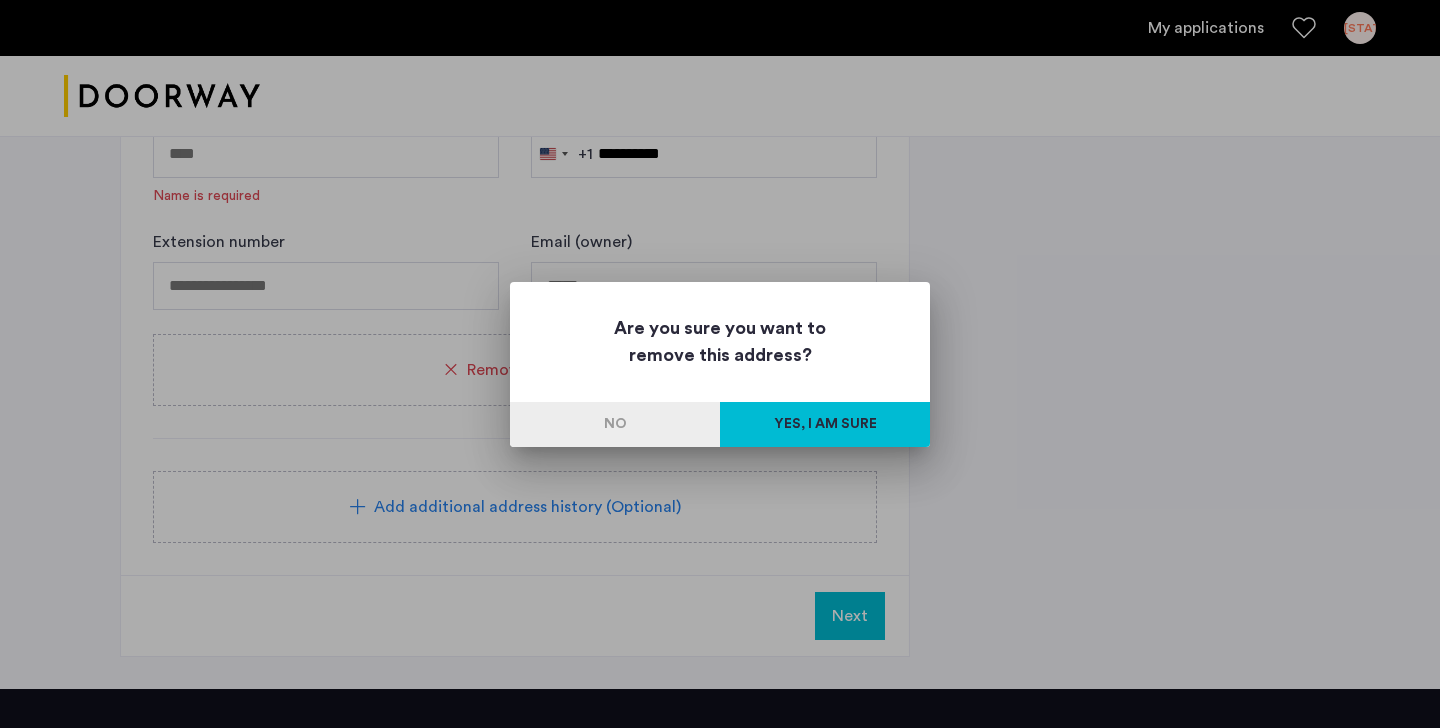 click on "Yes, I am sure" at bounding box center [825, 424] 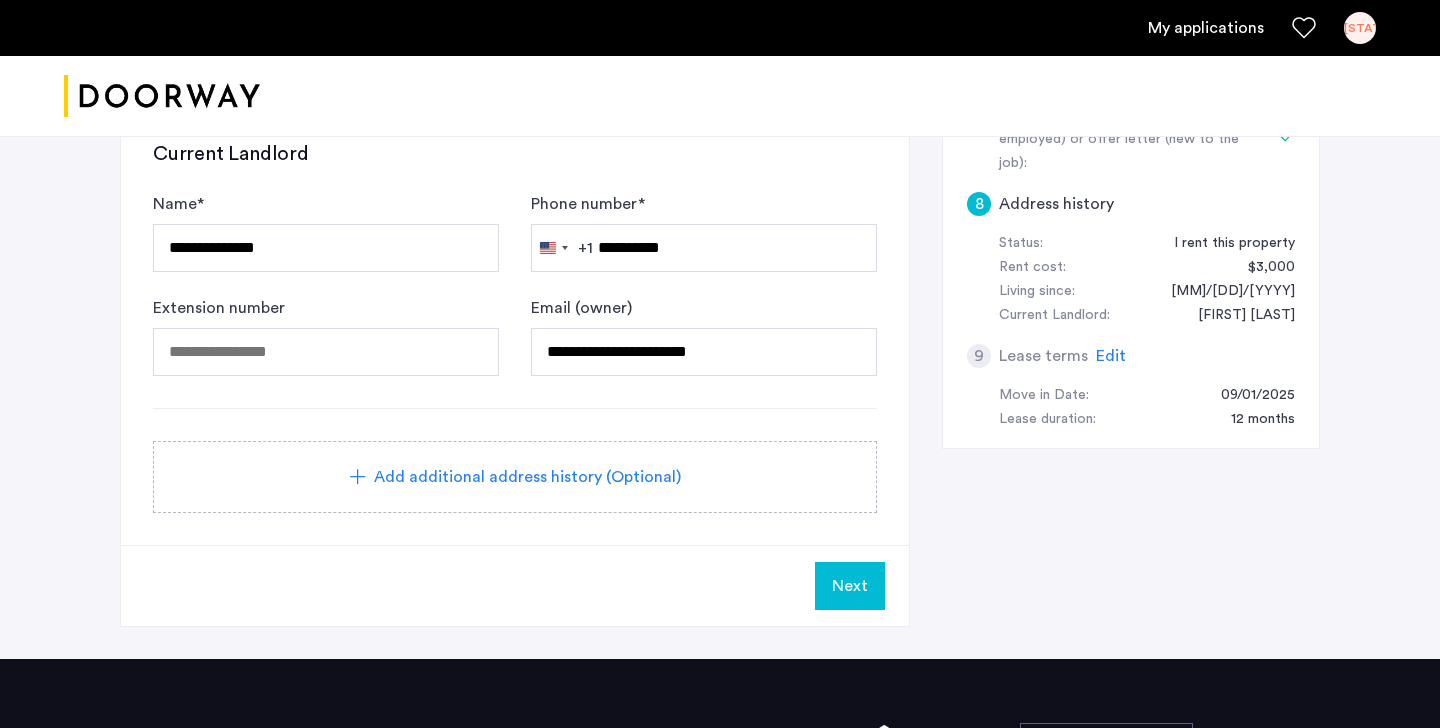 scroll, scrollTop: 1189, scrollLeft: 0, axis: vertical 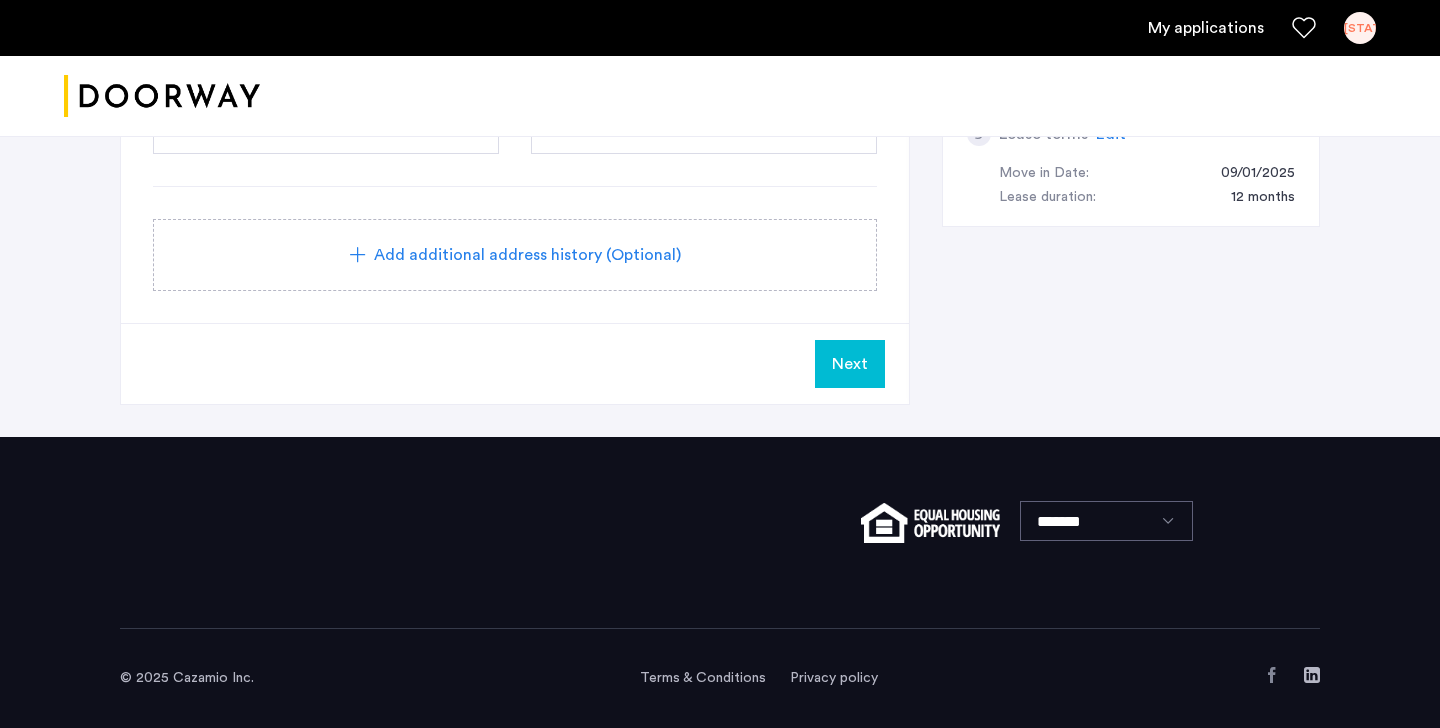 click on "Next" 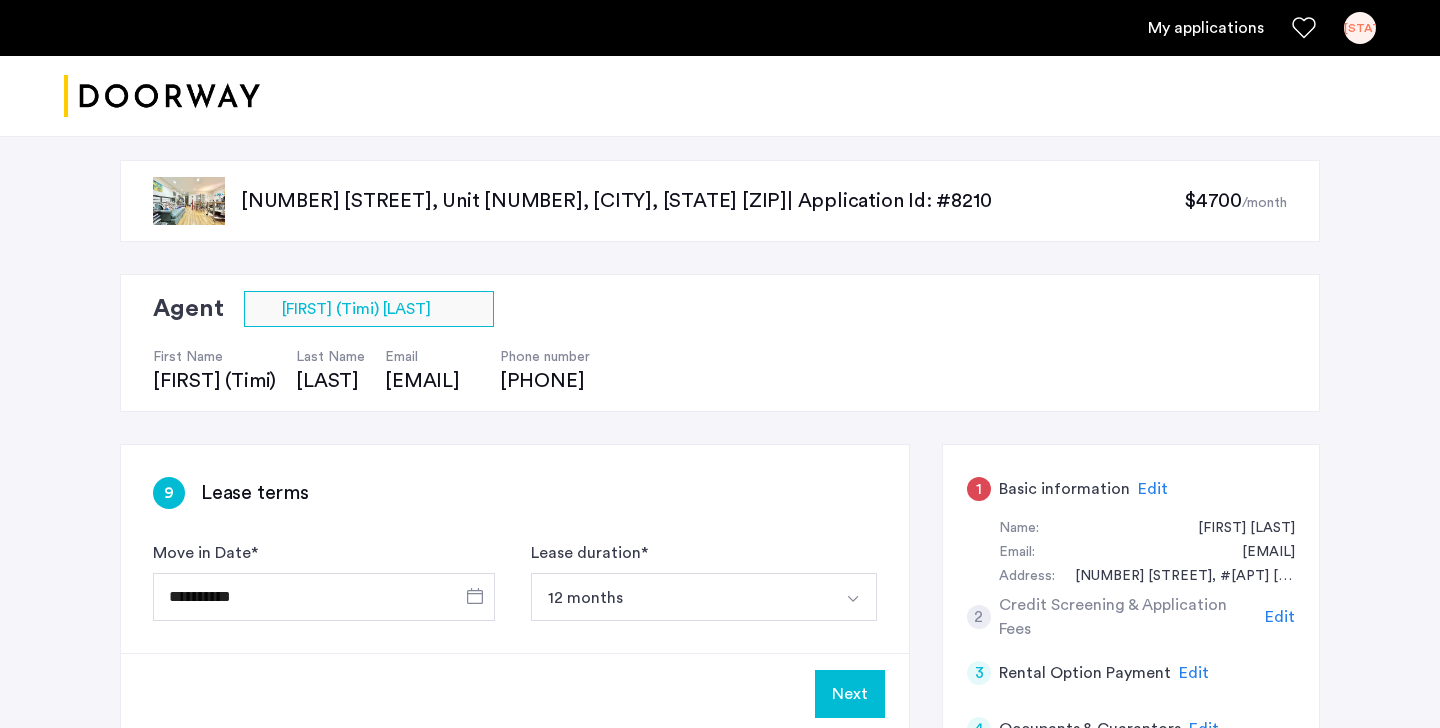 scroll, scrollTop: 334, scrollLeft: 0, axis: vertical 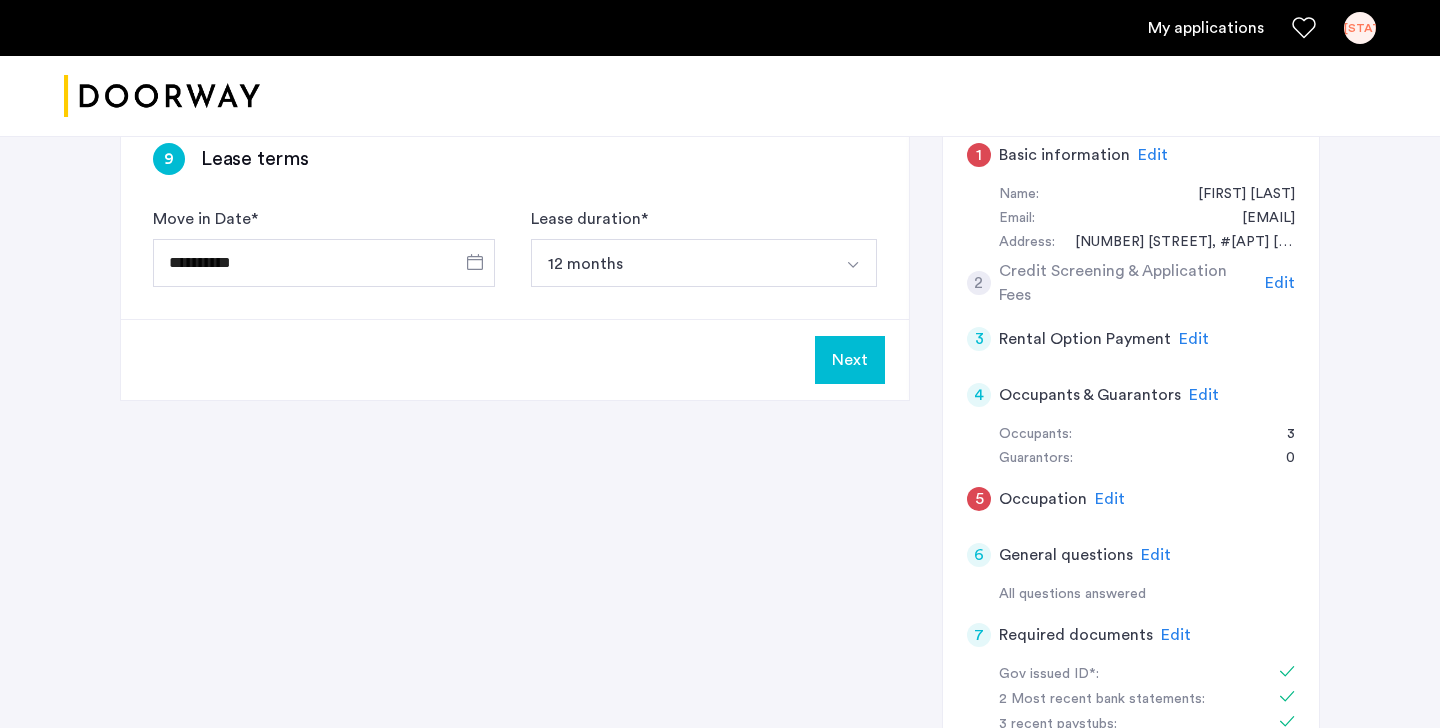 click at bounding box center (853, 263) 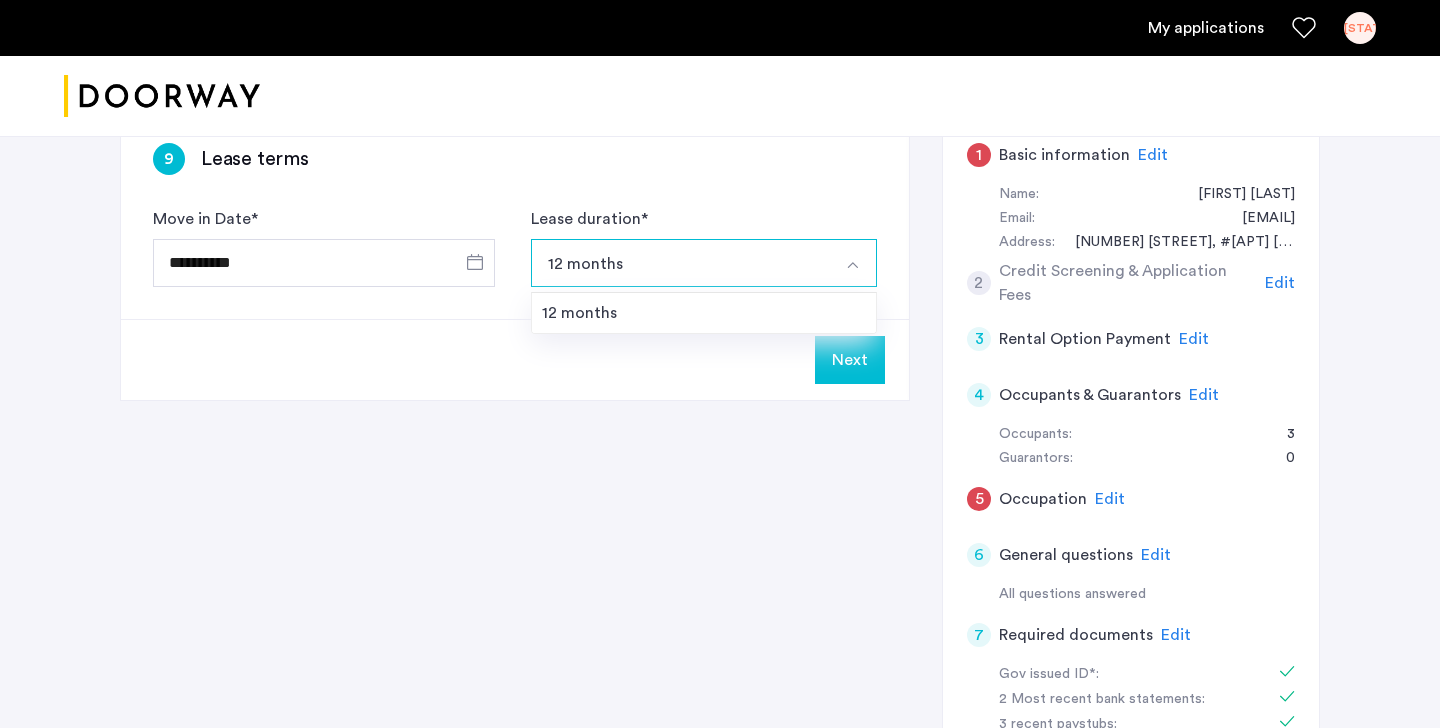click at bounding box center (853, 263) 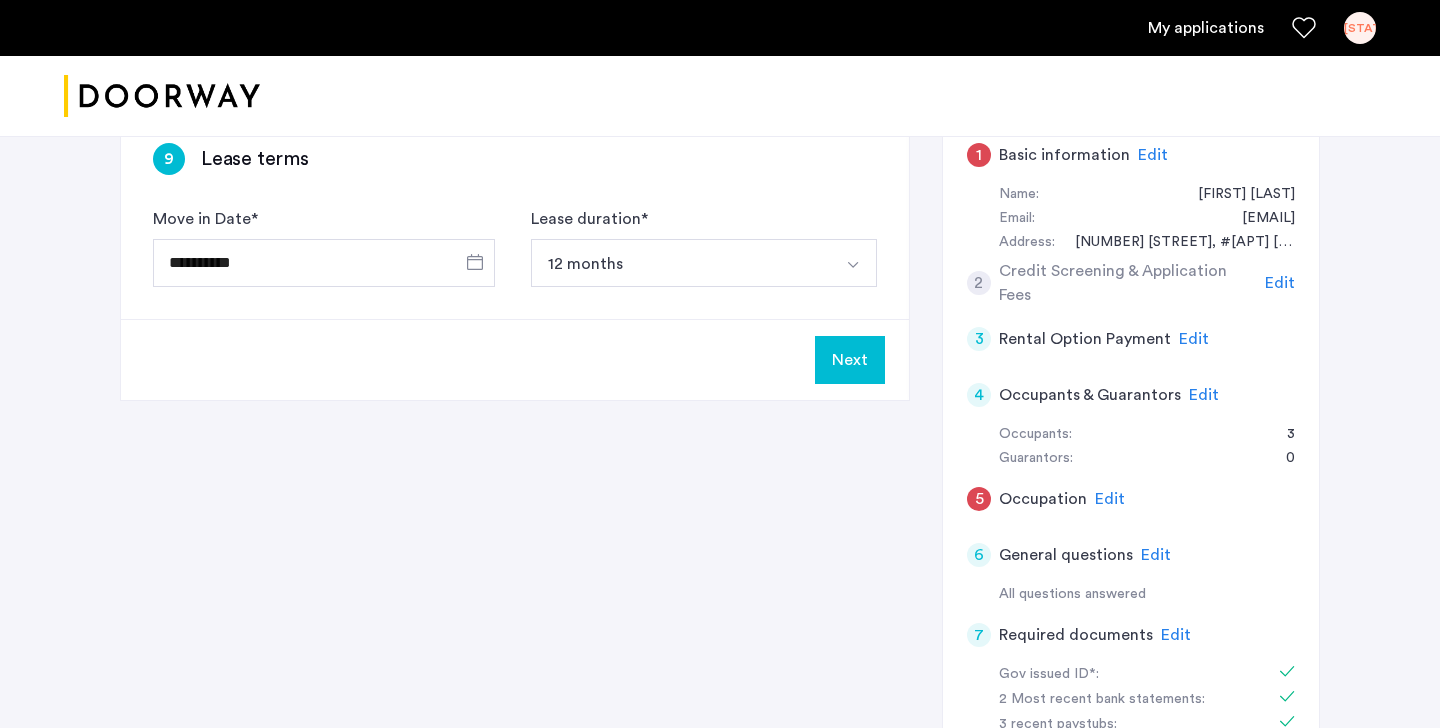 click on "Next" 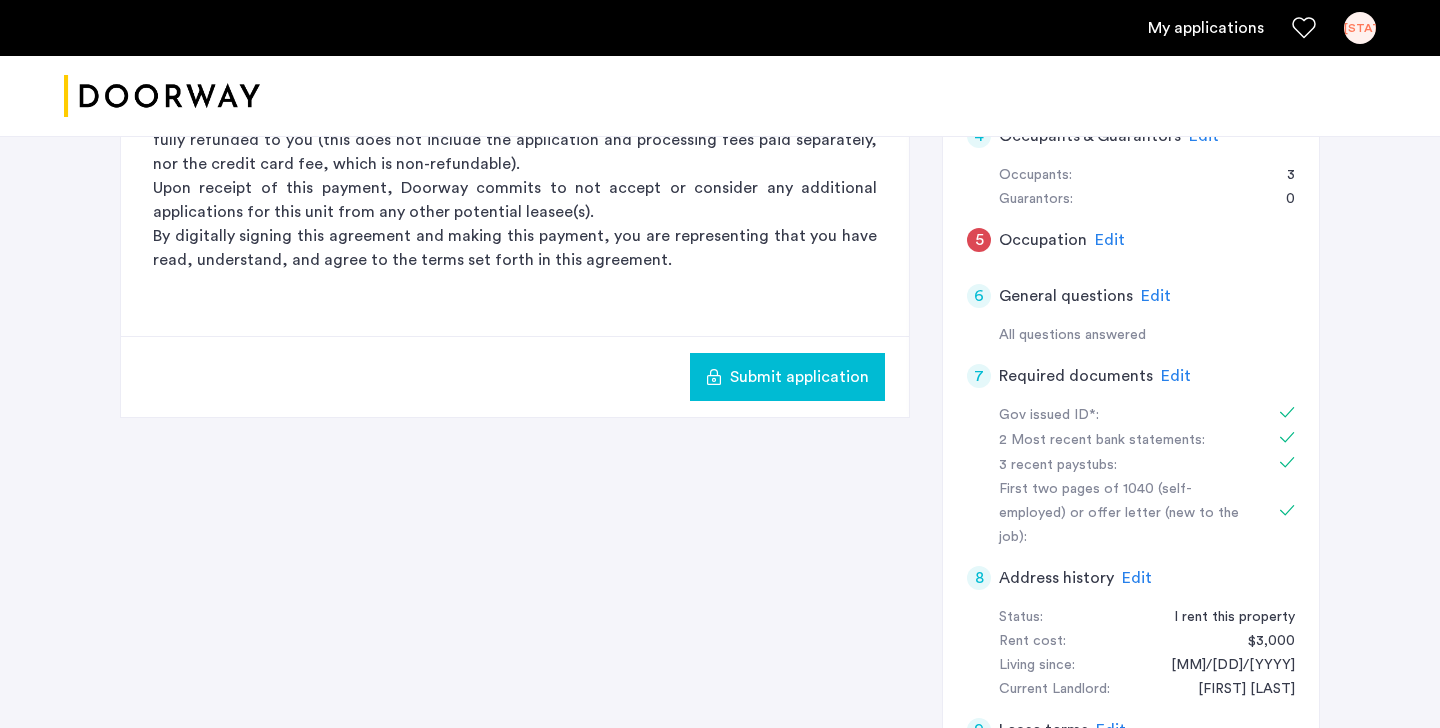 scroll, scrollTop: 587, scrollLeft: 0, axis: vertical 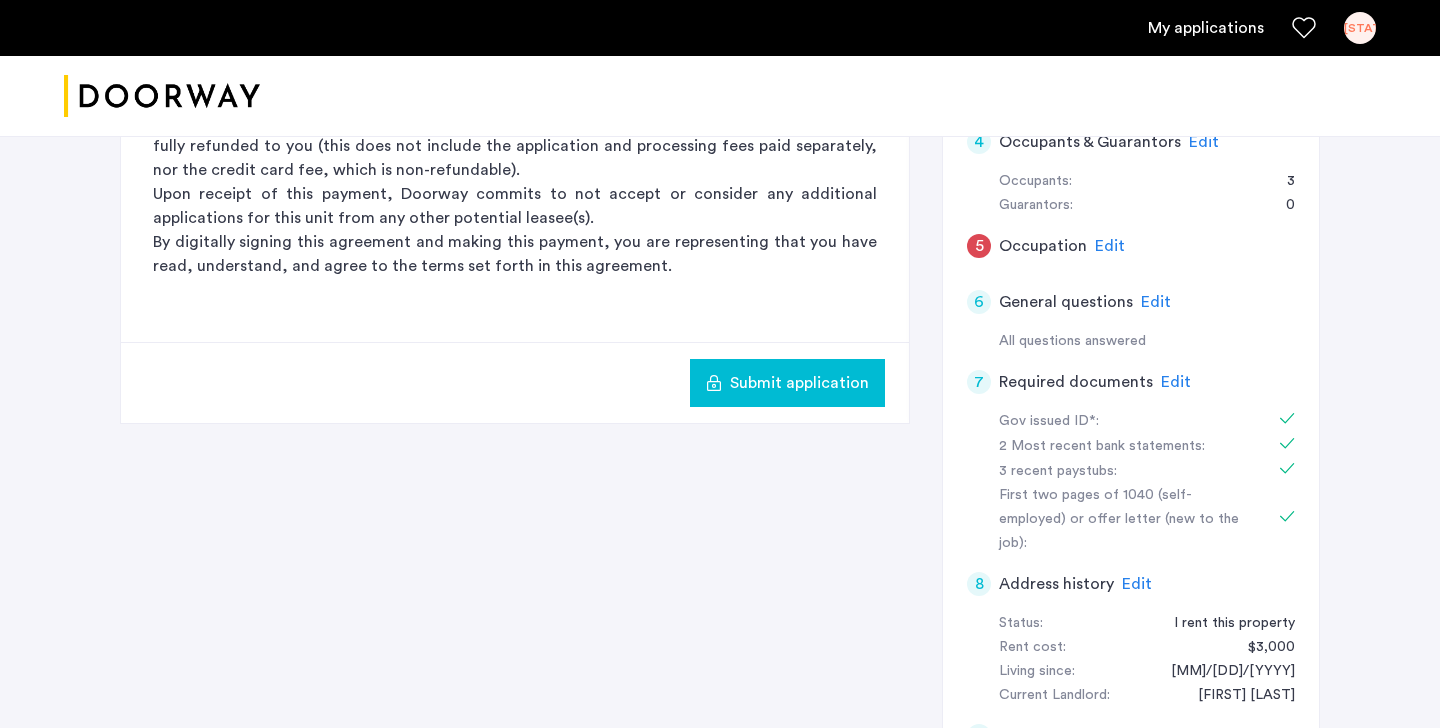 click on "Edit" 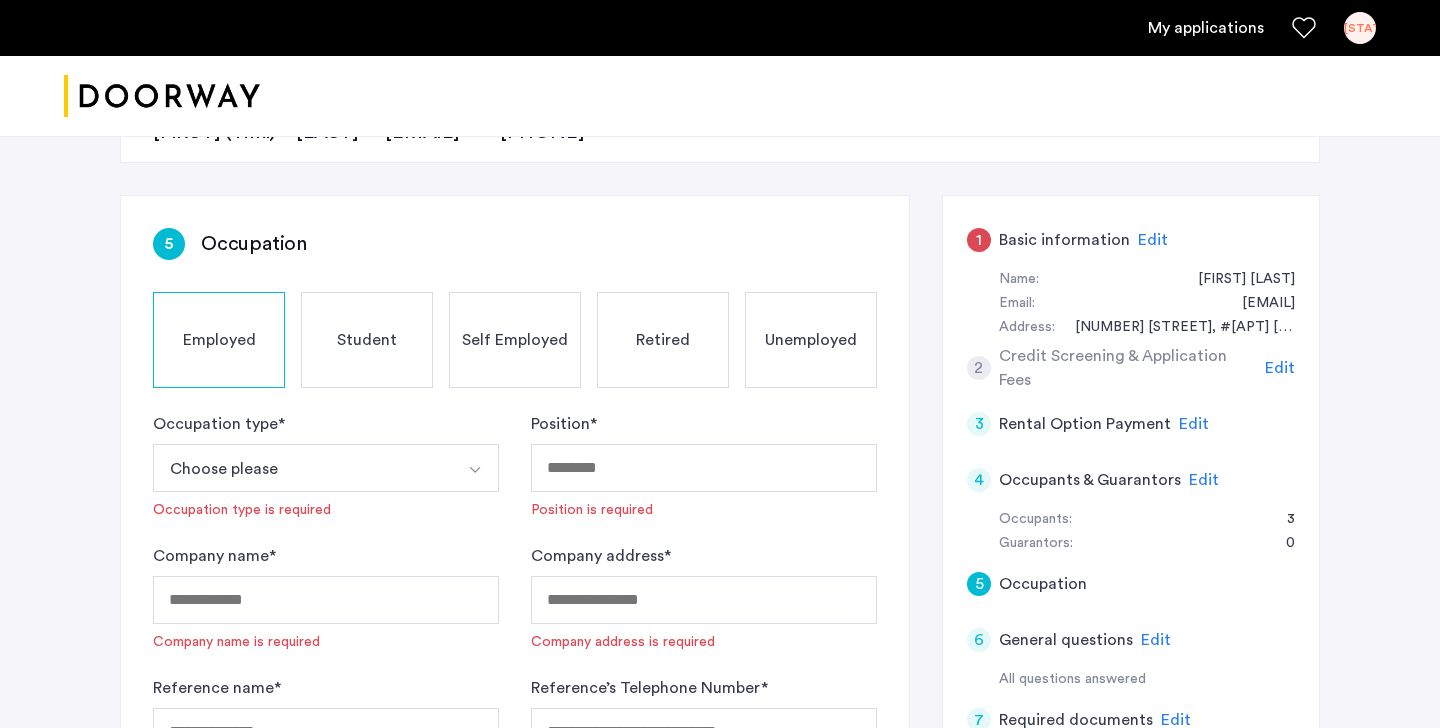 scroll, scrollTop: 226, scrollLeft: 0, axis: vertical 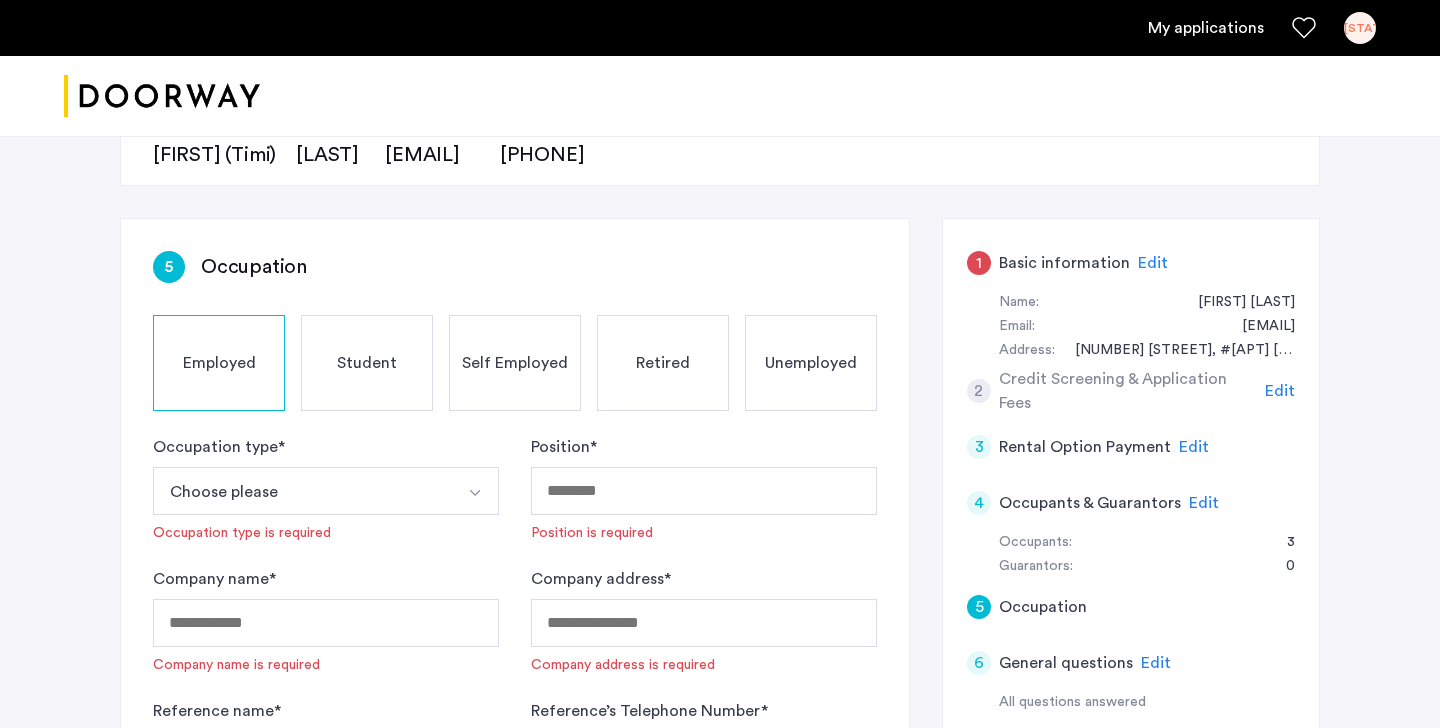 click on "Unemployed" 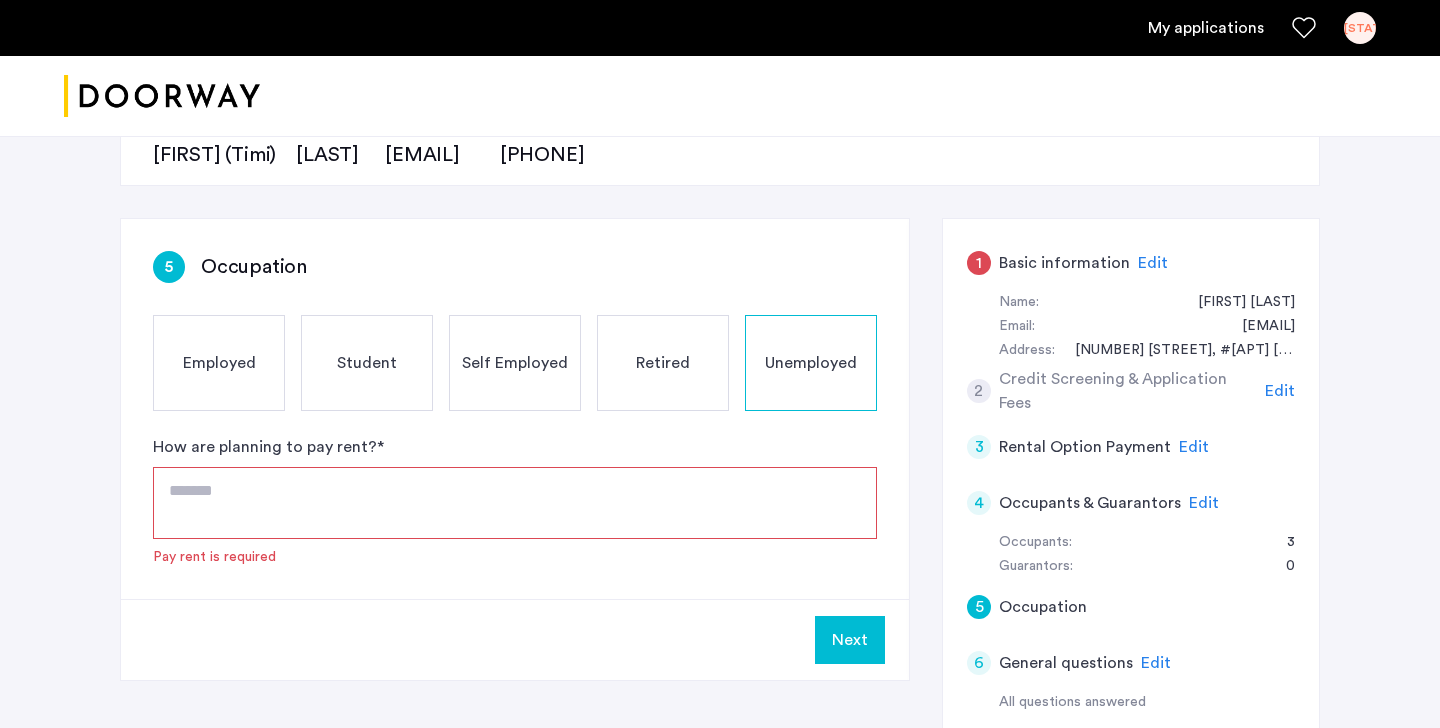click 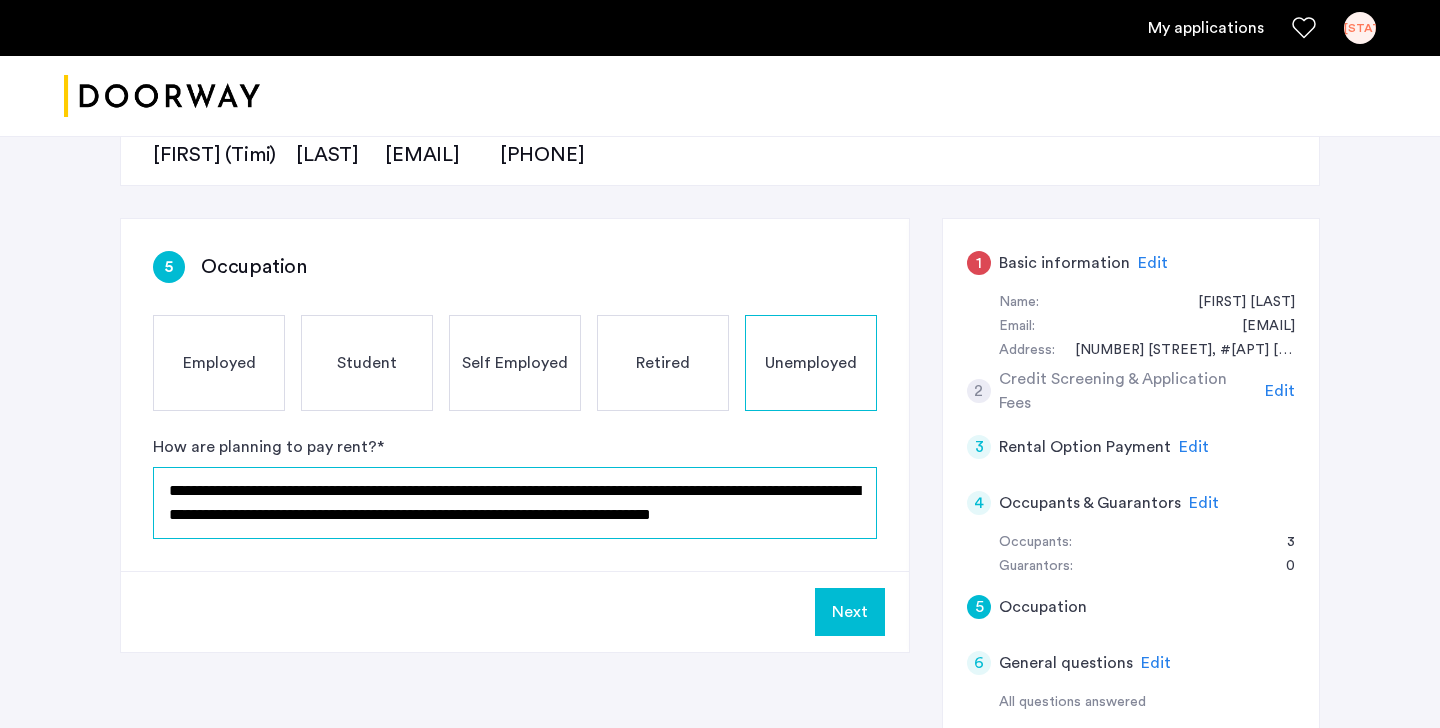 scroll, scrollTop: 11, scrollLeft: 0, axis: vertical 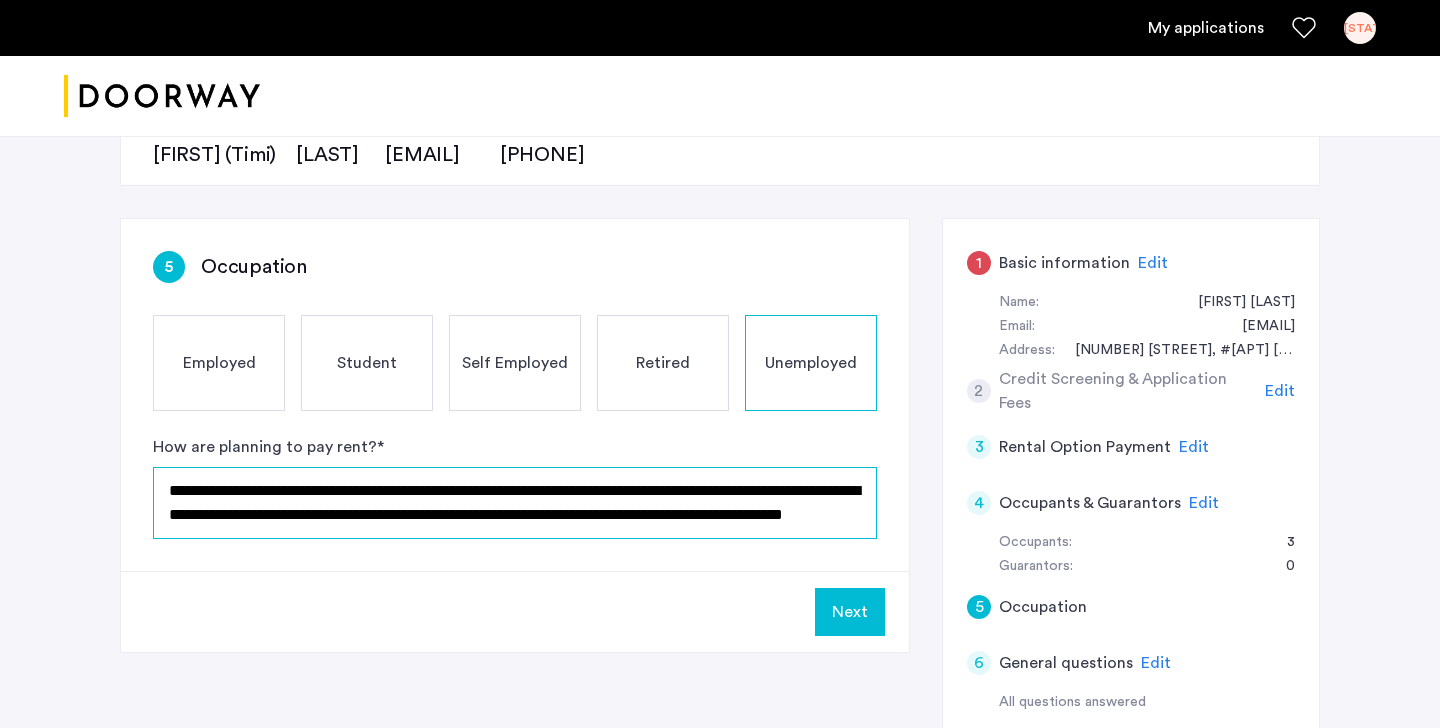 click on "**********" 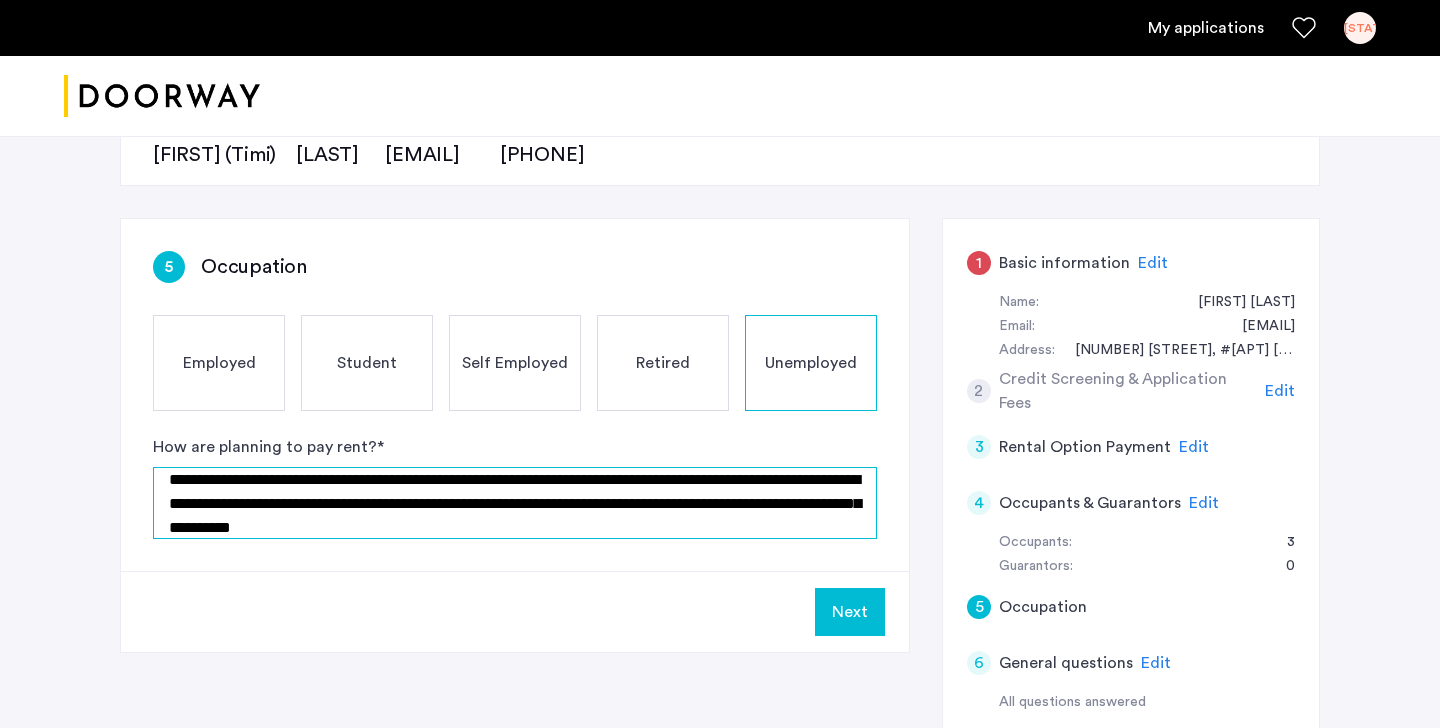 scroll, scrollTop: 24, scrollLeft: 0, axis: vertical 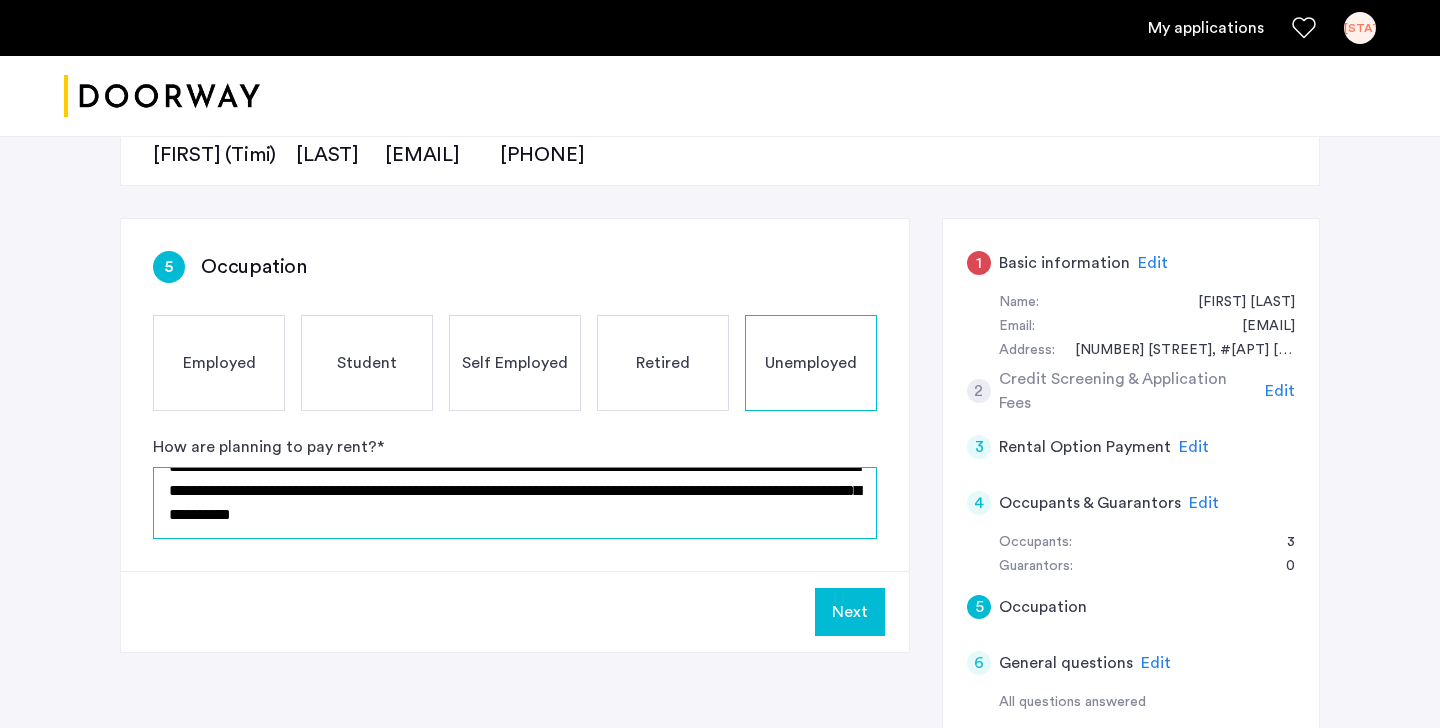 drag, startPoint x: 514, startPoint y: 528, endPoint x: 286, endPoint y: 508, distance: 228.87552 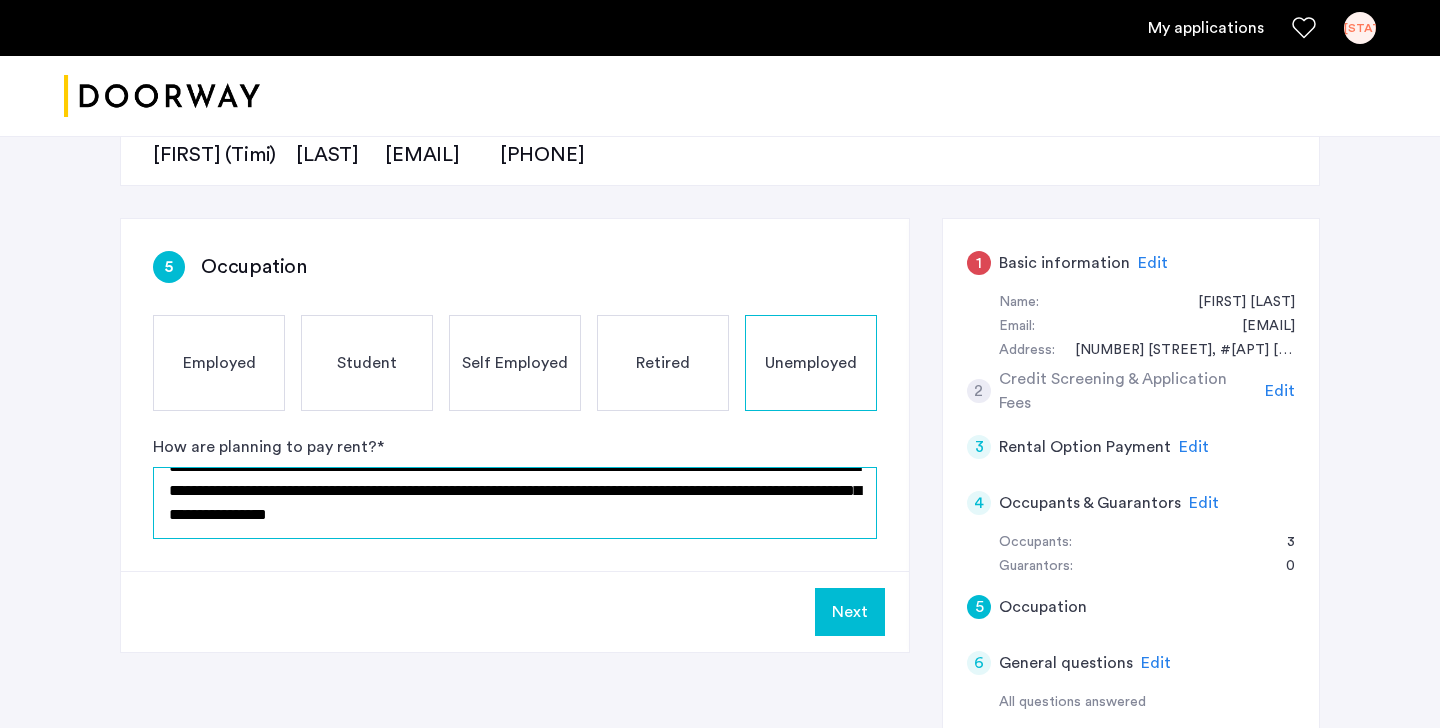 type on "**********" 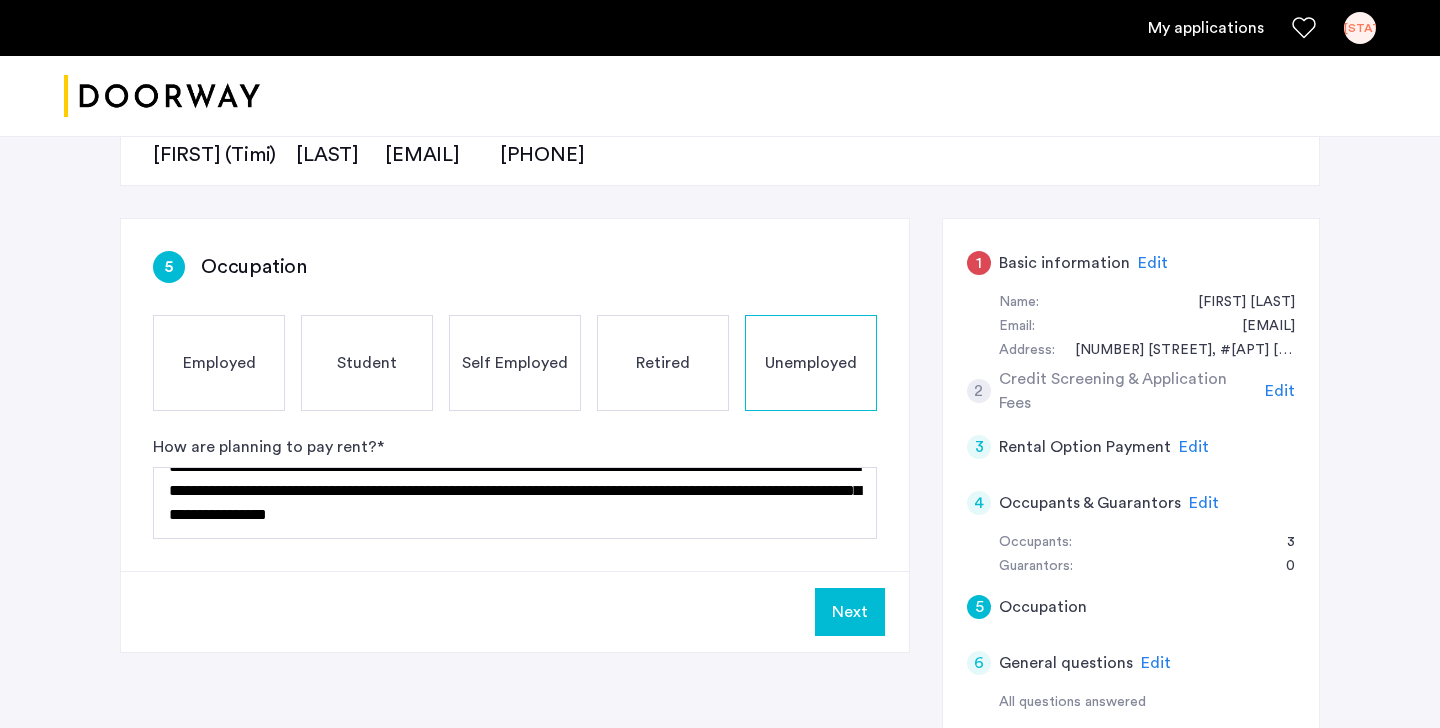 click on "Next" 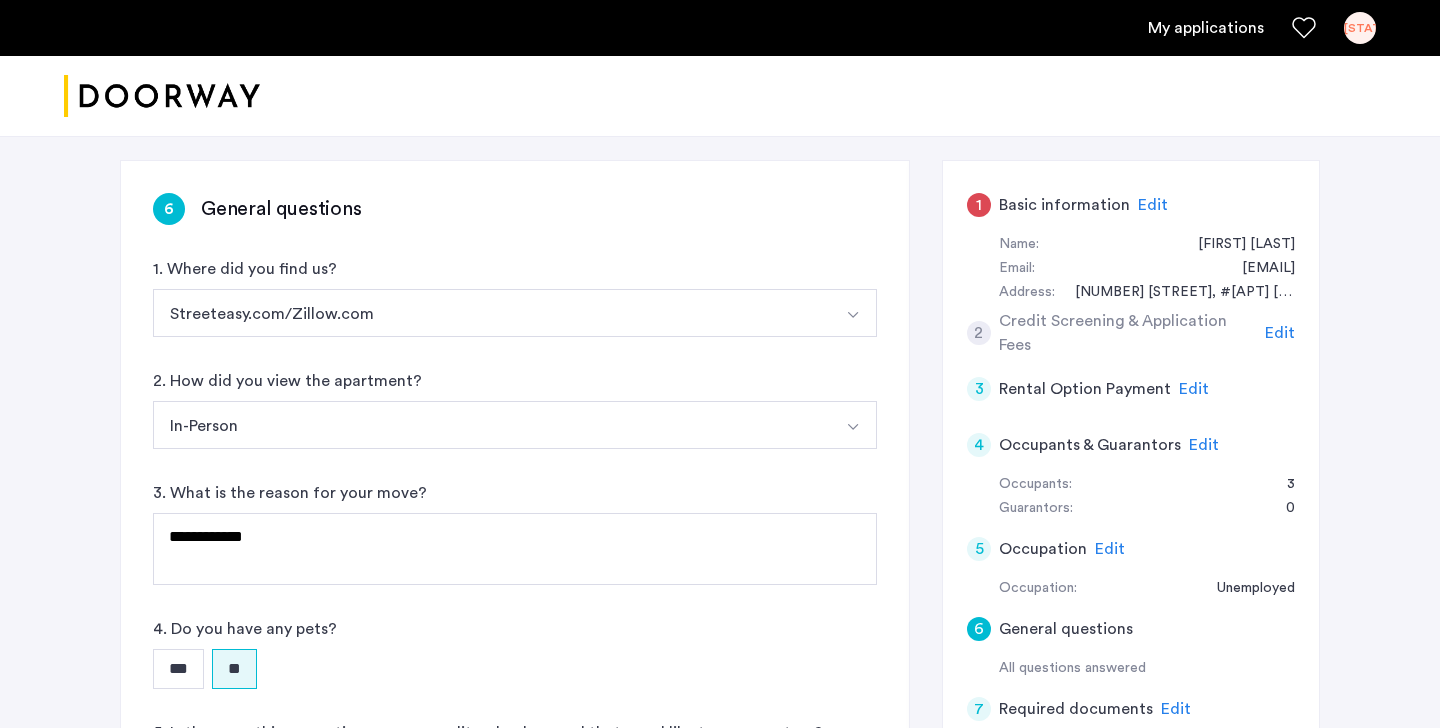 scroll, scrollTop: 531, scrollLeft: 0, axis: vertical 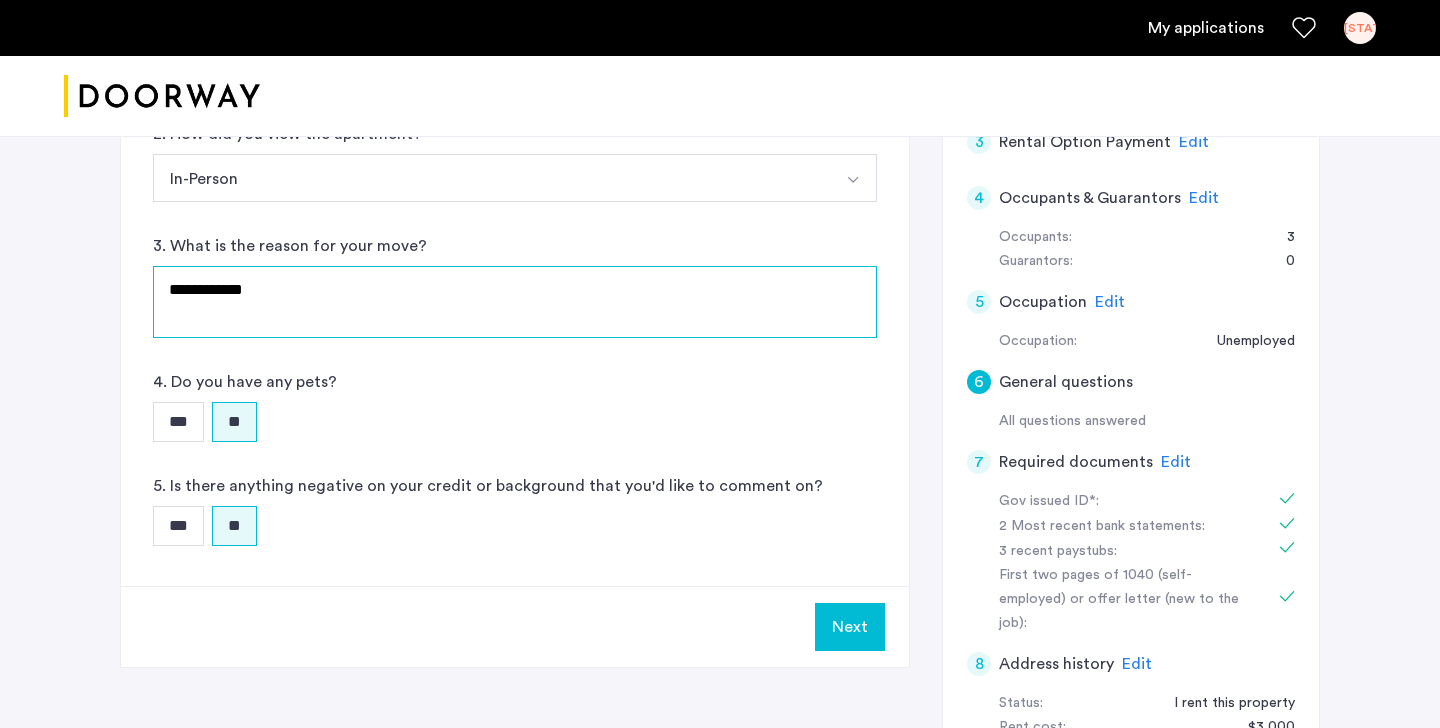 drag, startPoint x: 292, startPoint y: 299, endPoint x: 98, endPoint y: 296, distance: 194.0232 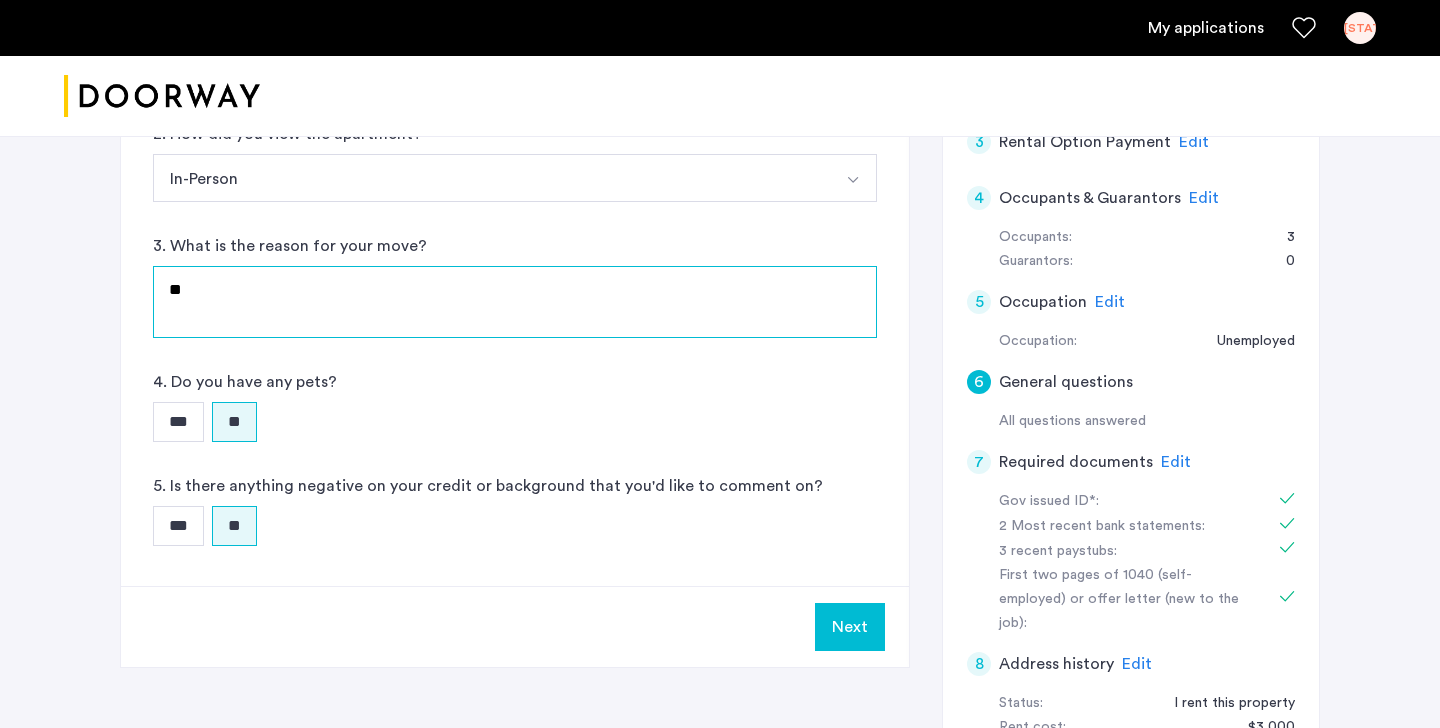 type on "*" 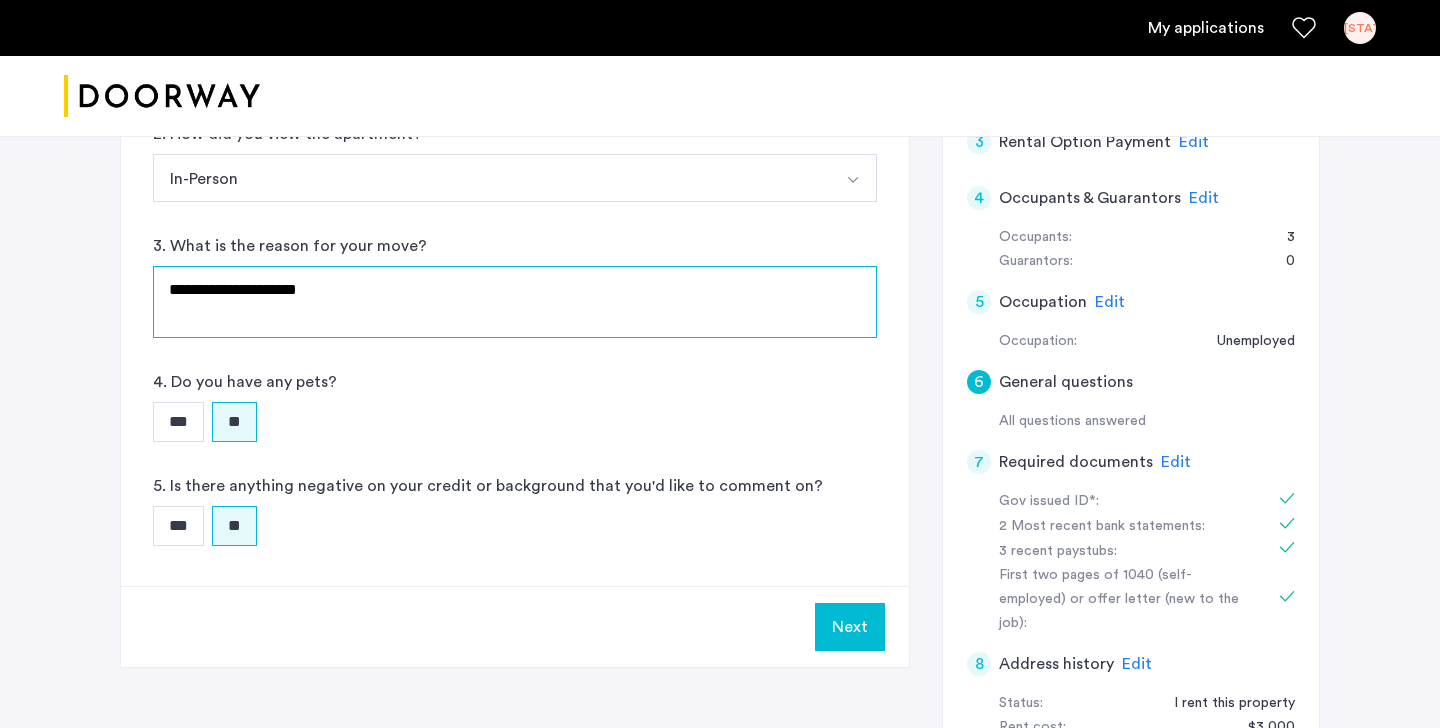 type on "**********" 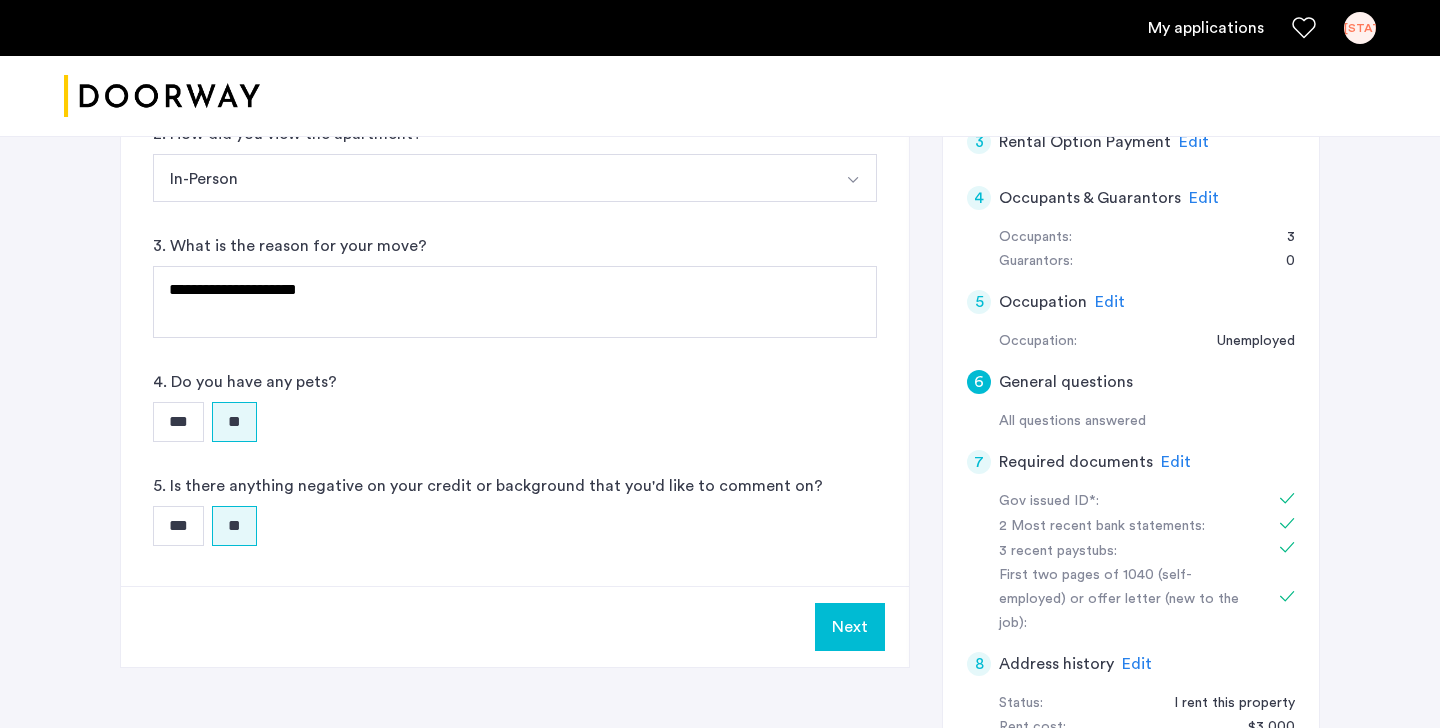 click on "Next" at bounding box center (850, 627) 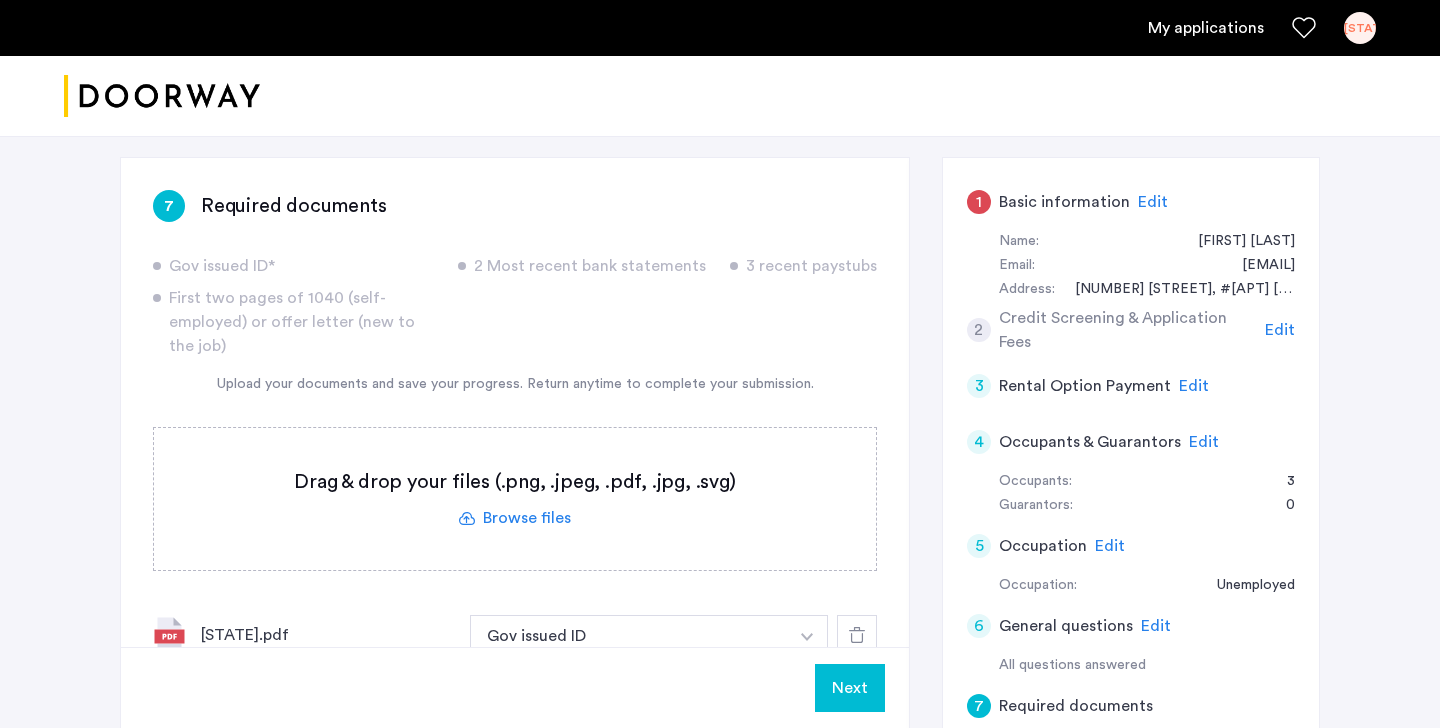 scroll, scrollTop: 309, scrollLeft: 0, axis: vertical 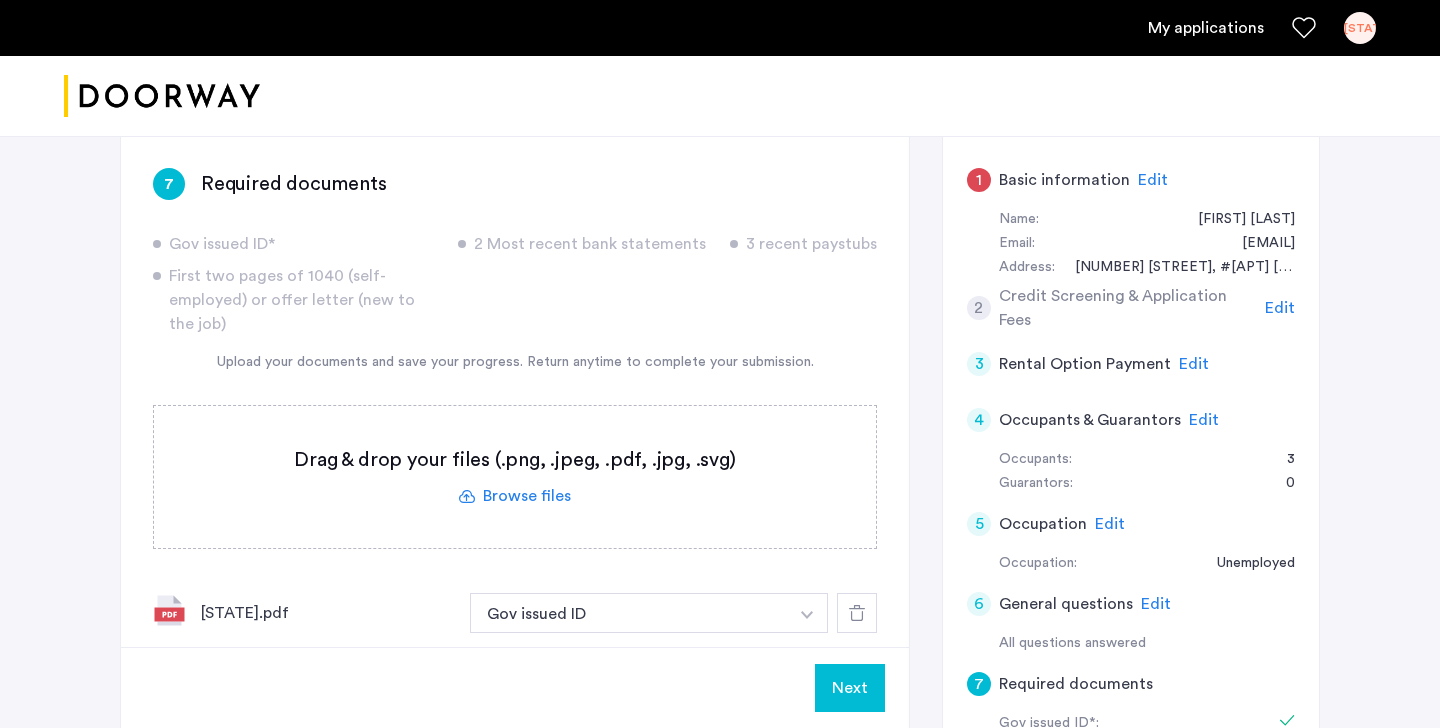 click on "Next" 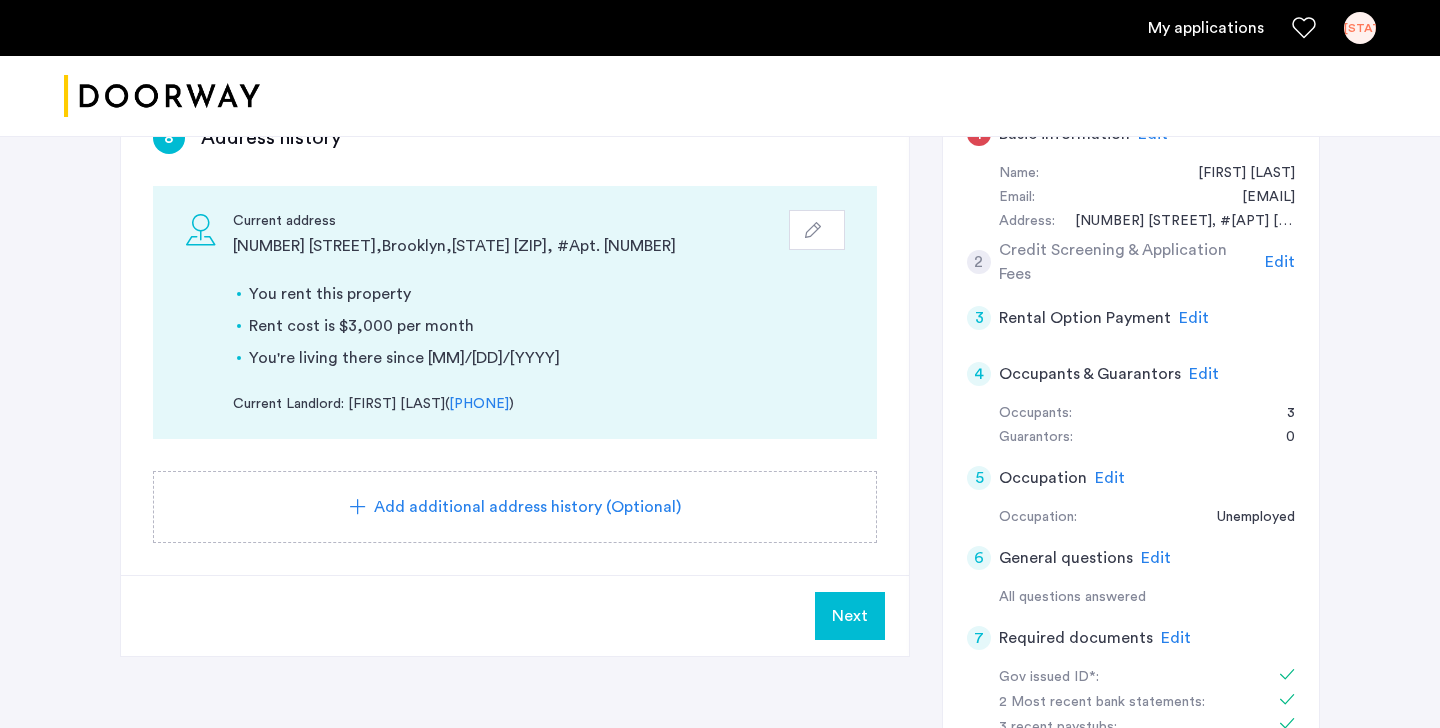 scroll, scrollTop: 335, scrollLeft: 0, axis: vertical 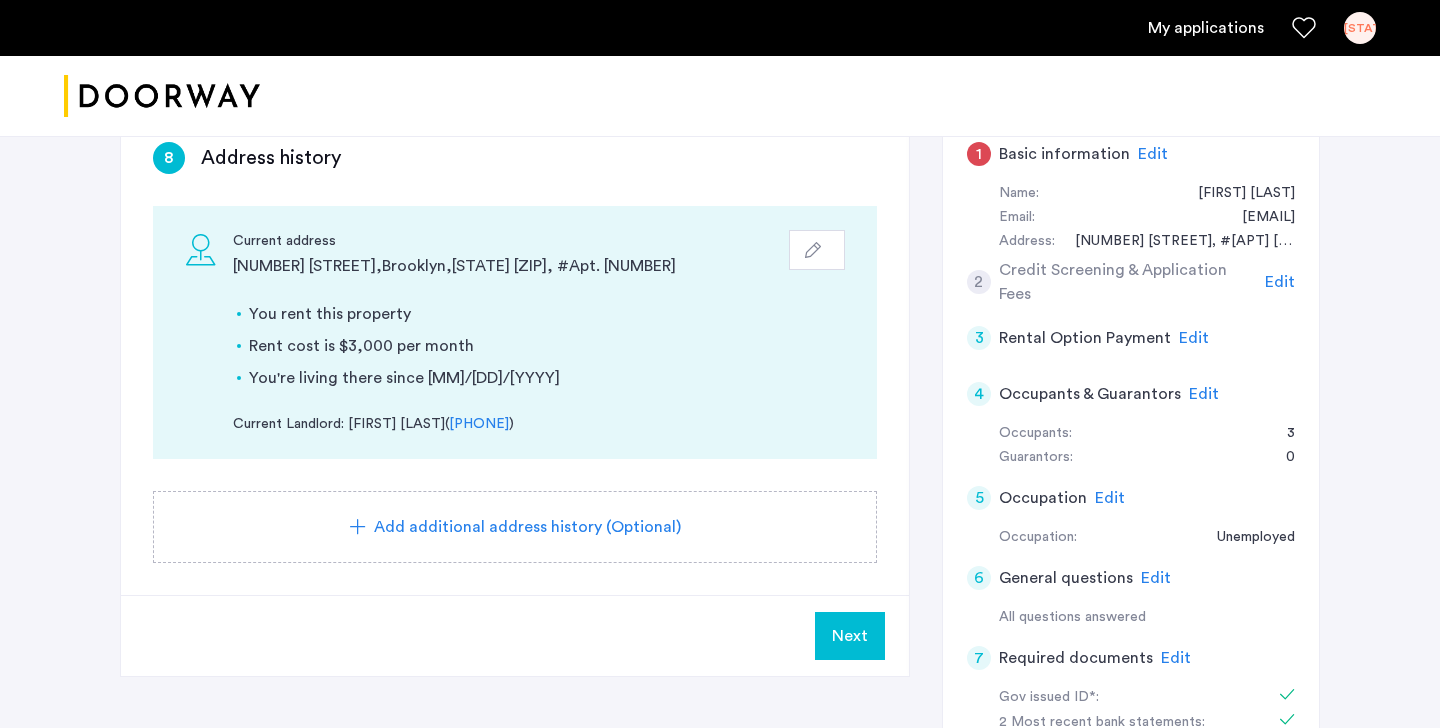 click 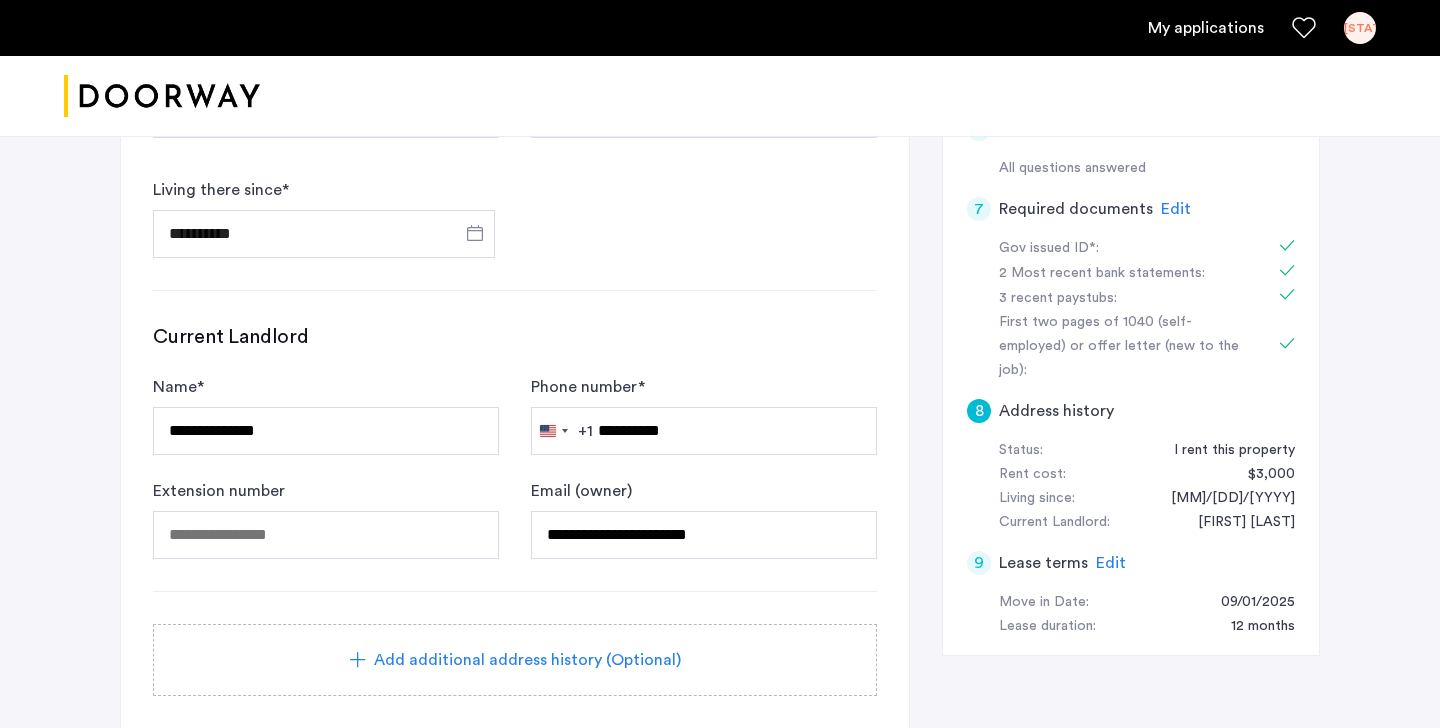 scroll, scrollTop: 747, scrollLeft: 0, axis: vertical 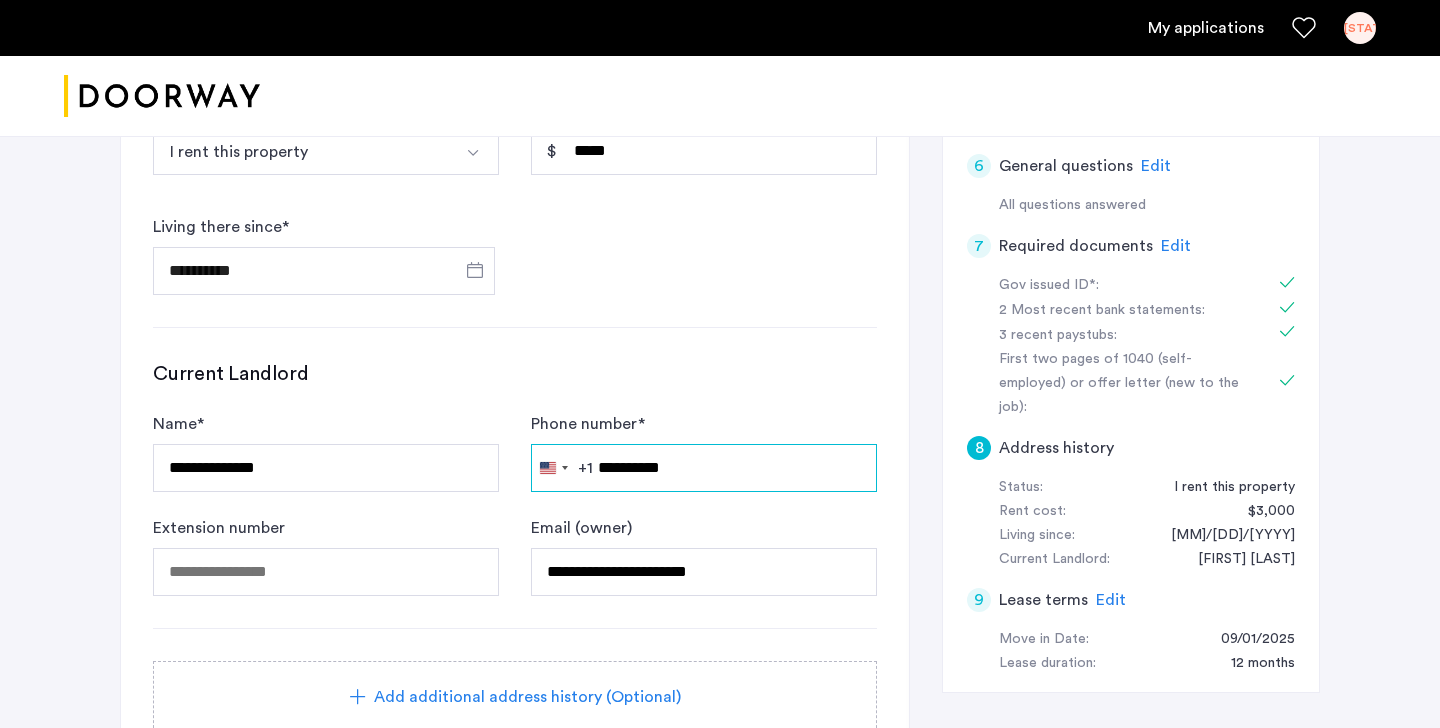 click on "**********" at bounding box center (704, 468) 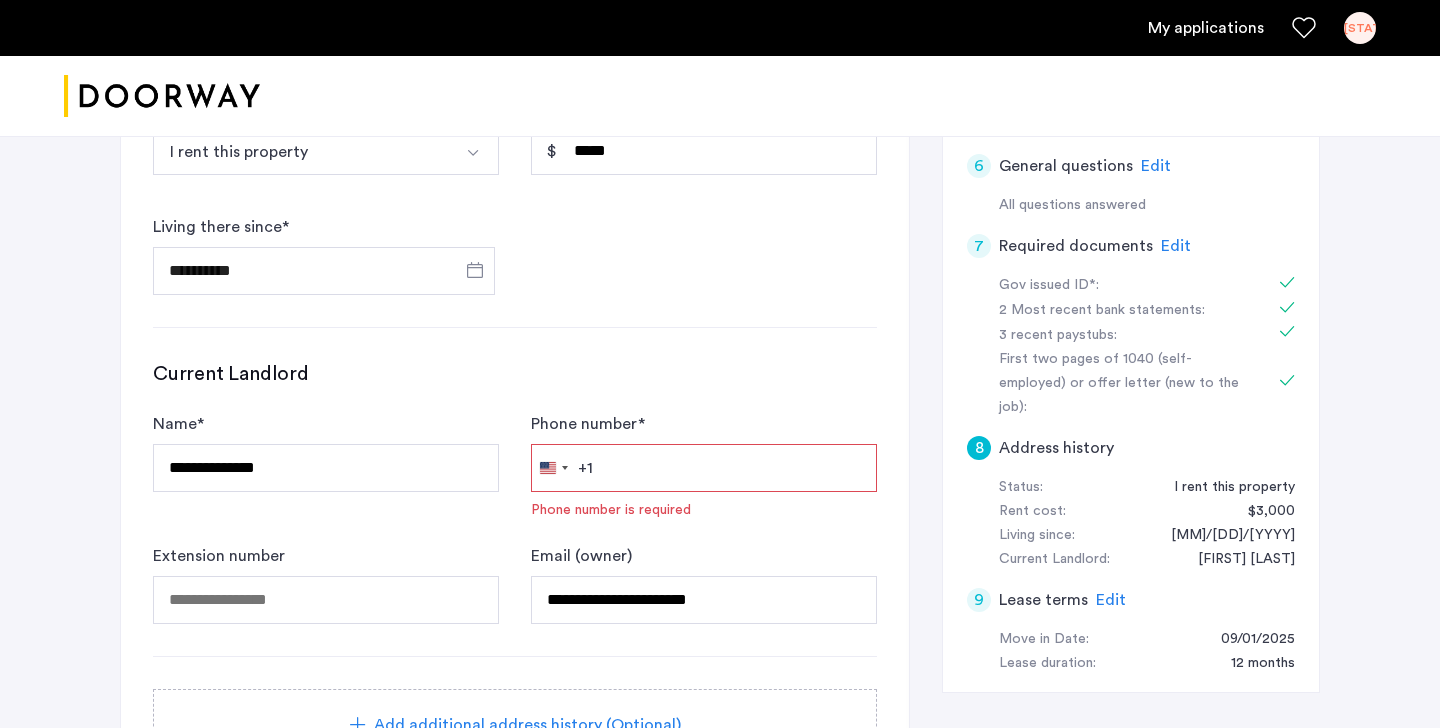 paste on "**********" 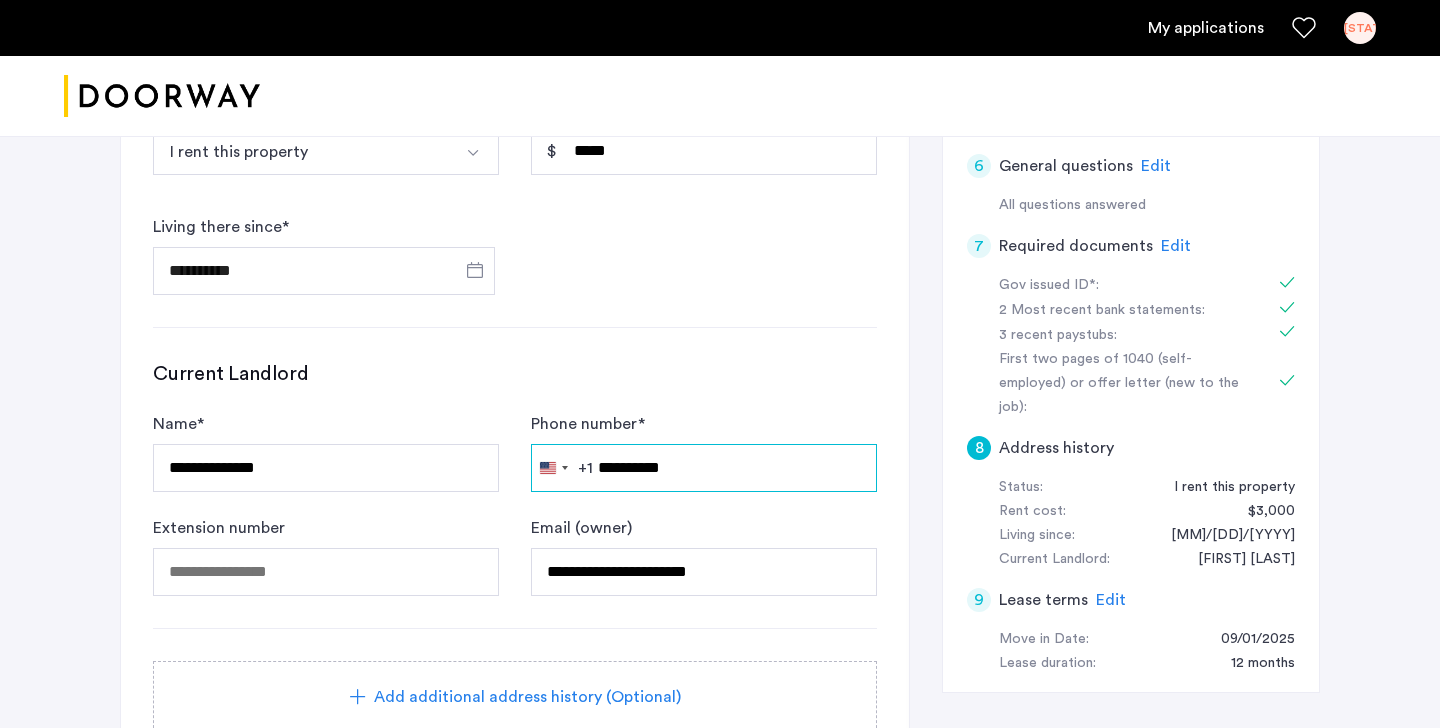type on "**********" 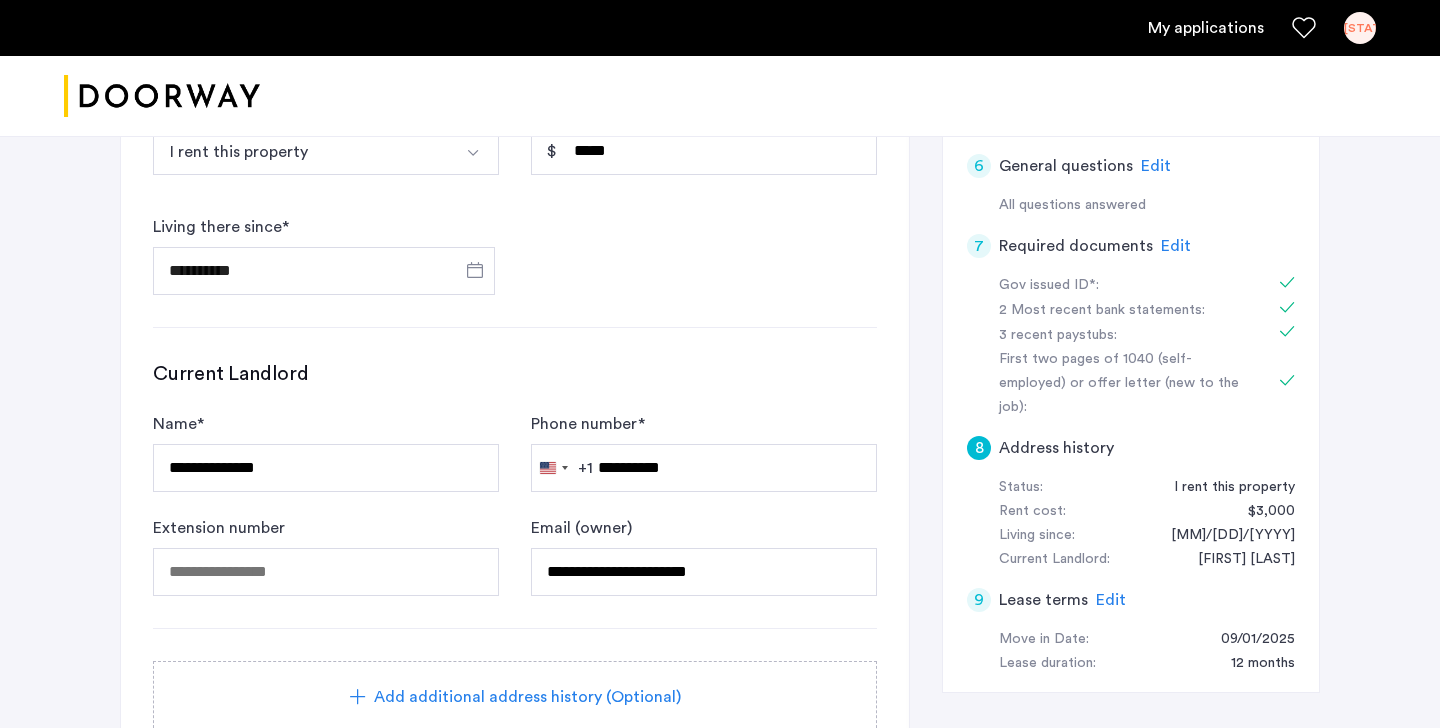 click on "Current Landlord" 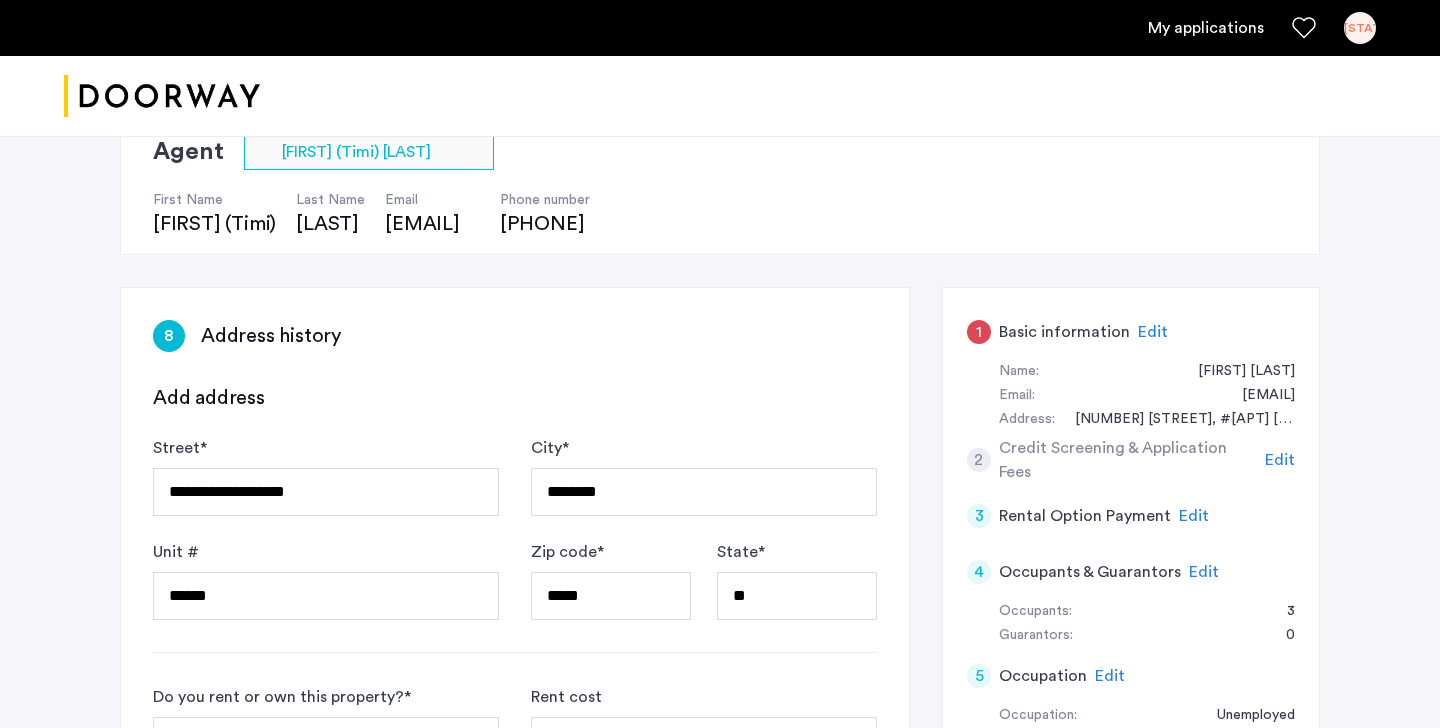 scroll, scrollTop: 0, scrollLeft: 0, axis: both 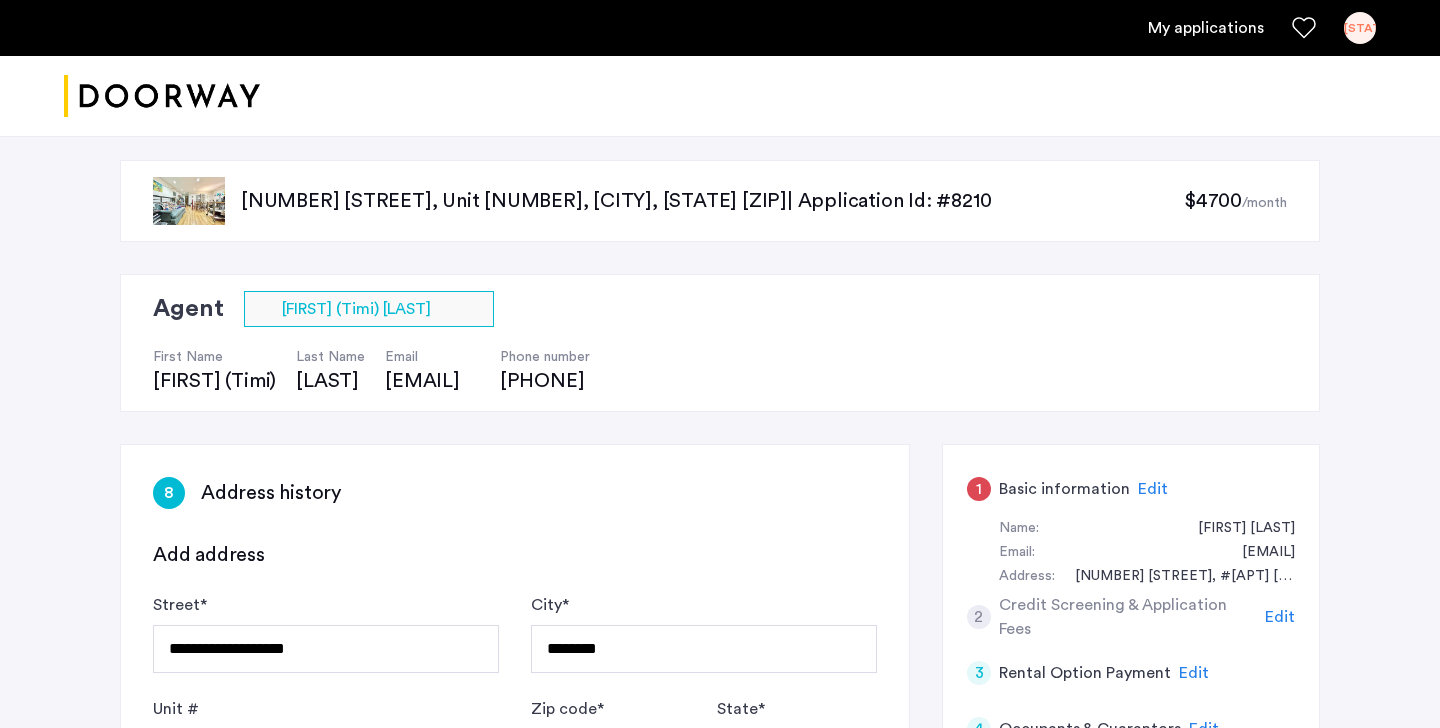 drag, startPoint x: 395, startPoint y: 378, endPoint x: 560, endPoint y: 375, distance: 165.02727 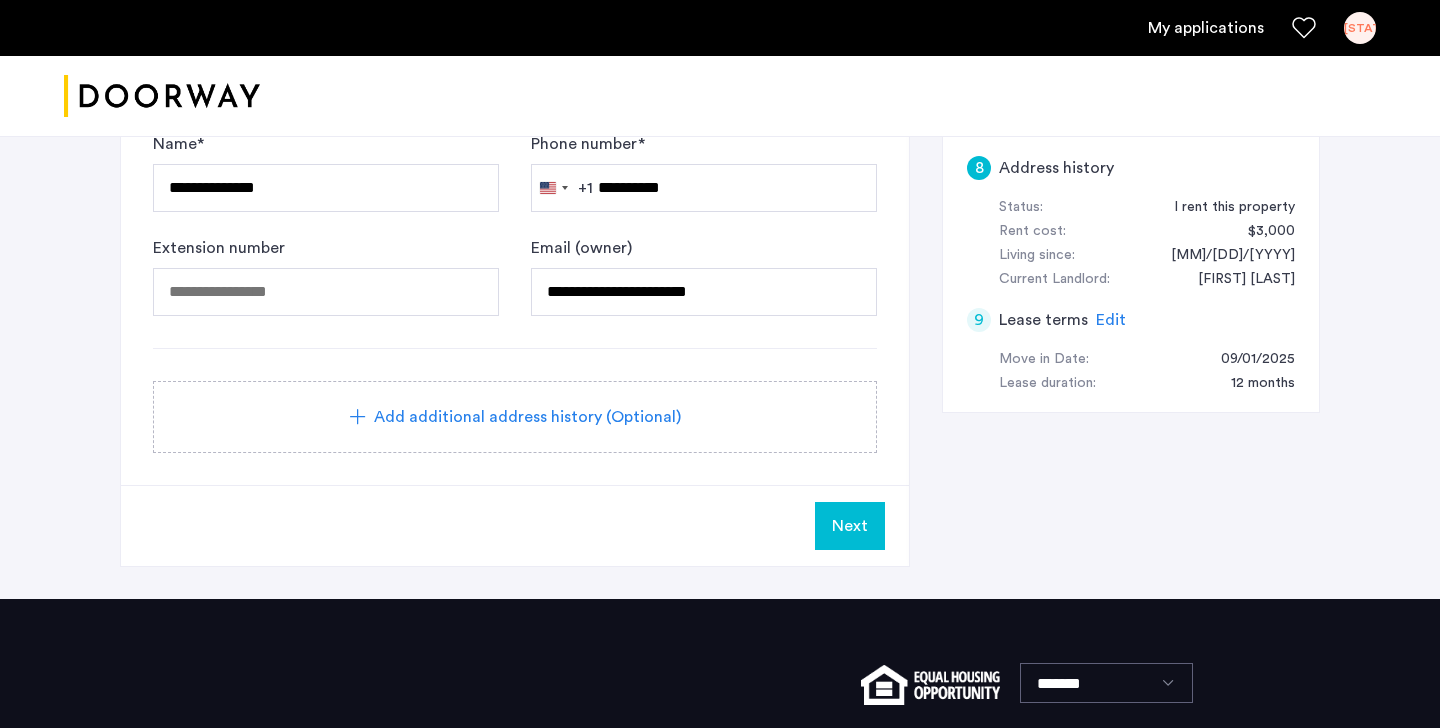 scroll, scrollTop: 999, scrollLeft: 0, axis: vertical 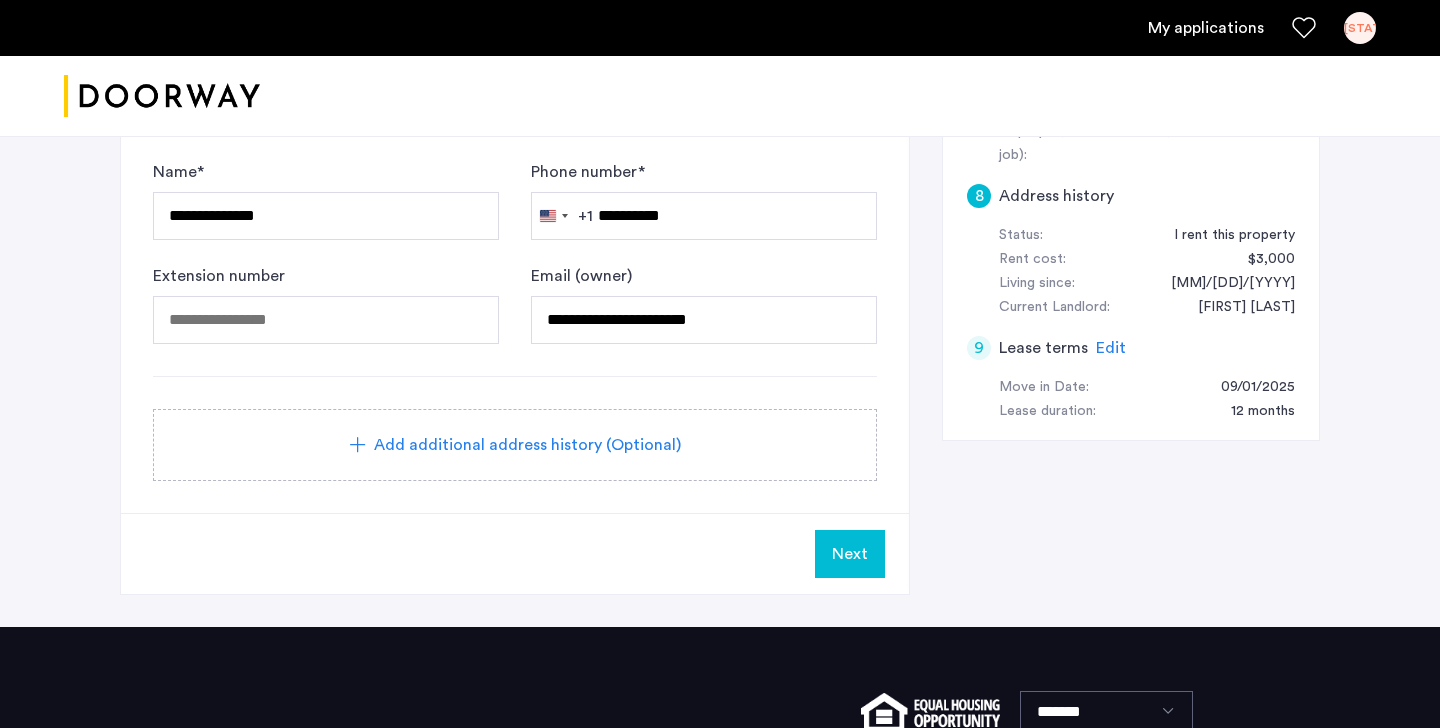 click on "Next" 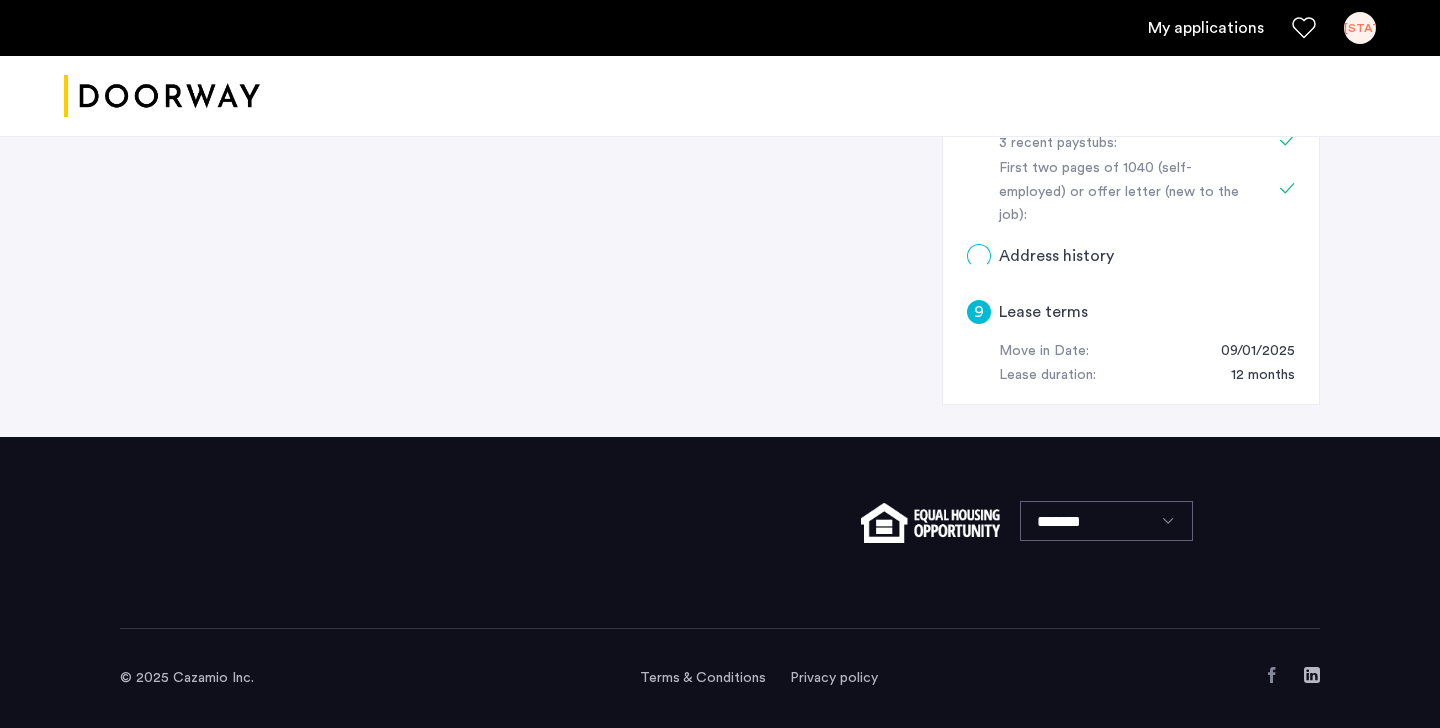 scroll, scrollTop: 0, scrollLeft: 0, axis: both 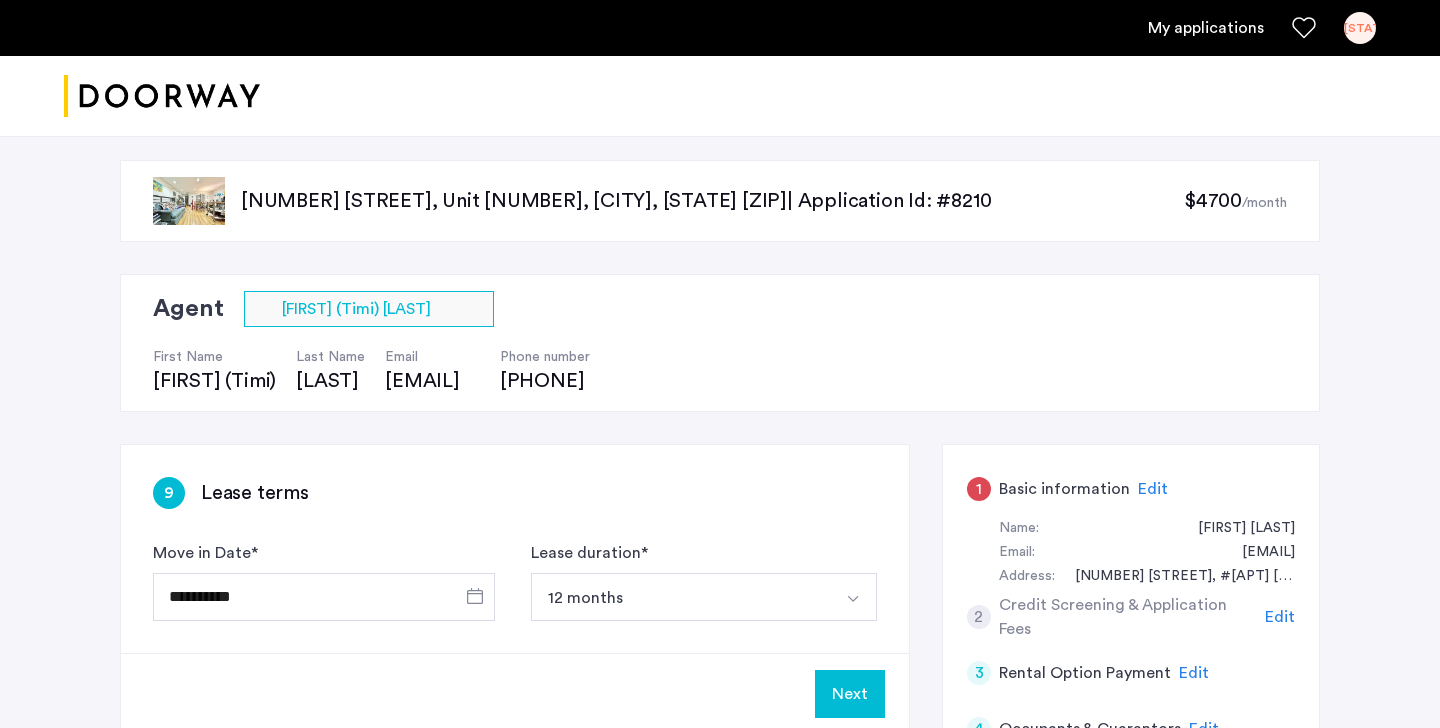 click on "Next" 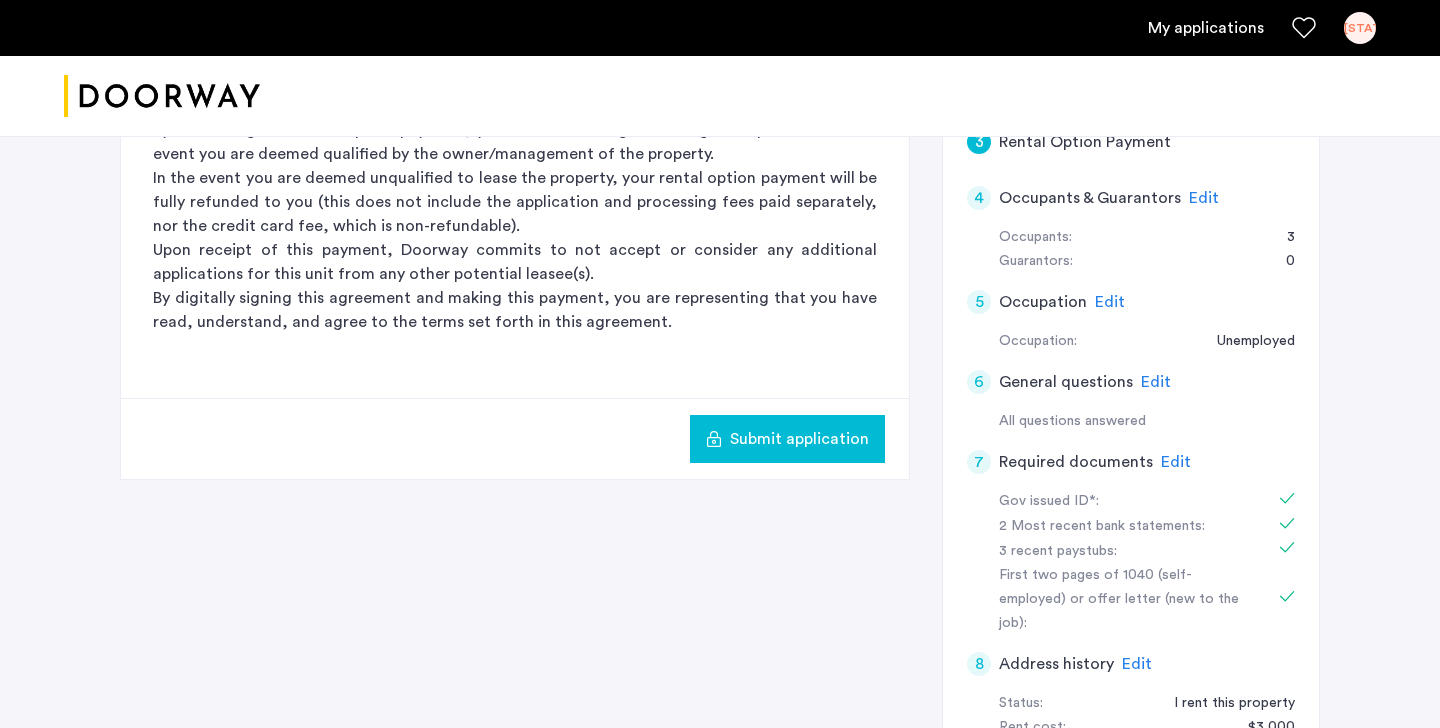 scroll, scrollTop: 623, scrollLeft: 0, axis: vertical 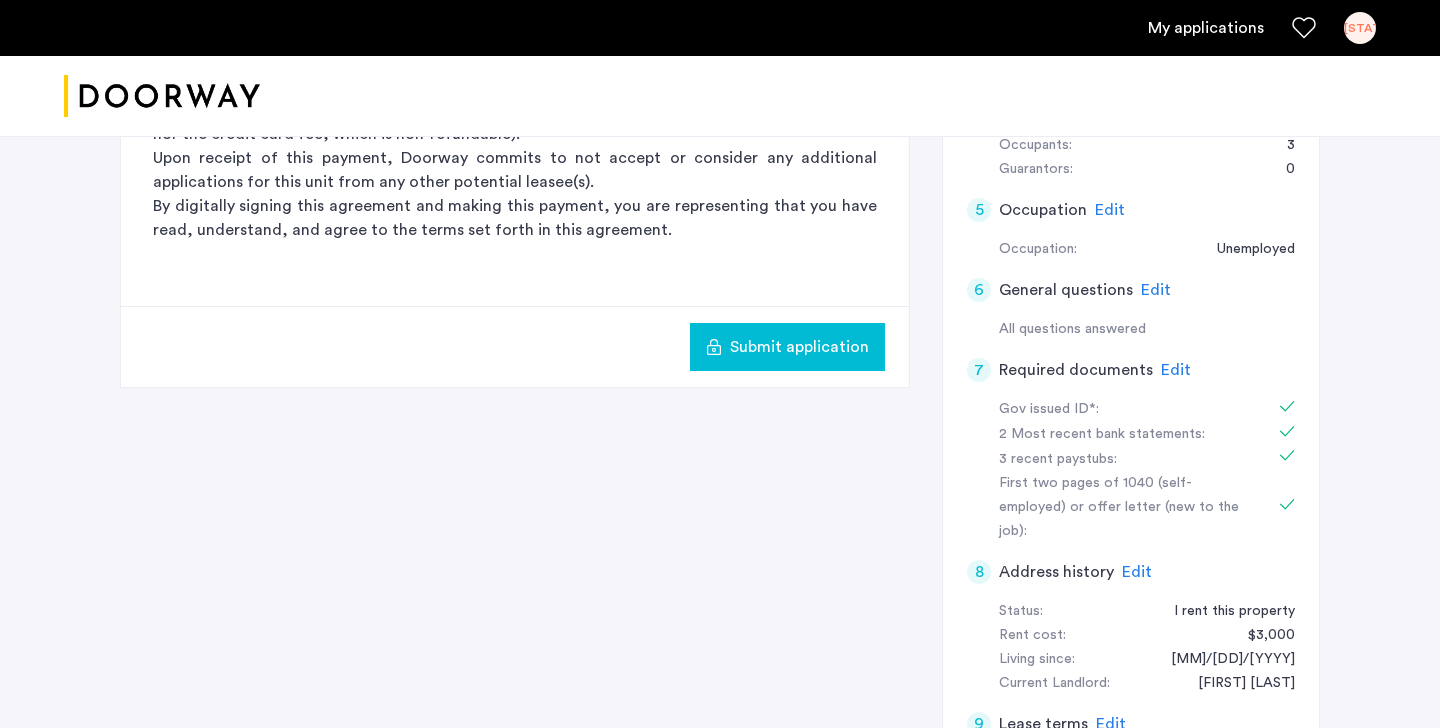 click on "Edit" 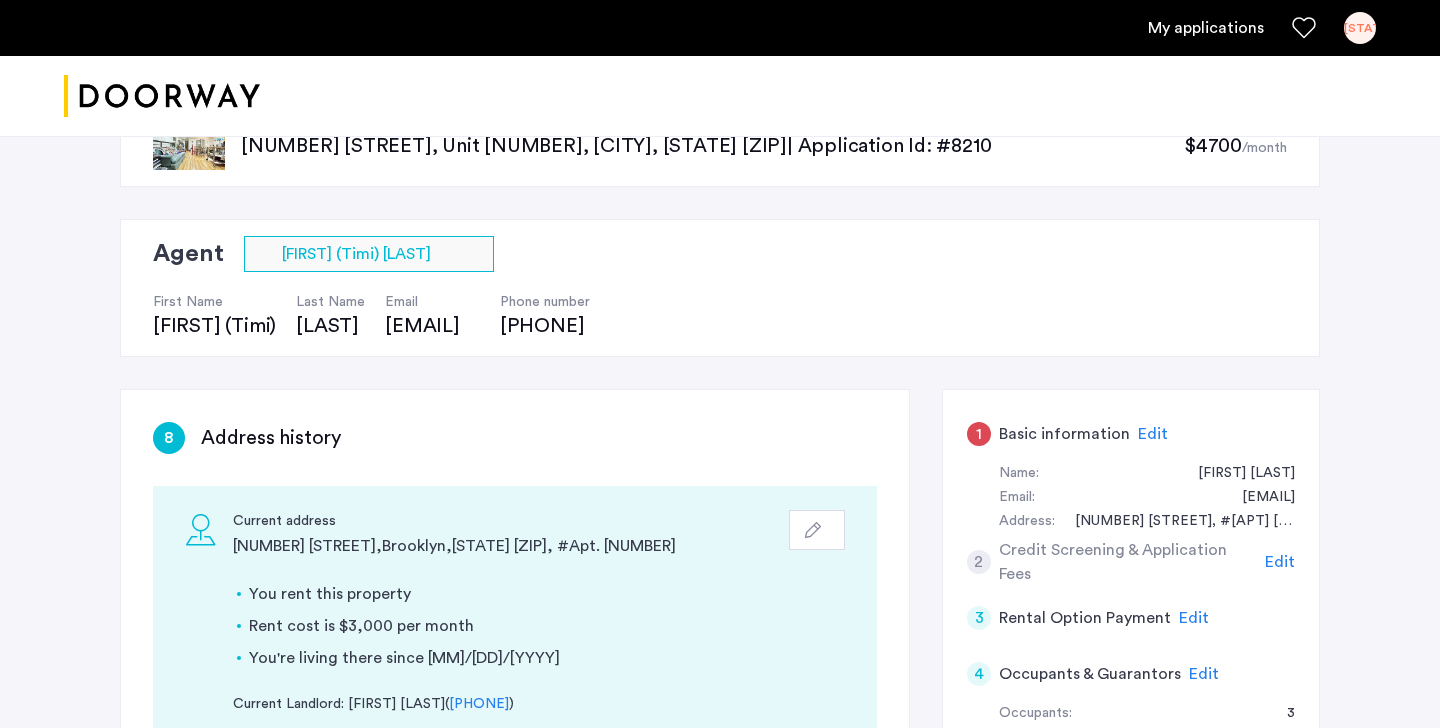 scroll, scrollTop: 303, scrollLeft: 0, axis: vertical 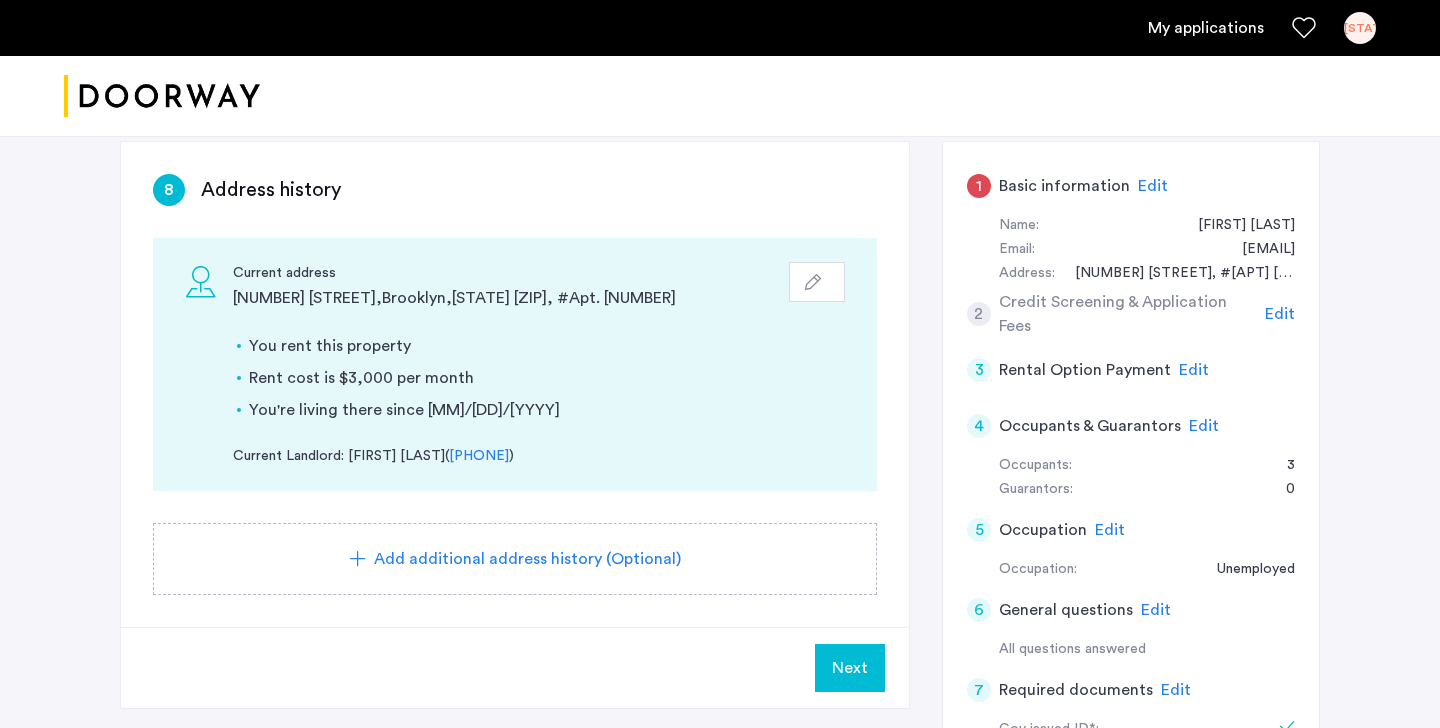 click on "Add additional address history (Optional)" 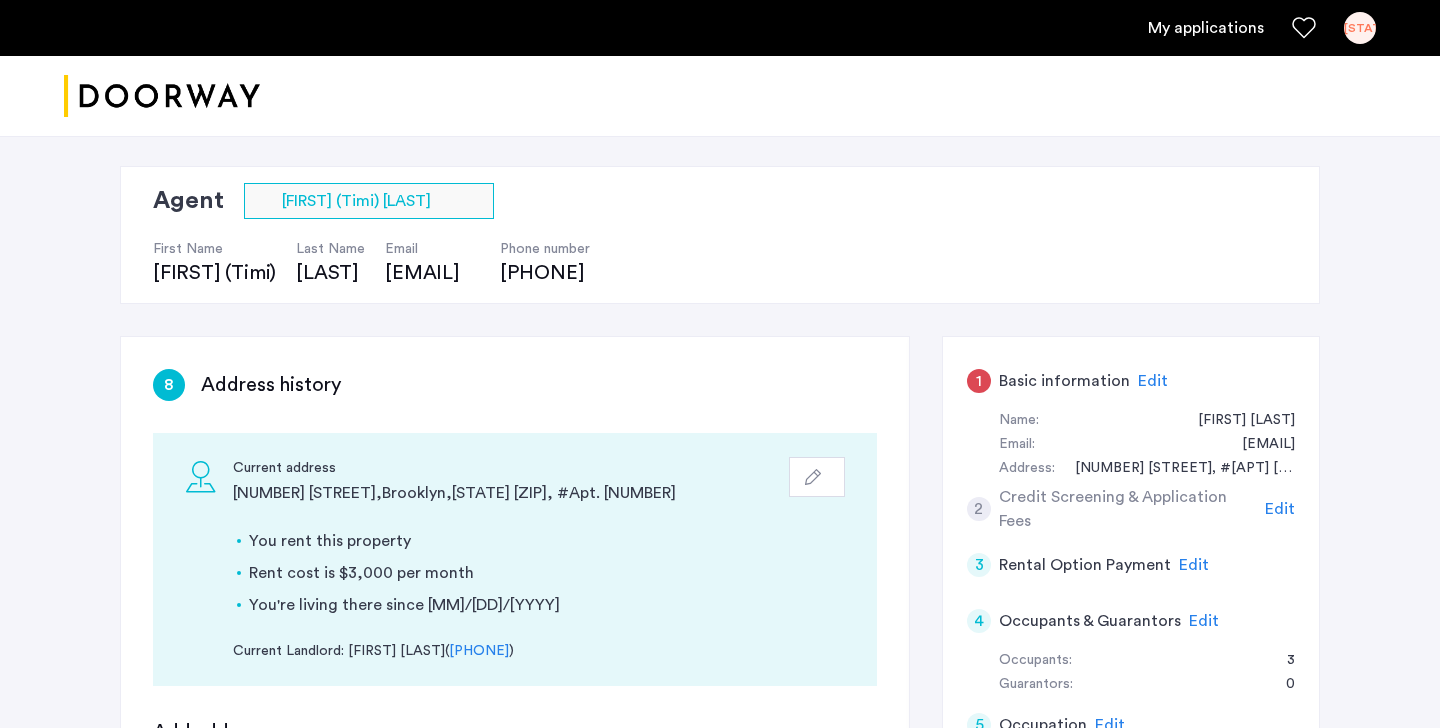 scroll, scrollTop: 549, scrollLeft: 0, axis: vertical 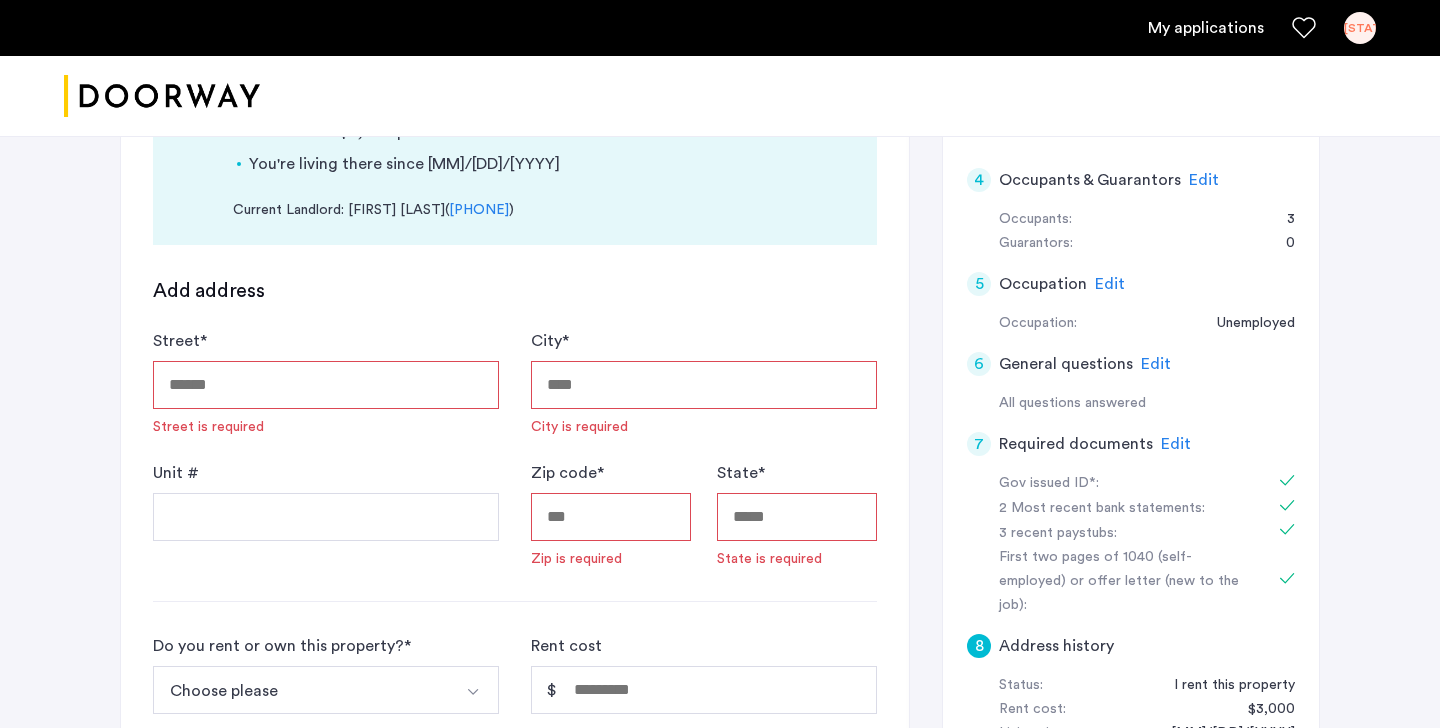 click on "Street  *" at bounding box center [326, 385] 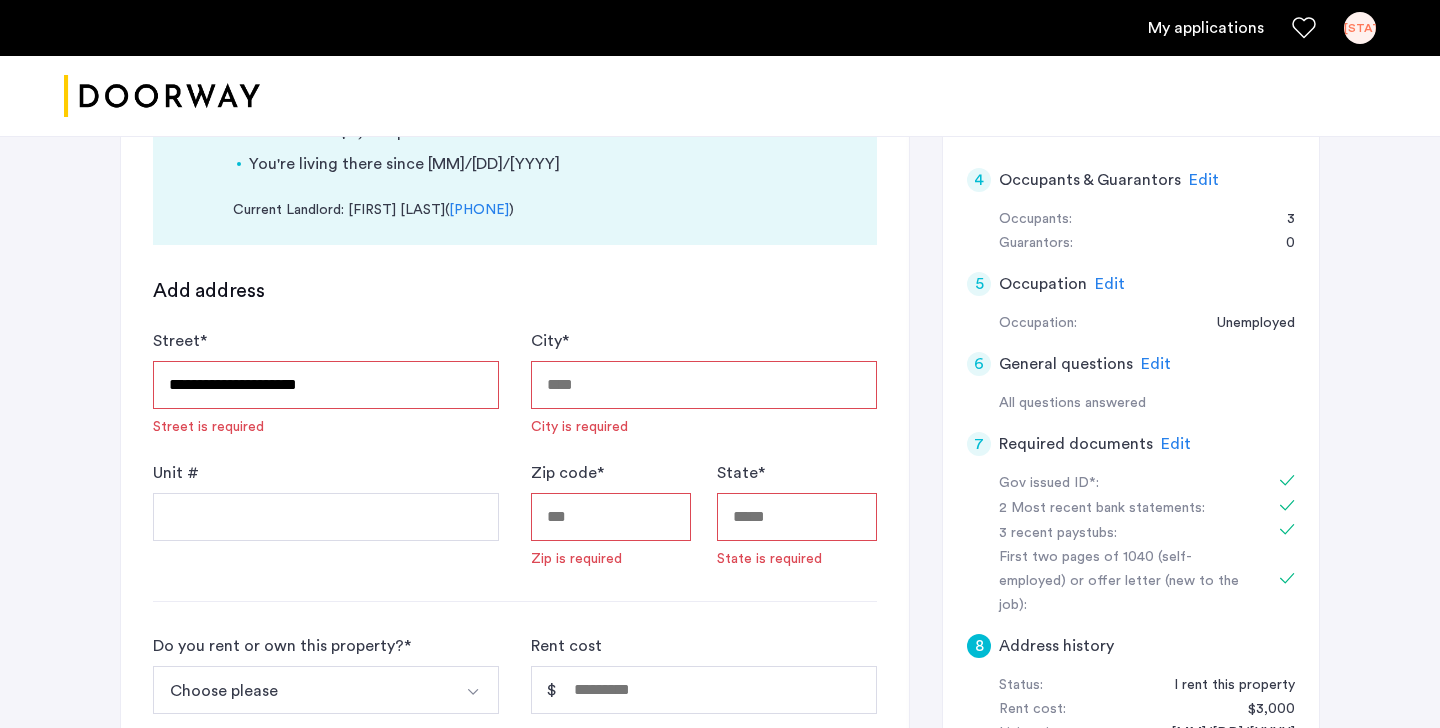 type on "********" 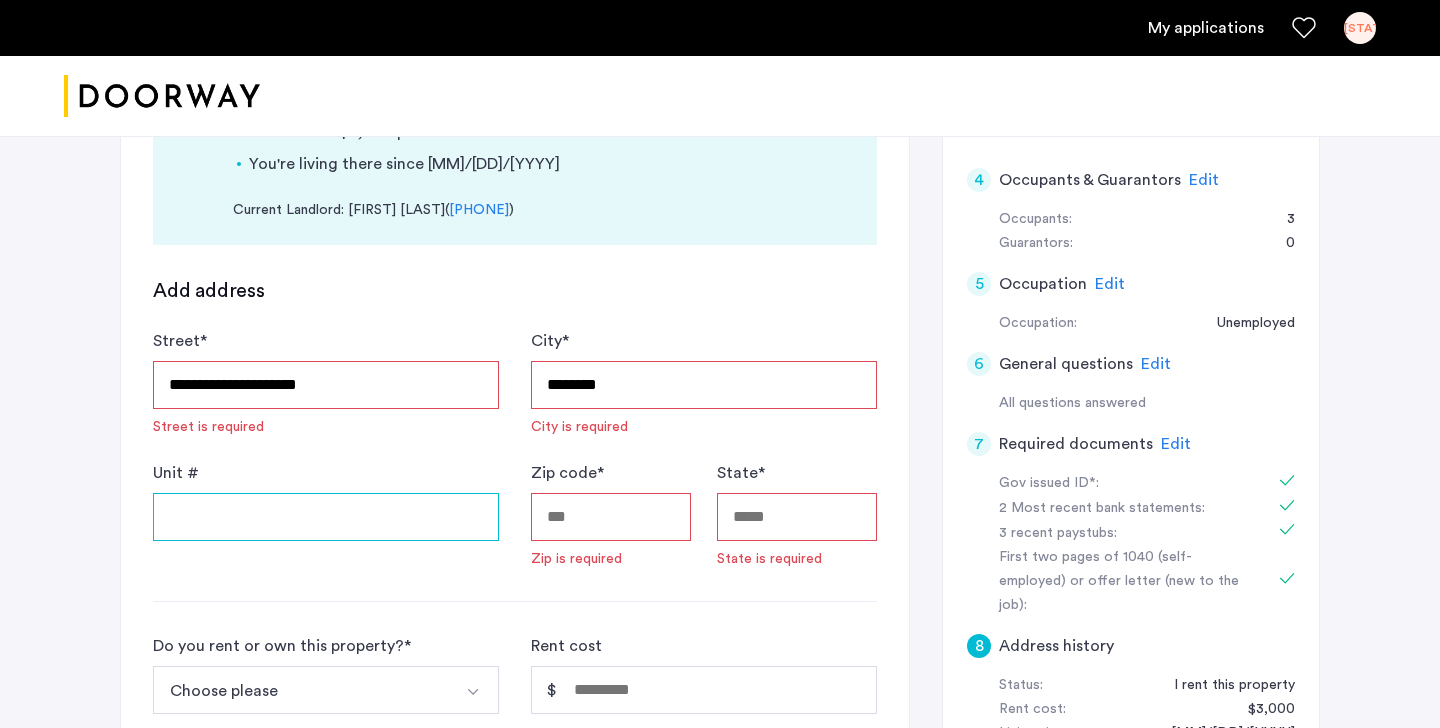 type on "******" 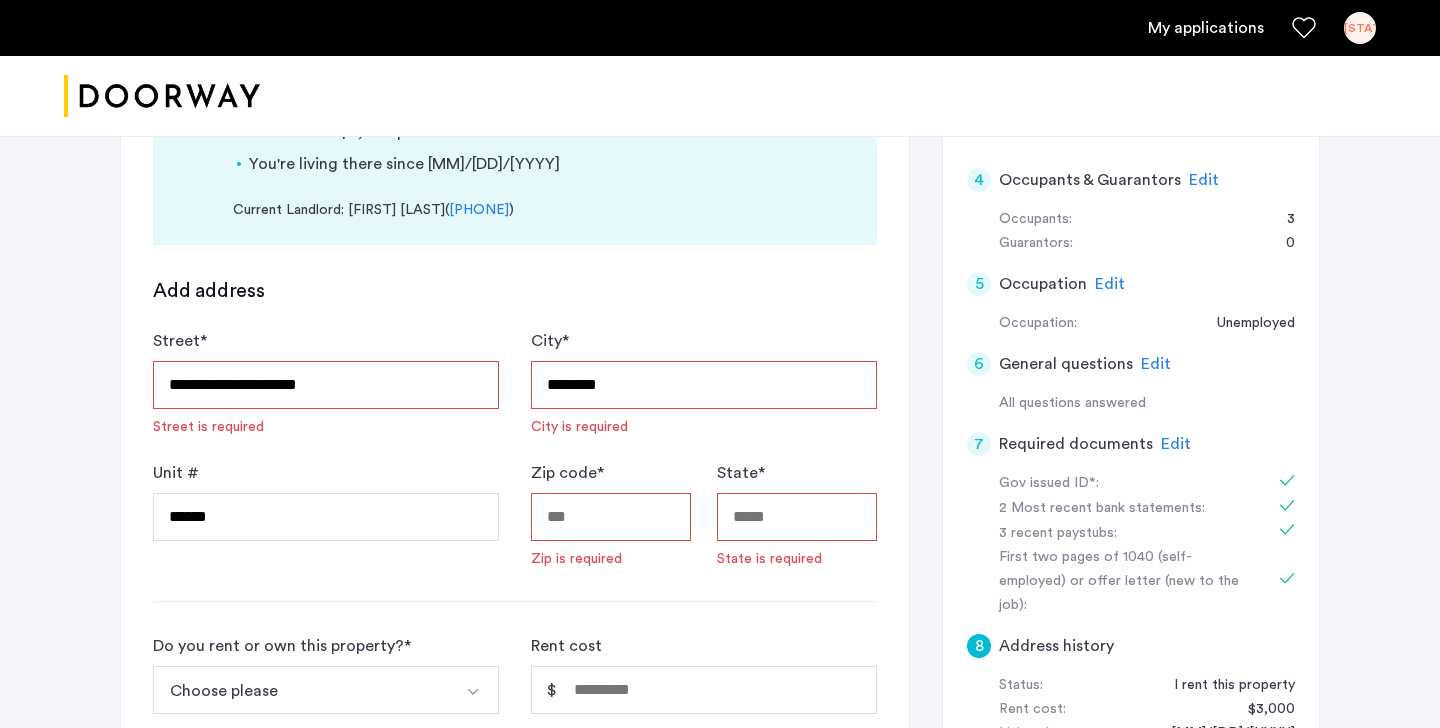 type on "*****" 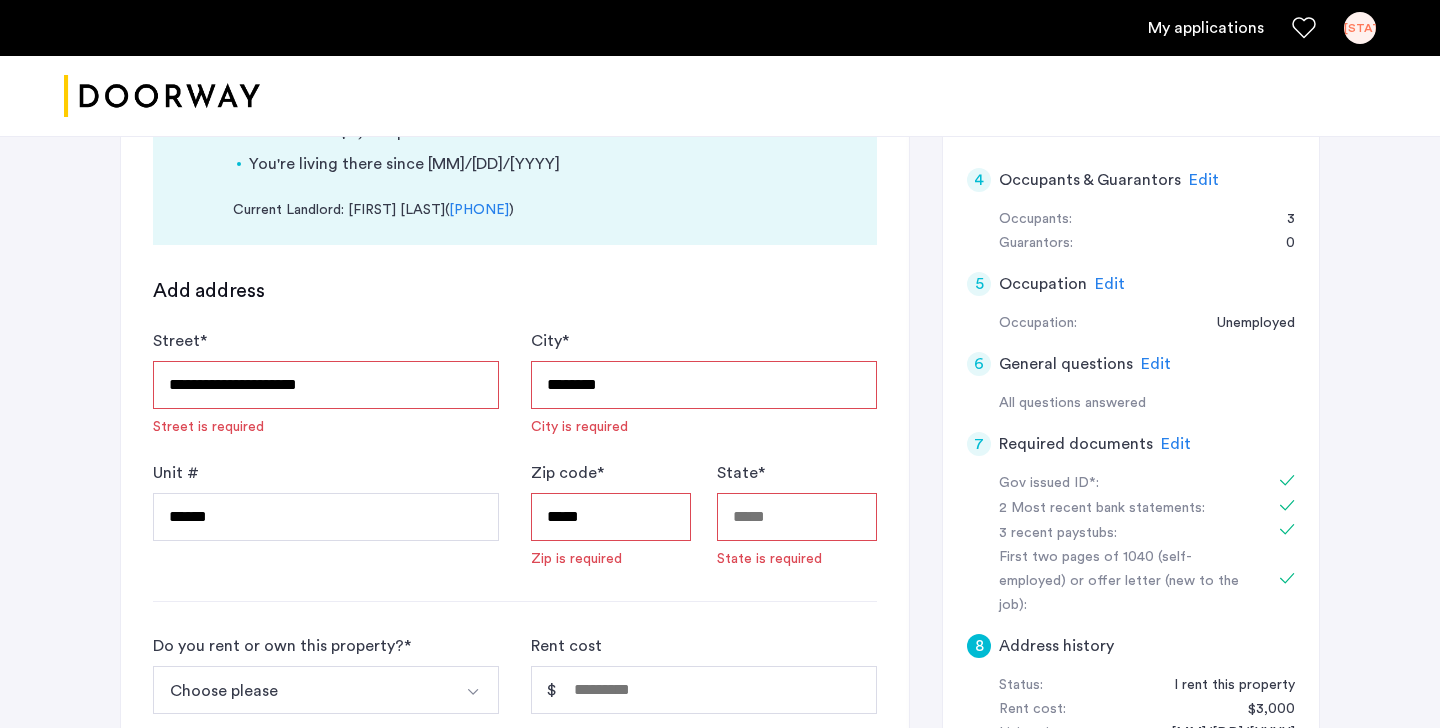 type on "**" 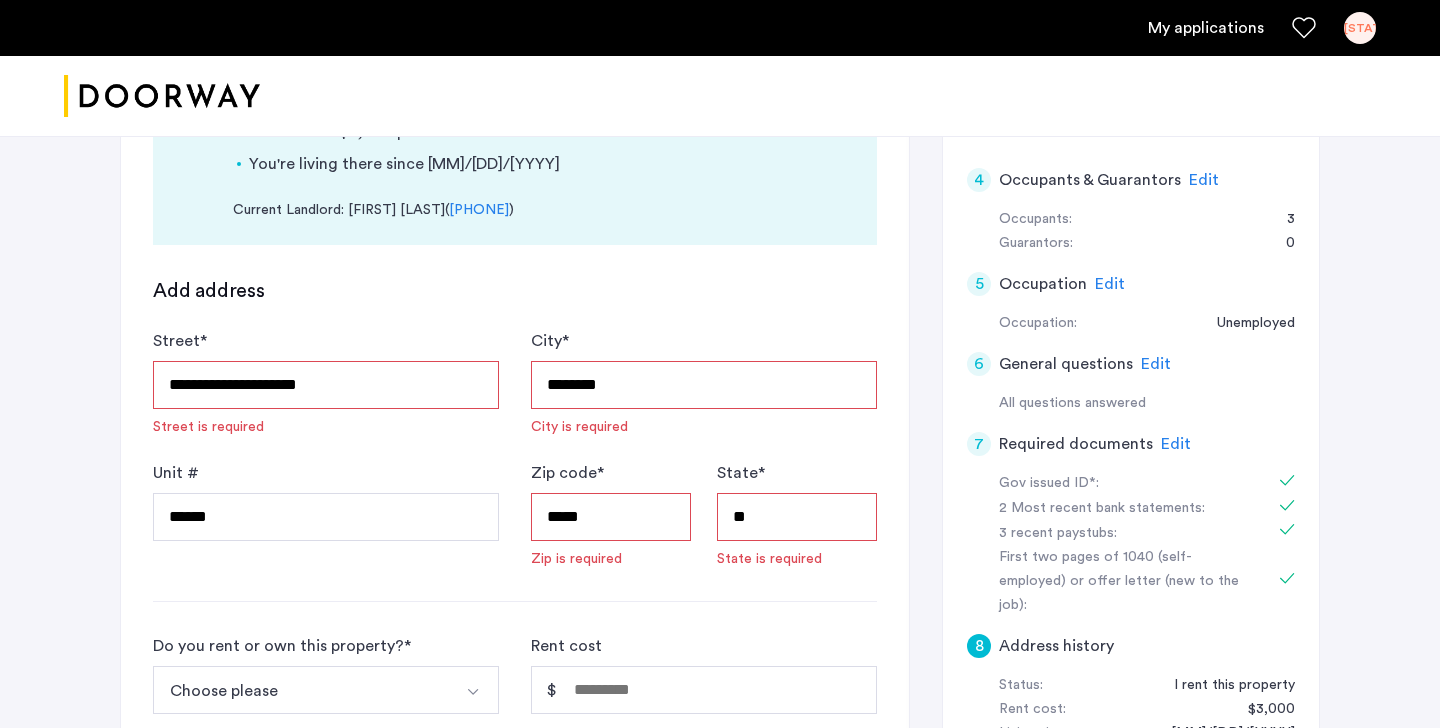 type on "**********" 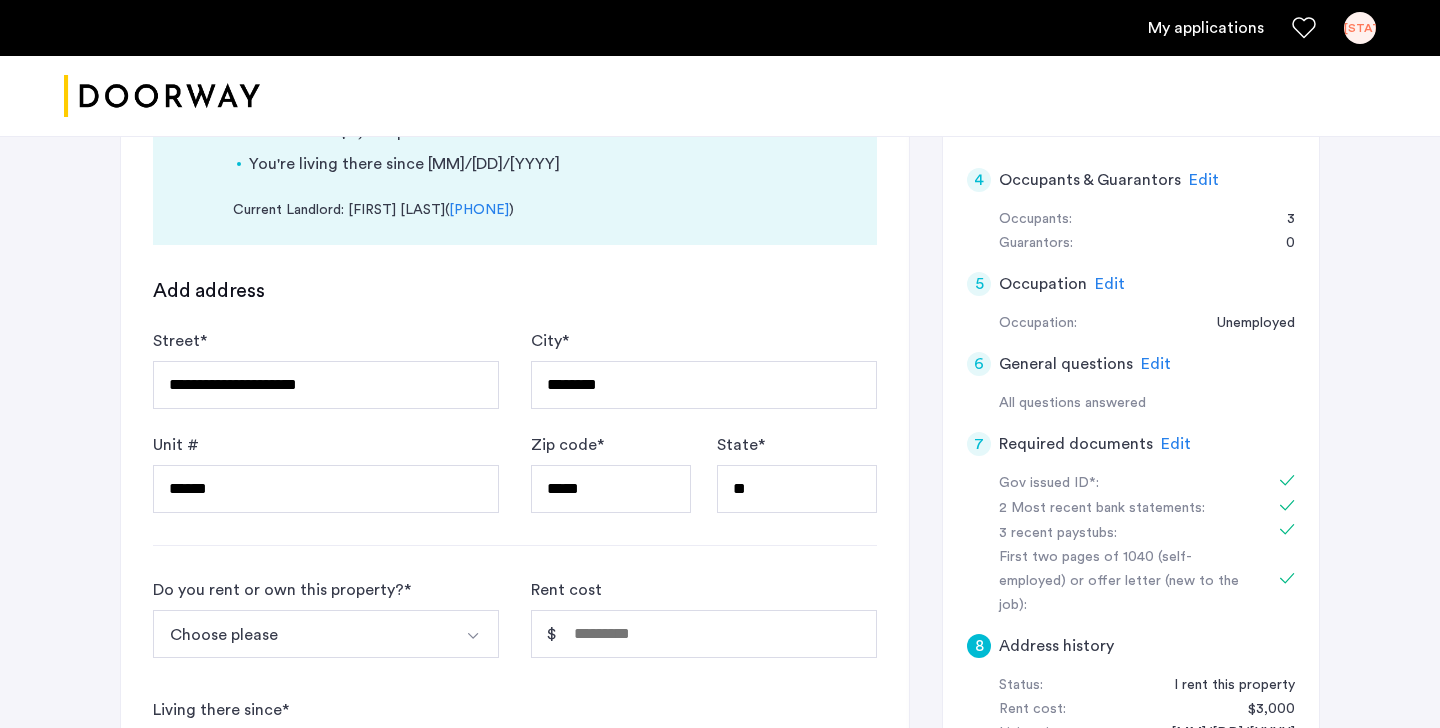 click on "Choose please" at bounding box center (302, 634) 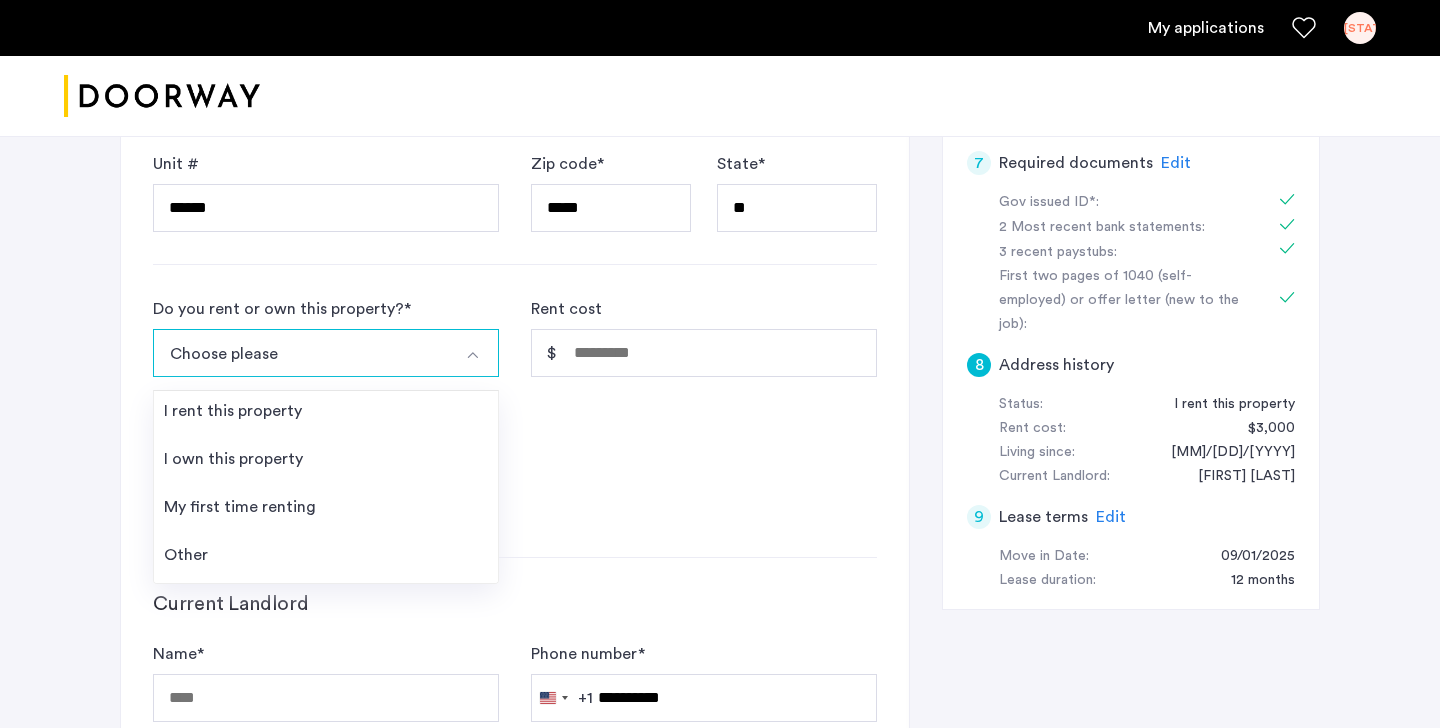 scroll, scrollTop: 831, scrollLeft: 0, axis: vertical 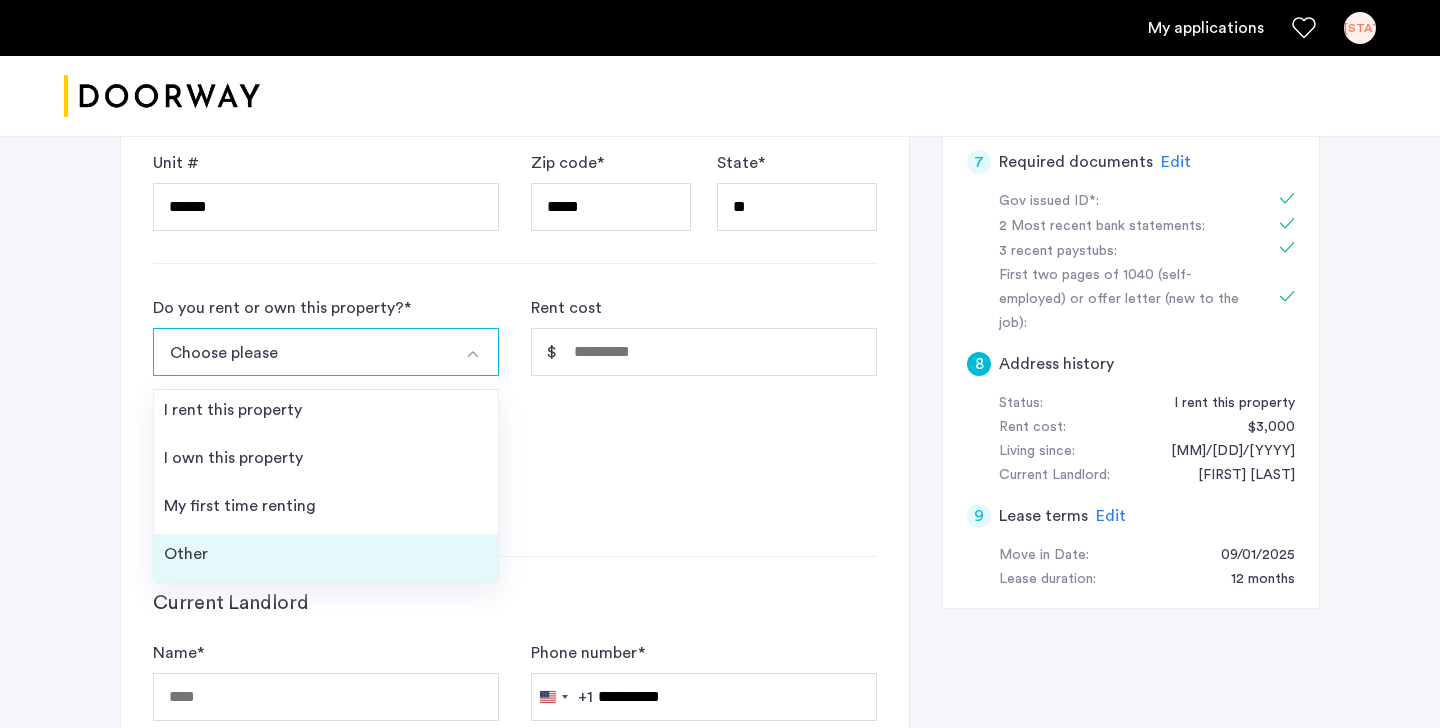 click on "Other" at bounding box center (326, 558) 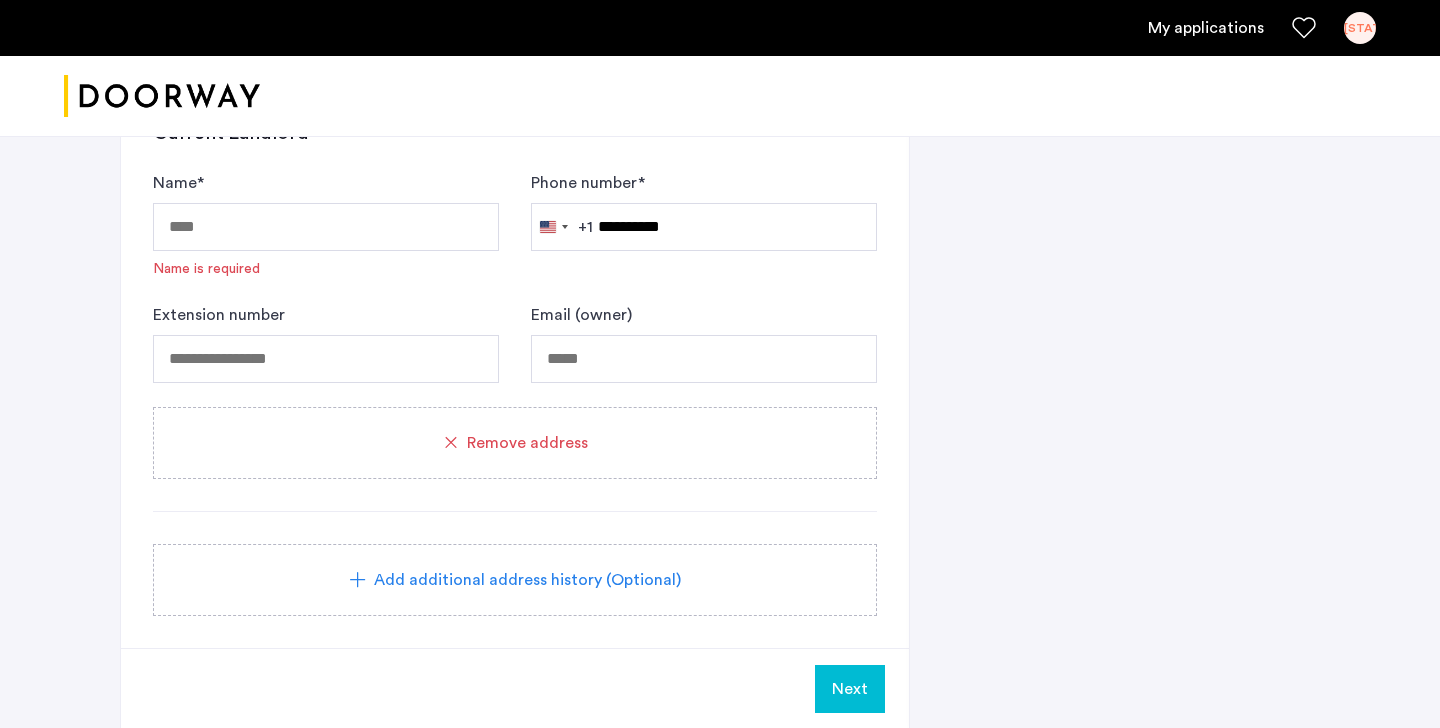 scroll, scrollTop: 1402, scrollLeft: 0, axis: vertical 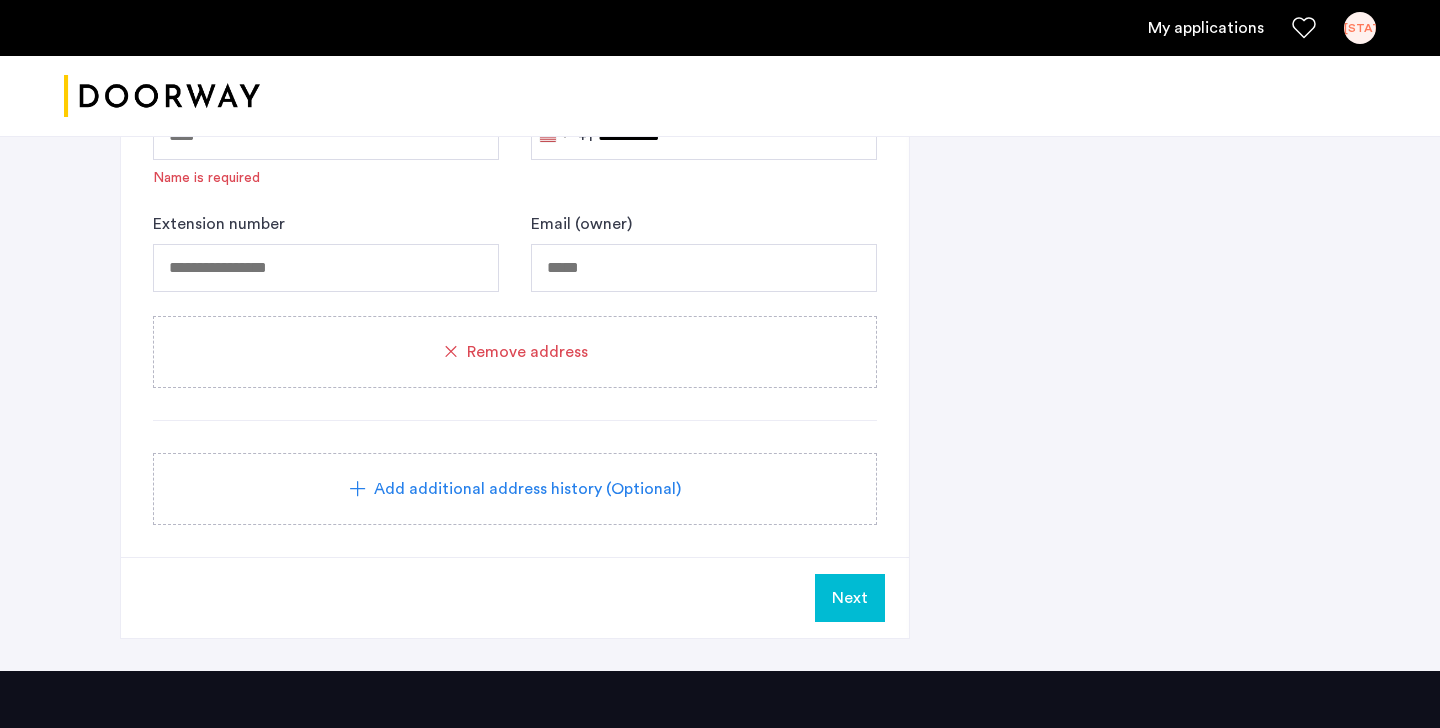 click on "Remove address" 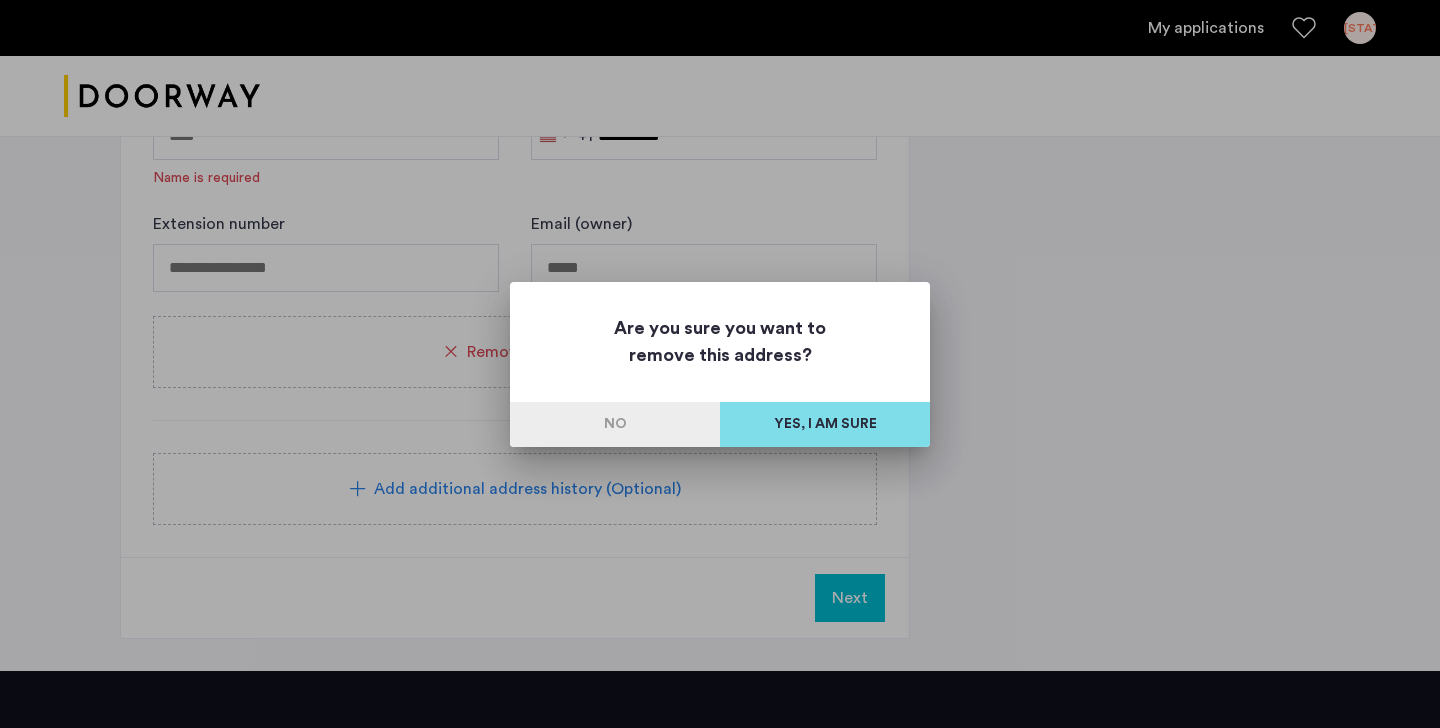 scroll, scrollTop: 0, scrollLeft: 0, axis: both 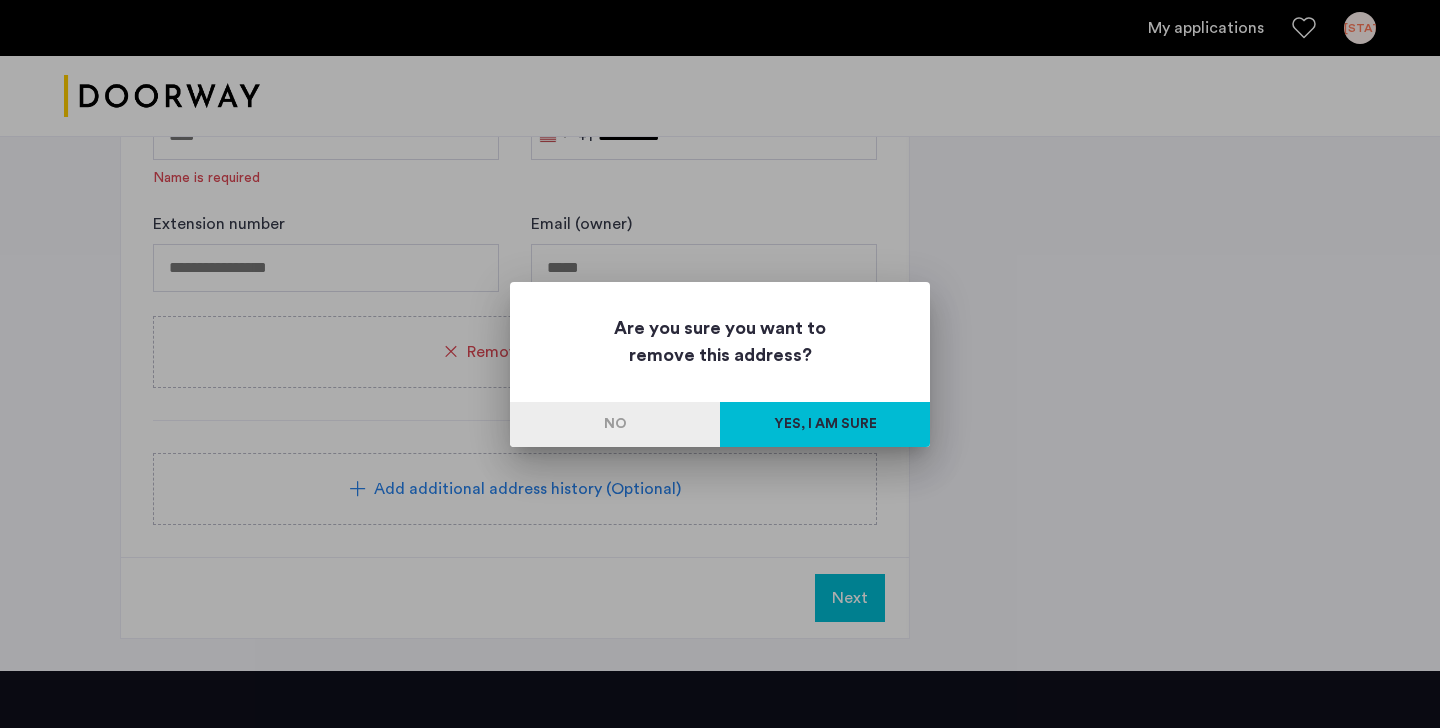 click on "Yes, I am sure" at bounding box center [825, 424] 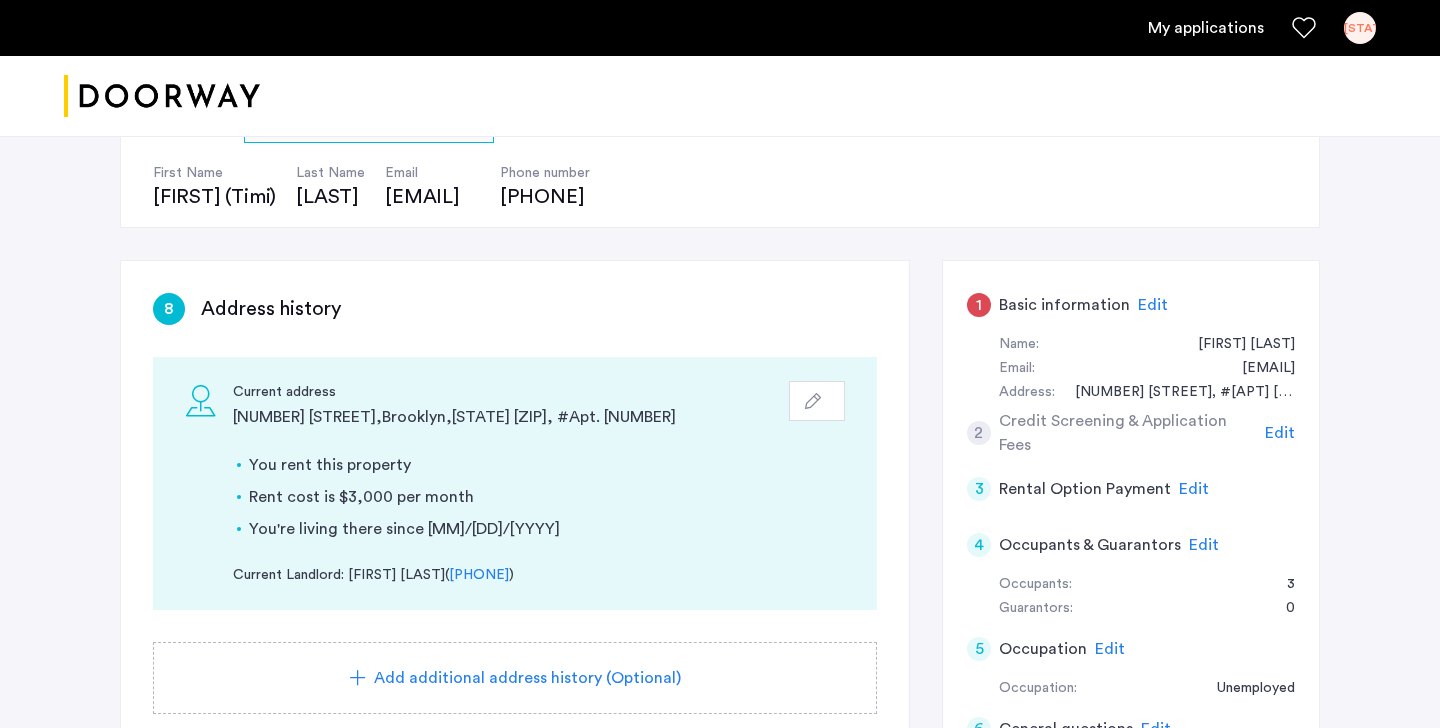 scroll, scrollTop: 191, scrollLeft: 0, axis: vertical 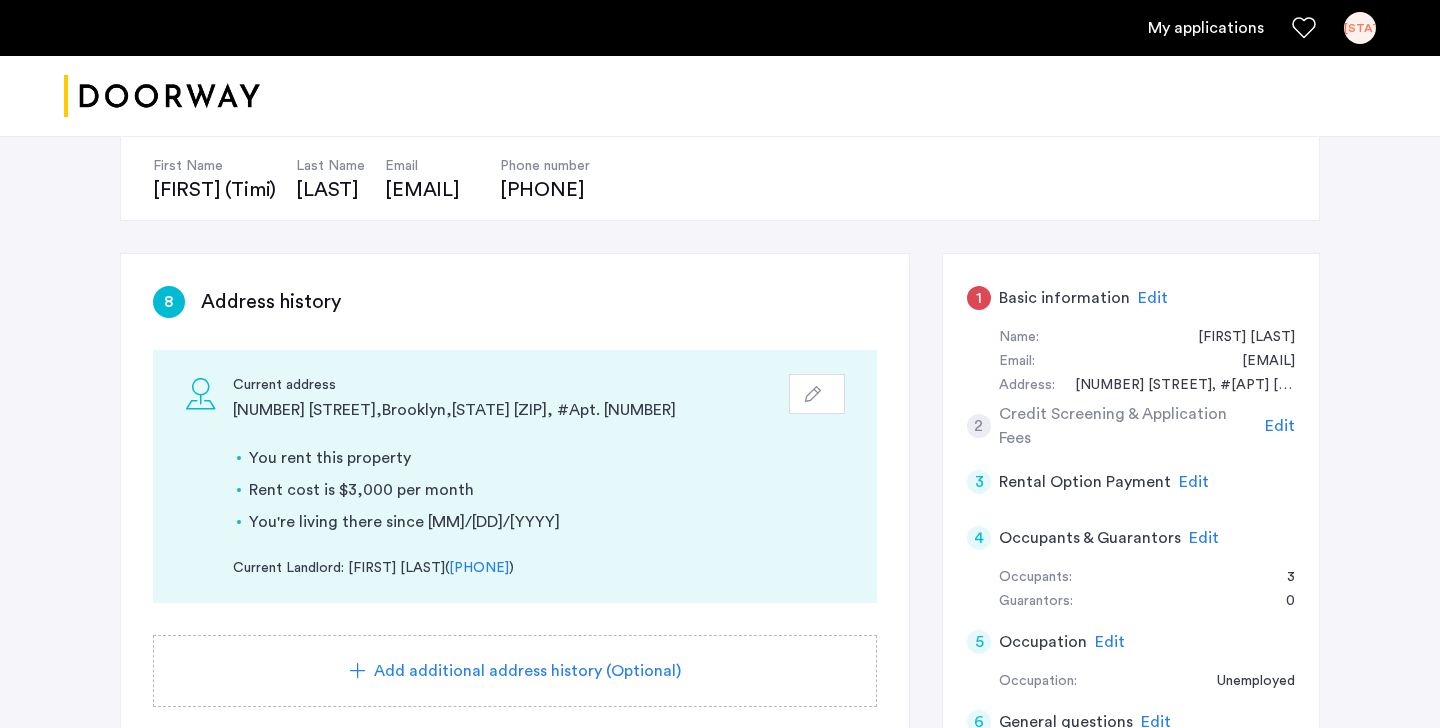 click 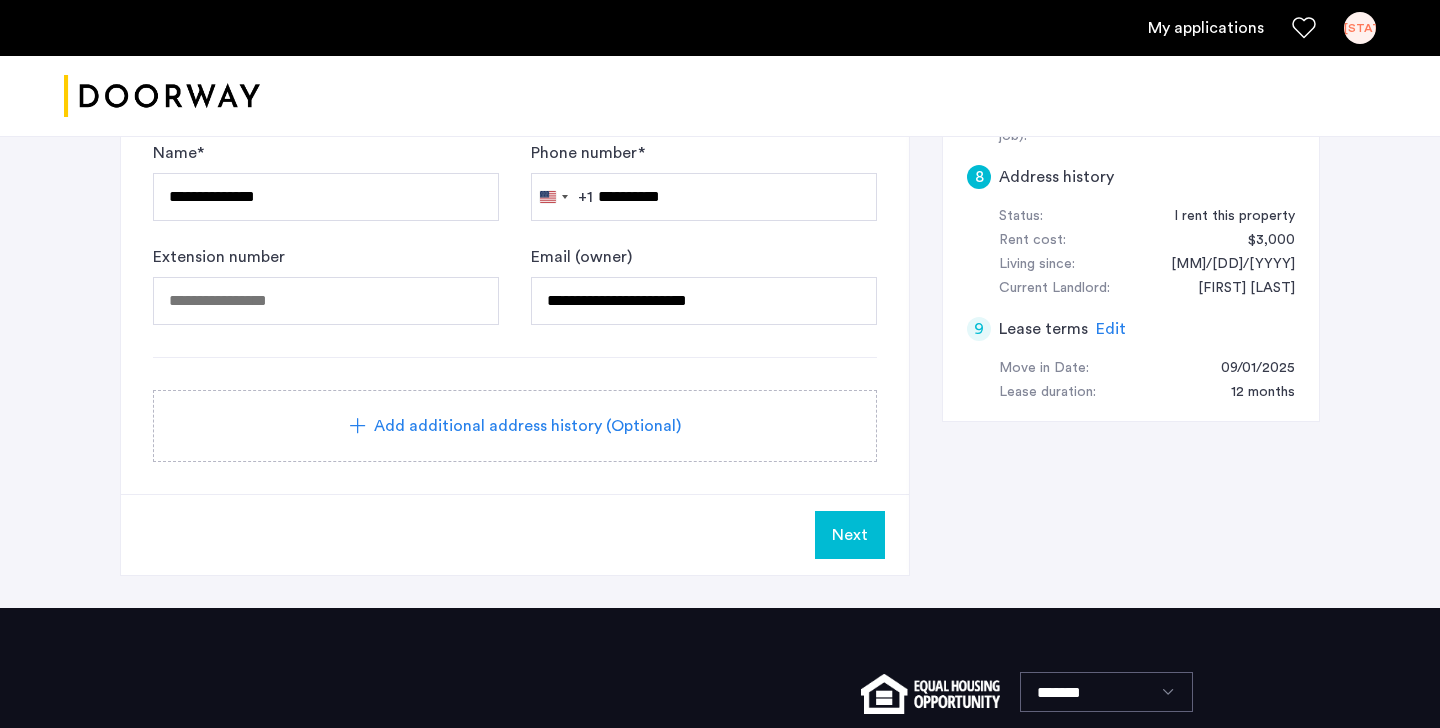 scroll, scrollTop: 1149, scrollLeft: 0, axis: vertical 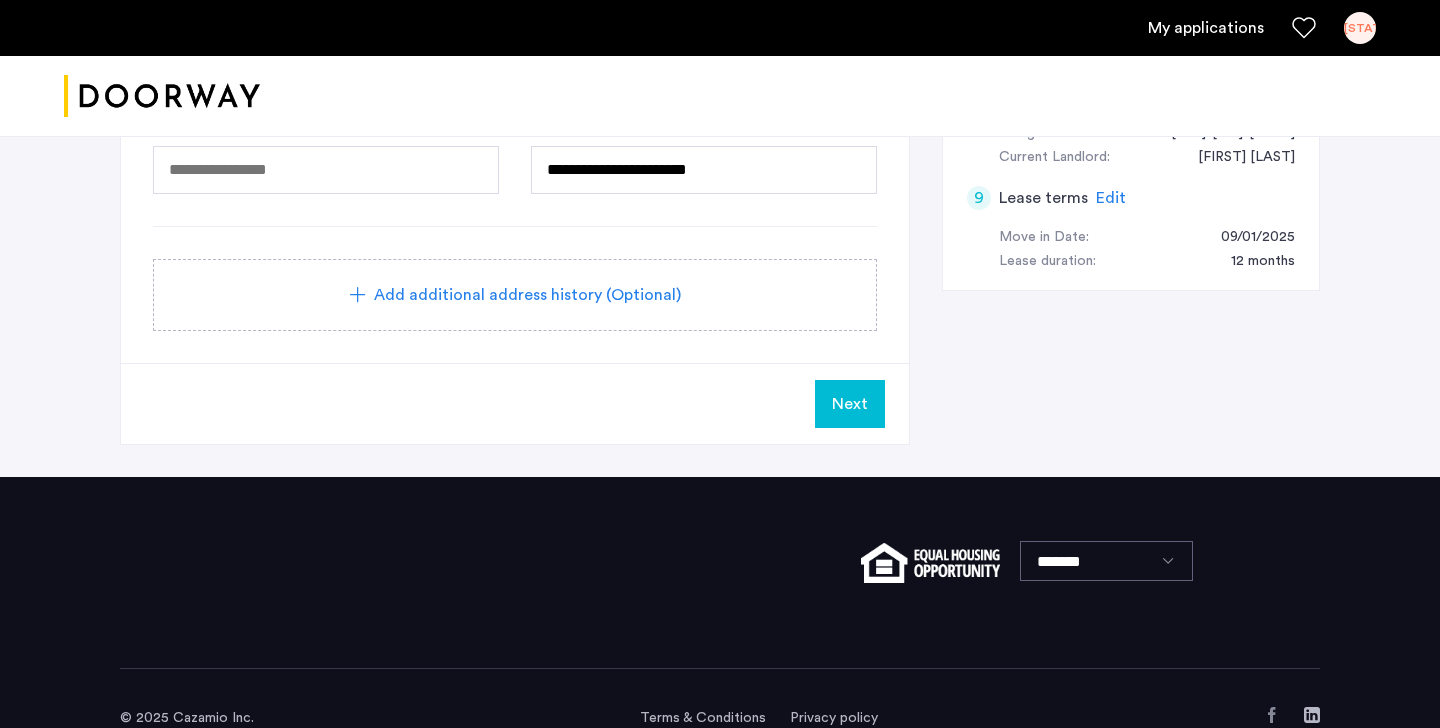 click on "Add additional address history (Optional)" 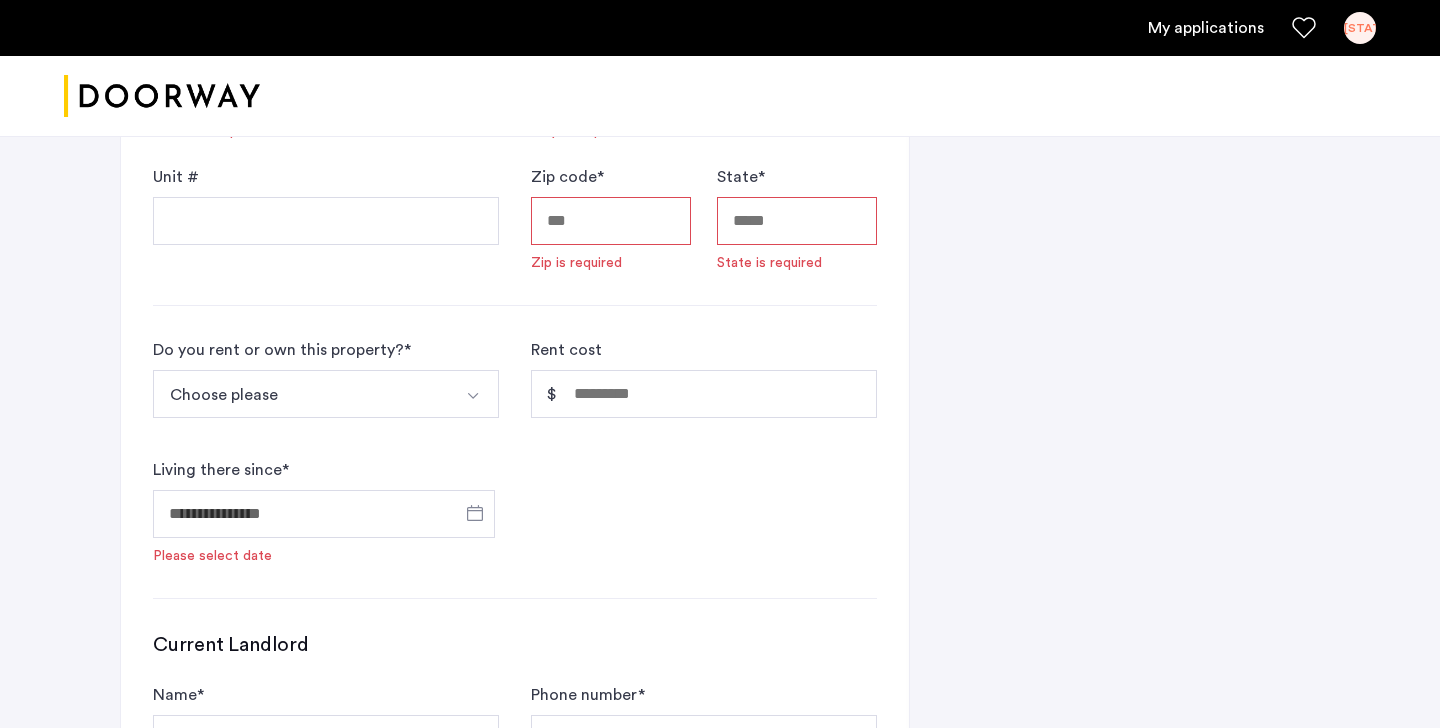 scroll, scrollTop: 1209, scrollLeft: 0, axis: vertical 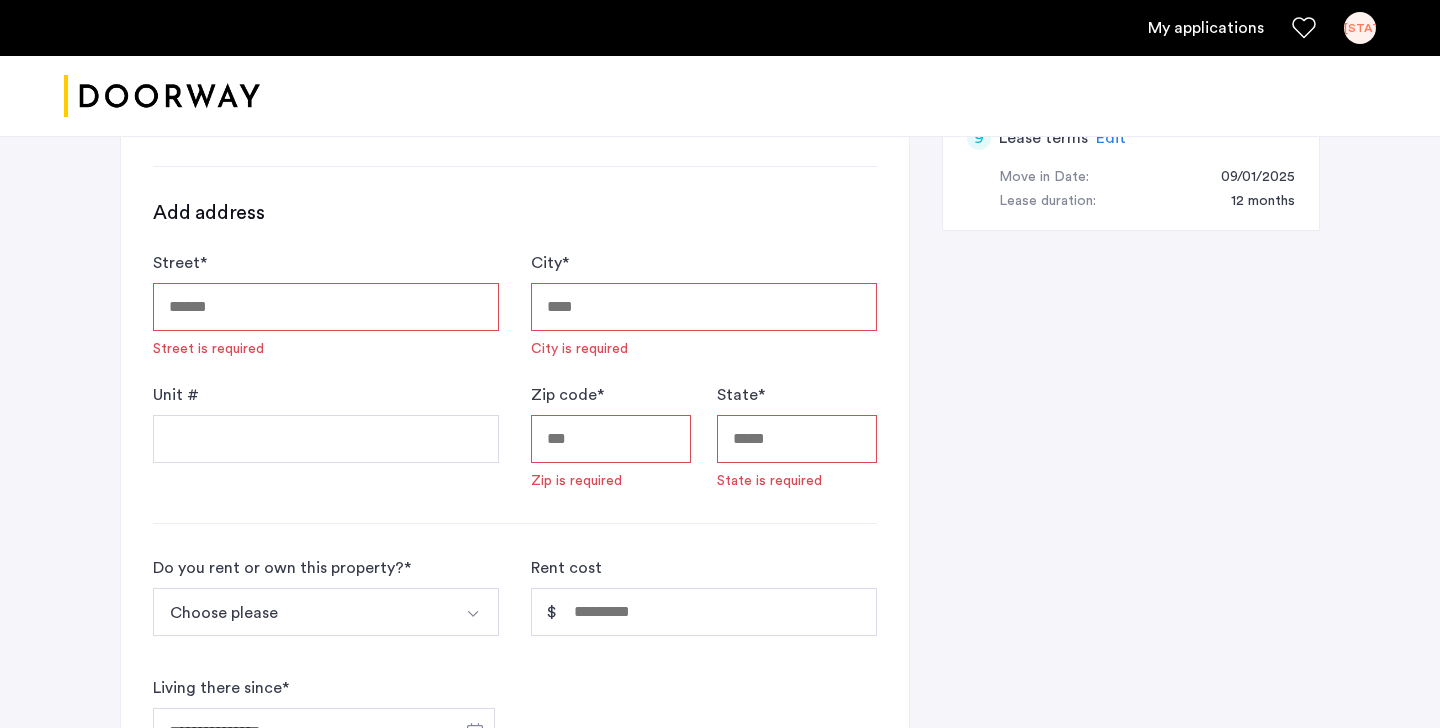 click on "Street  *" at bounding box center (326, 307) 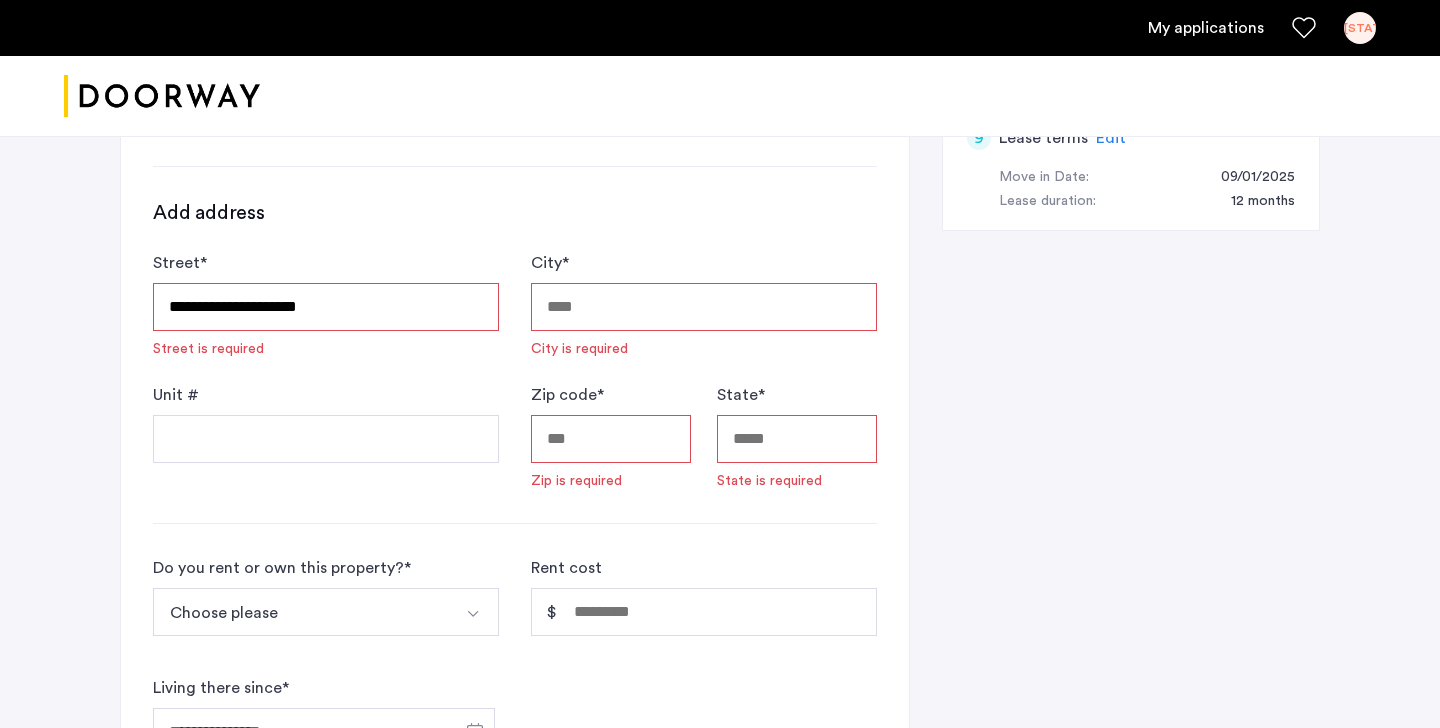 type on "********" 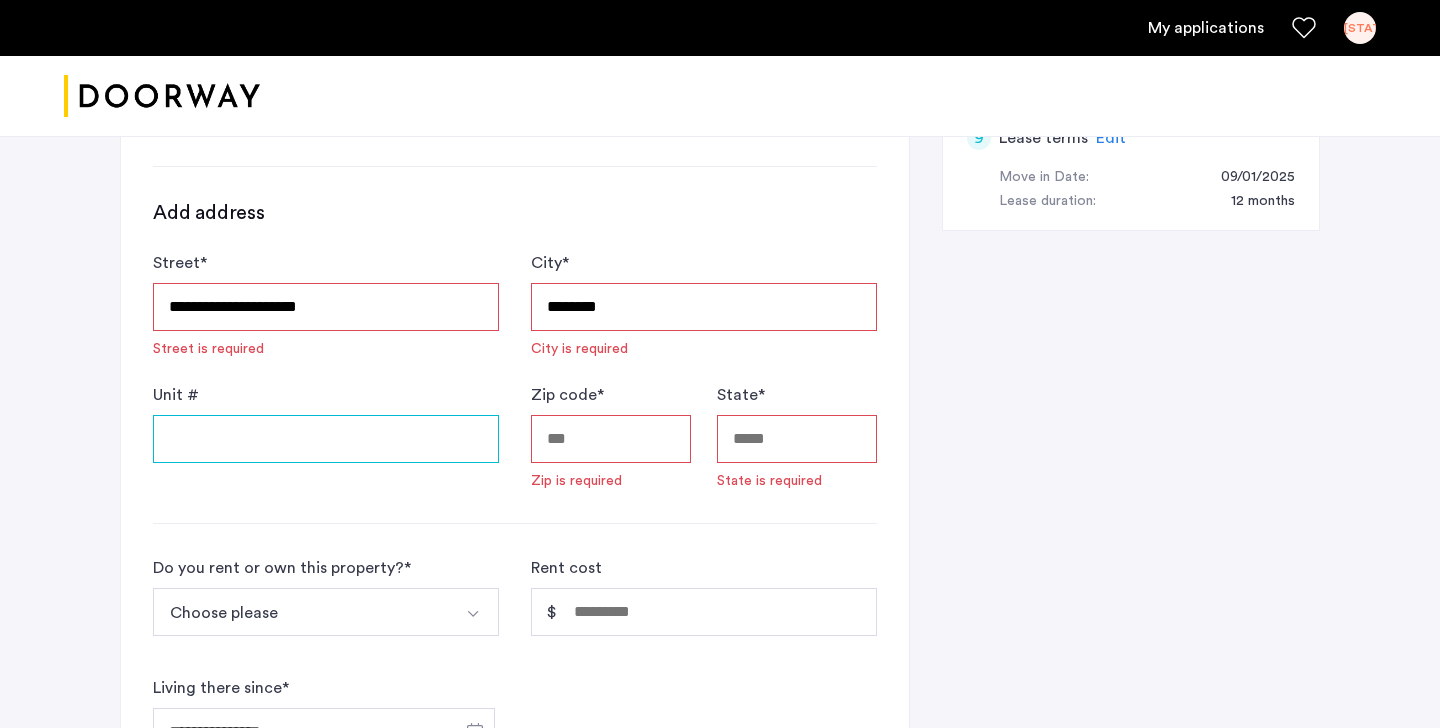 type on "******" 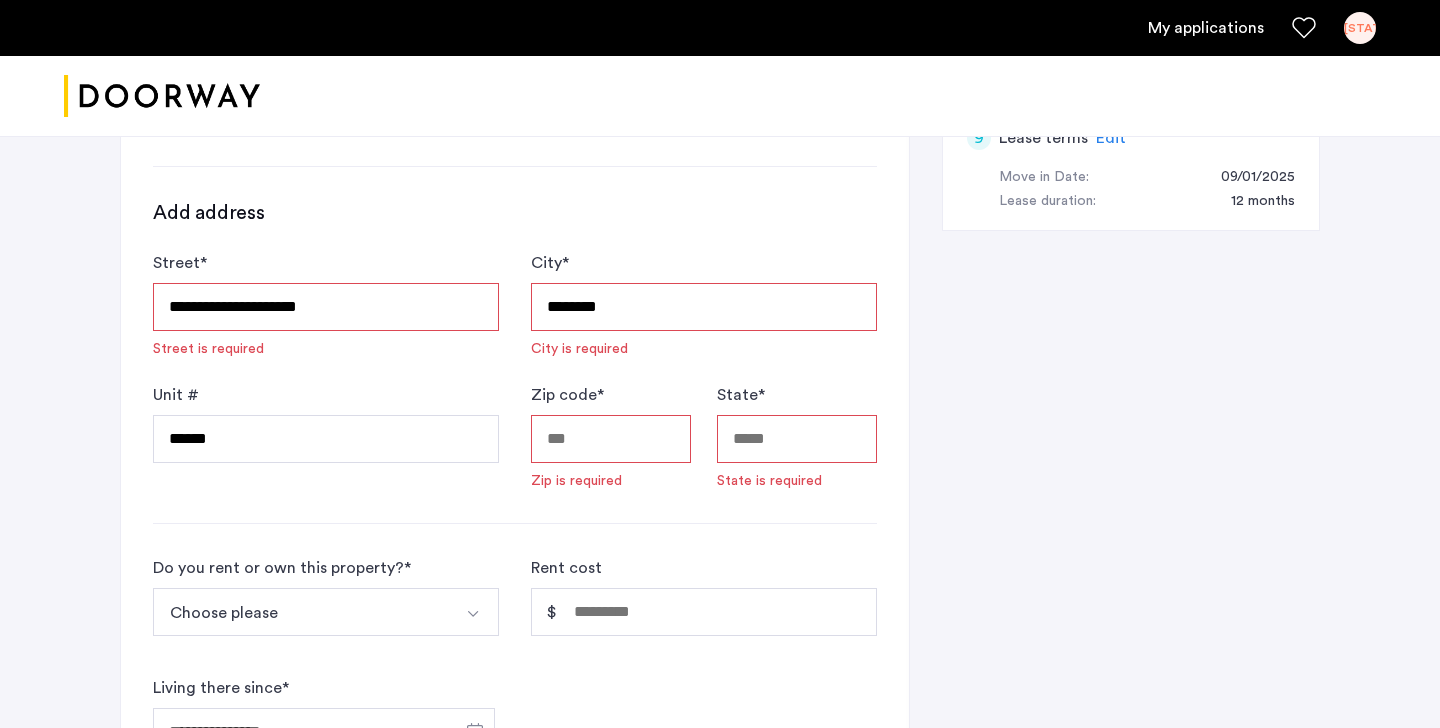 type on "*****" 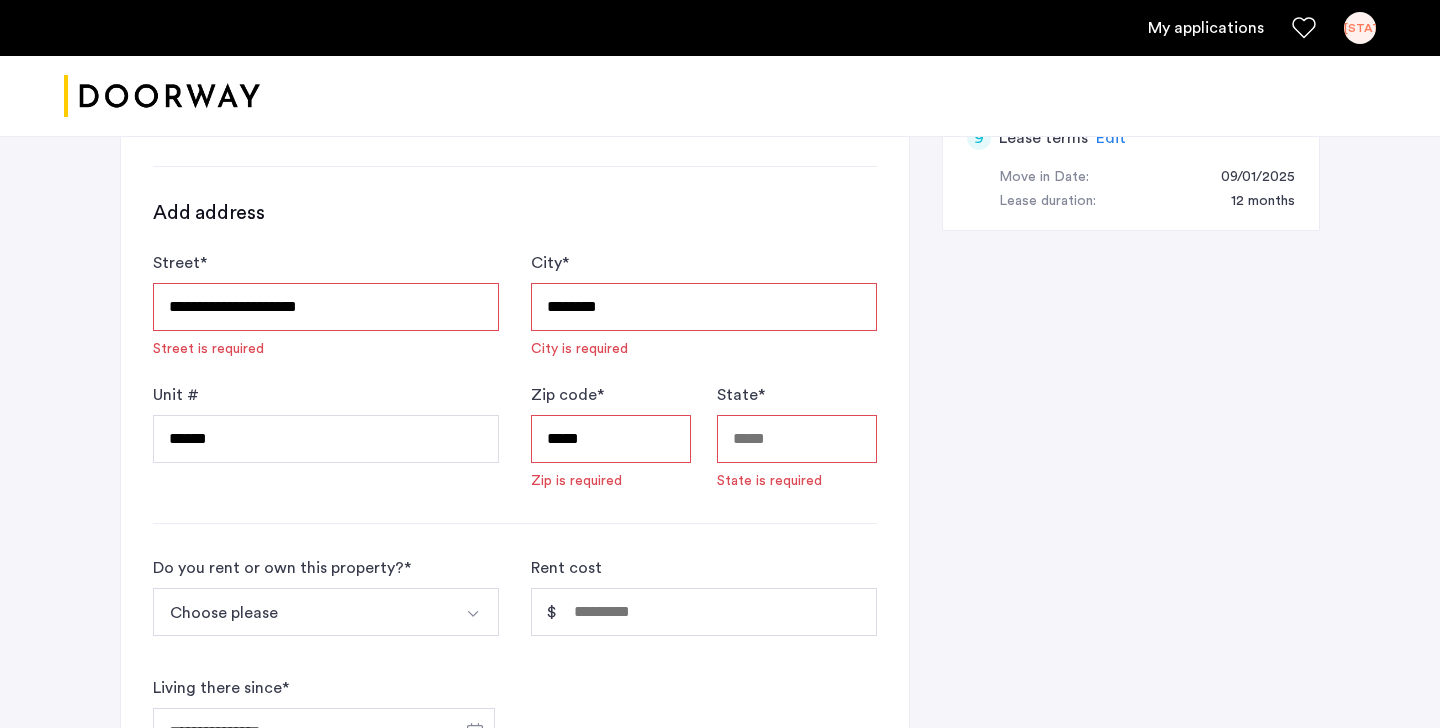 type on "**" 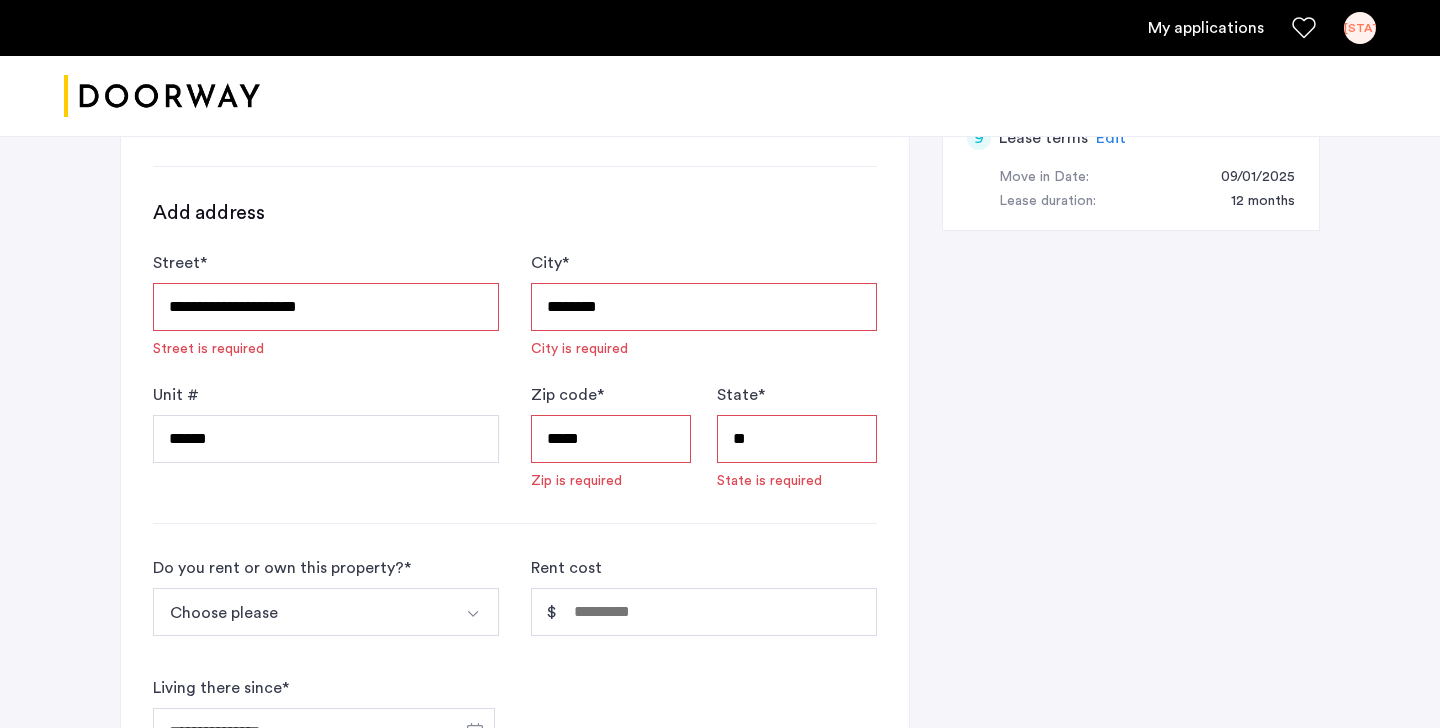 type on "**********" 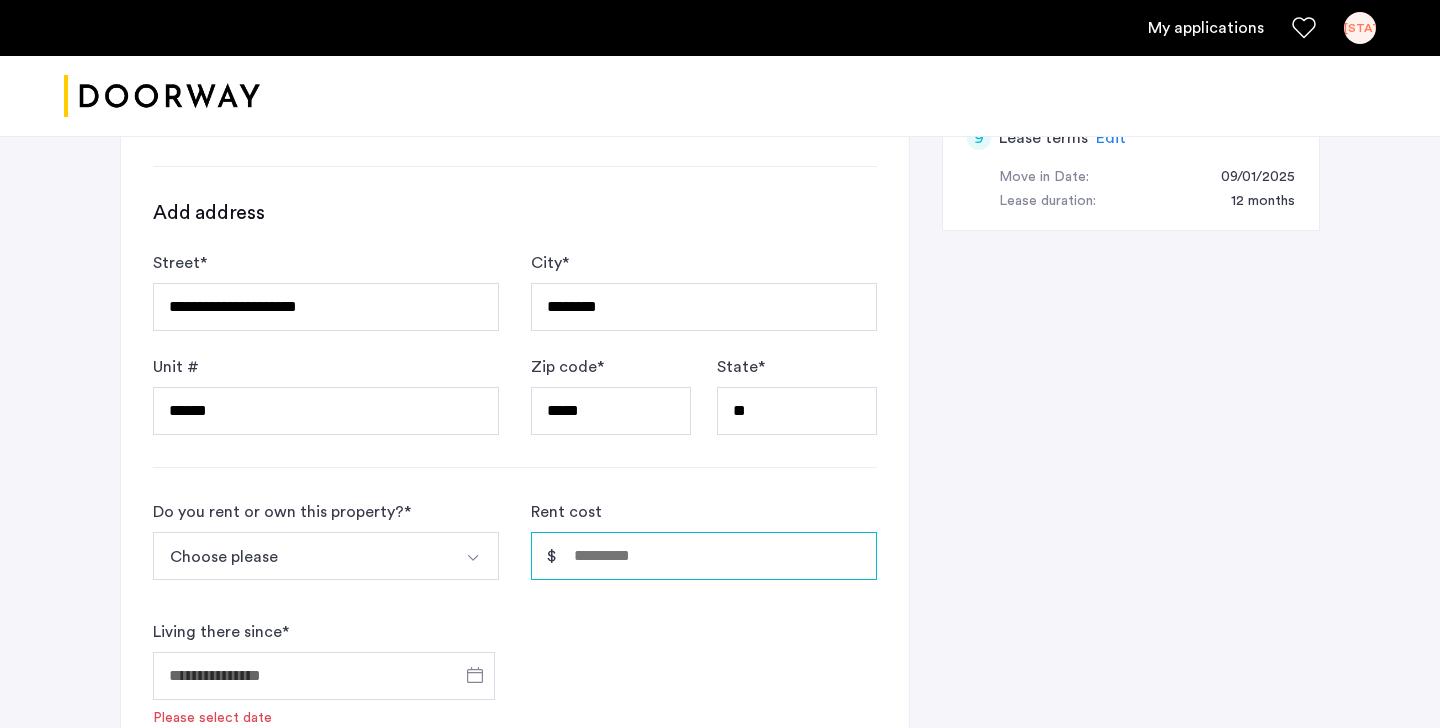 click on "Rent cost" at bounding box center [704, 556] 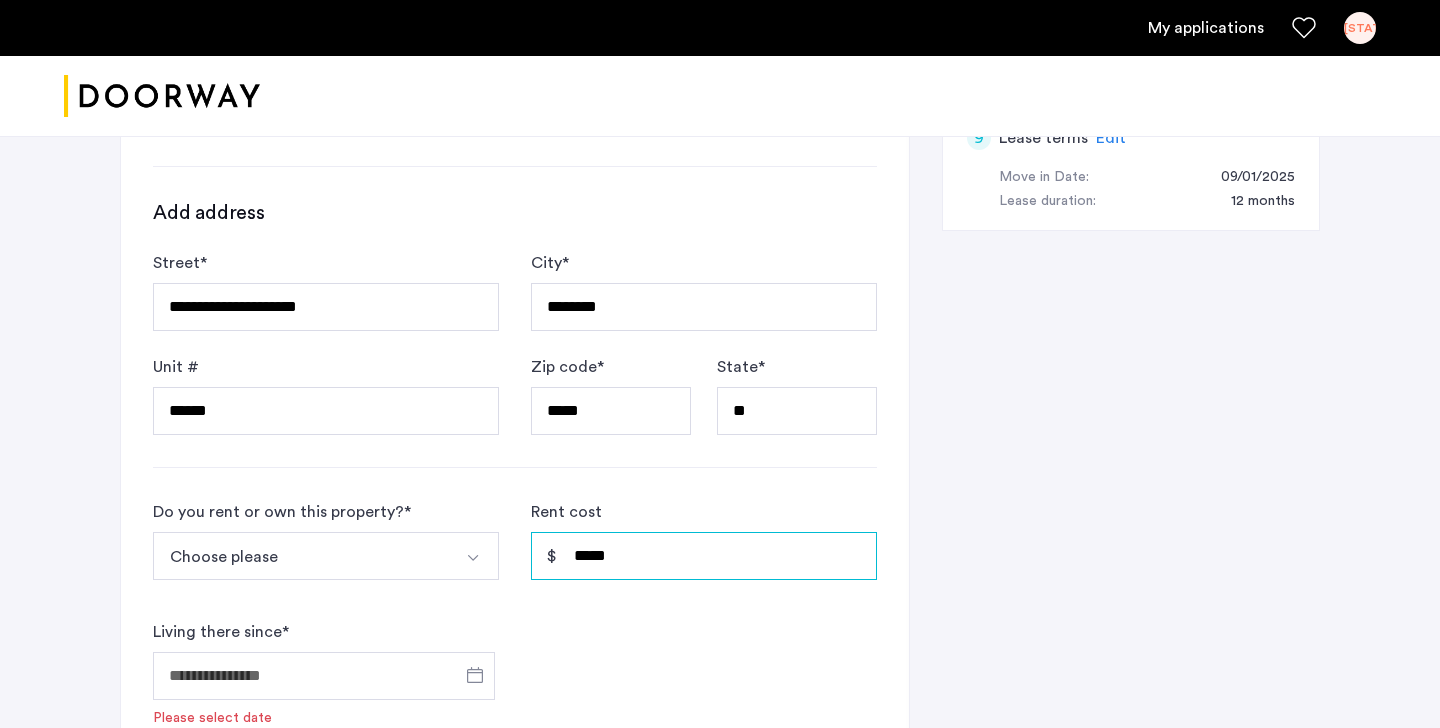 type on "*****" 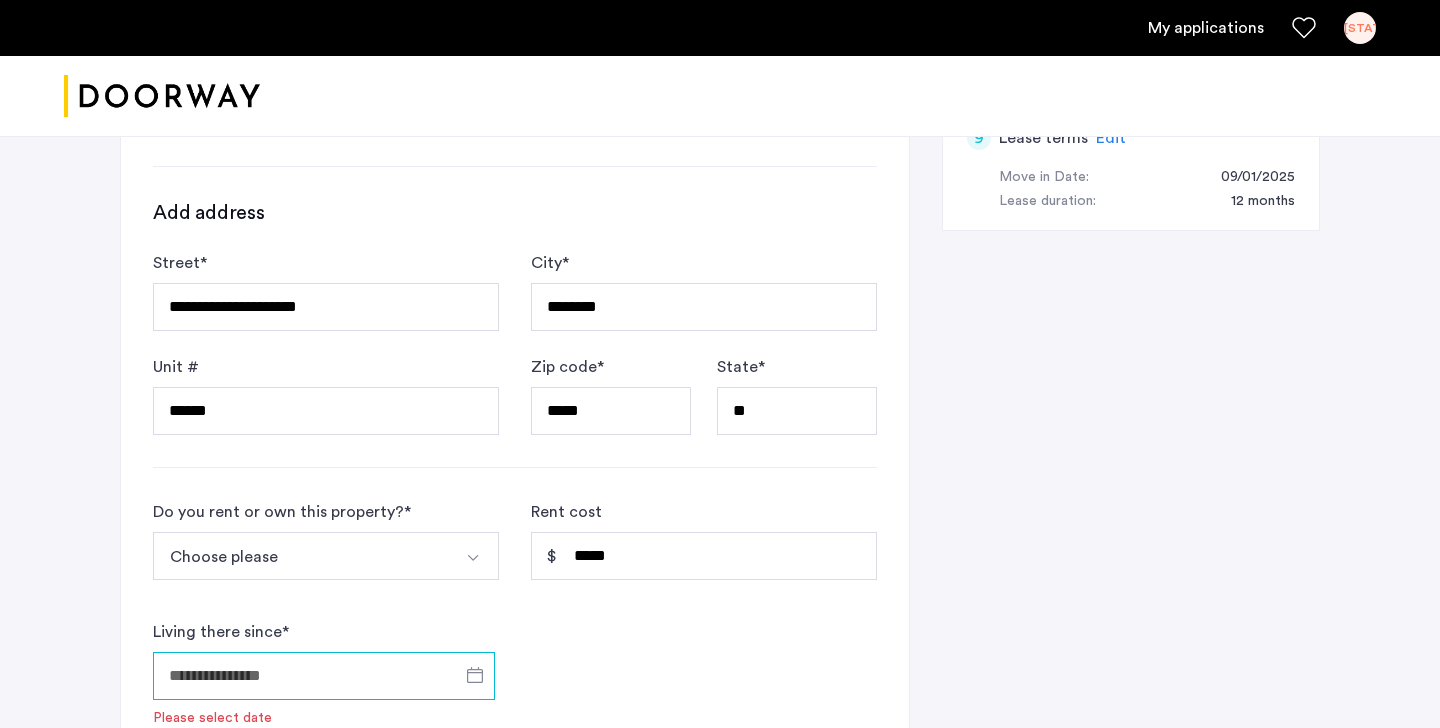 click on "Living there since  *" at bounding box center (324, 676) 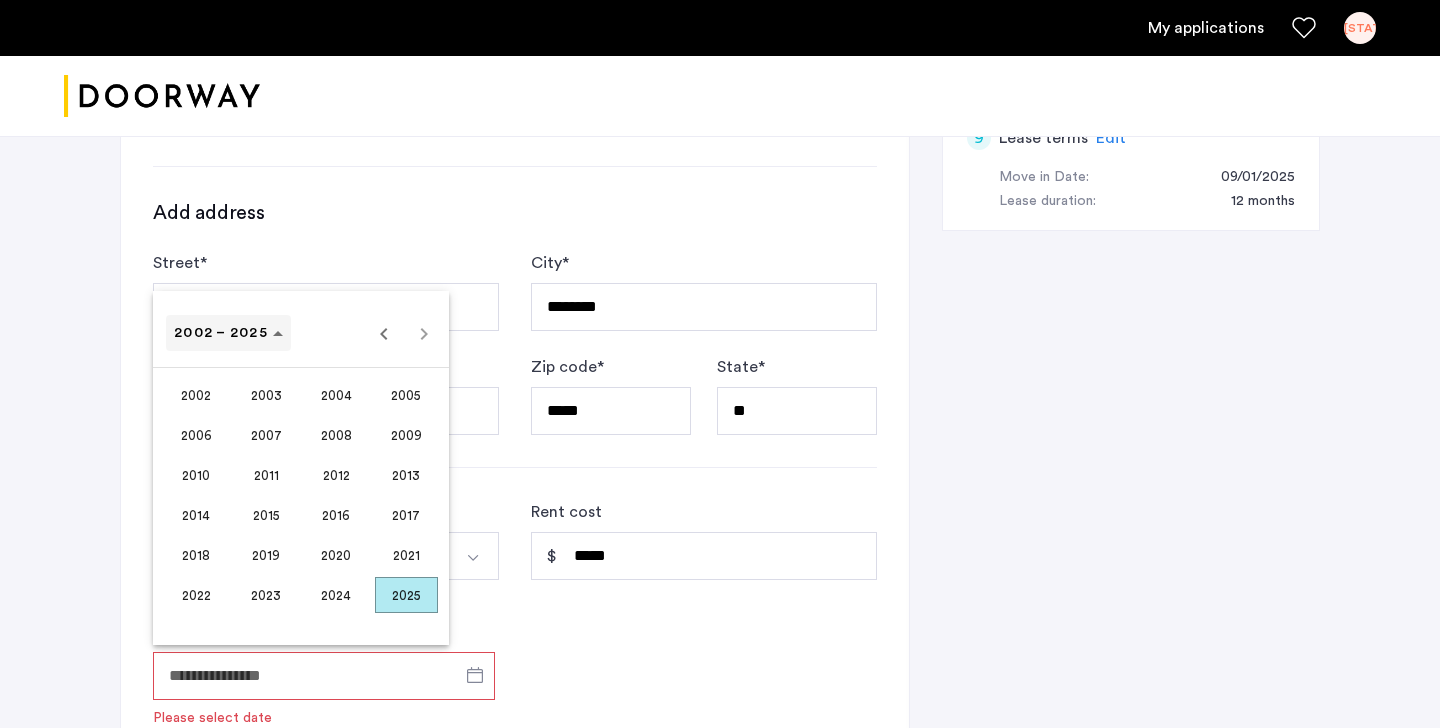 click 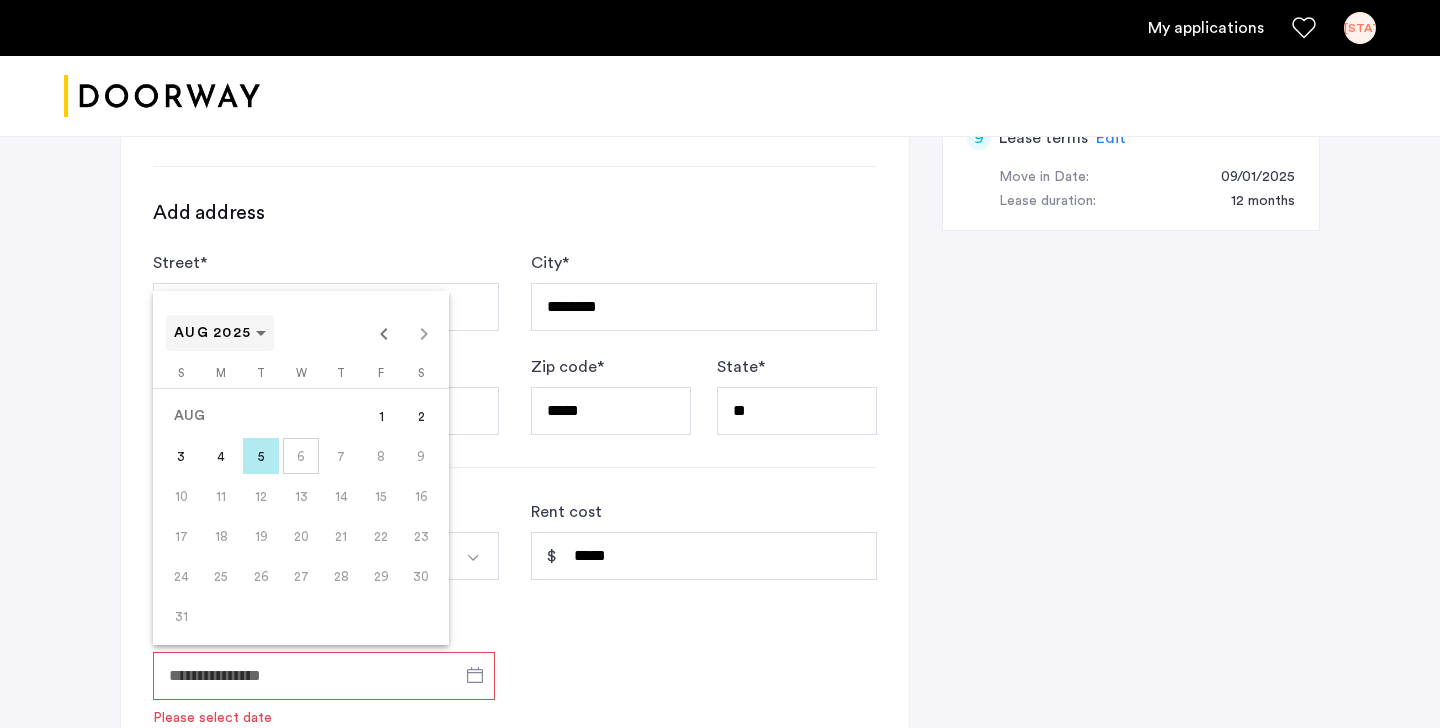 click 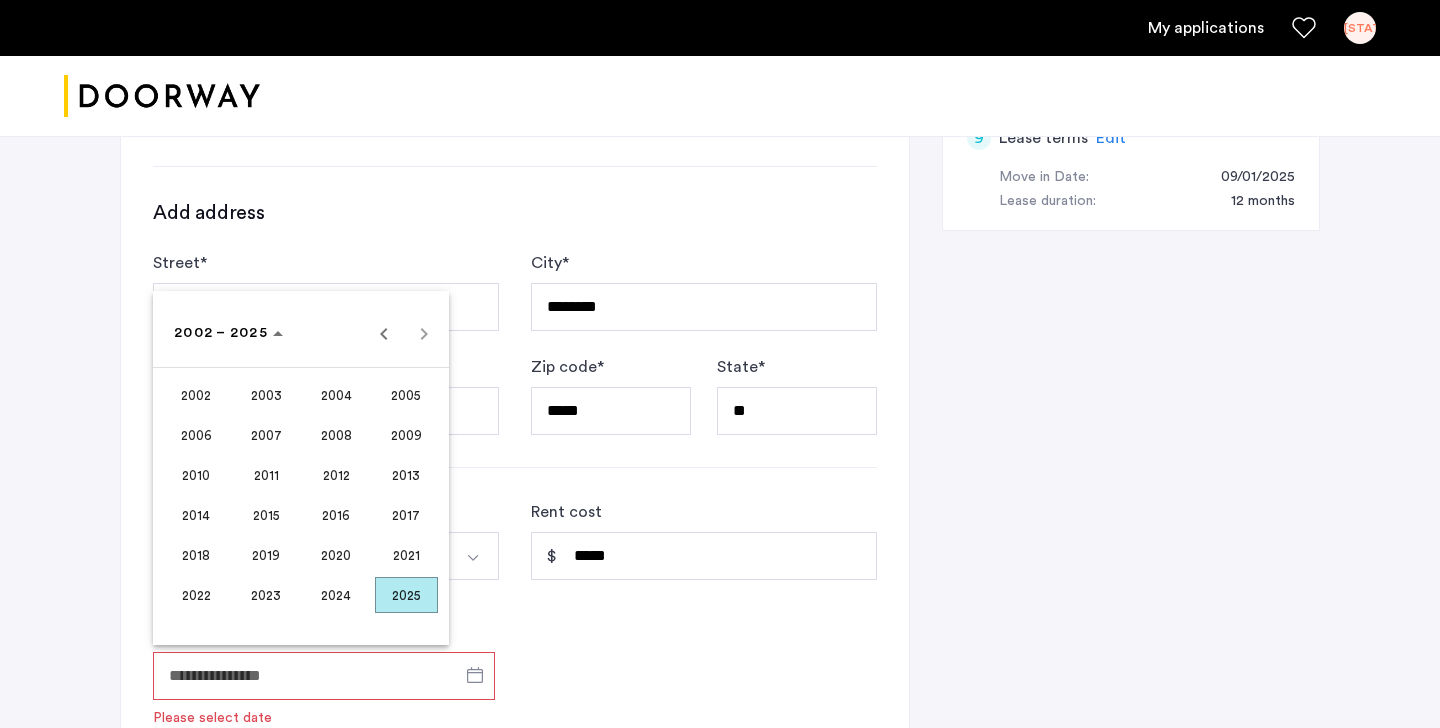 click on "2021" at bounding box center [406, 555] 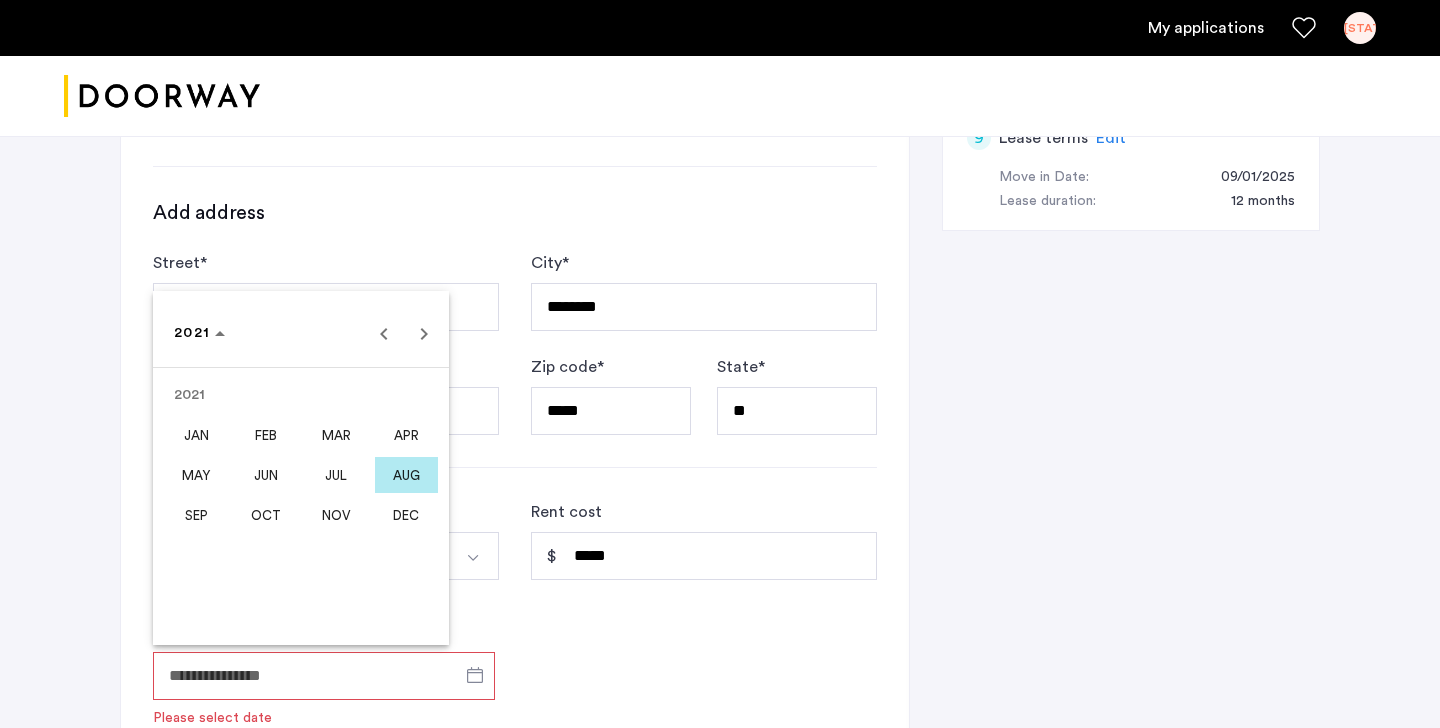 click on "SEP" 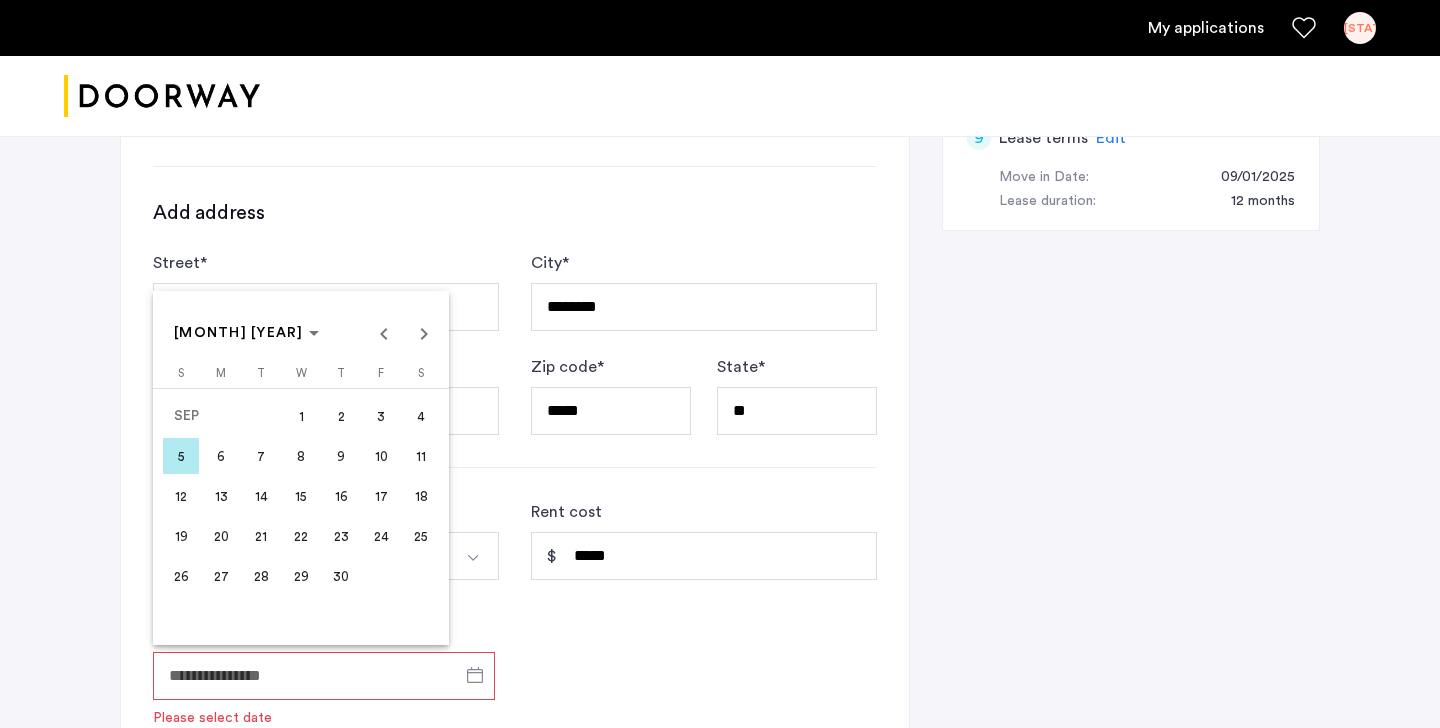 click on "1" at bounding box center (301, 416) 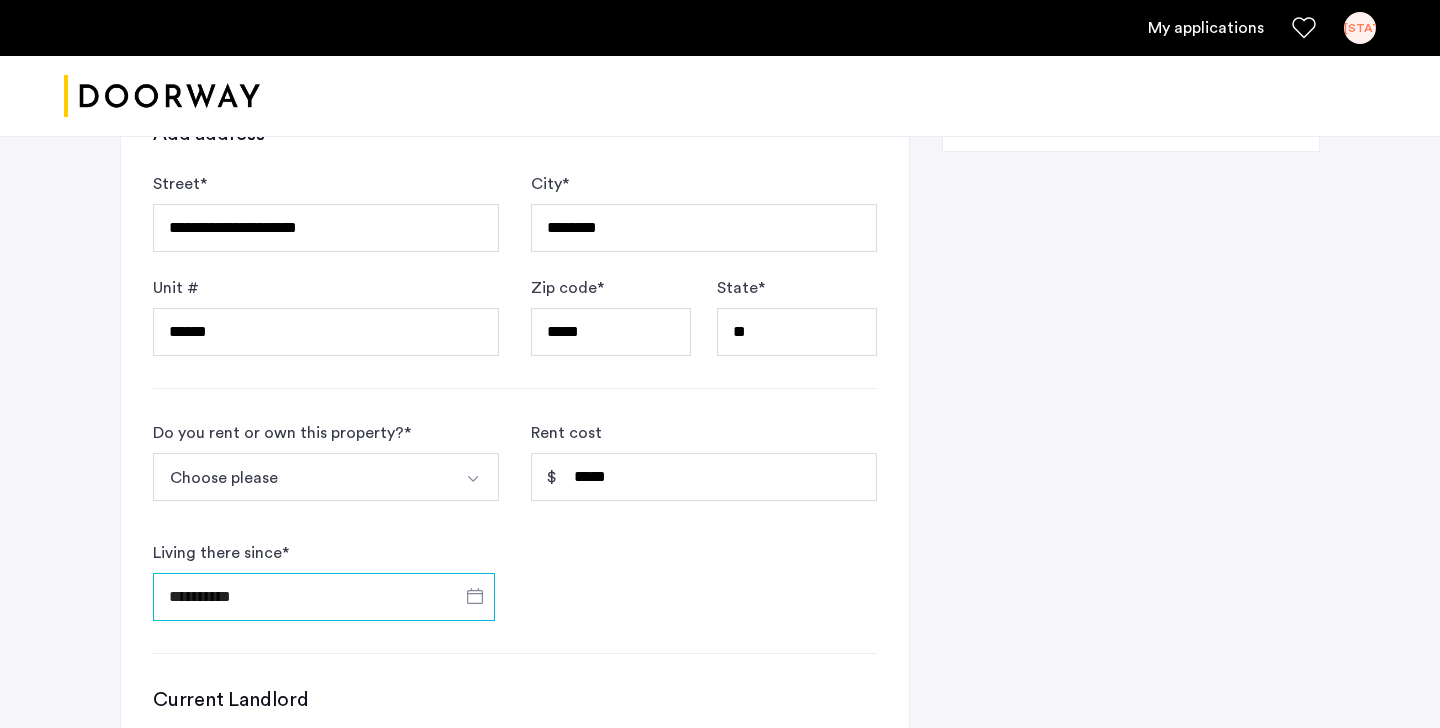 scroll, scrollTop: 1292, scrollLeft: 0, axis: vertical 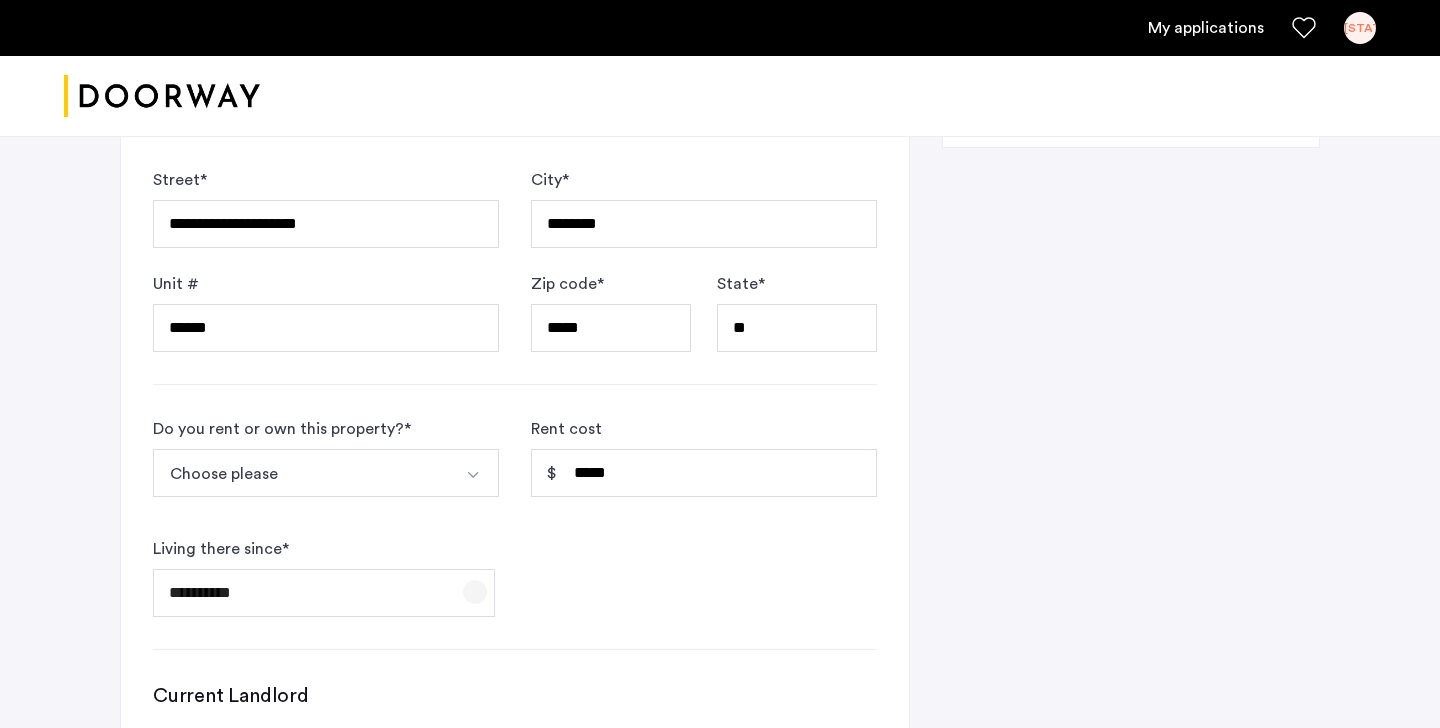 click 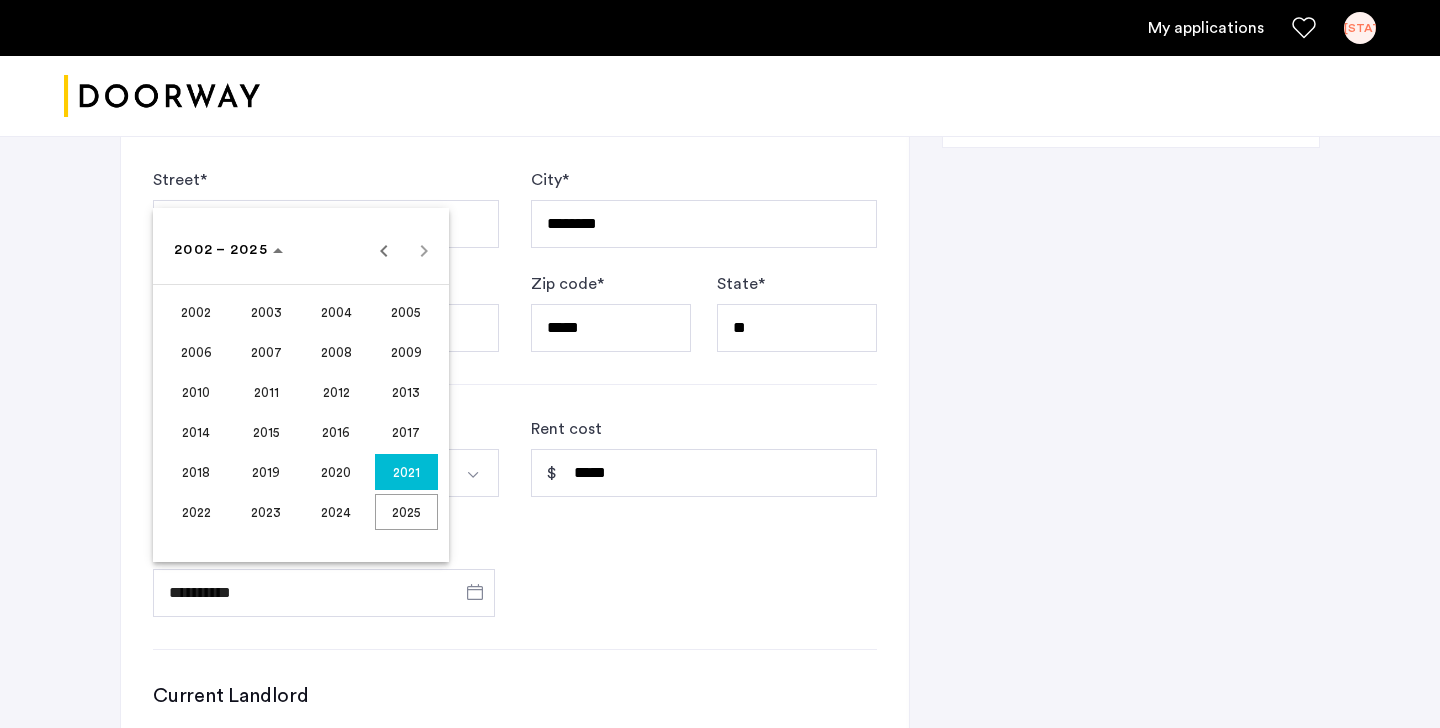 click on "2023" at bounding box center [266, 512] 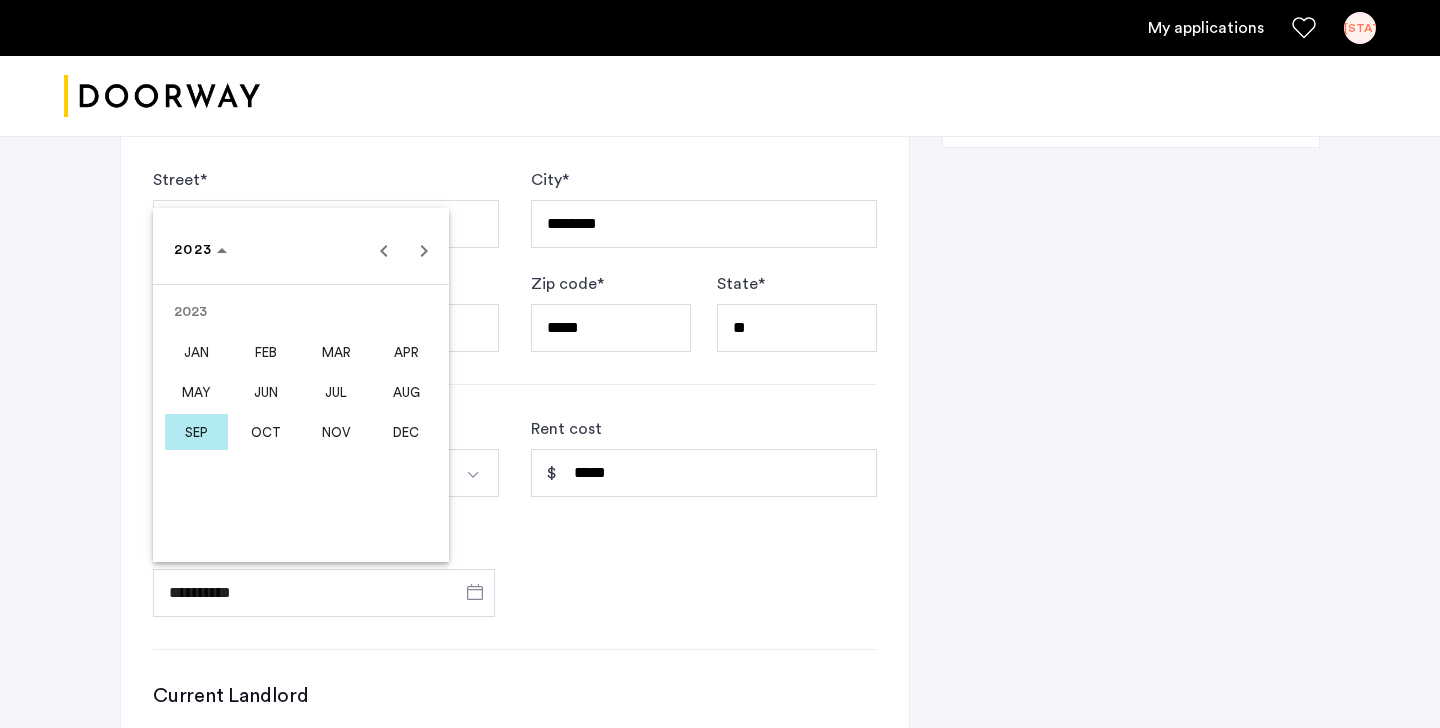 click on "SEP" at bounding box center (196, 432) 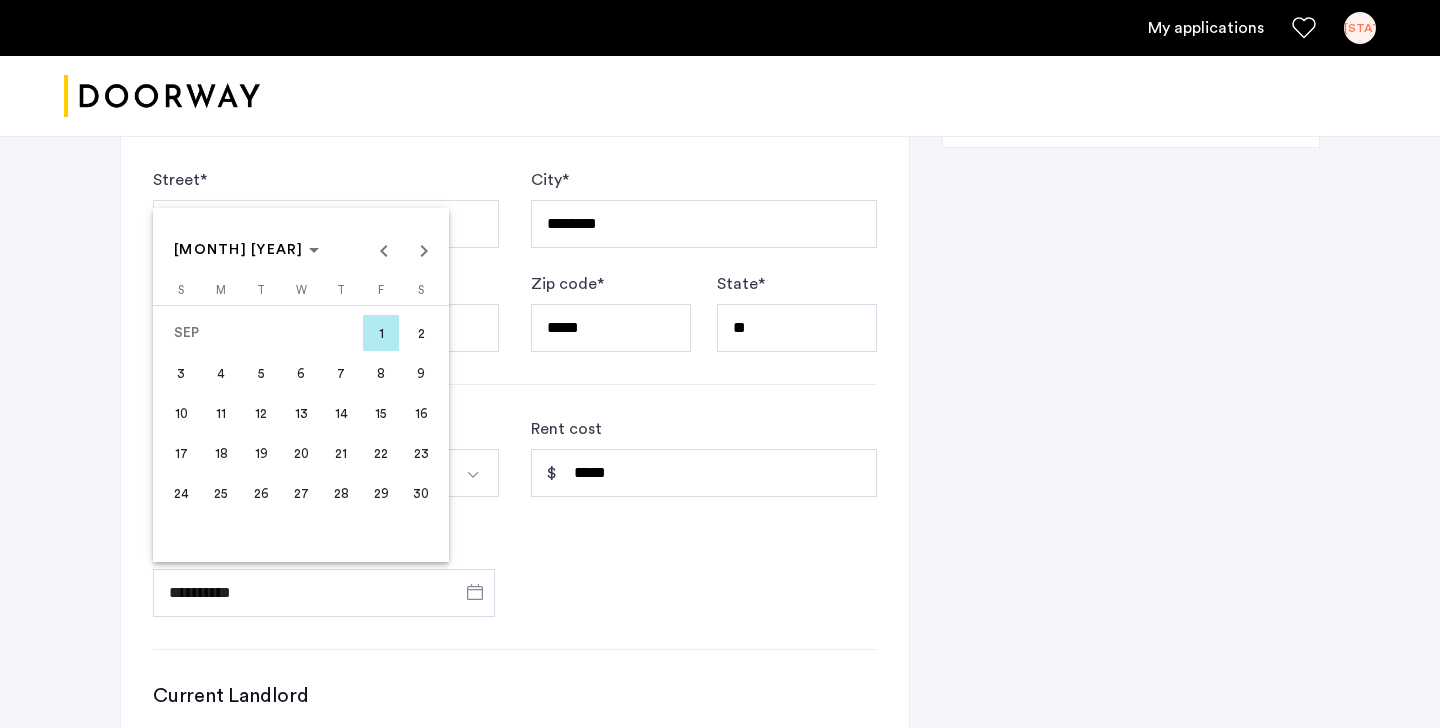 click on "1" at bounding box center (381, 333) 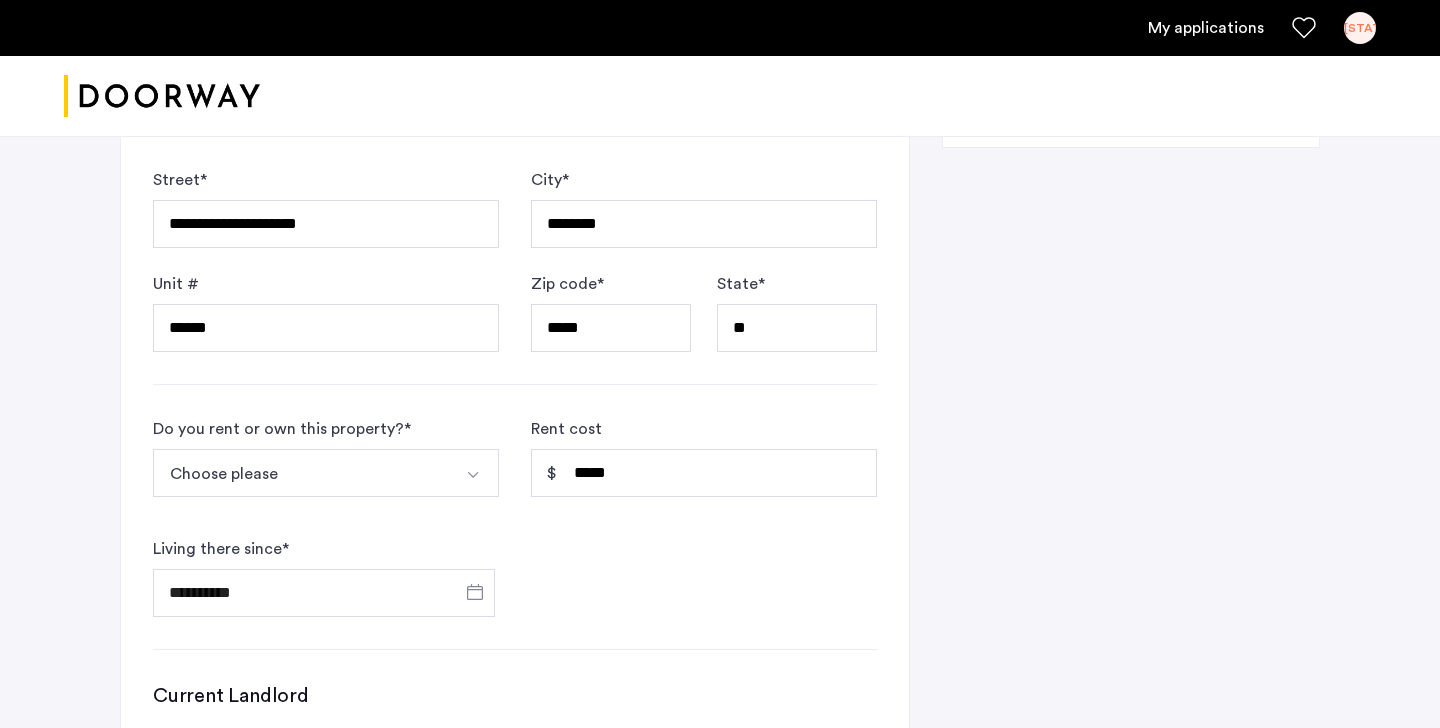 click on "**********" 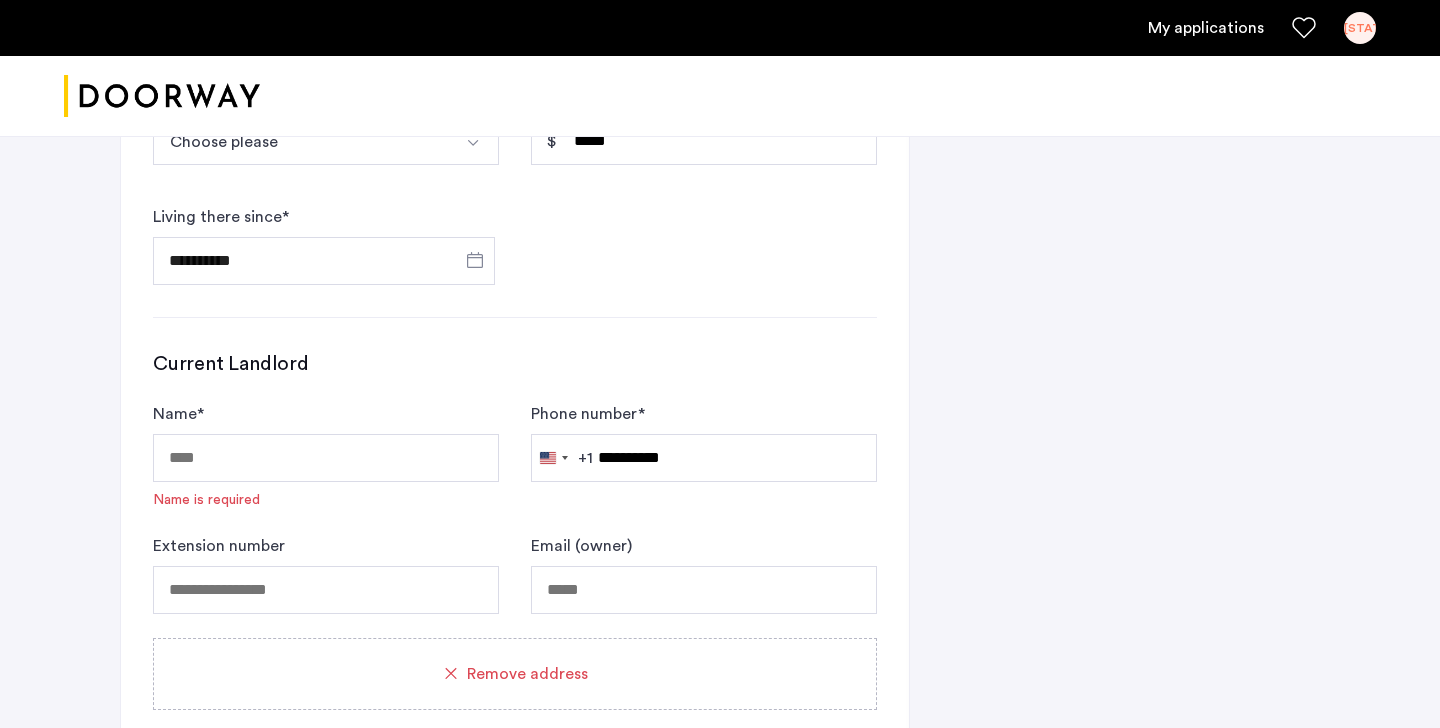 scroll, scrollTop: 1350, scrollLeft: 0, axis: vertical 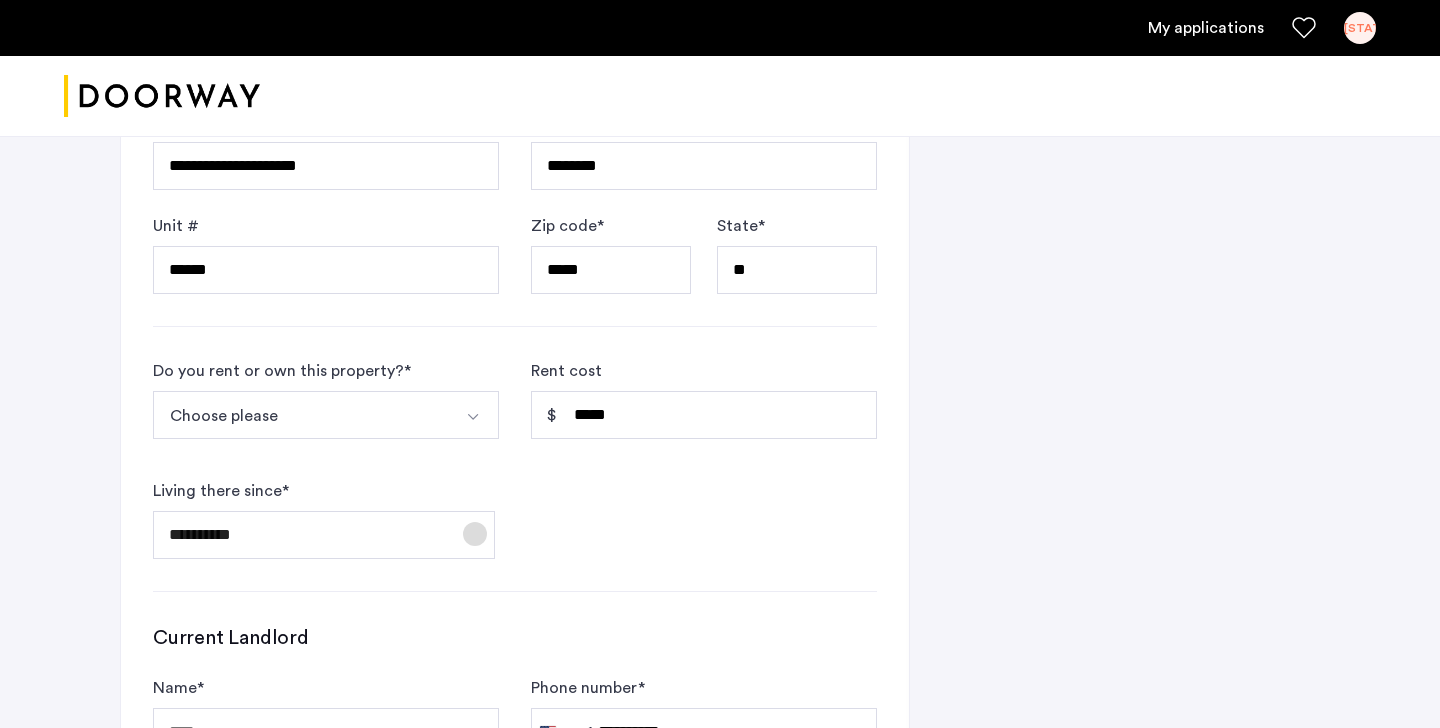click 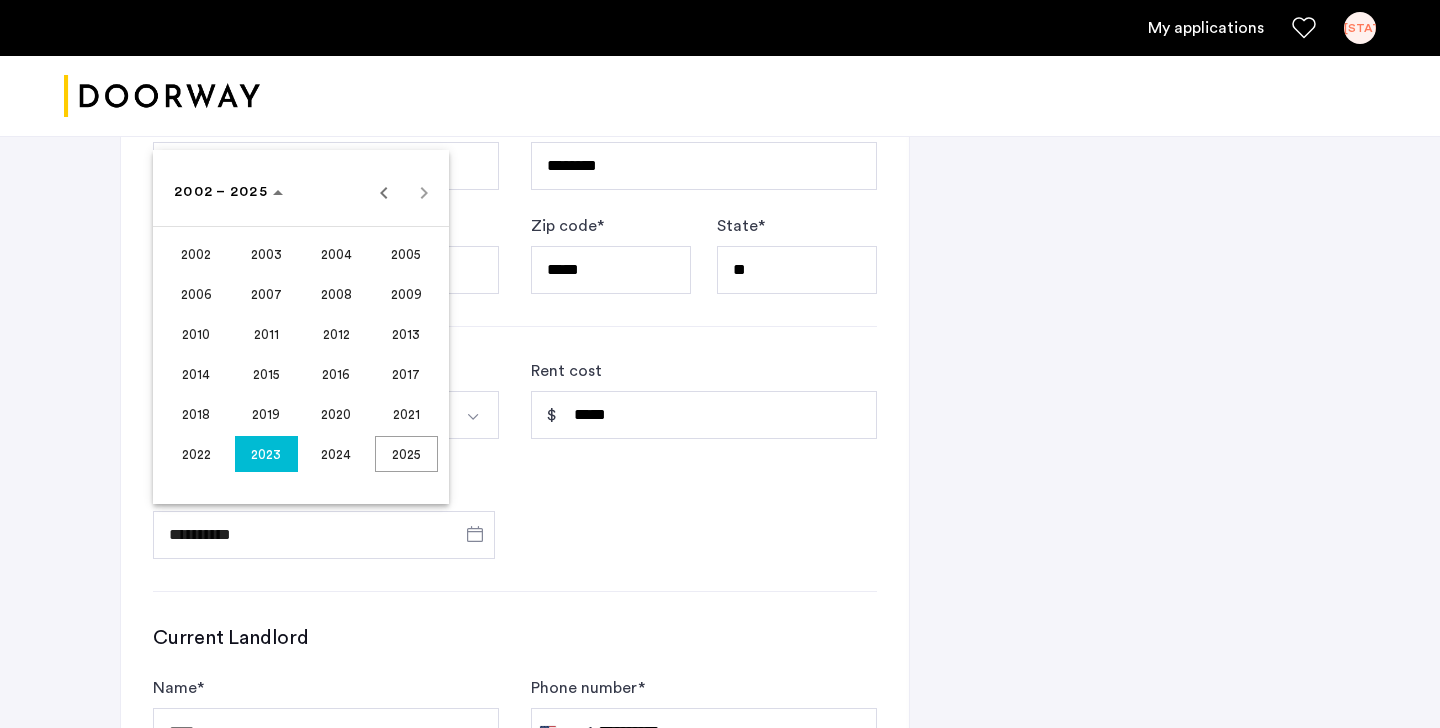 click on "2021" at bounding box center [406, 414] 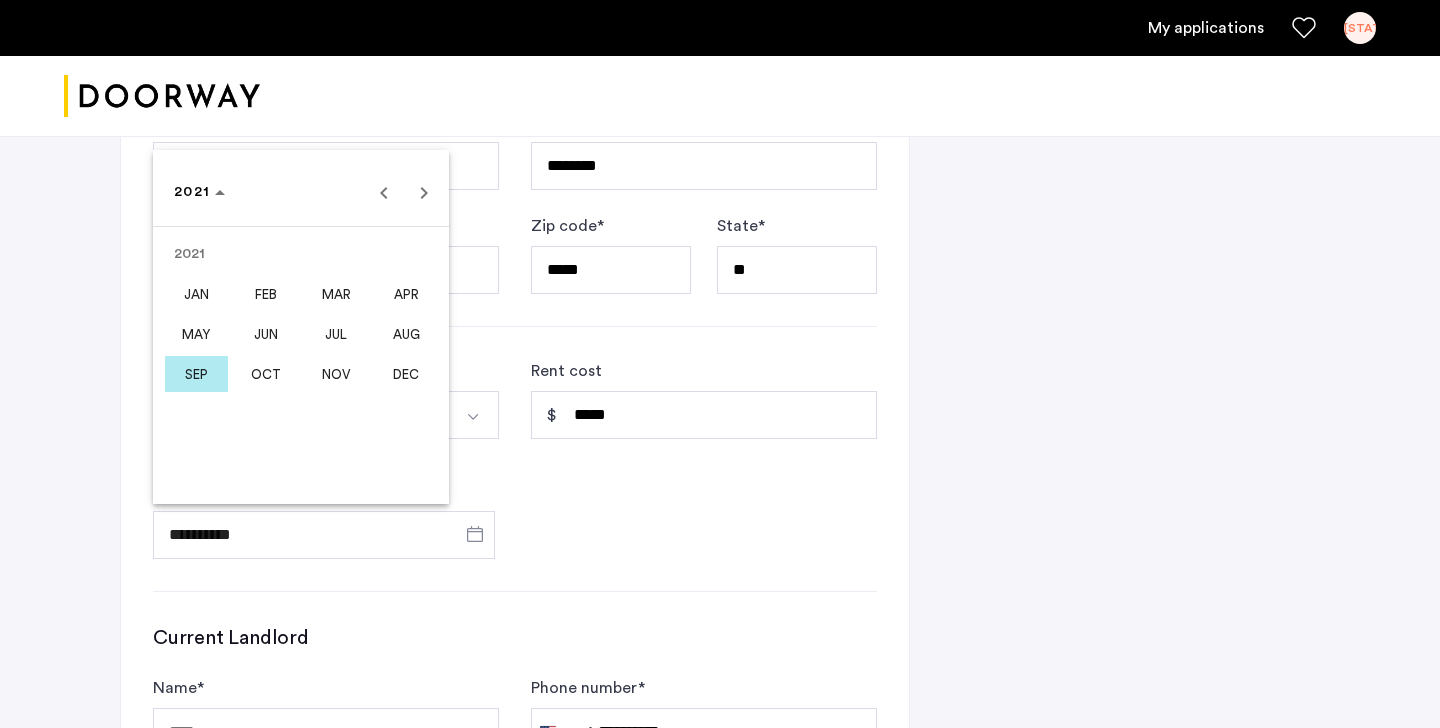 click on "SEP" at bounding box center (196, 374) 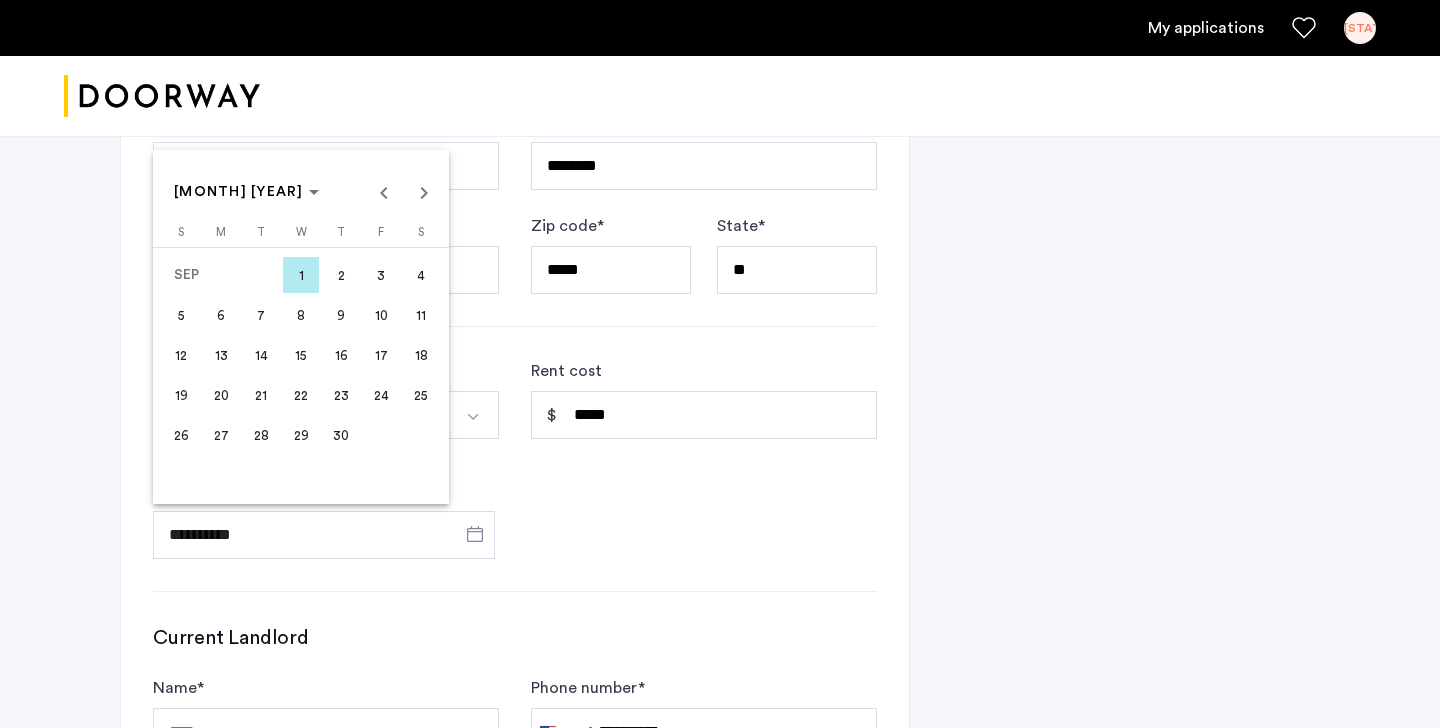 click on "1" at bounding box center [301, 275] 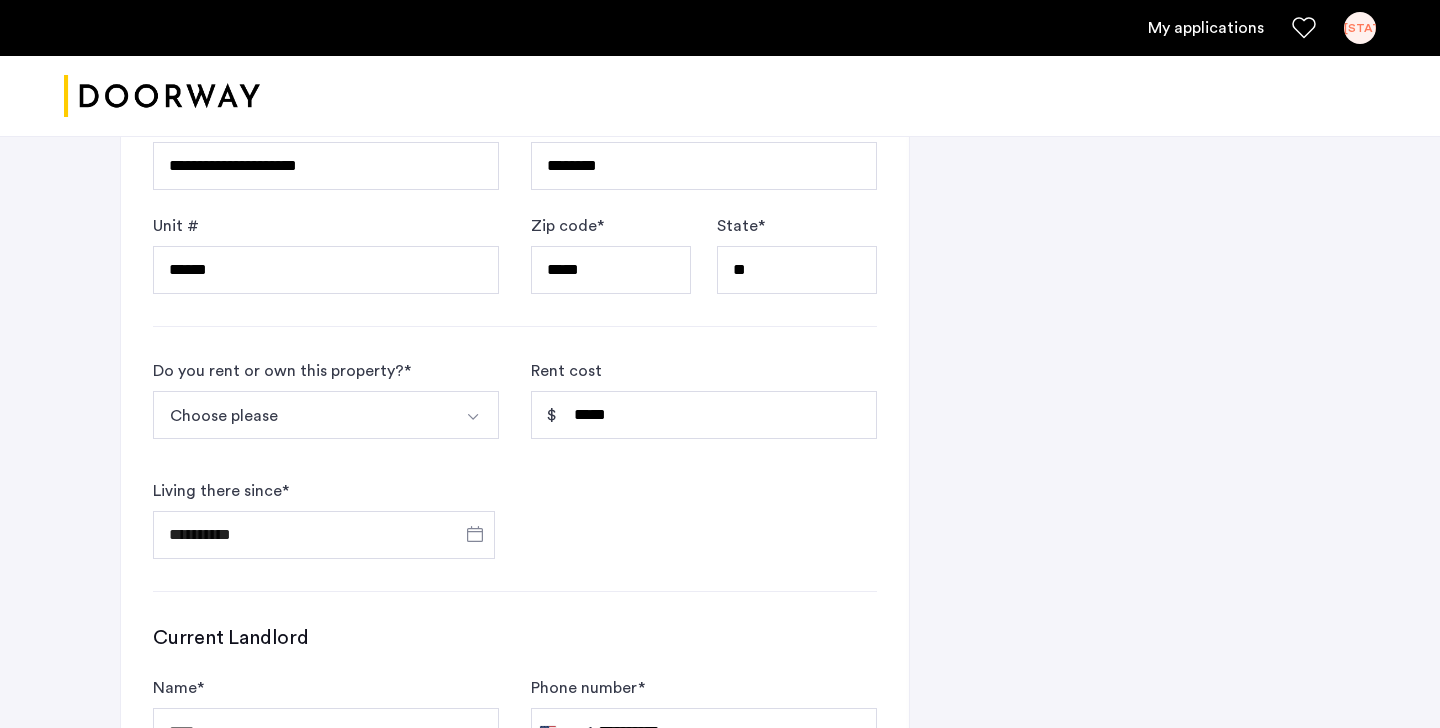 type on "**********" 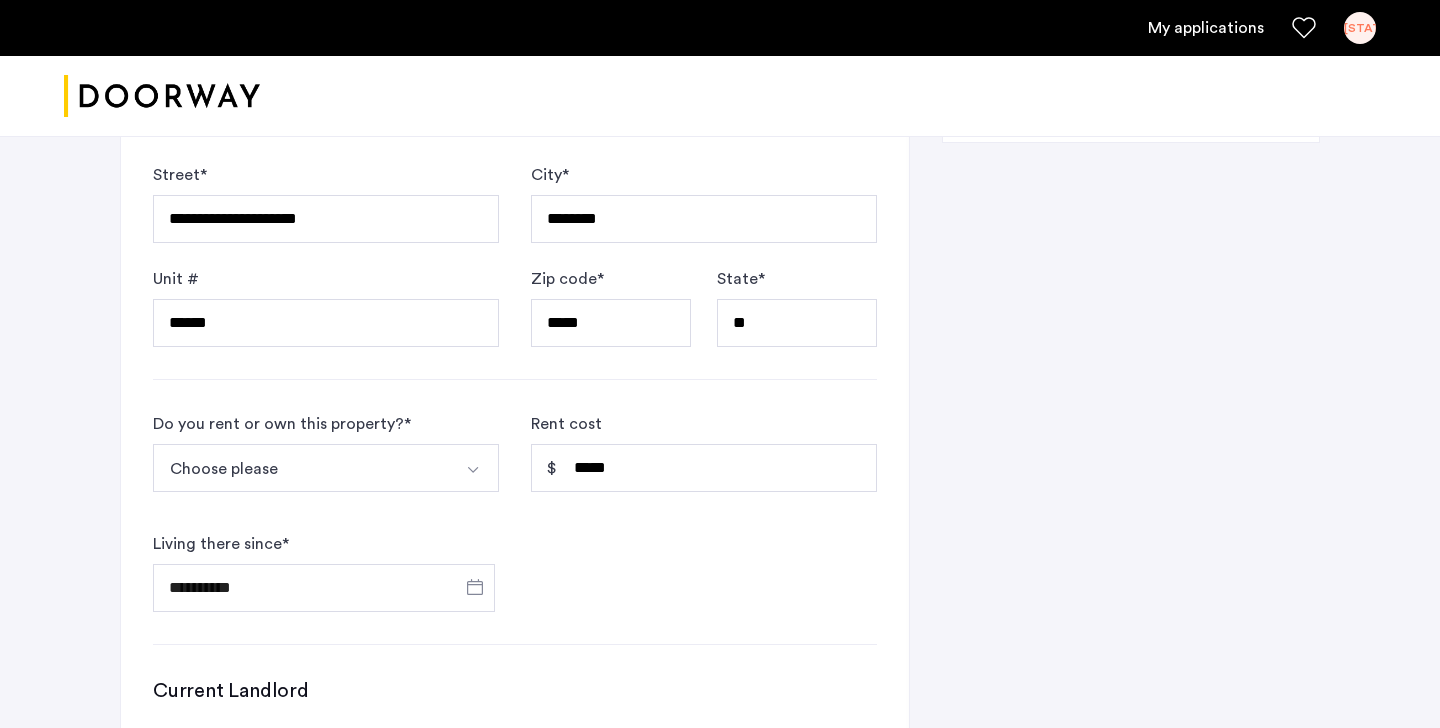 scroll, scrollTop: 1818, scrollLeft: 0, axis: vertical 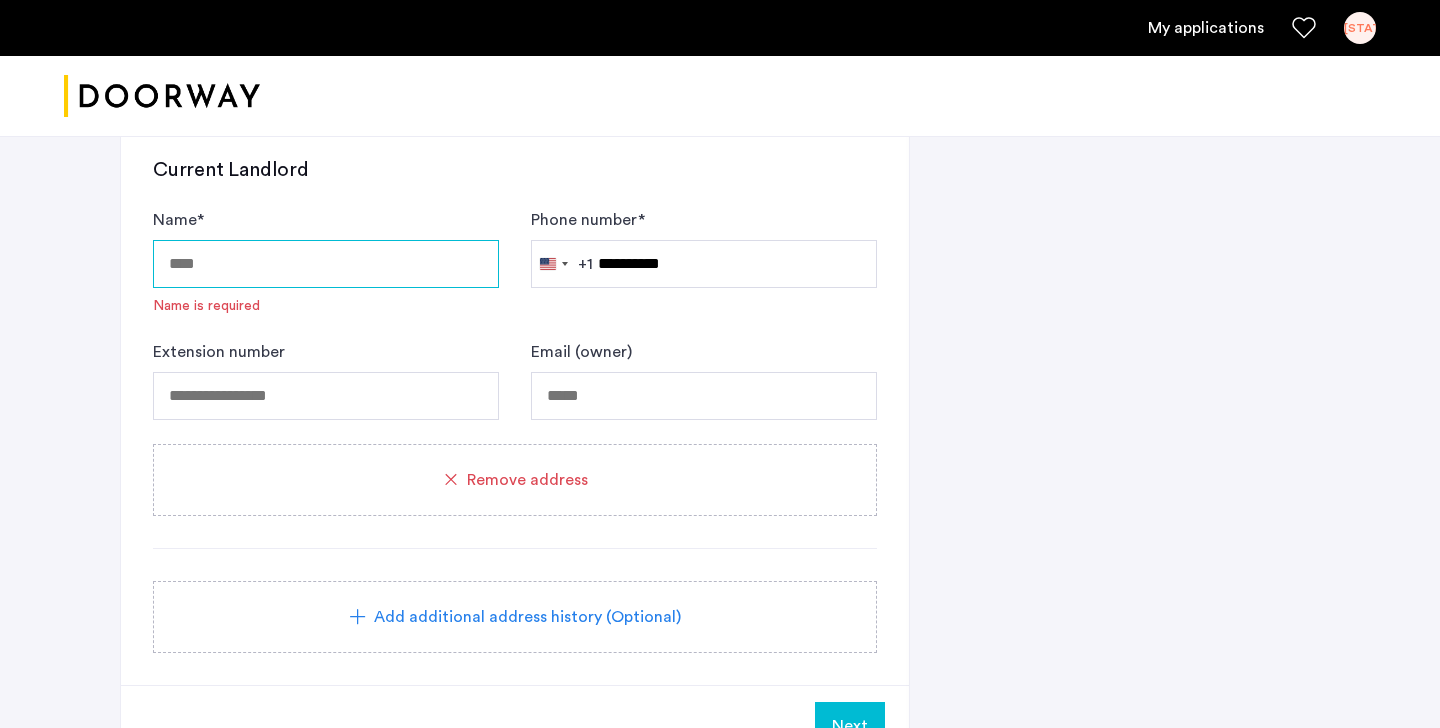 click on "Name  *" at bounding box center [326, 264] 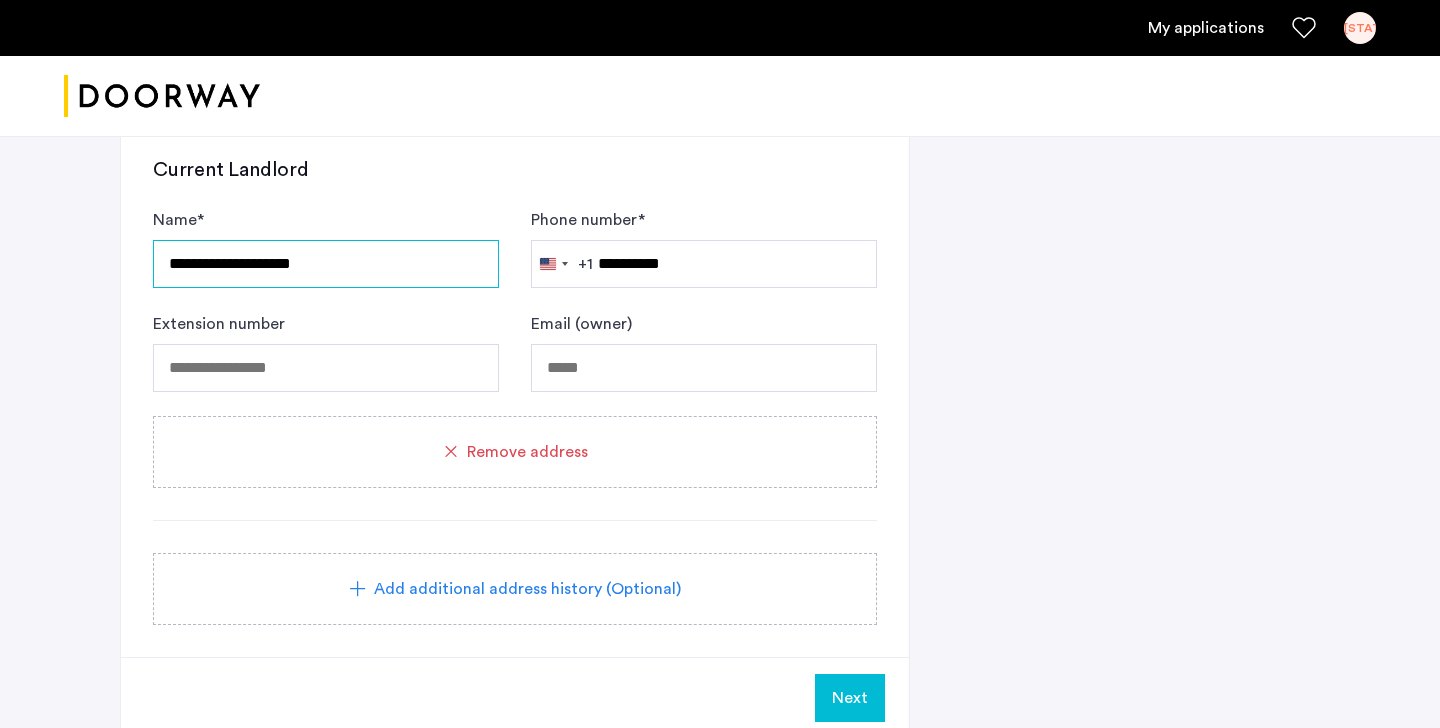 type on "**********" 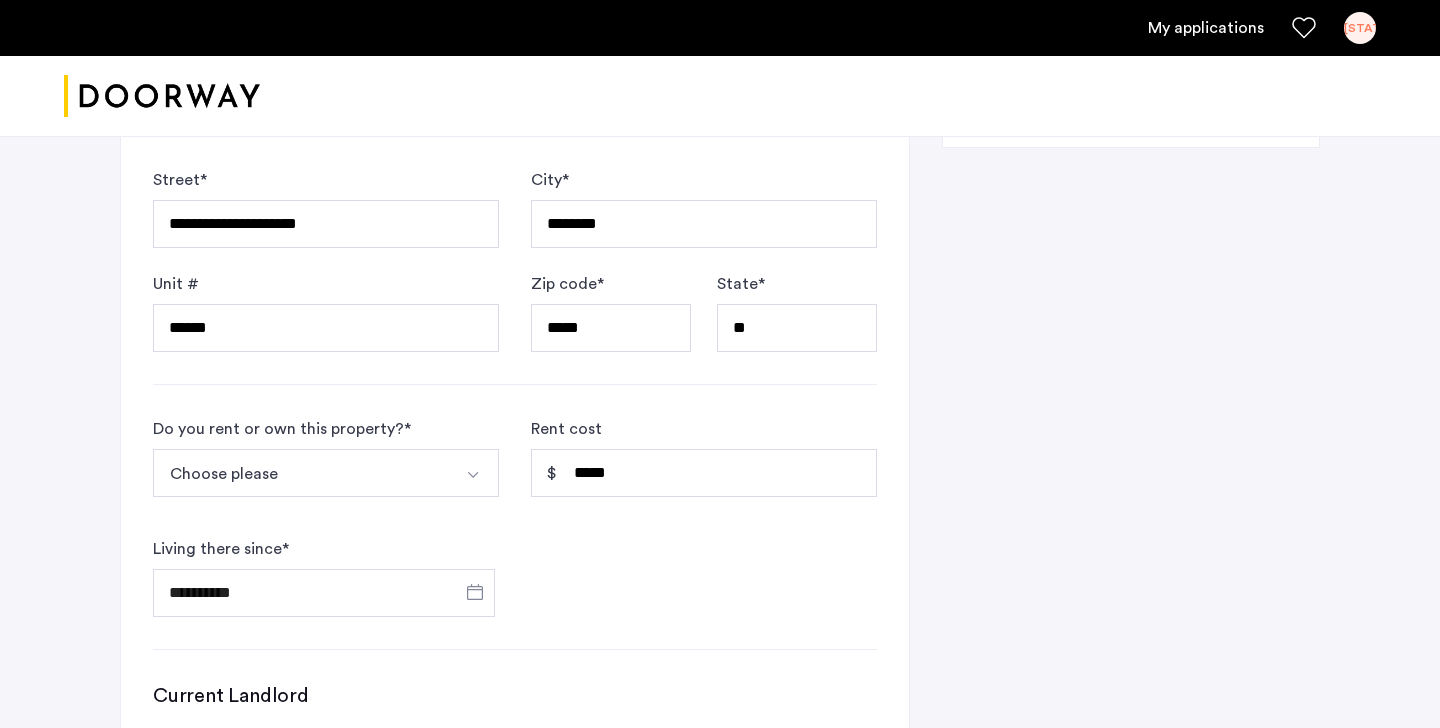 scroll, scrollTop: 1296, scrollLeft: 0, axis: vertical 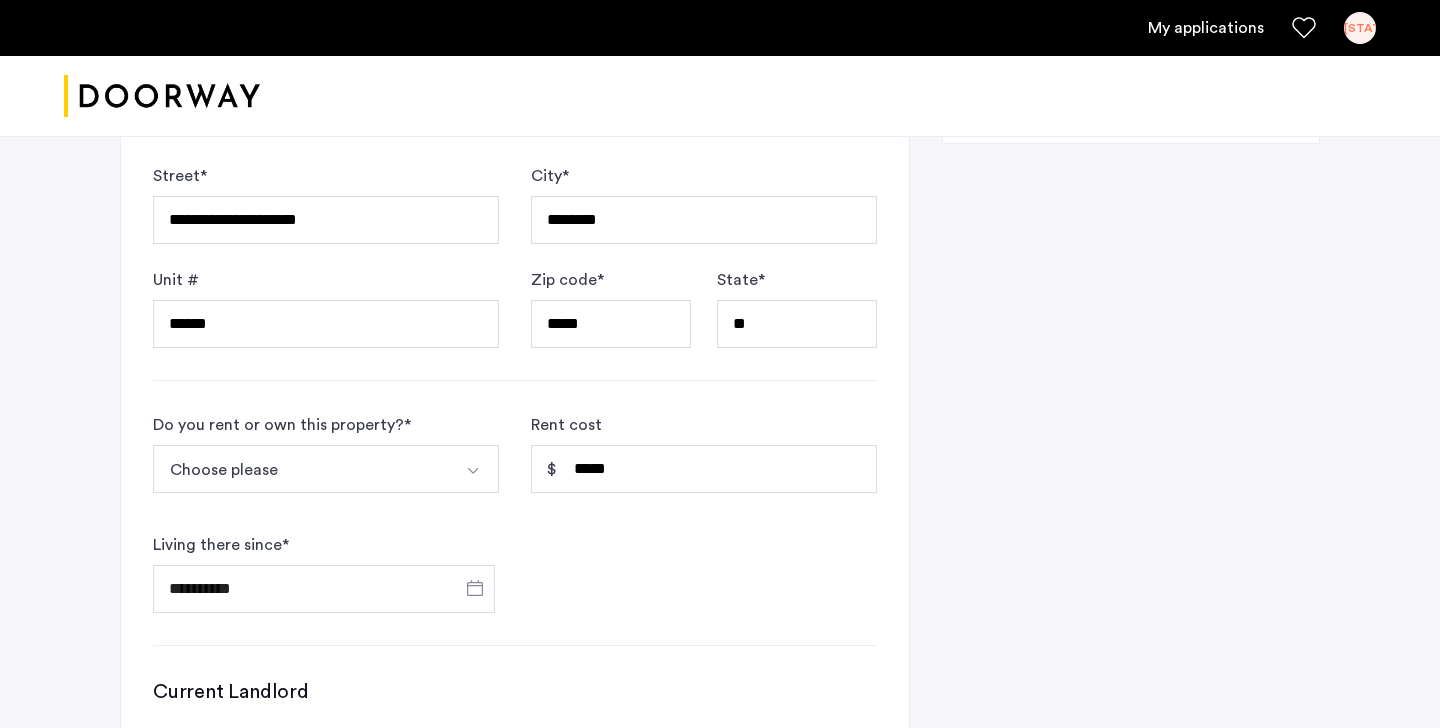click at bounding box center (475, 469) 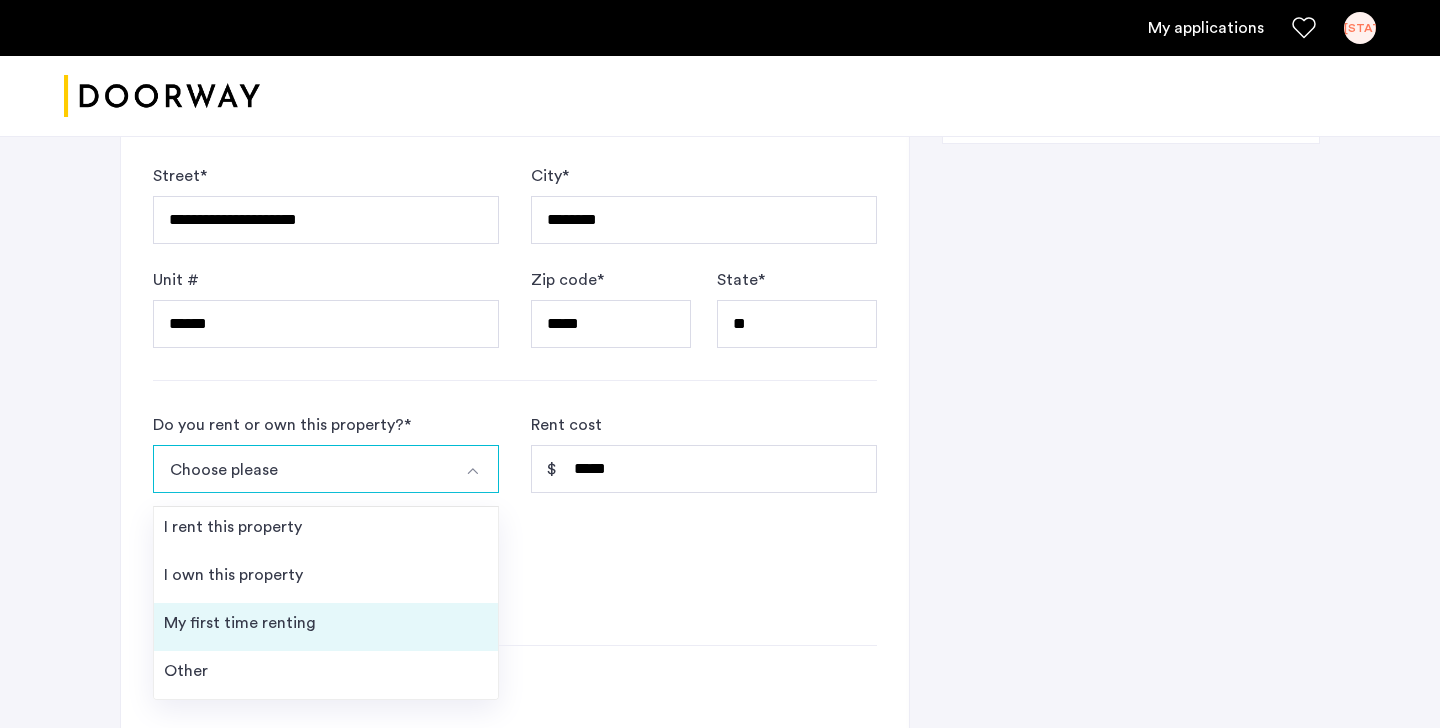 click on "My first time renting" at bounding box center [326, 627] 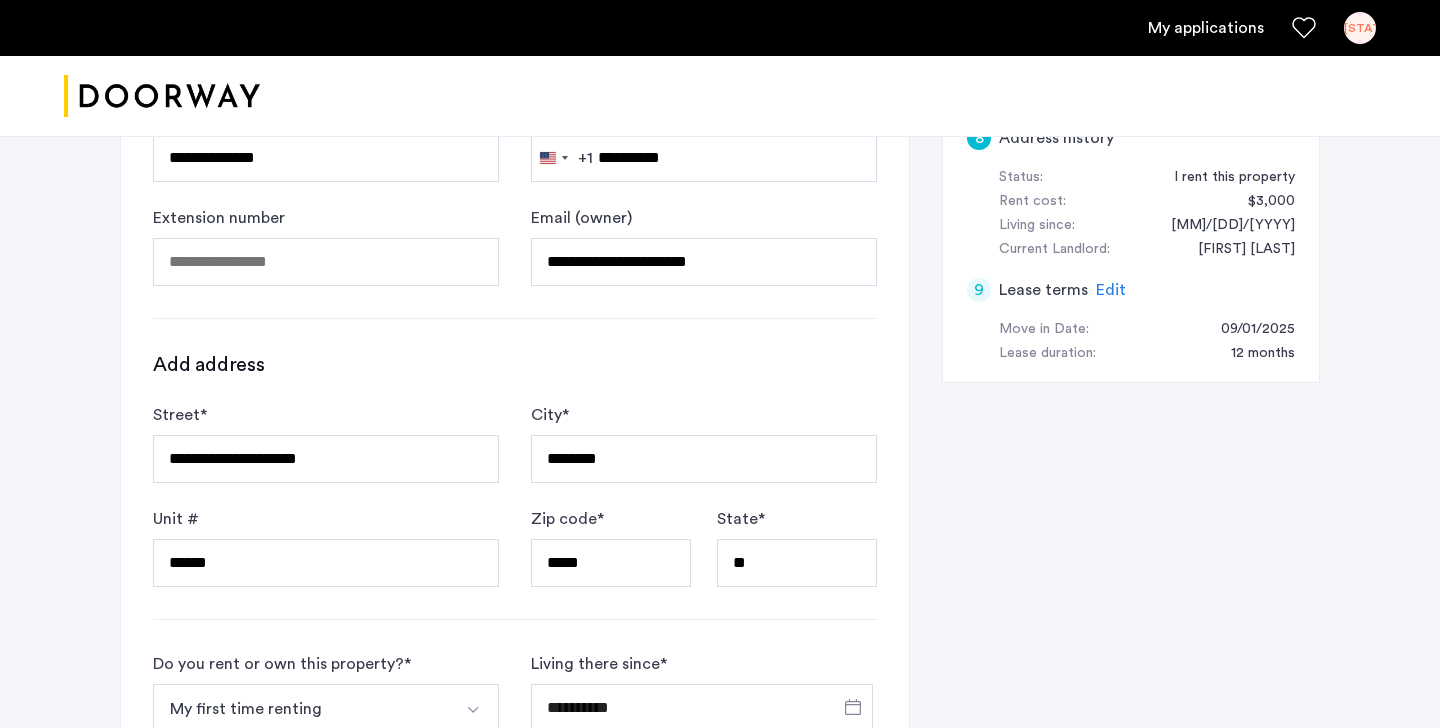 scroll, scrollTop: 1563, scrollLeft: 0, axis: vertical 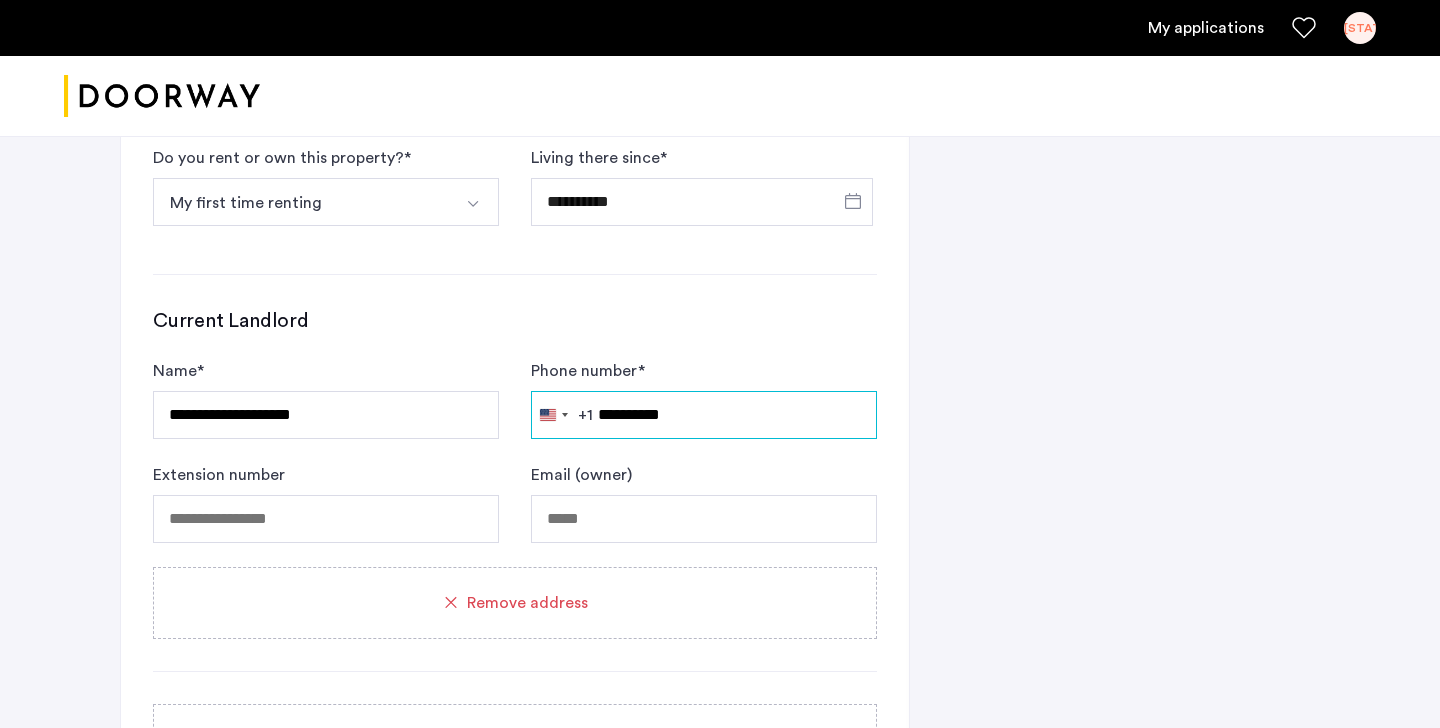 click on "**********" at bounding box center (704, 415) 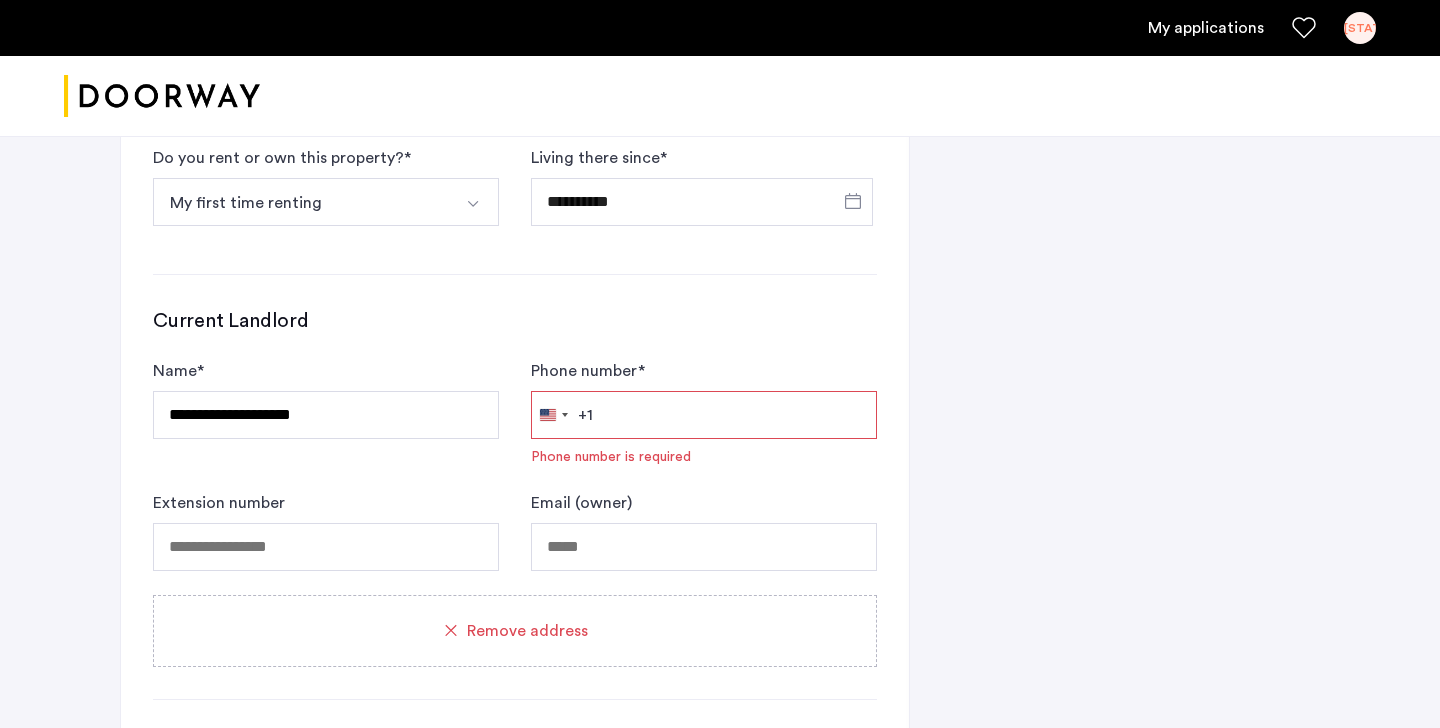 type 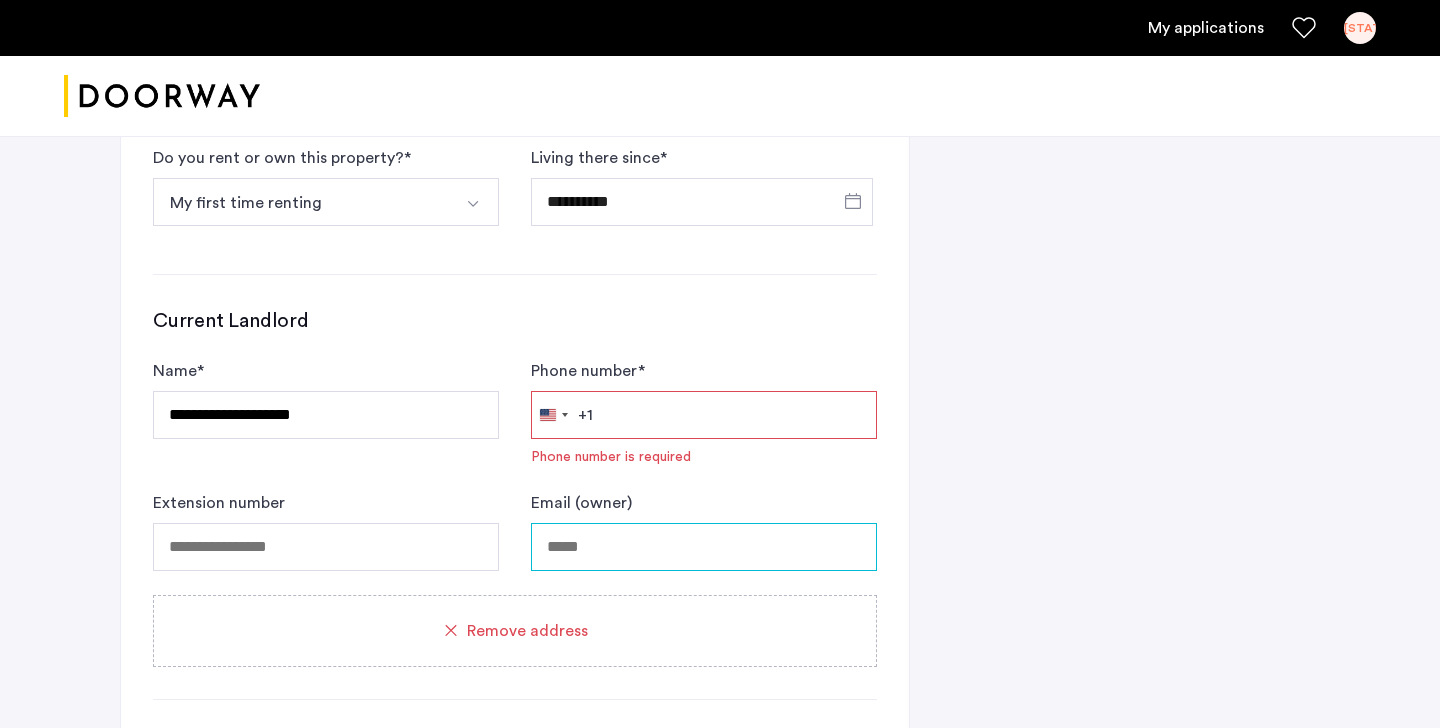 click on "Email (owner)" at bounding box center (704, 547) 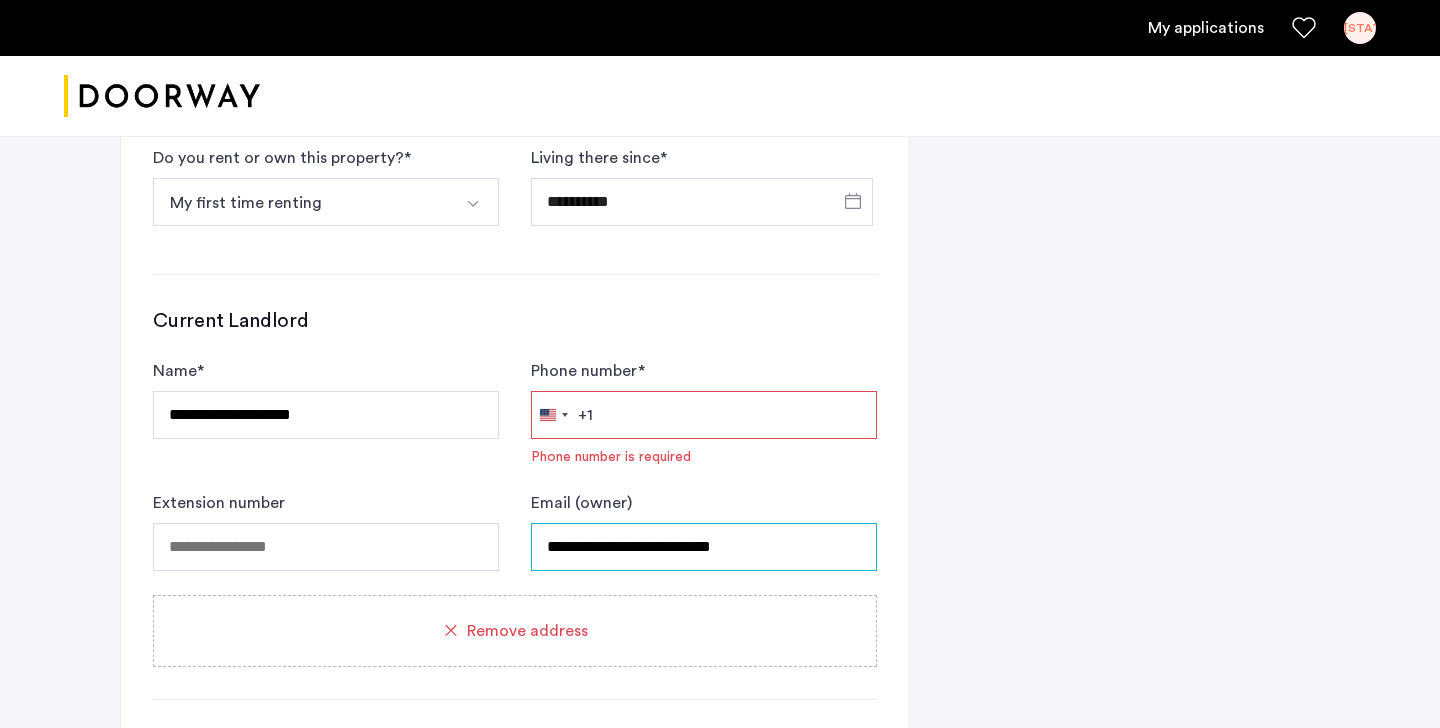 type on "**********" 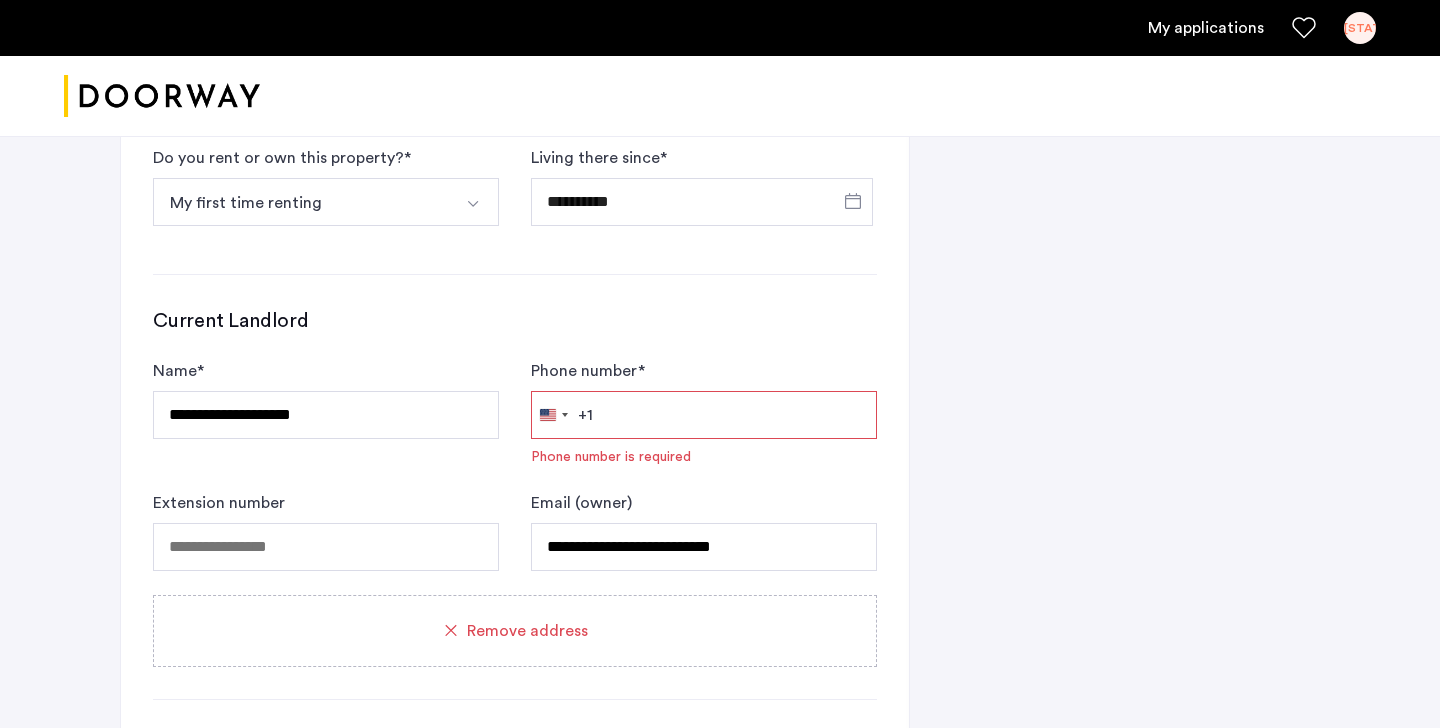 click on "Phone number  *" at bounding box center [704, 415] 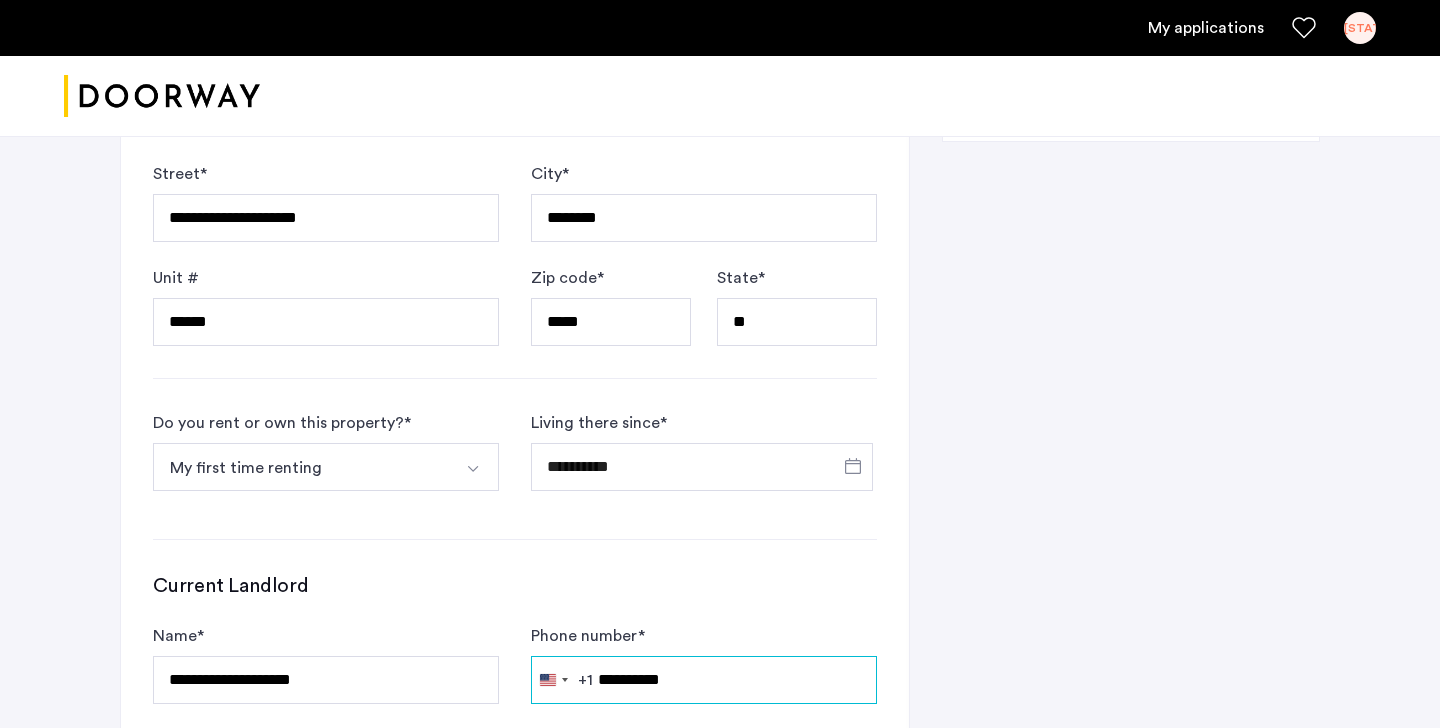 scroll, scrollTop: 1784, scrollLeft: 0, axis: vertical 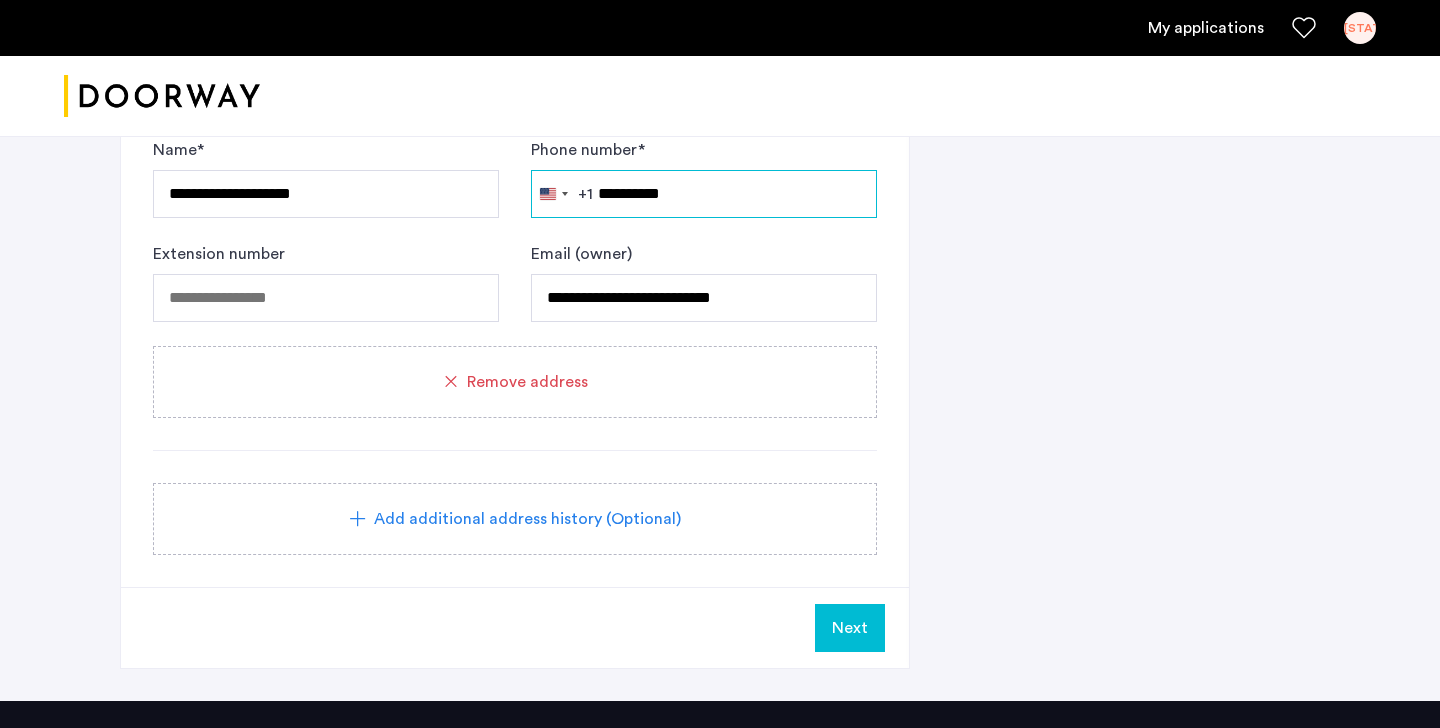 type on "**********" 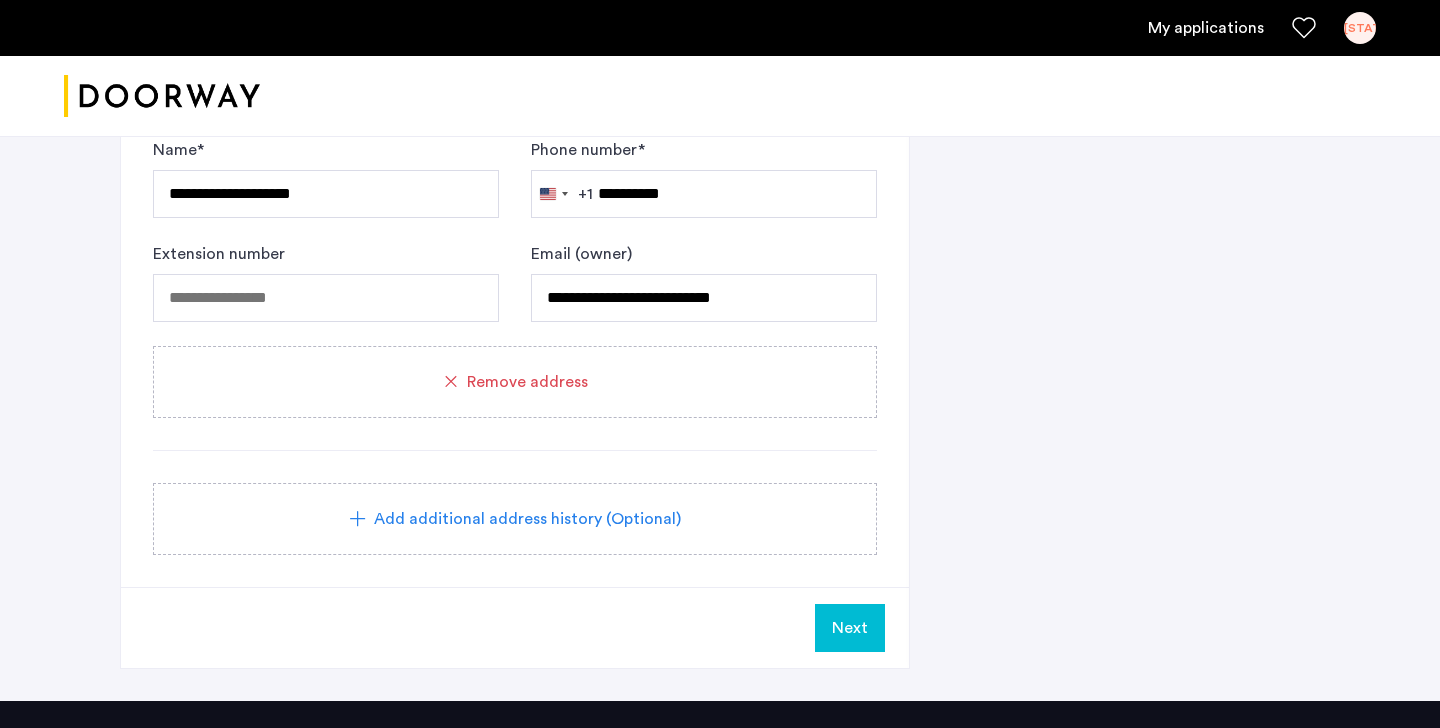 click on "Next" 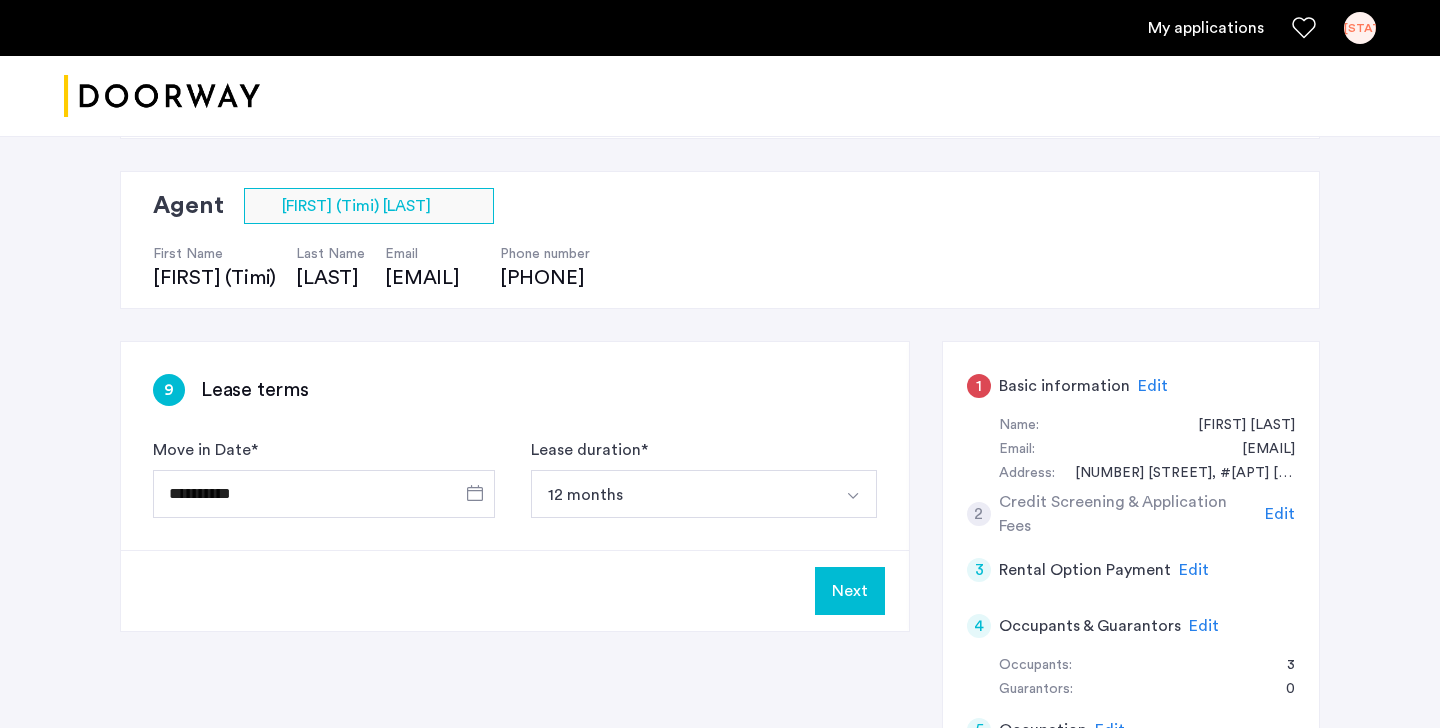 scroll, scrollTop: 107, scrollLeft: 0, axis: vertical 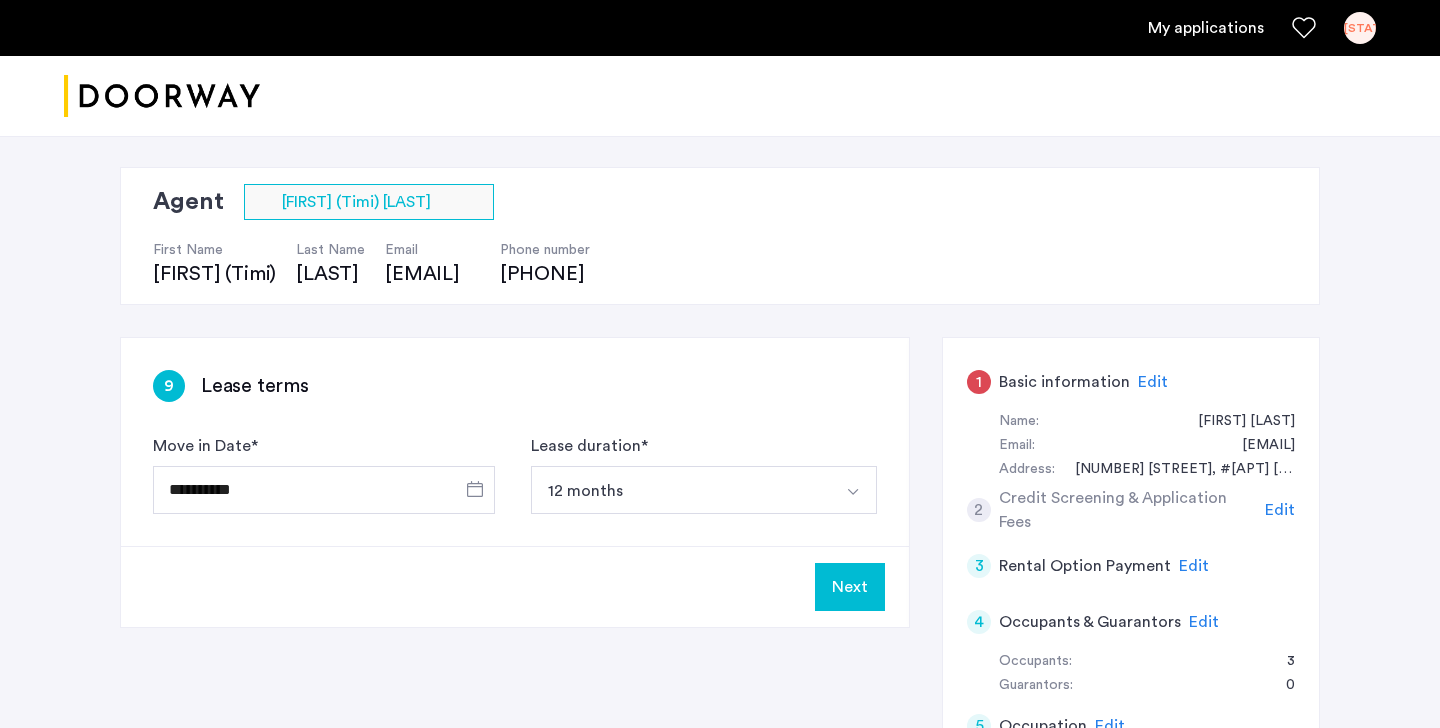 click on "Next" 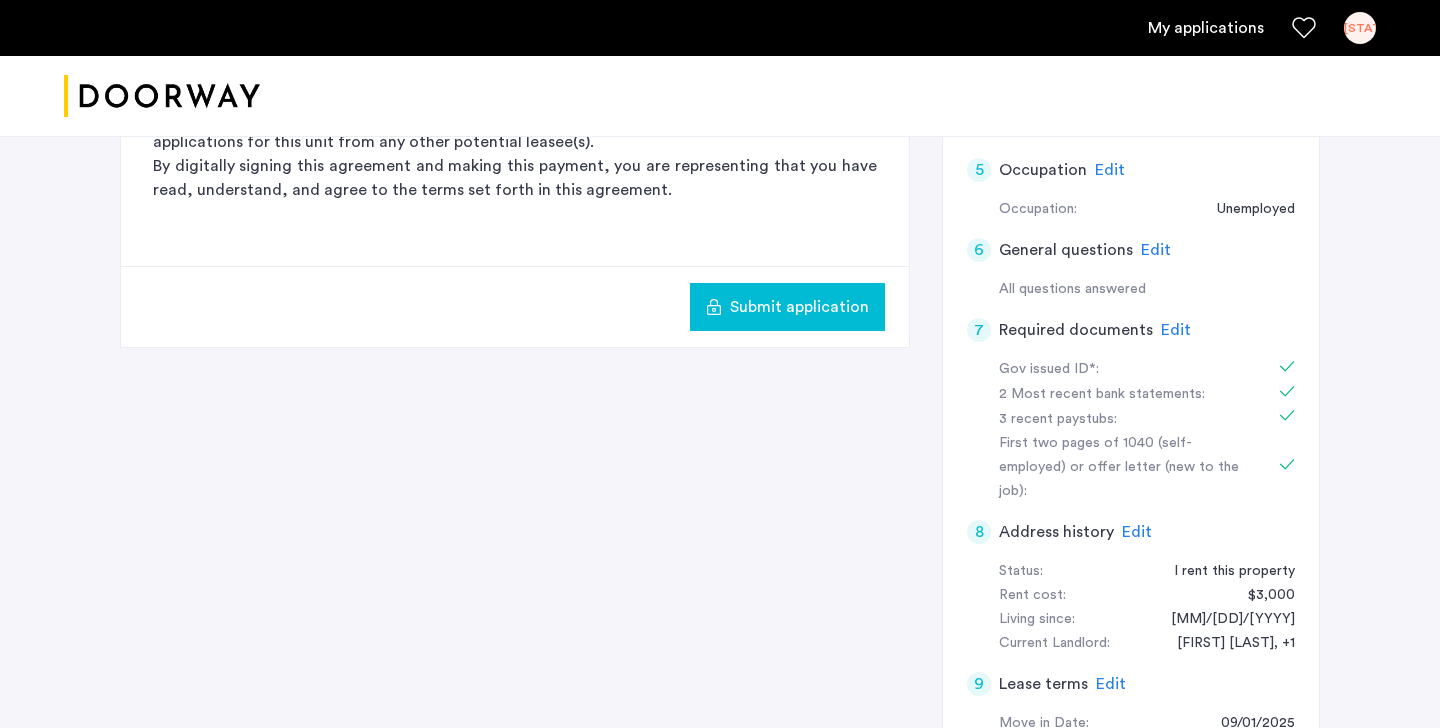 scroll, scrollTop: 549, scrollLeft: 0, axis: vertical 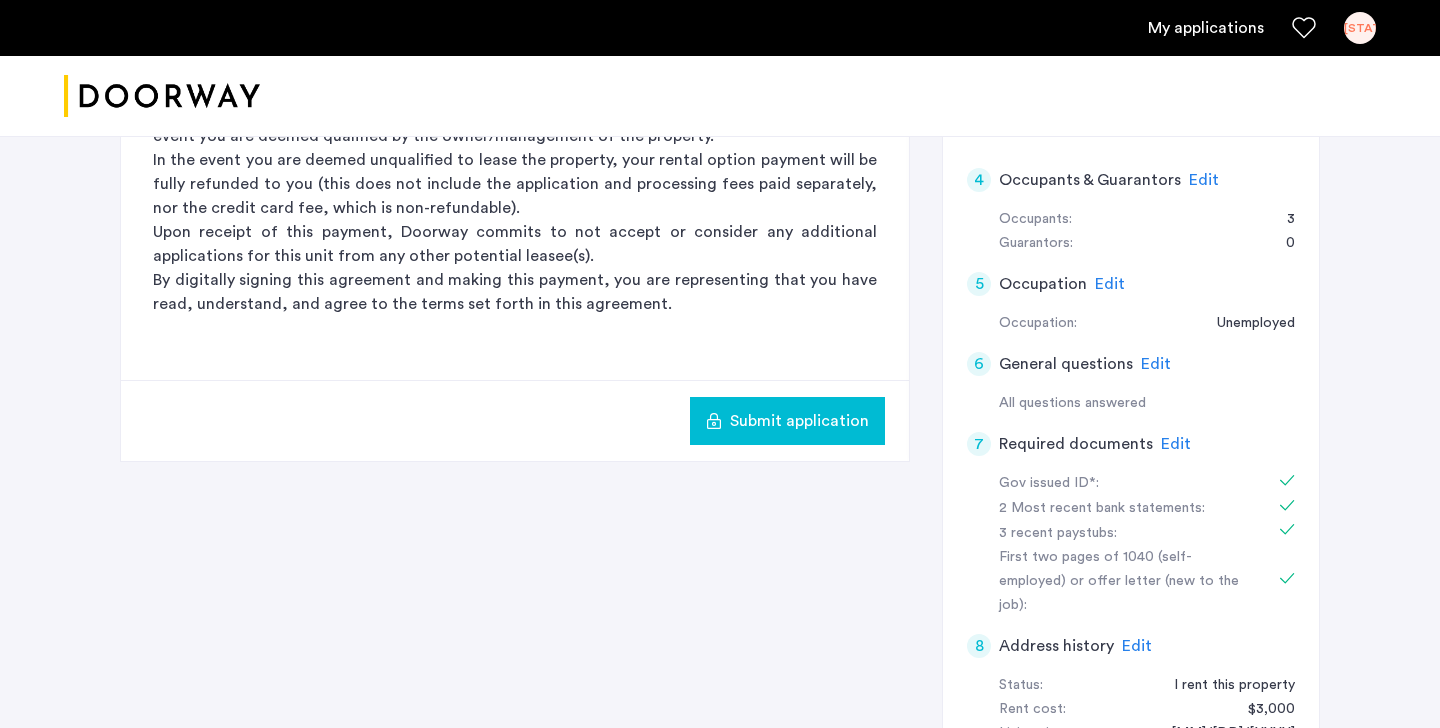 click on "Submit application" 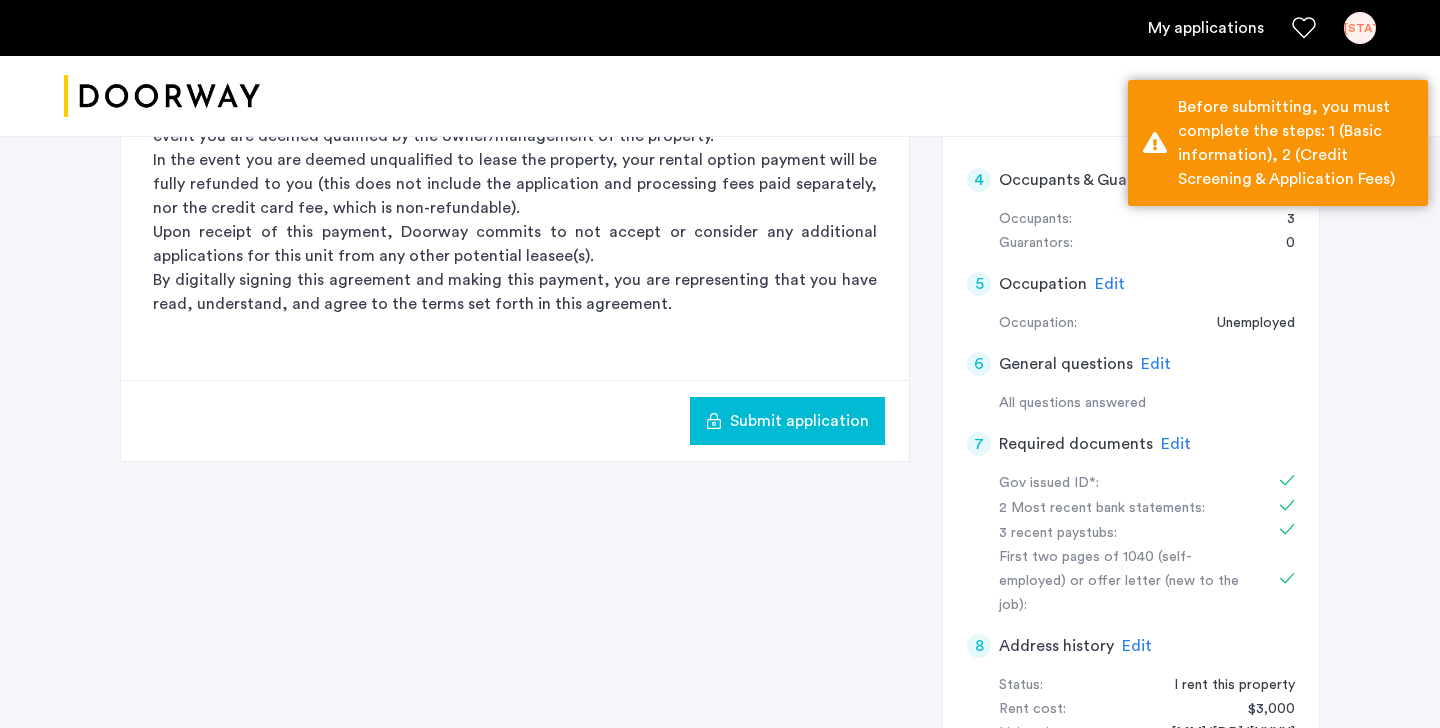 scroll, scrollTop: 233, scrollLeft: 0, axis: vertical 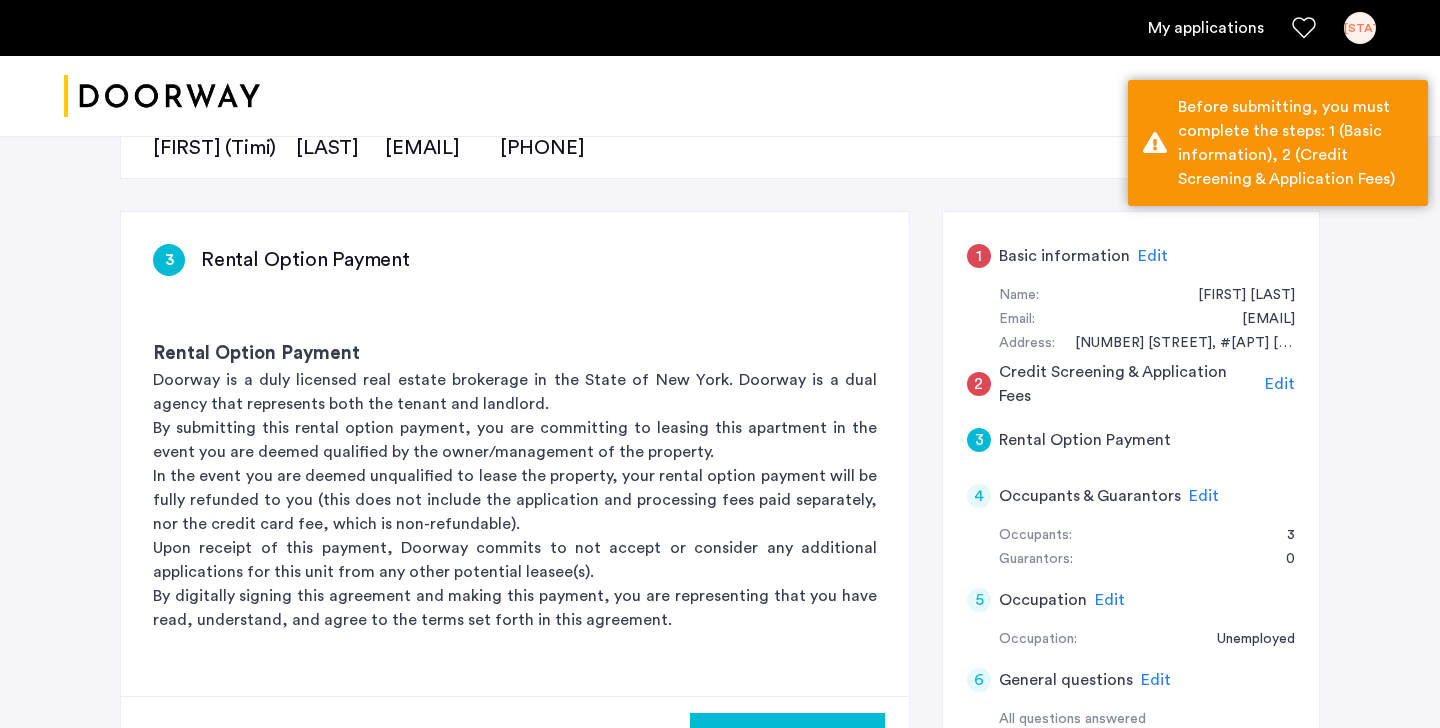click on "Edit" 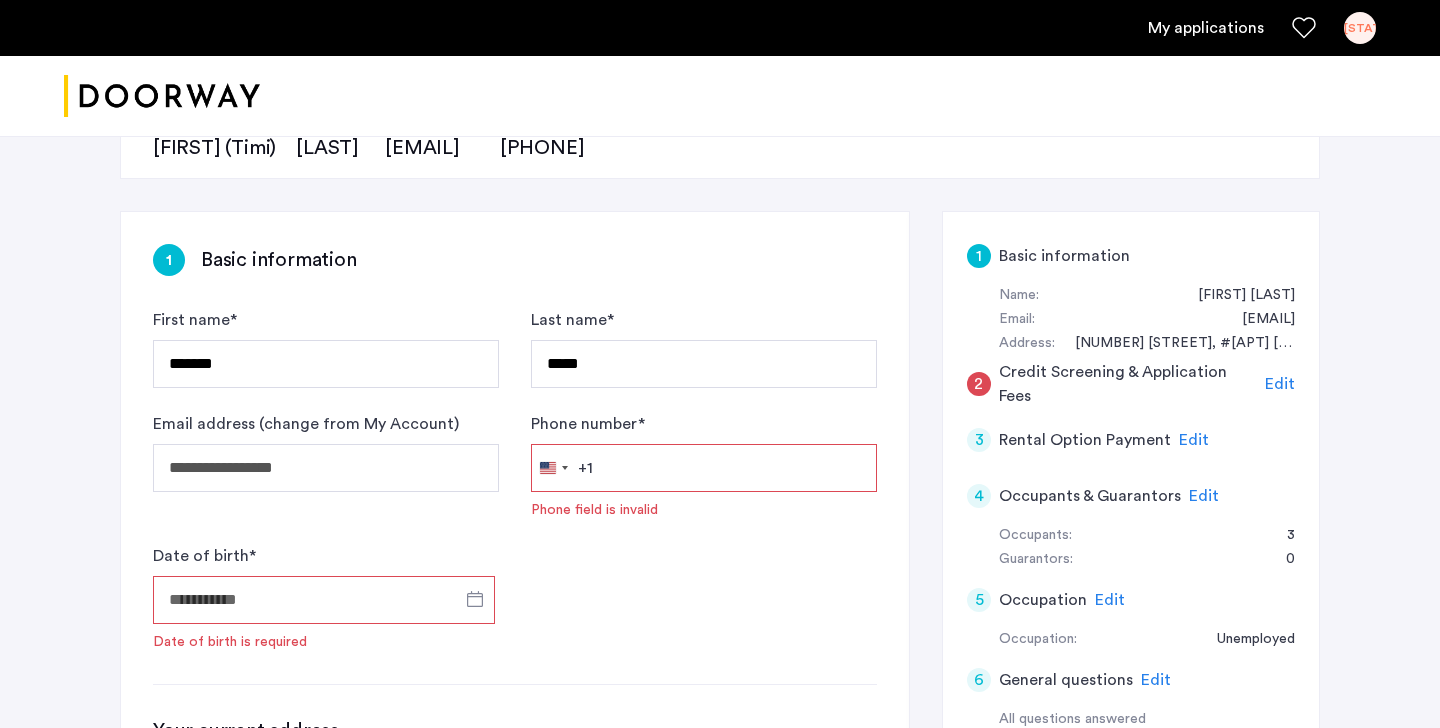 click on "Phone number  *" at bounding box center (704, 468) 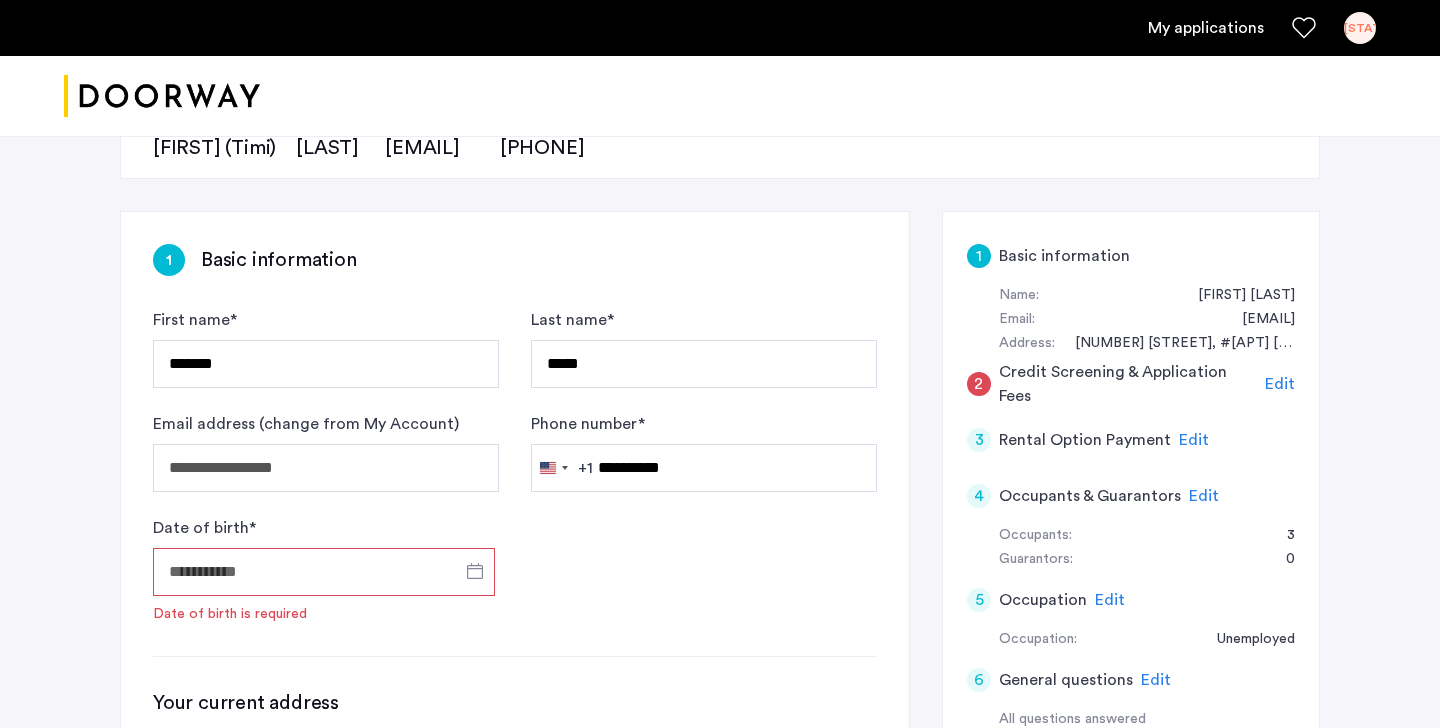 click on "Date of birth  *" at bounding box center (324, 572) 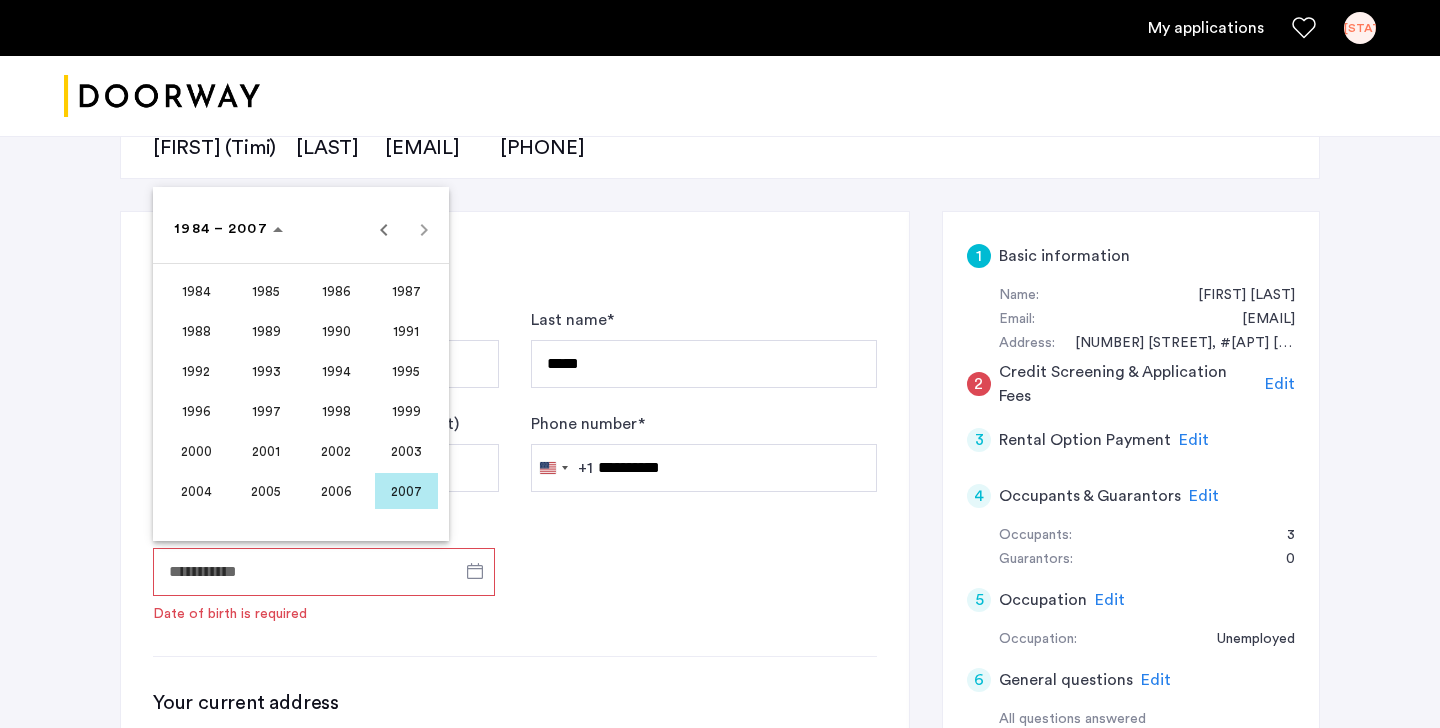 click on "1999" at bounding box center [406, 411] 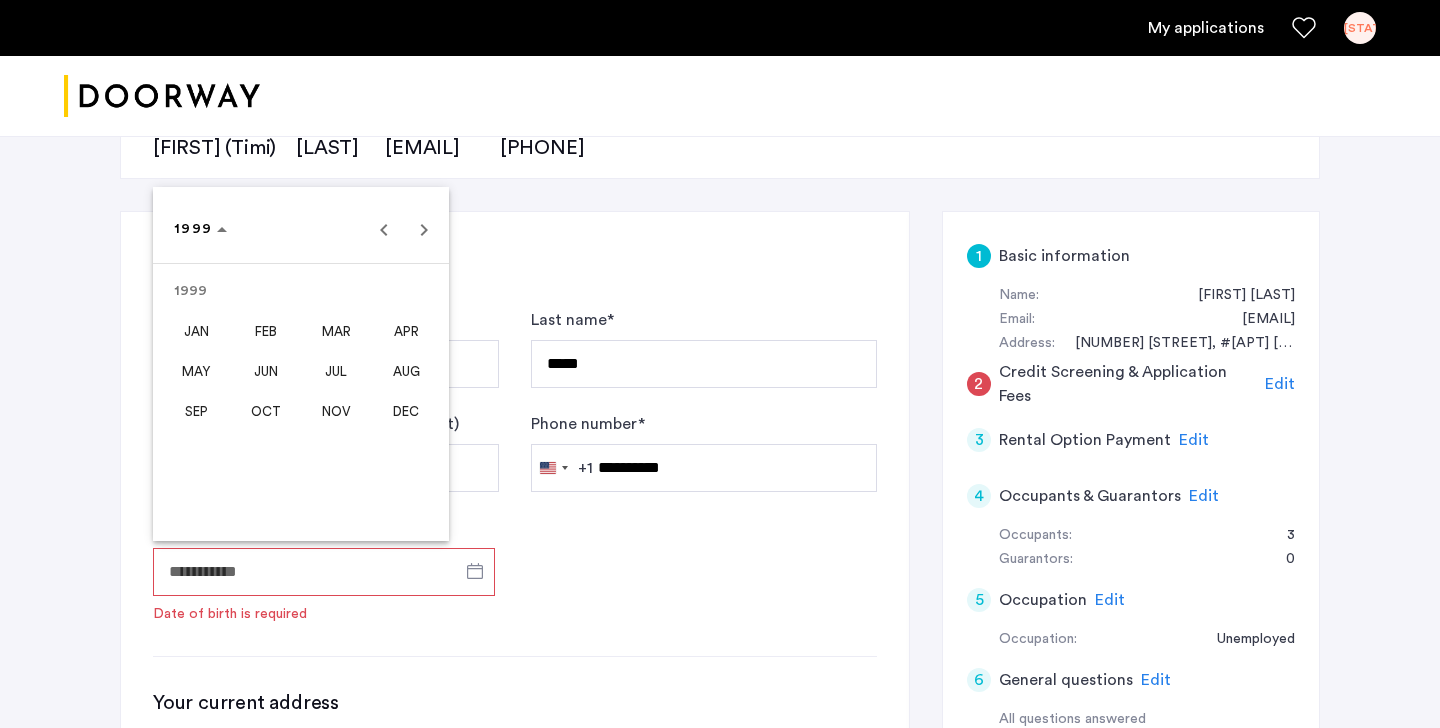 click on "SEP" at bounding box center (196, 411) 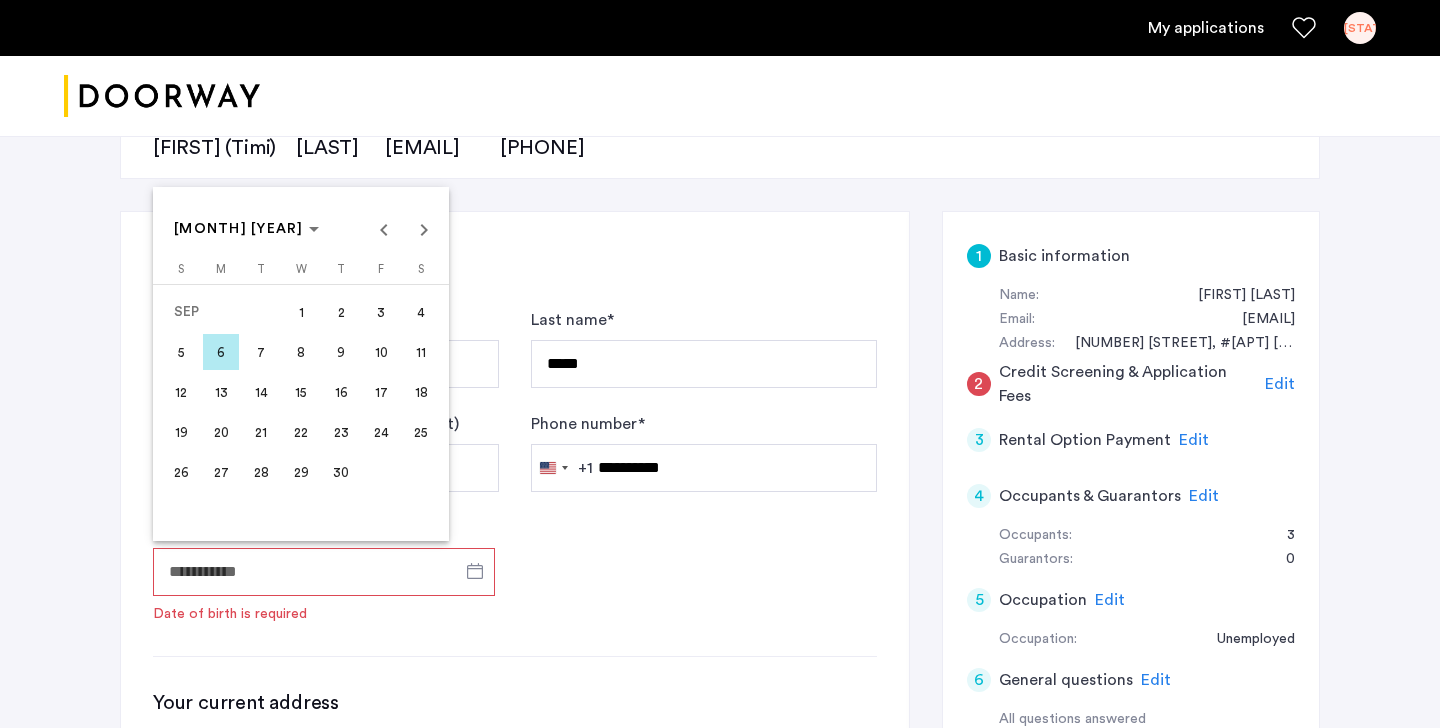 click on "17" at bounding box center (381, 392) 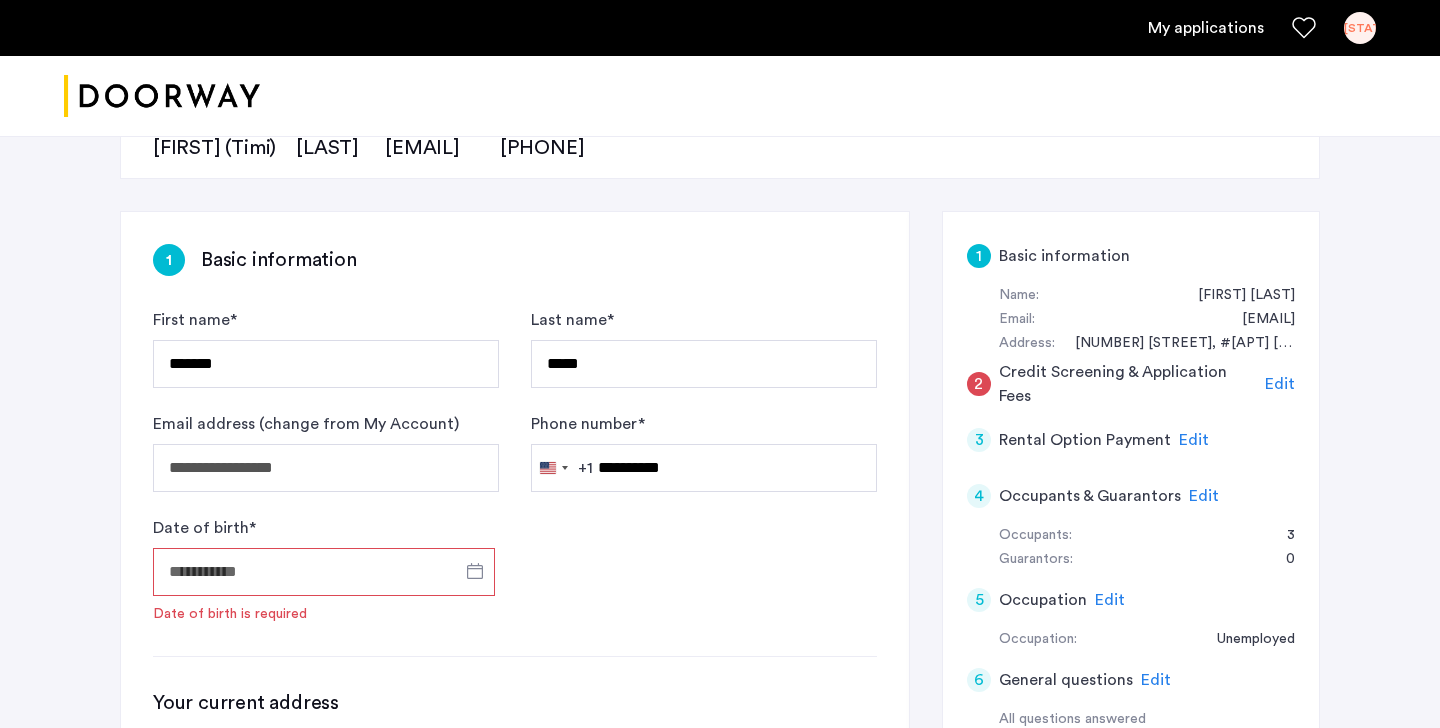 type on "**********" 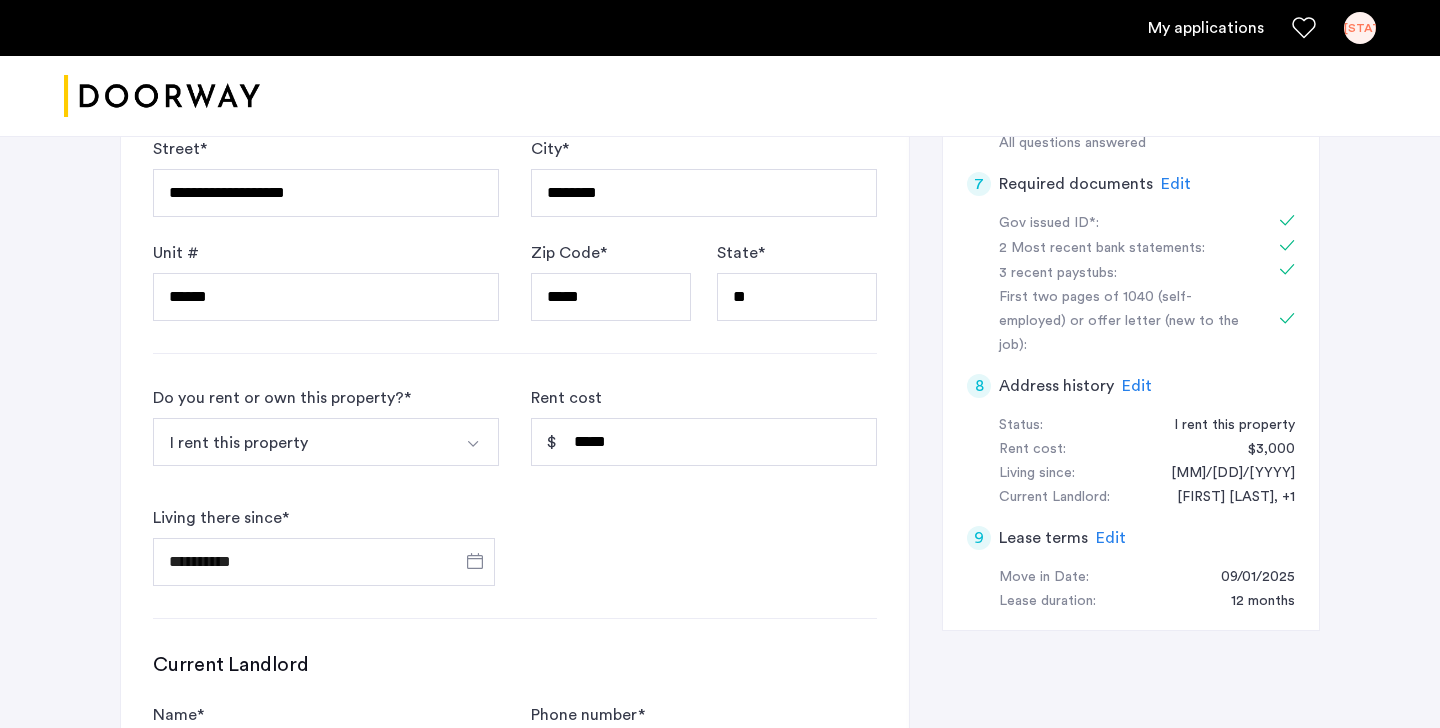 scroll, scrollTop: 1166, scrollLeft: 0, axis: vertical 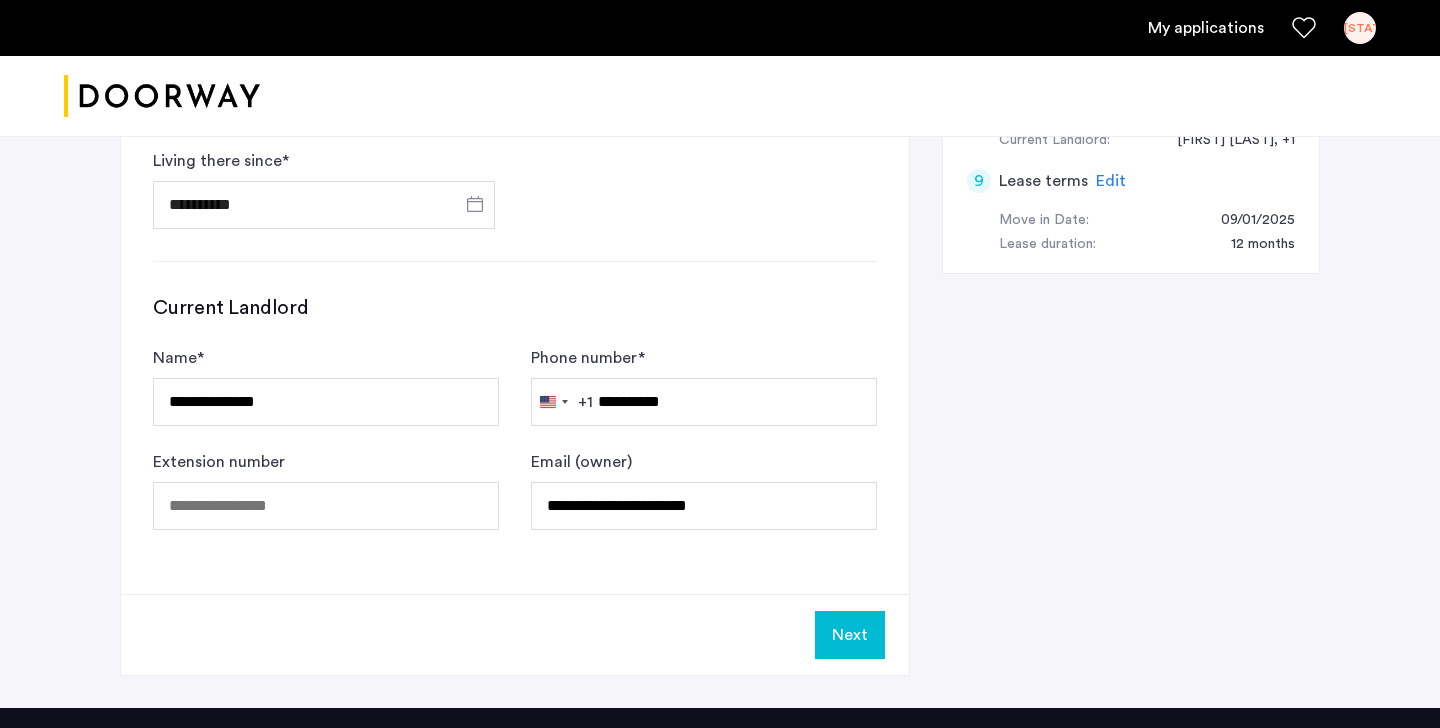 click on "Next" 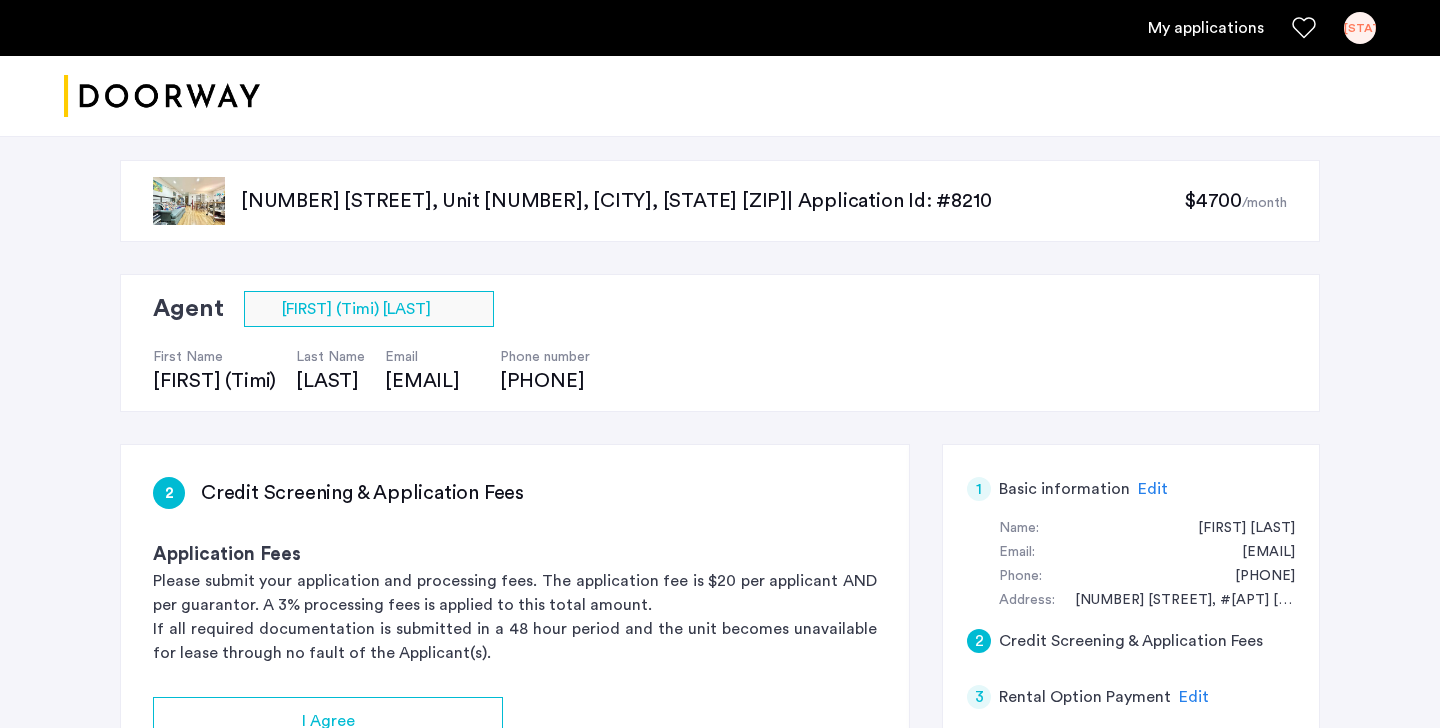 scroll, scrollTop: 398, scrollLeft: 0, axis: vertical 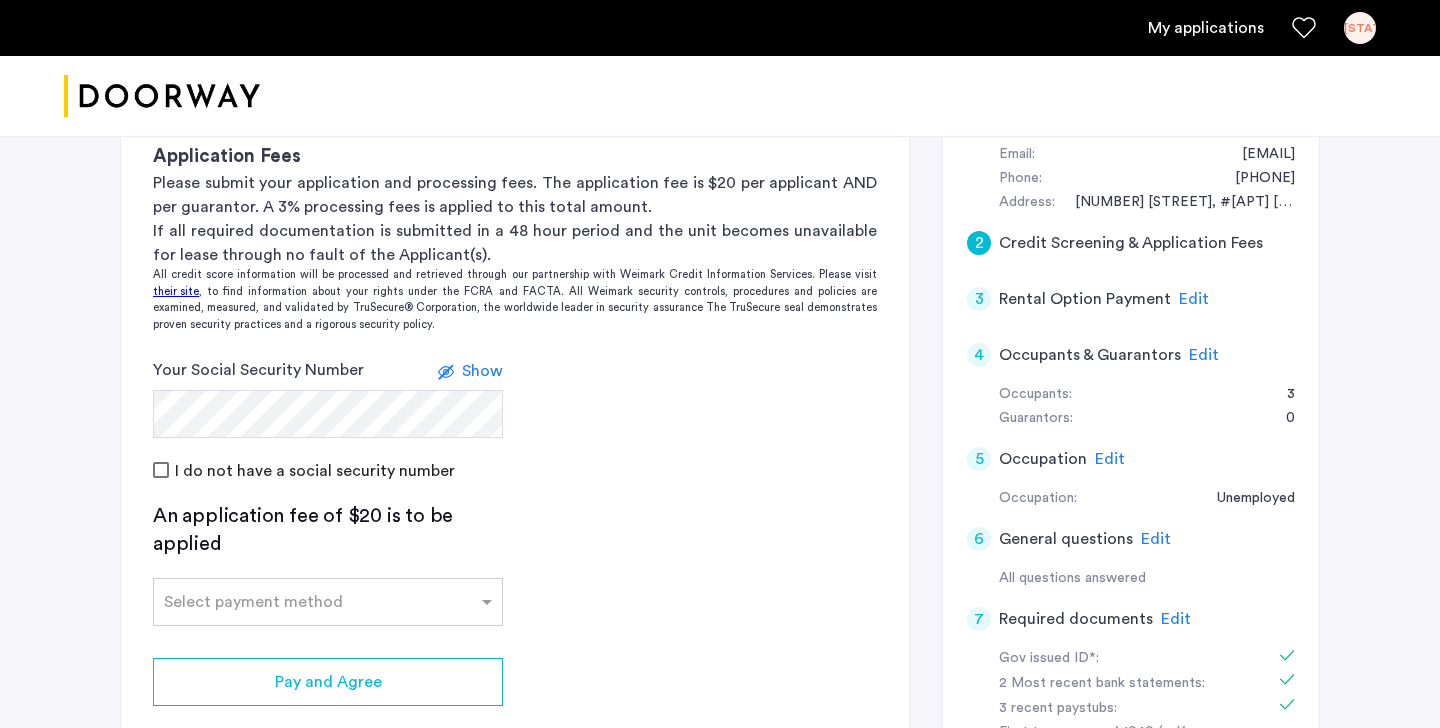 click on "I do not have a social security number" 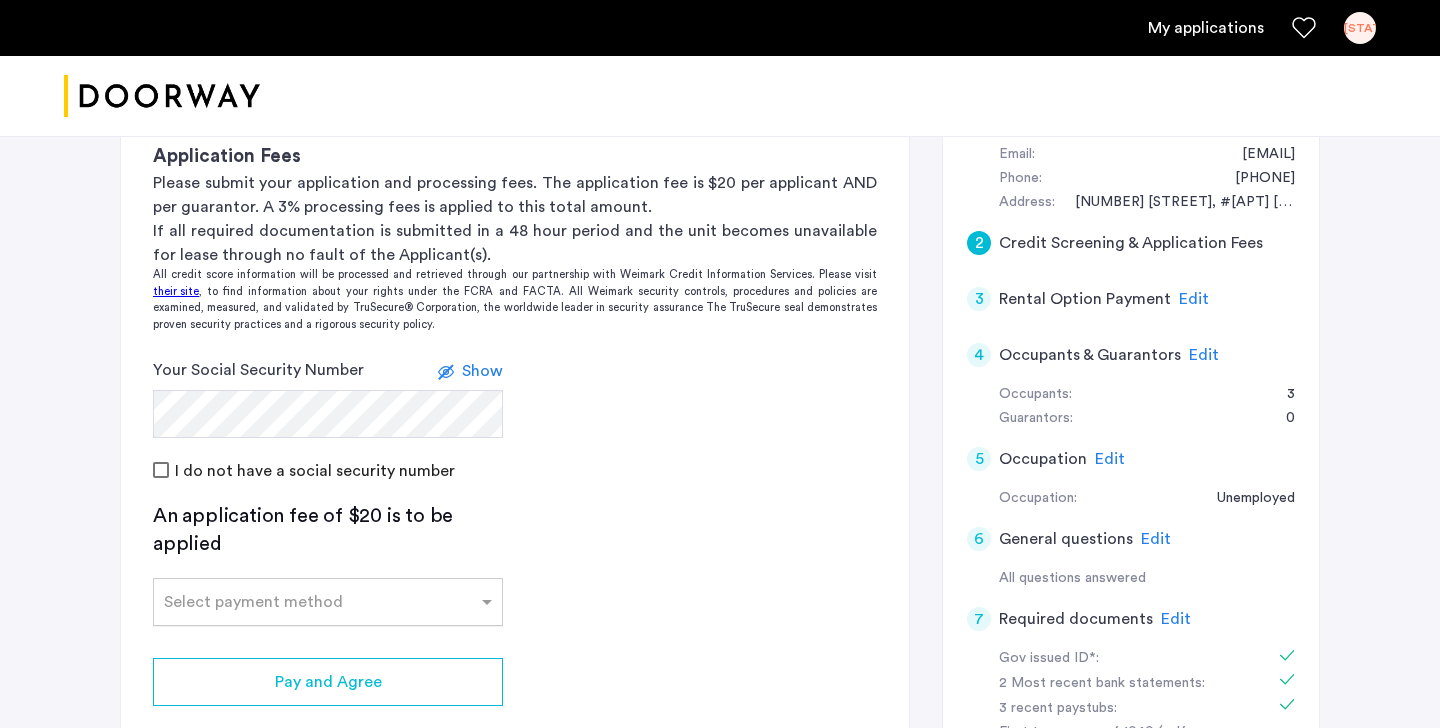 click 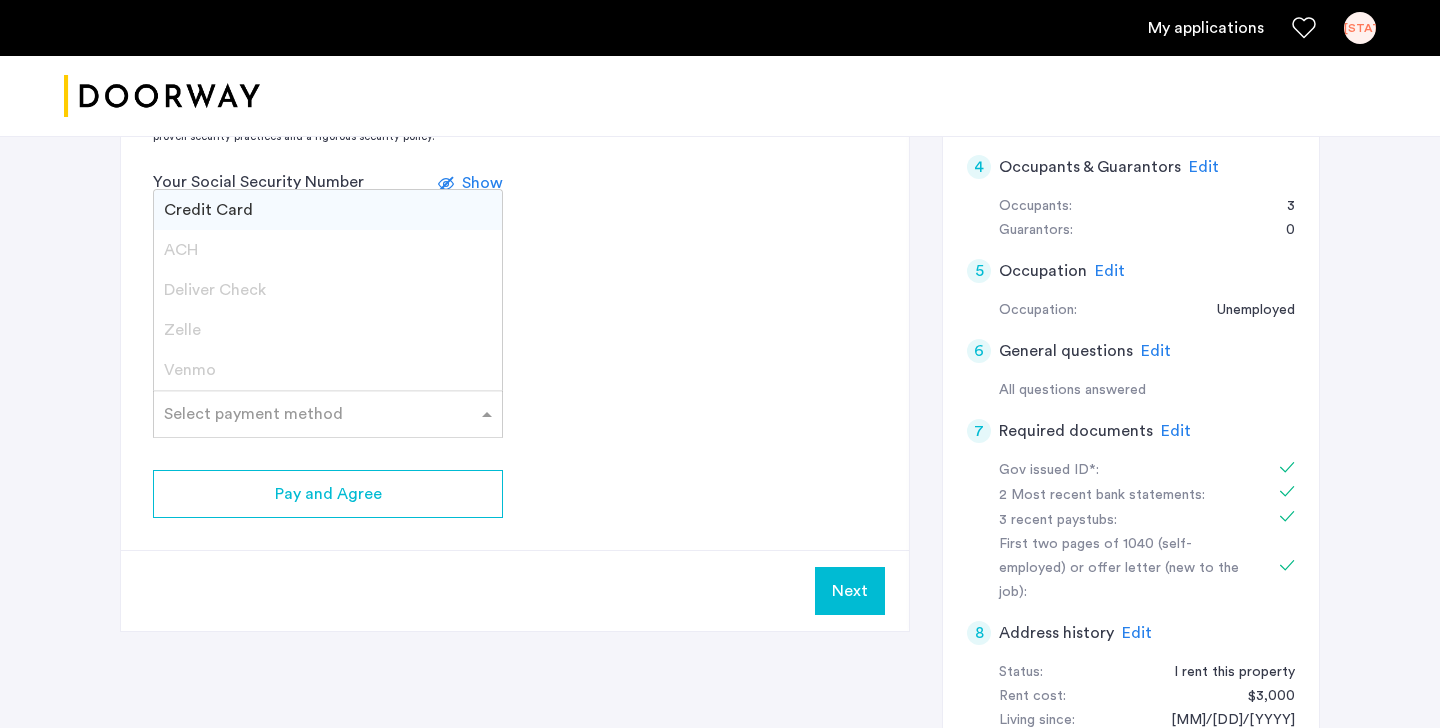 scroll, scrollTop: 415, scrollLeft: 0, axis: vertical 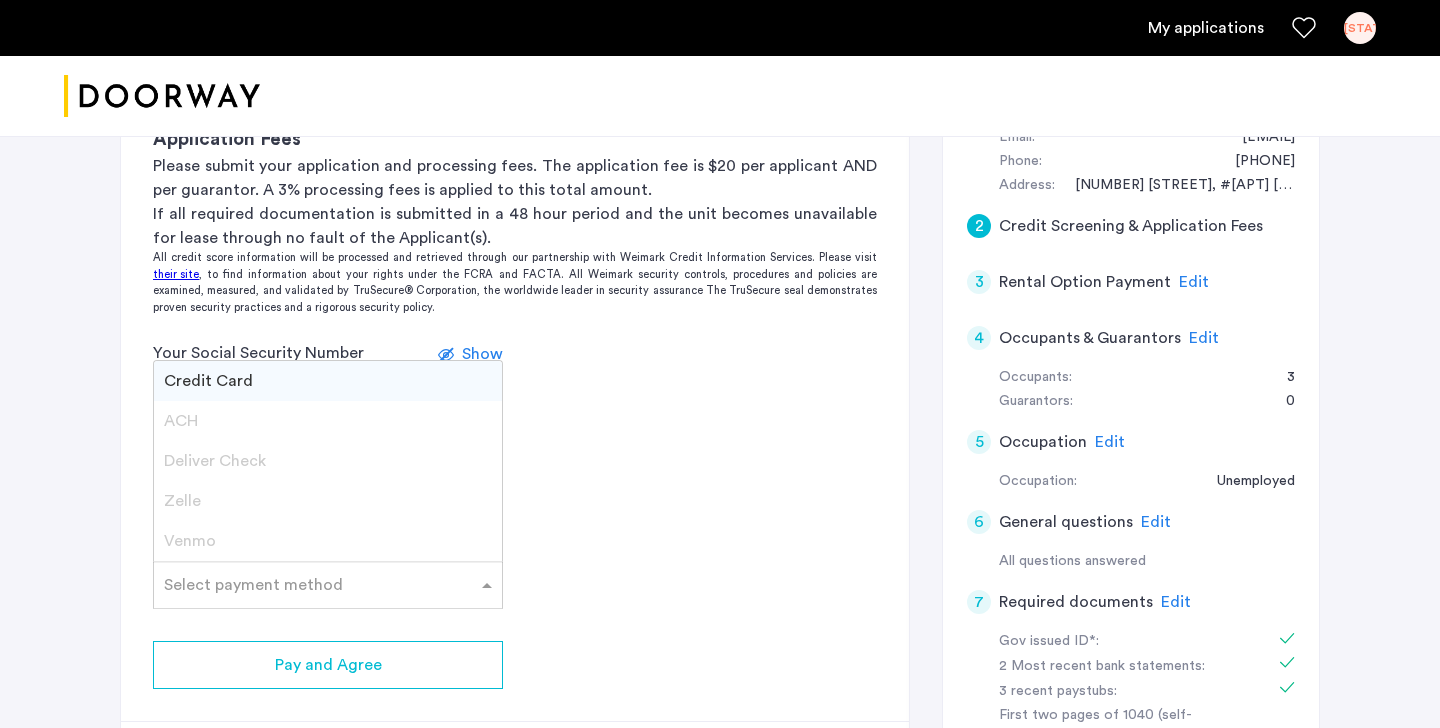 click on "2 Credit Screening & Application Fees Application Fees Please submit your application and processing fees. The application fee is $20 per applicant AND per guarantor. A 3% processing fees is applied to this total amount. If all required documentation is submitted in a 48 hour period and the unit becomes unavailable for lease through no fault of the Applicant(s). All credit score information will be processed and retrieved through our partnership with Weimark Credit Information Services. Please visit  their site , to find information about your rights under the FCRA and FACTA. All Weimark security controls, procedures and policies are examined, measured, and validated by TruSecure® Corporation, the worldwide leader in security assurance The TruSecure seal demonstrates proven security practices and a rigorous security policy. Your Social Security Number Show I do not have a social security number An application fee of $20 is to be applied Select payment method  Credit Card  ACH  Deliver Check  Zelle  Venmo" 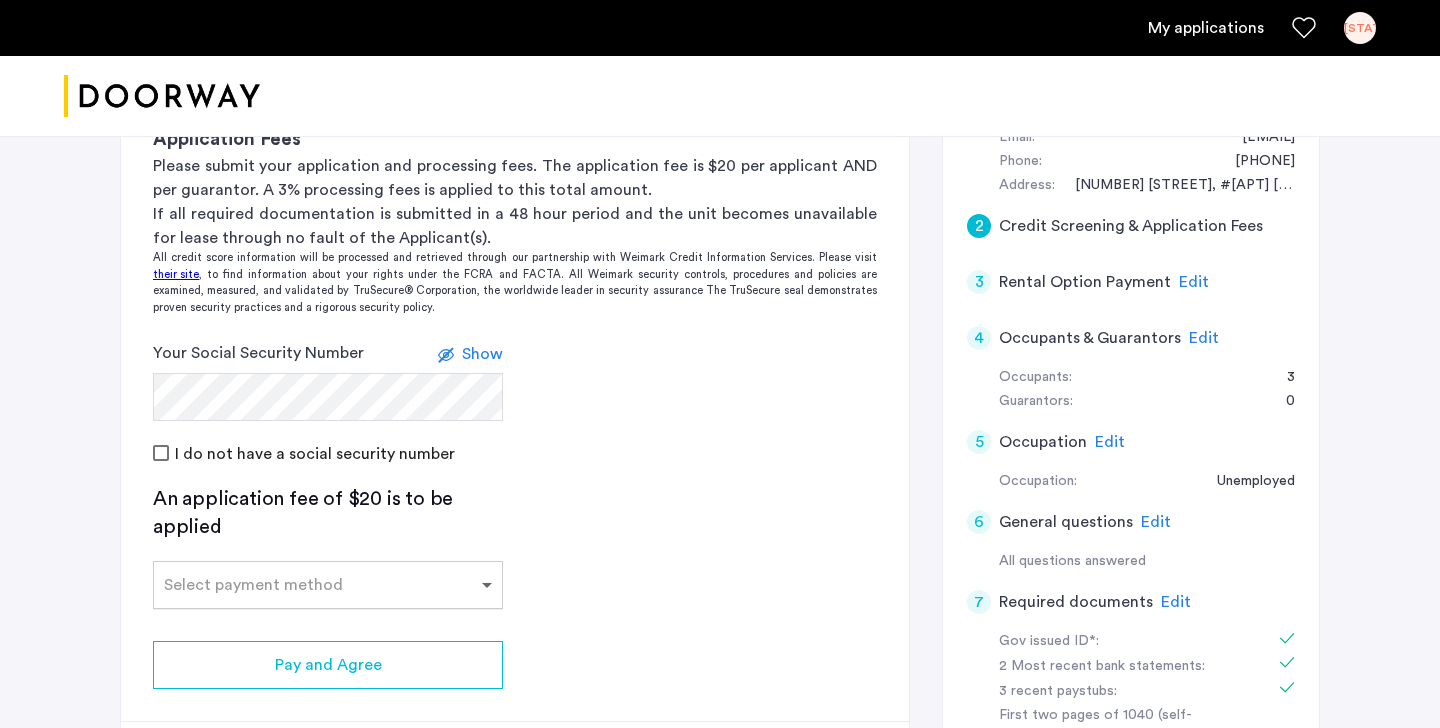 click 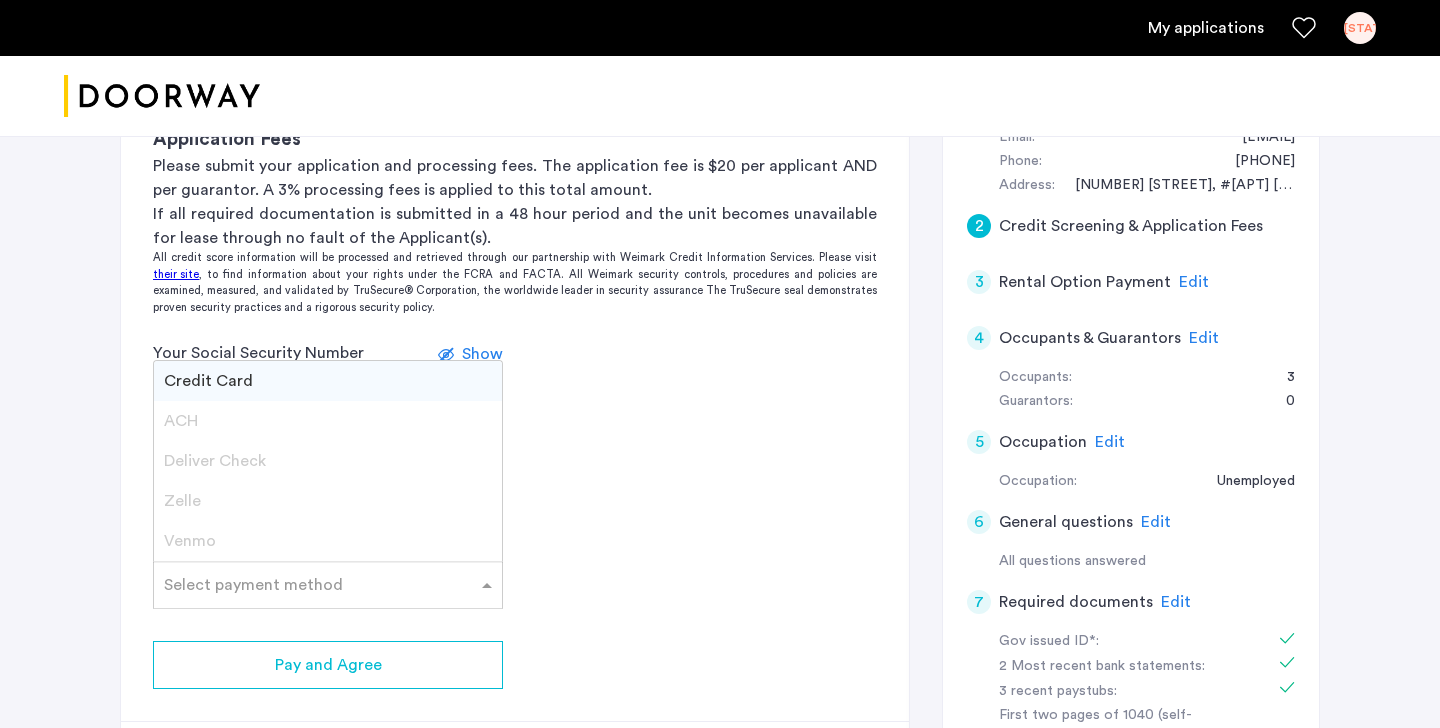 click on "Deliver Check" at bounding box center (328, 461) 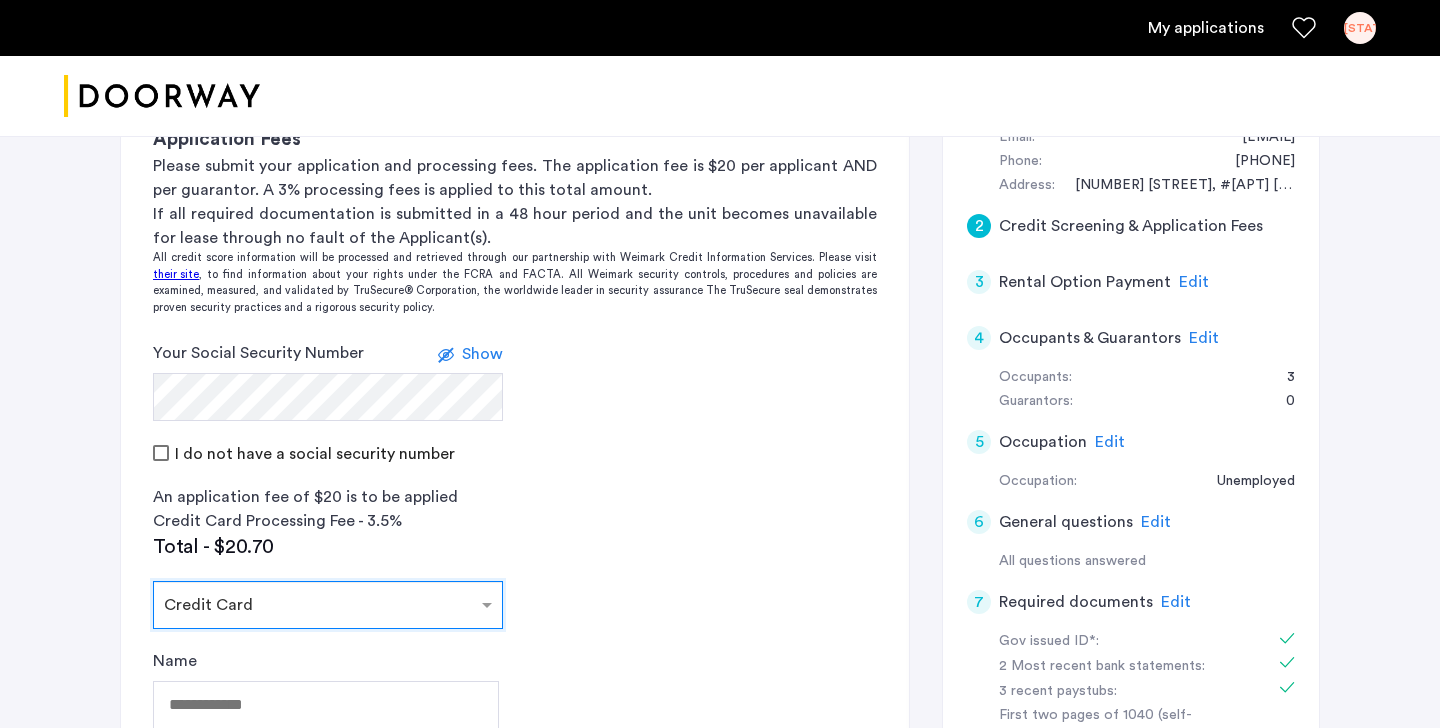 scroll, scrollTop: 596, scrollLeft: 0, axis: vertical 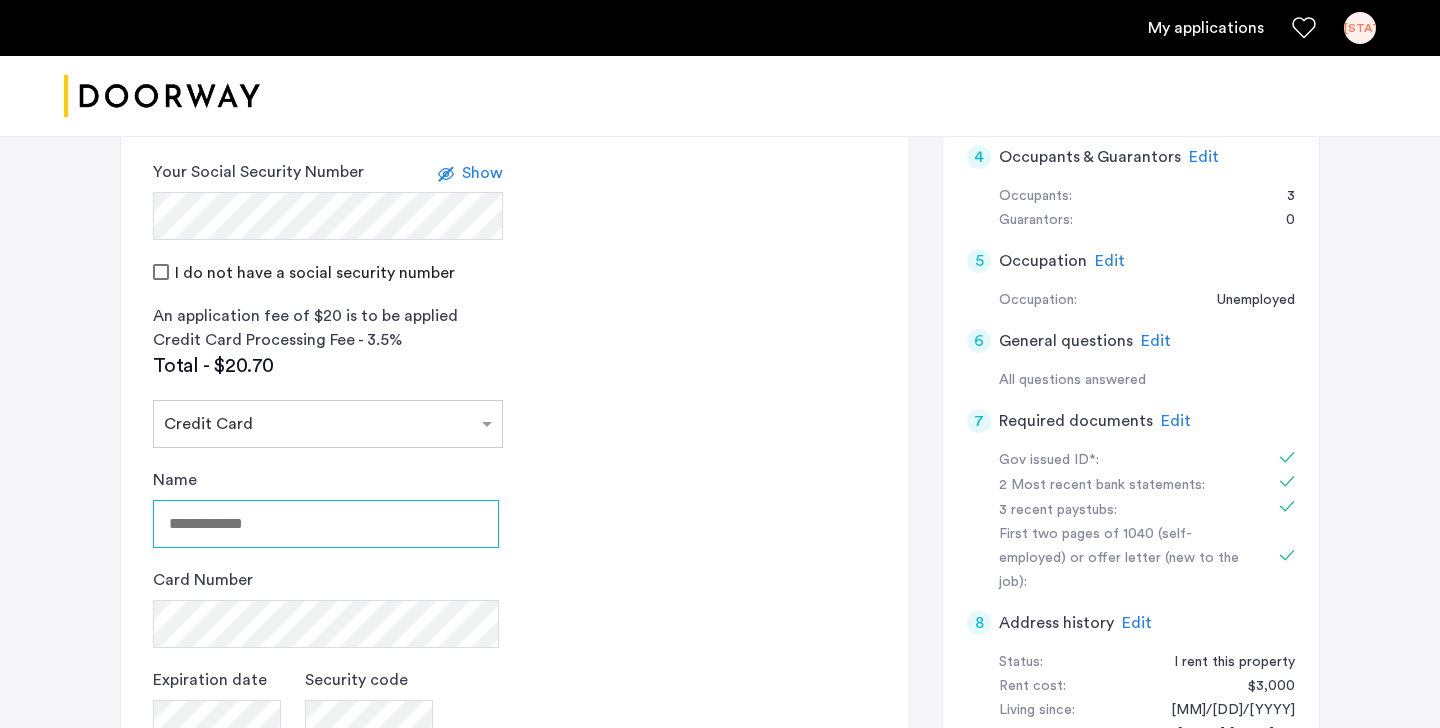 click on "Name" at bounding box center (326, 524) 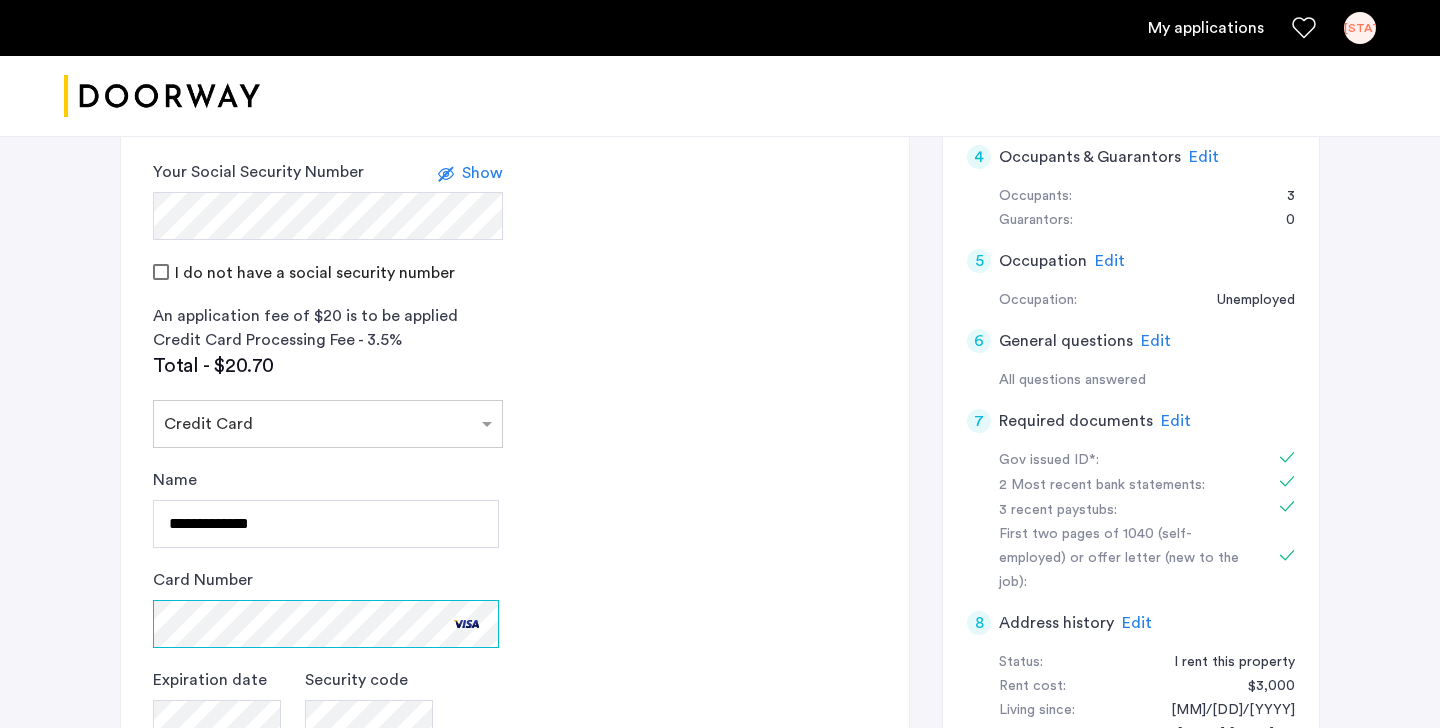 scroll, scrollTop: 746, scrollLeft: 0, axis: vertical 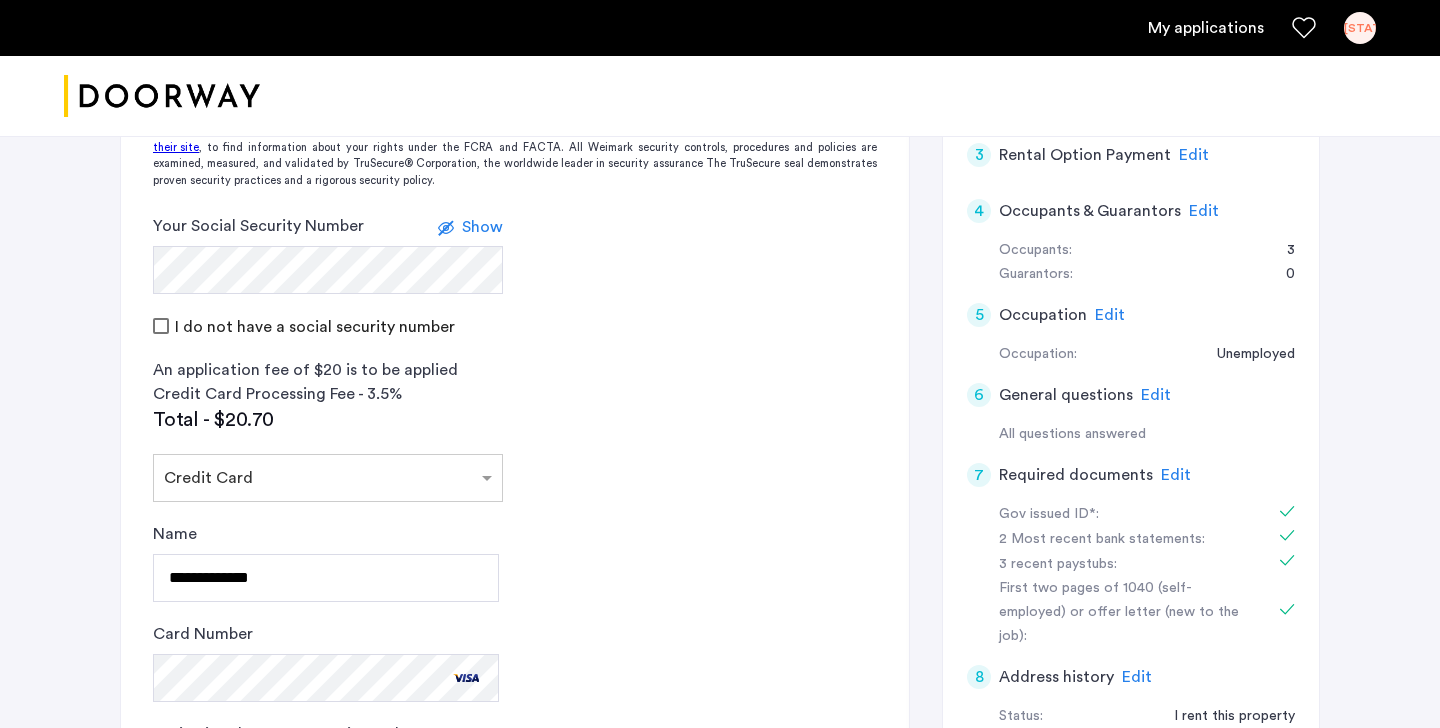 click on "**********" 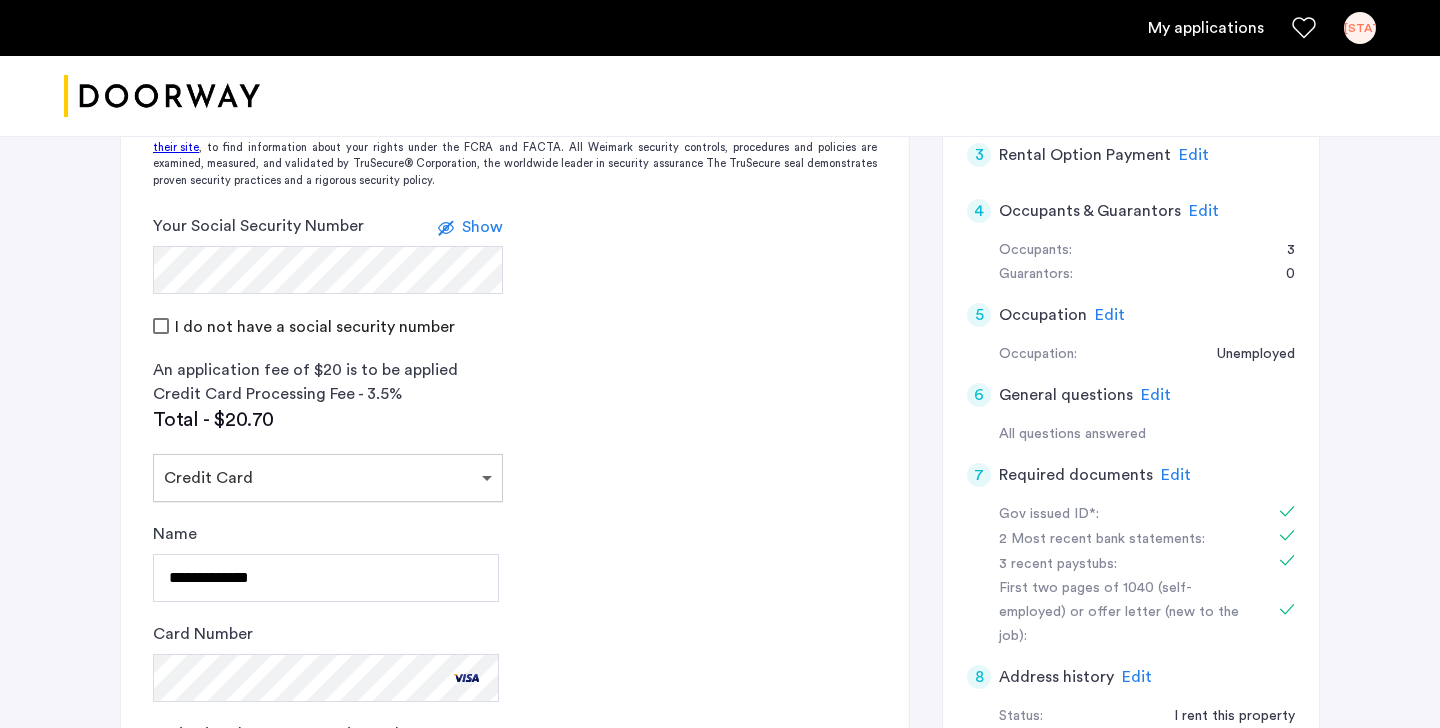 click 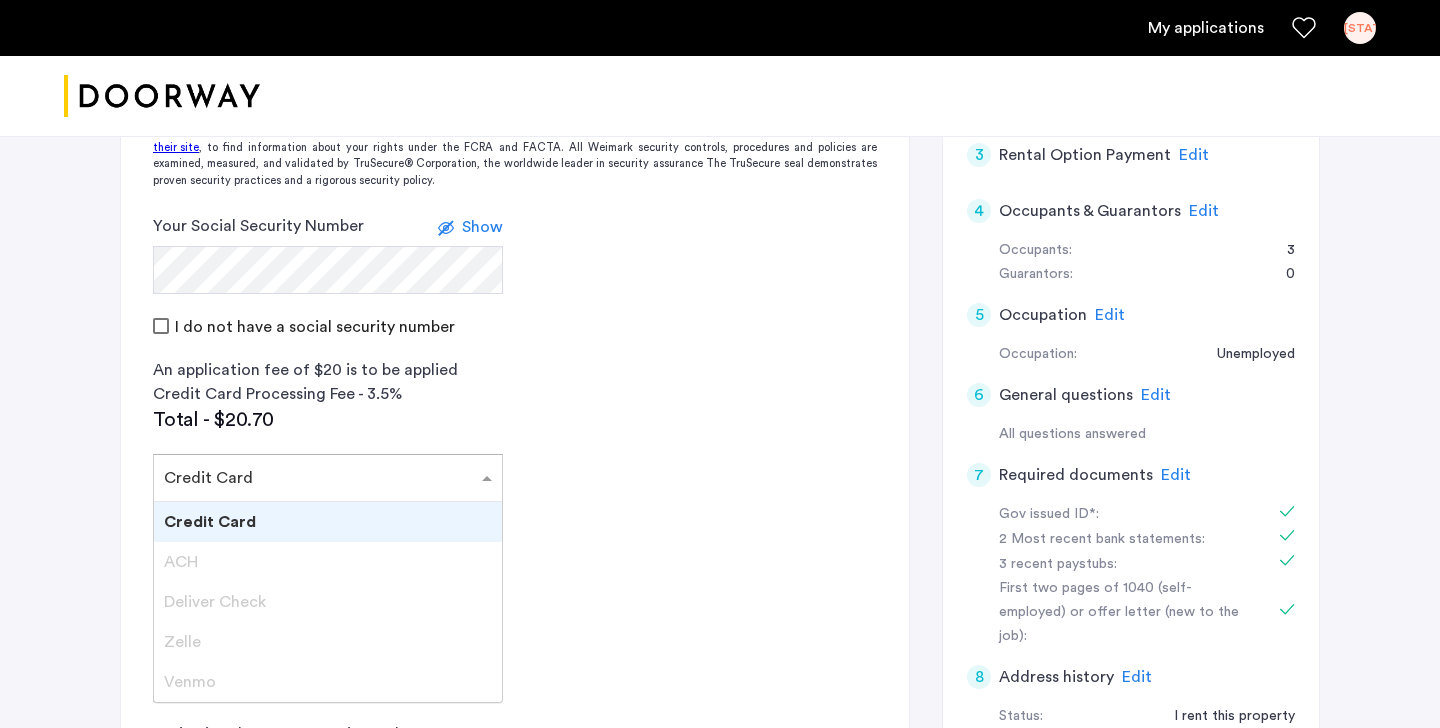 click 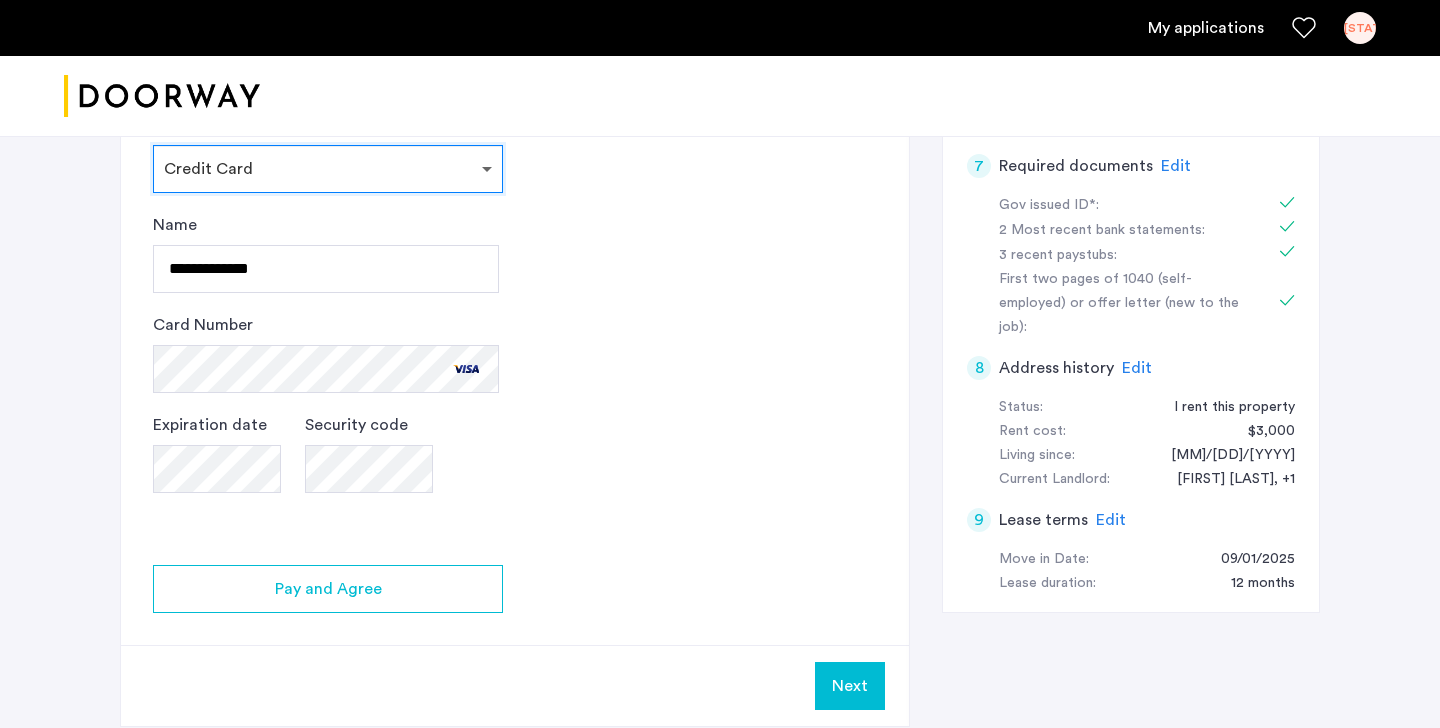 scroll, scrollTop: 840, scrollLeft: 0, axis: vertical 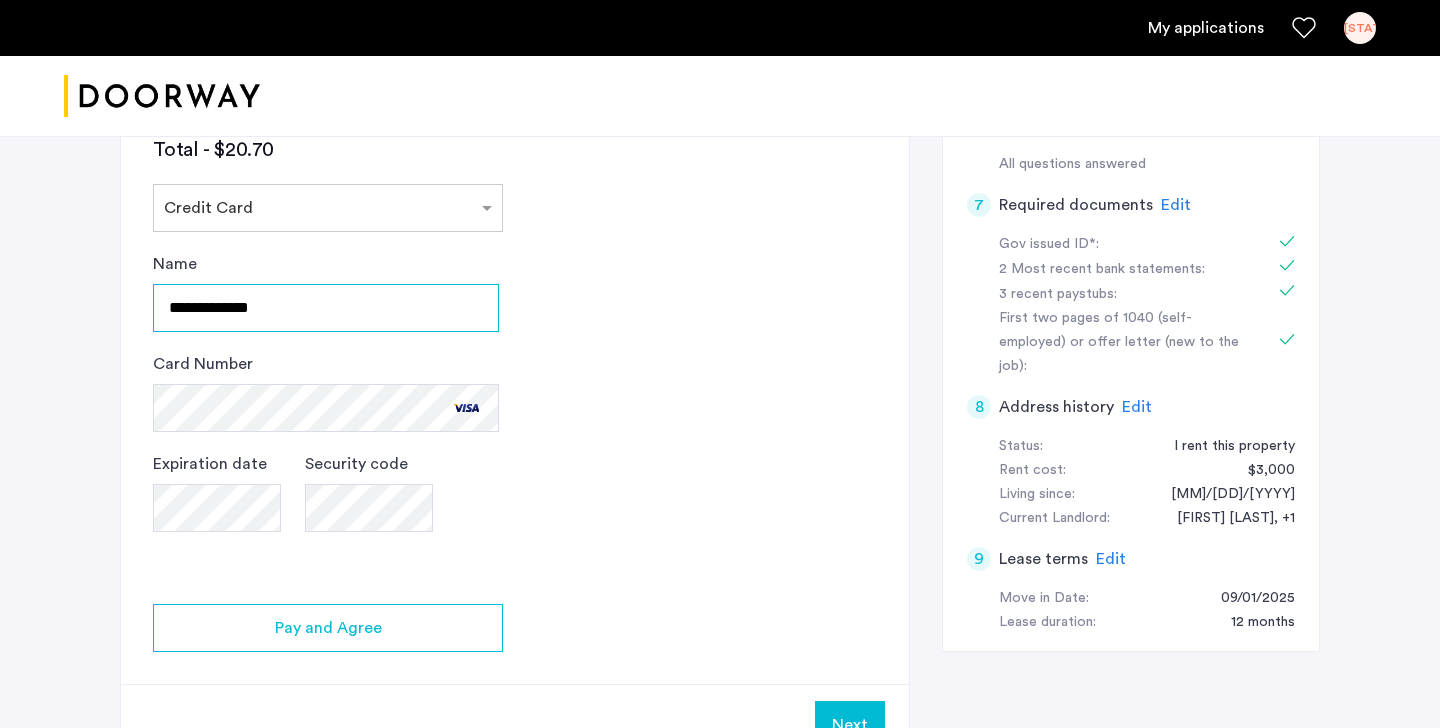 click on "**********" at bounding box center [326, 308] 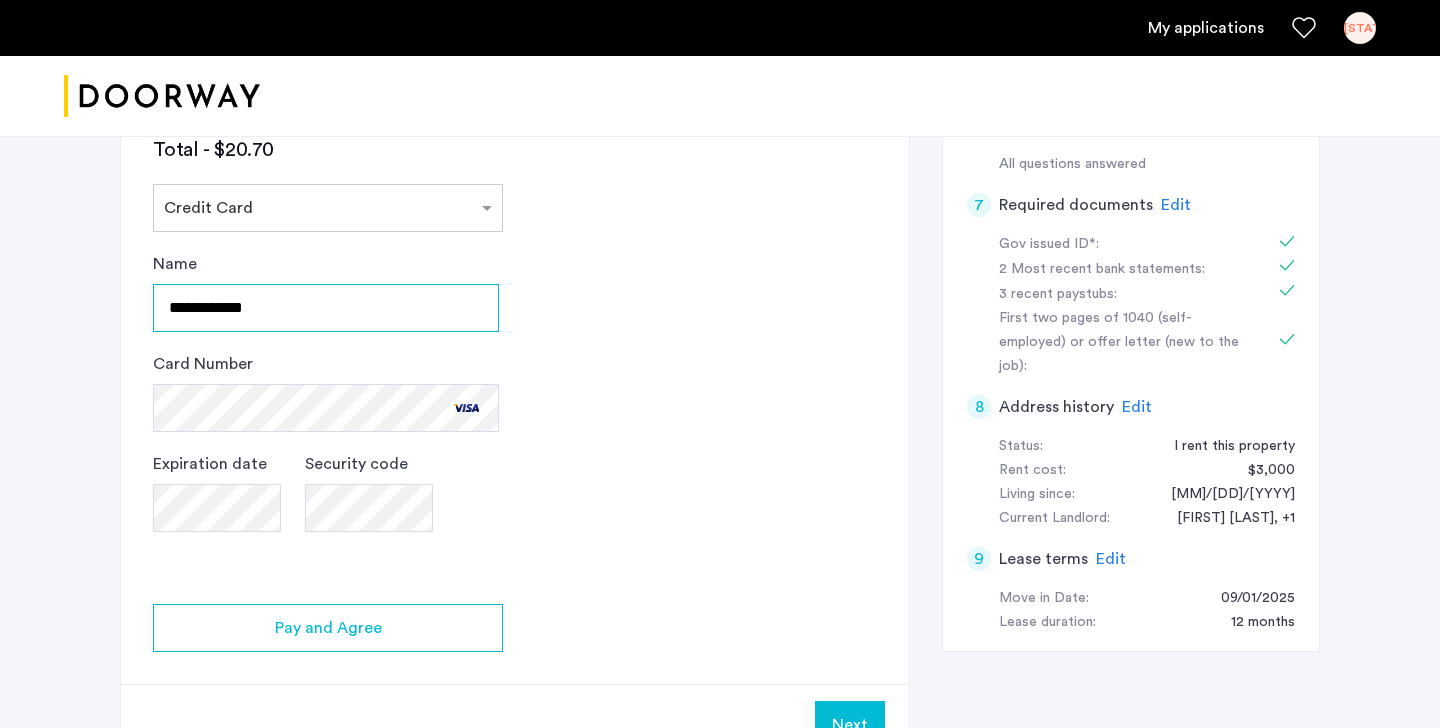 type on "**********" 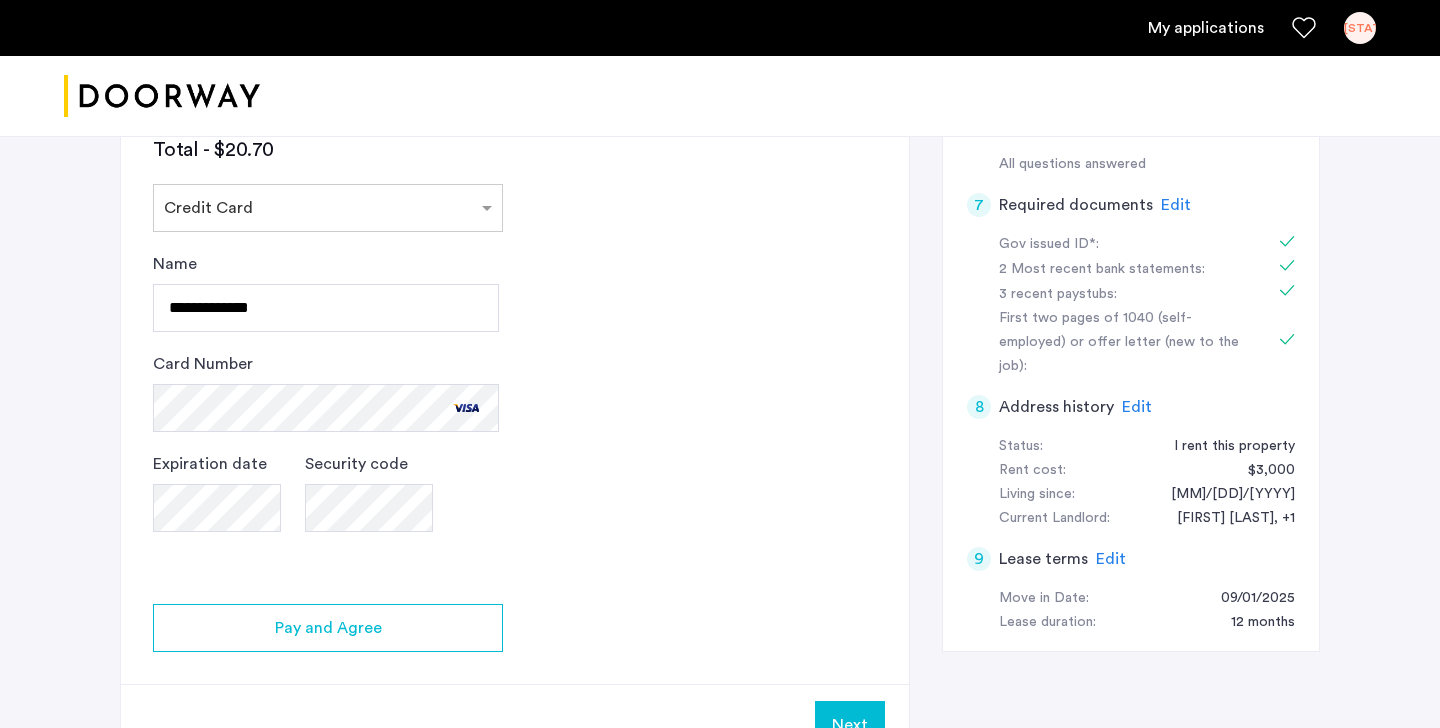 click on "2 Credit Screening & Application Fees Application Fees Please submit your application and processing fees. The application fee is $20 per applicant AND per guarantor. A 3% processing fees is applied to this total amount. If all required documentation is submitted in a 48 hour period and the unit becomes unavailable for lease through no fault of the Applicant(s). All credit score information will be processed and retrieved through our partnership with Weimark Credit Information Services. Please visit  their site , to find information about your rights under the FCRA and FACTA. All Weimark security controls, procedures and policies are examined, measured, and validated by TruSecure® Corporation, the worldwide leader in security assurance The TruSecure seal demonstrates proven security practices and a rigorous security policy. Your Social Security Number Show I do not have a social security number An application fee of $20 is to be applied Credit Card Processing Fee - 3.5% Total - $20.70 Select payment method" 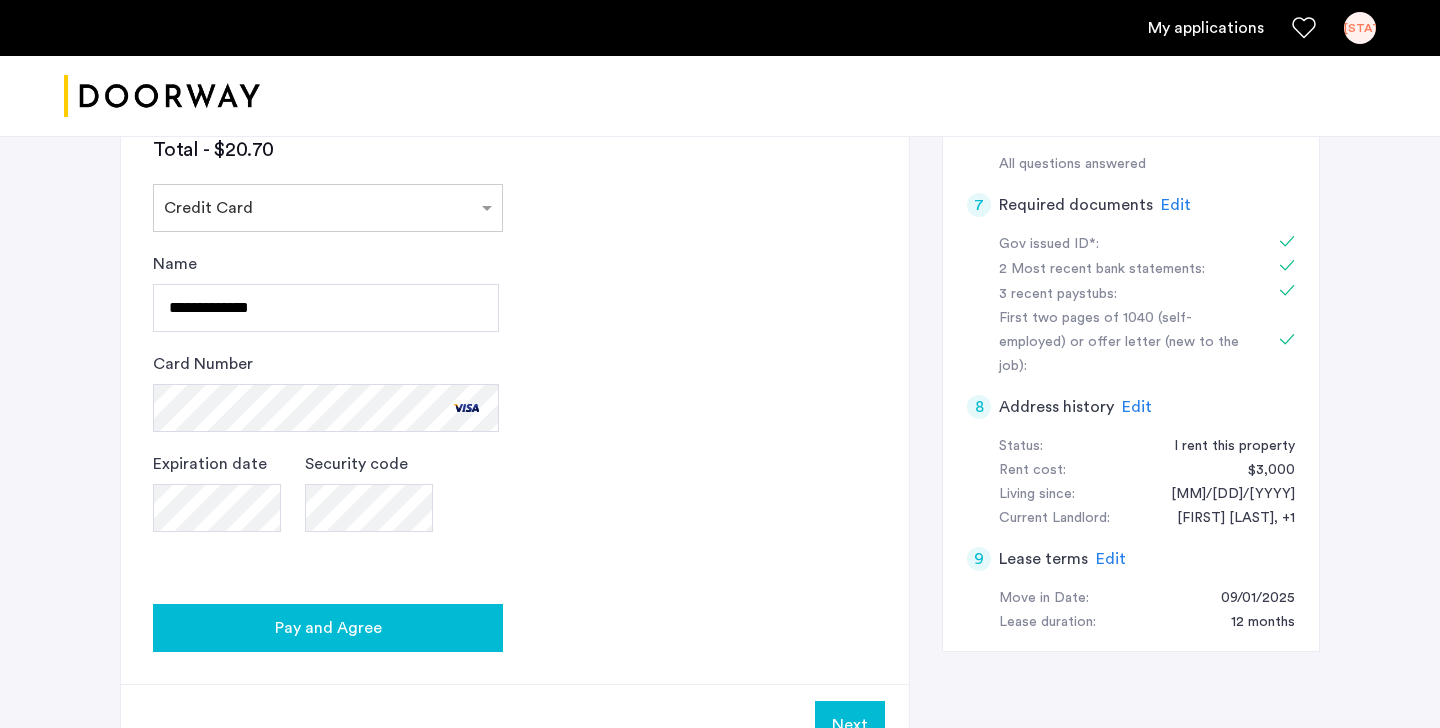 click on "Pay and Agree" 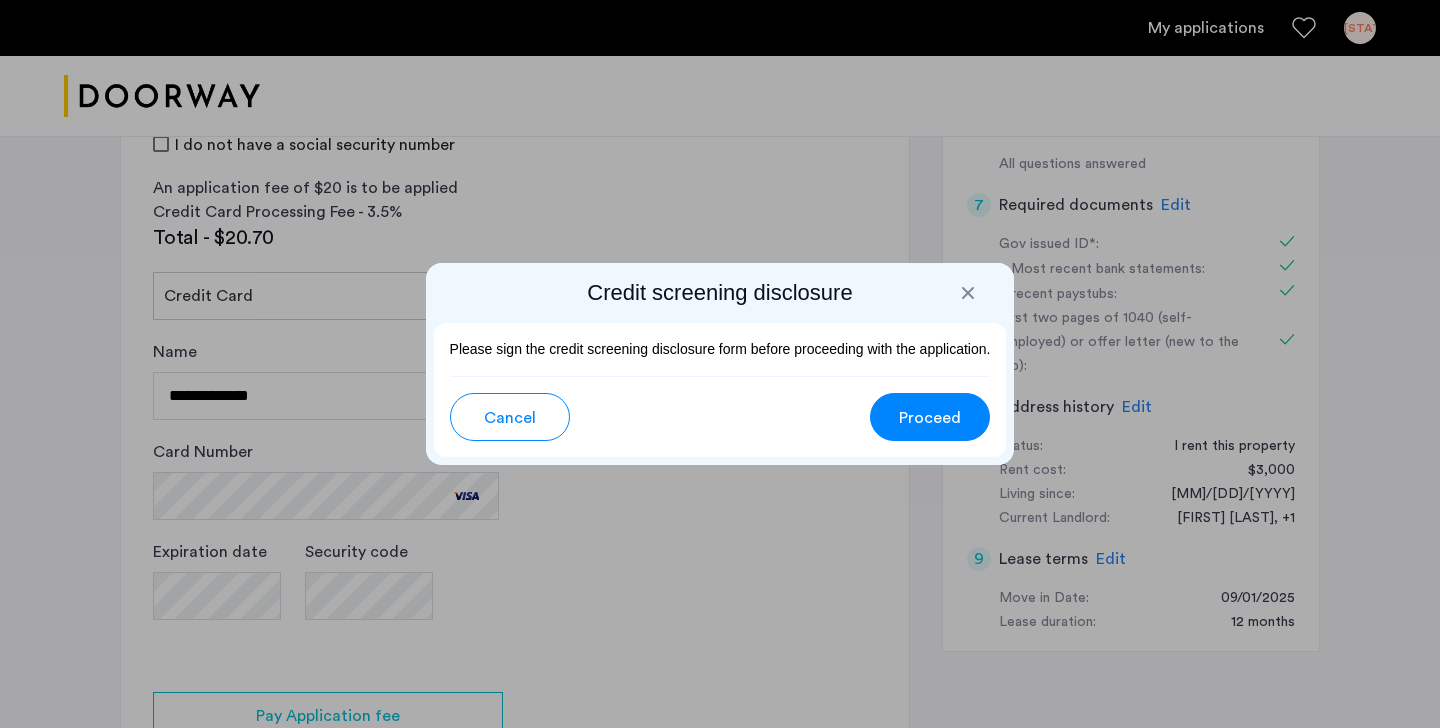 scroll, scrollTop: 0, scrollLeft: 0, axis: both 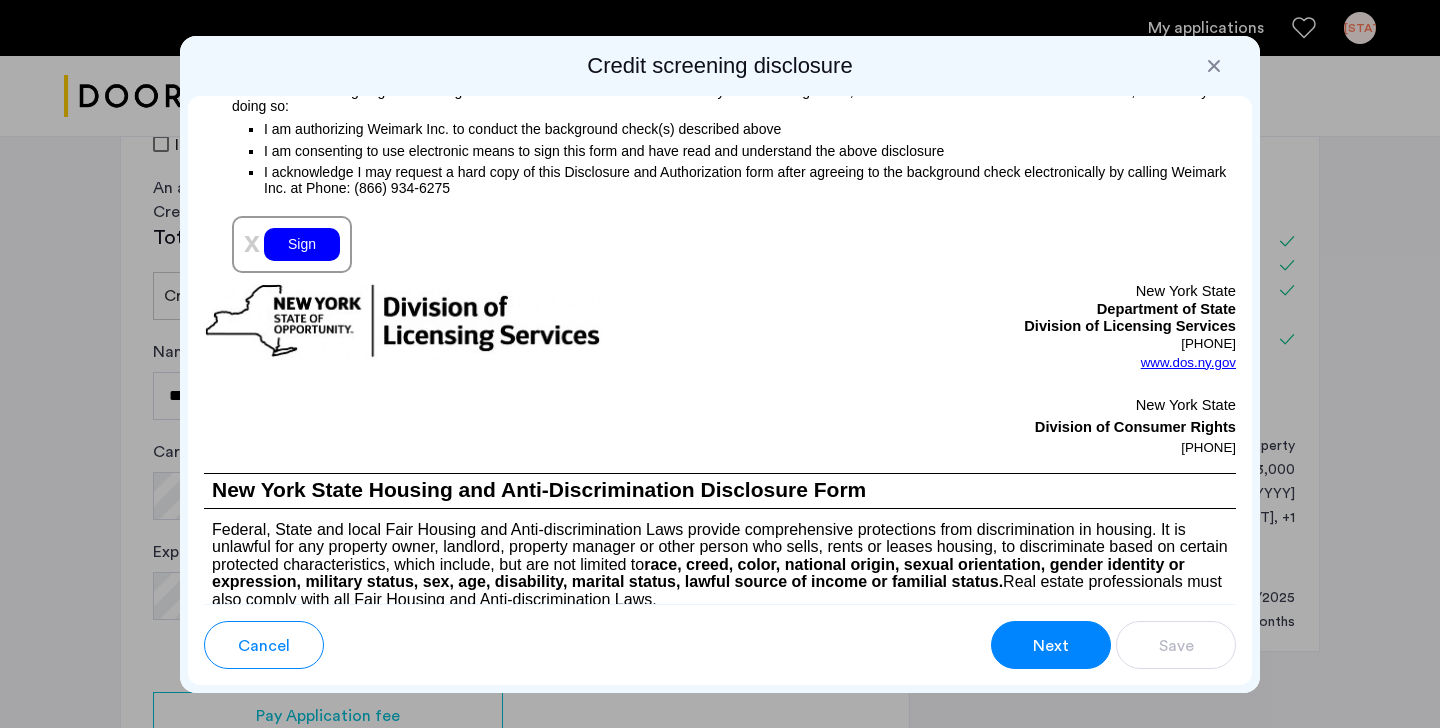 click on "Sign" at bounding box center (302, 244) 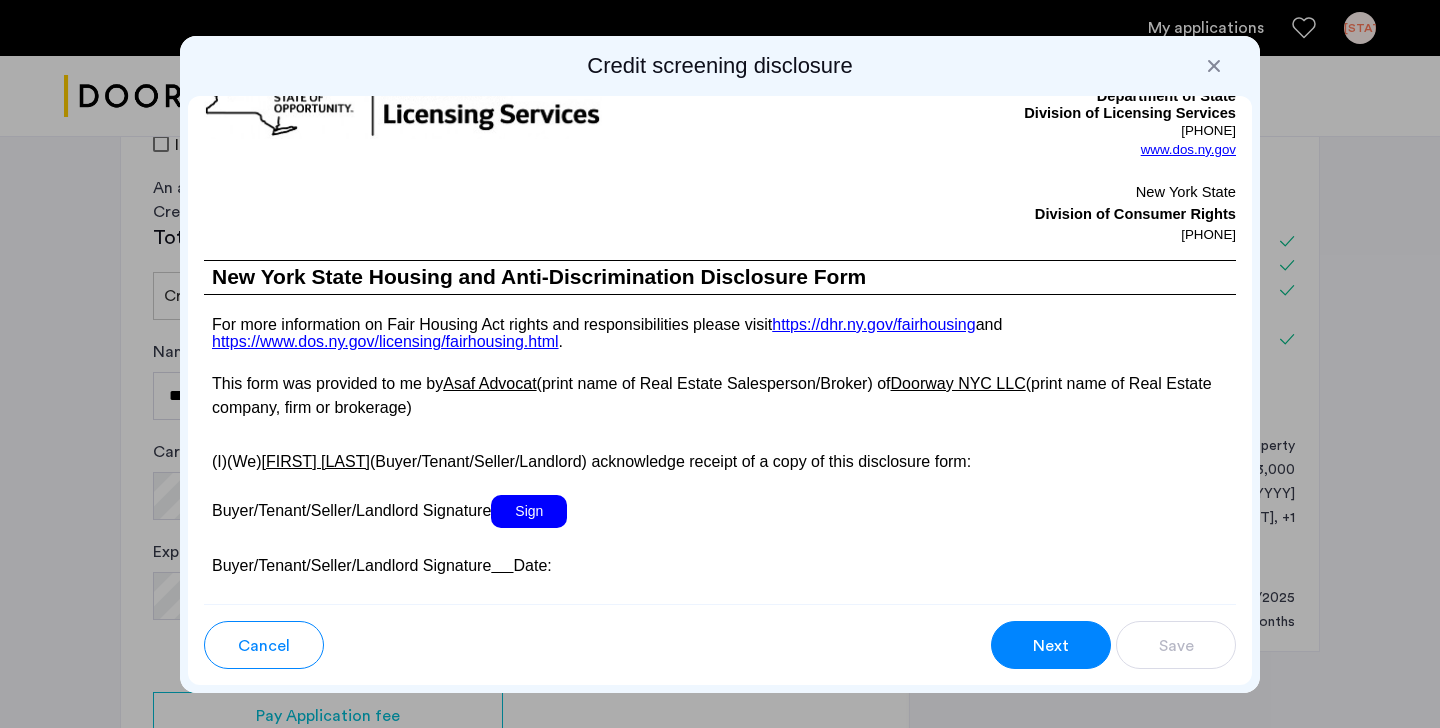 scroll, scrollTop: 3584, scrollLeft: 0, axis: vertical 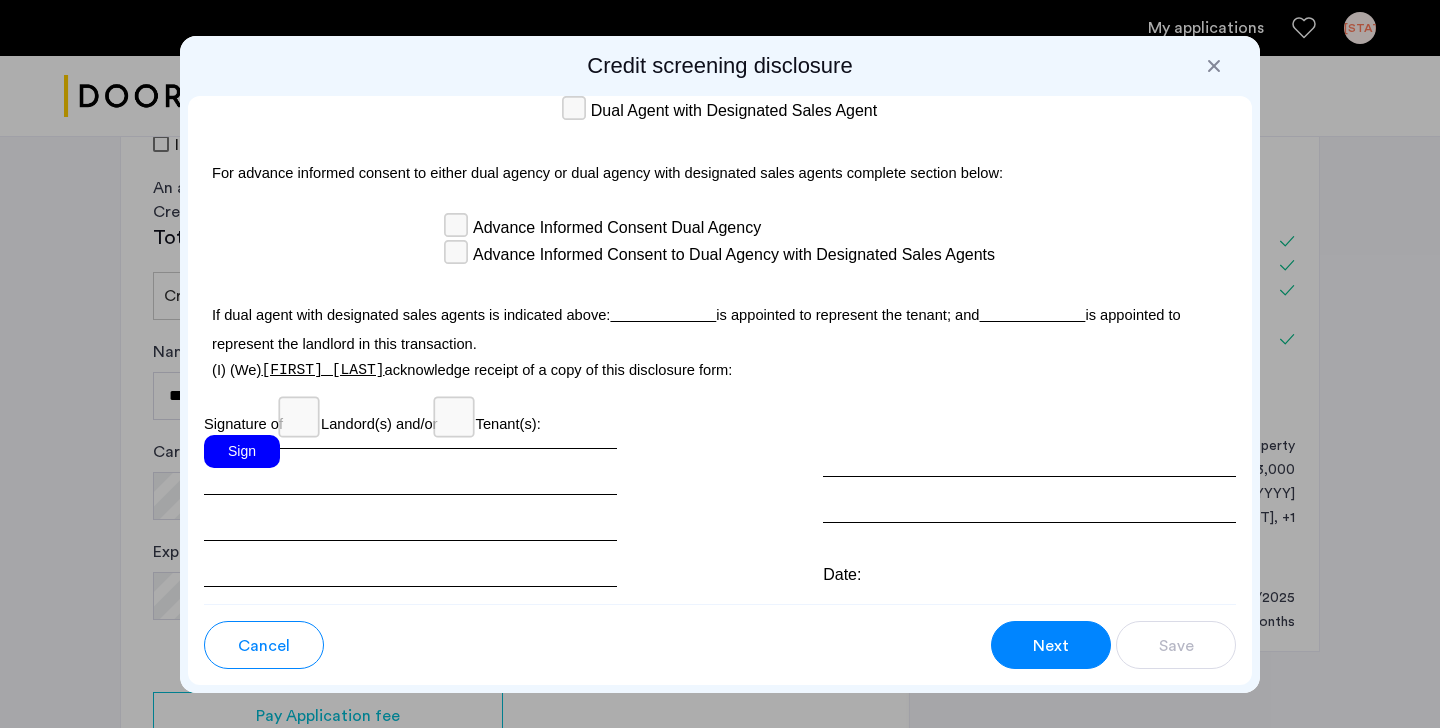 click on "Sign" at bounding box center (242, 451) 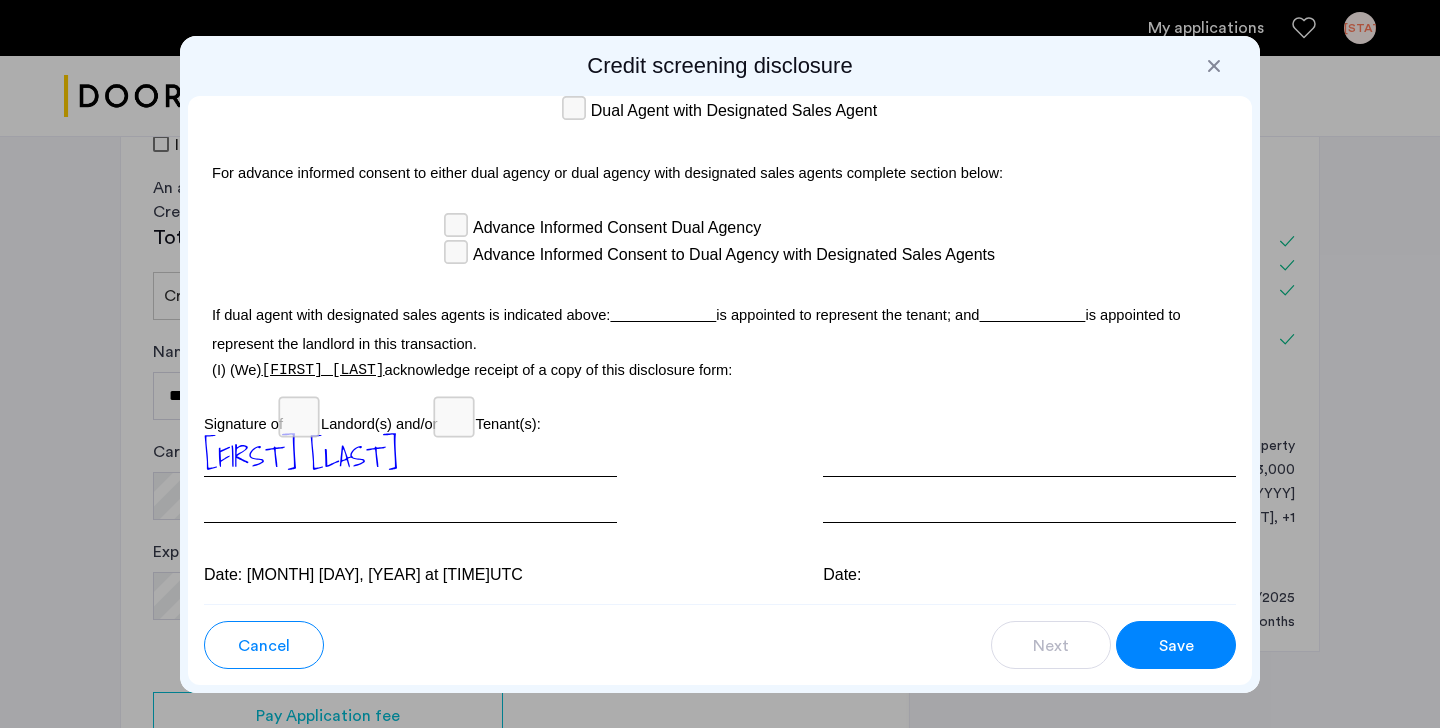 click on "Save" at bounding box center (1176, 645) 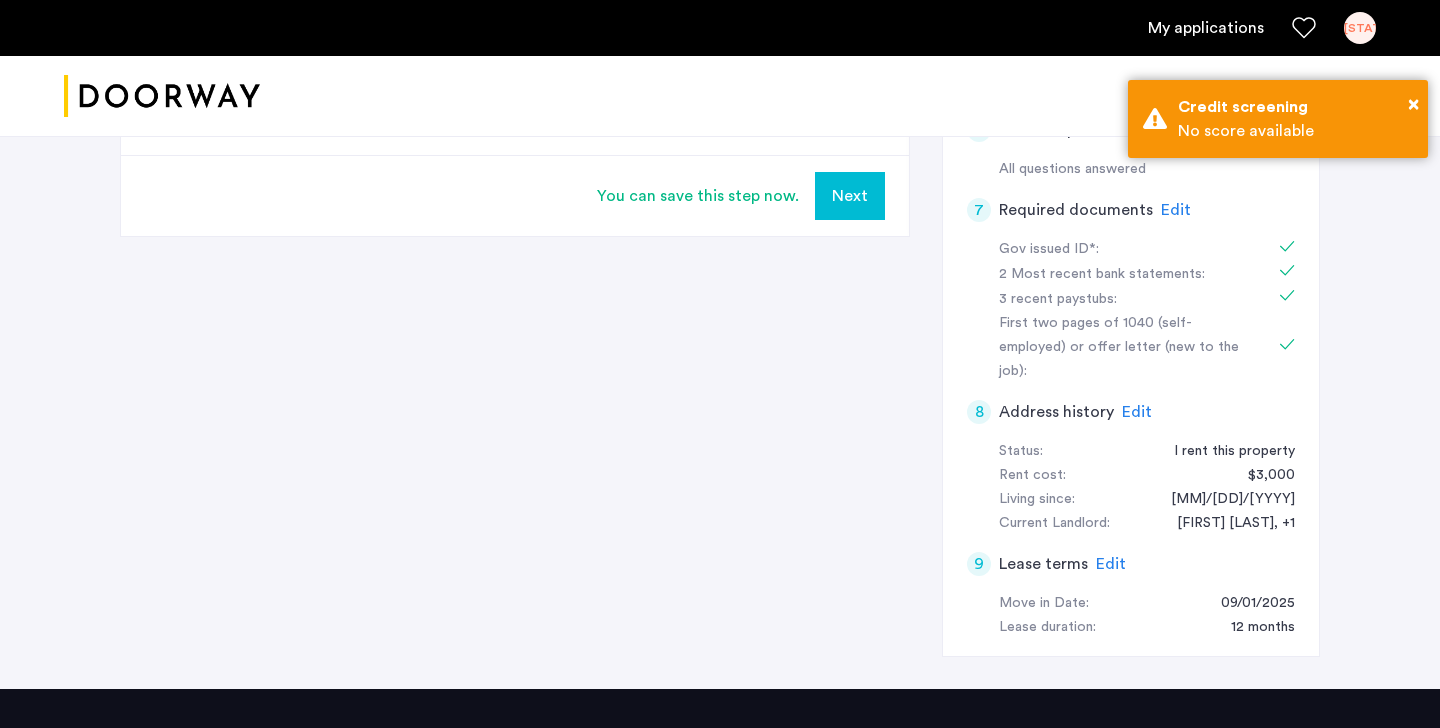 scroll, scrollTop: 0, scrollLeft: 0, axis: both 